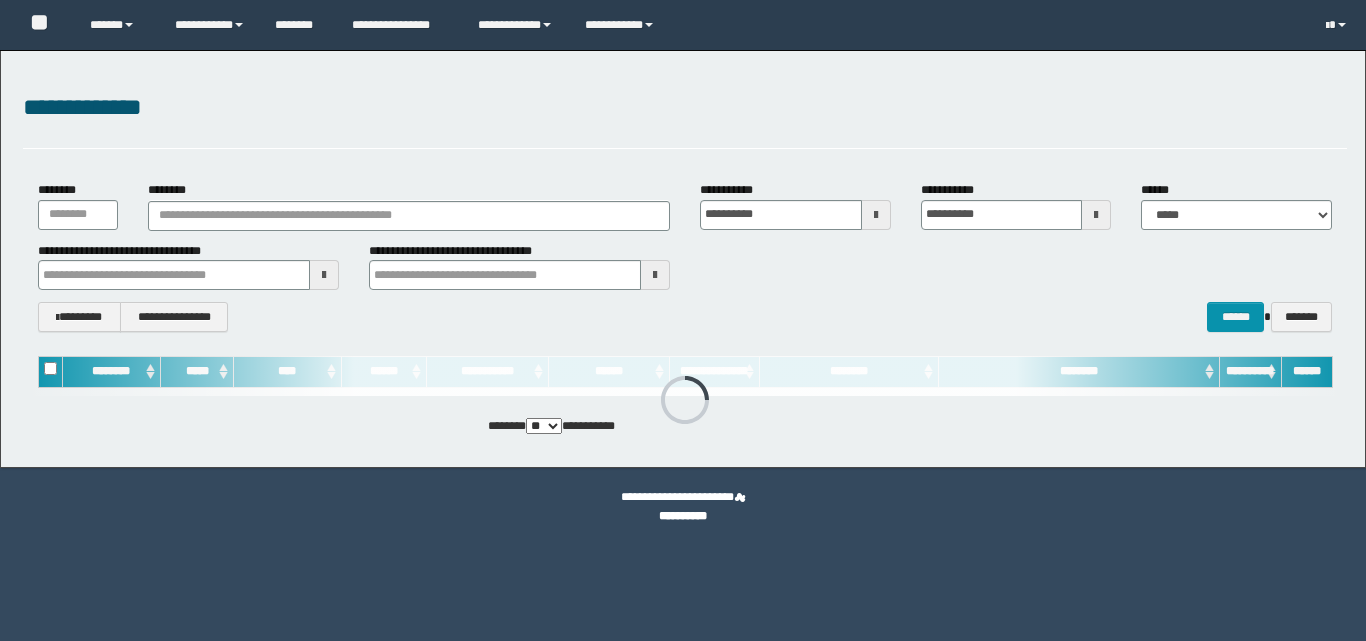 scroll, scrollTop: 0, scrollLeft: 0, axis: both 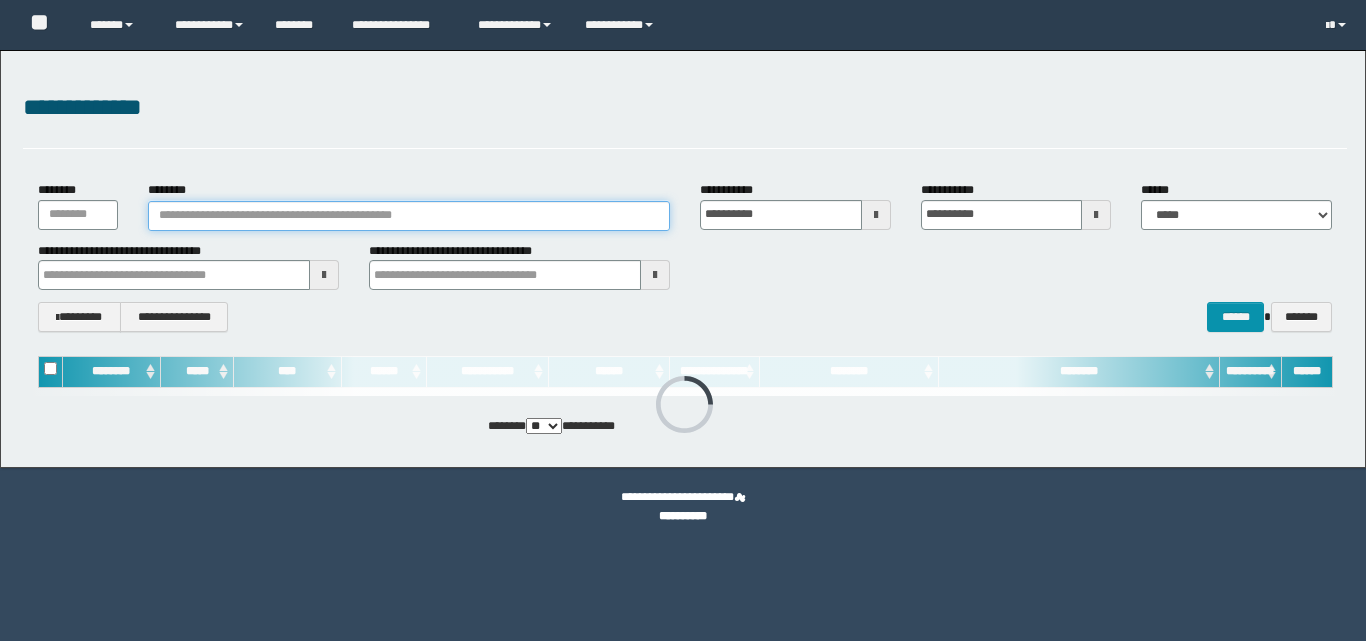 click on "********" at bounding box center [409, 216] 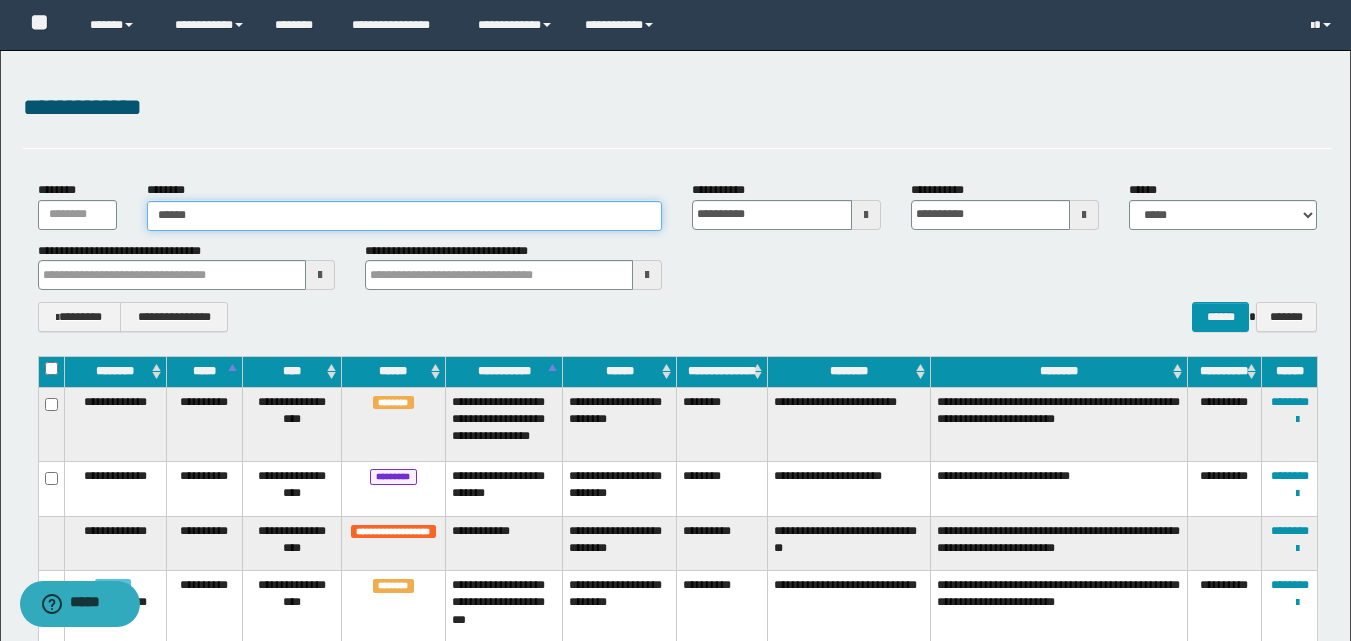 type on "*******" 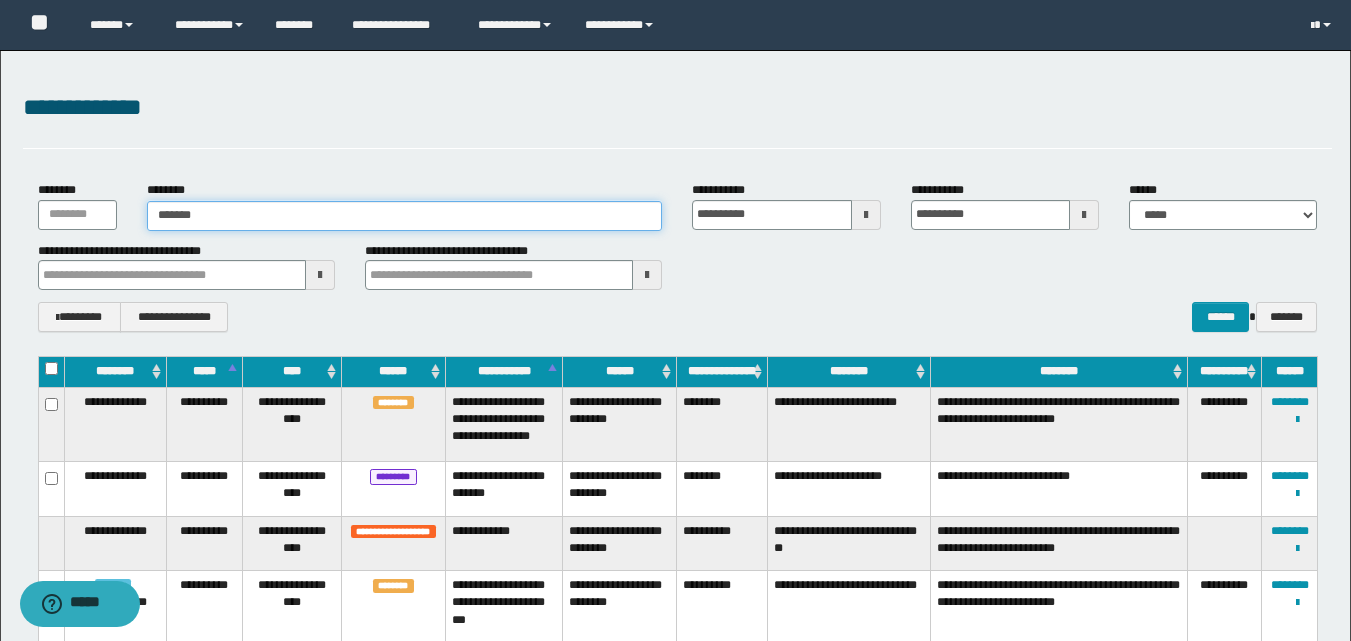 type on "*******" 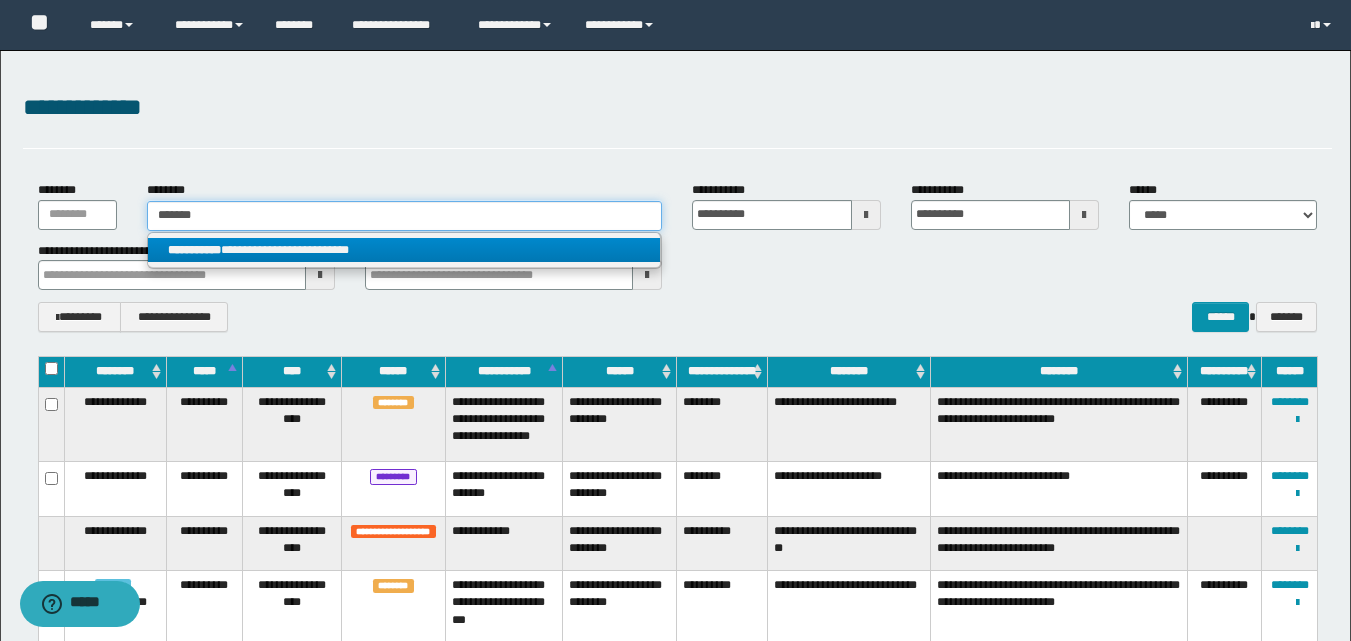 type on "*******" 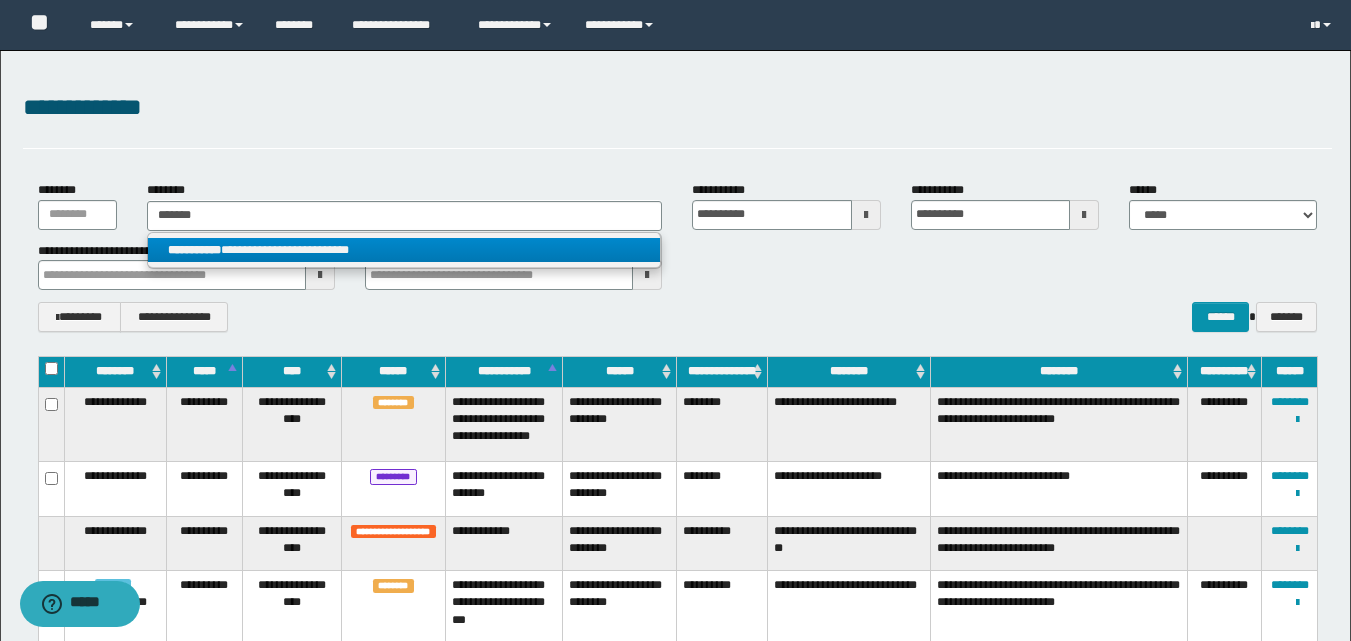 click on "**********" at bounding box center (404, 250) 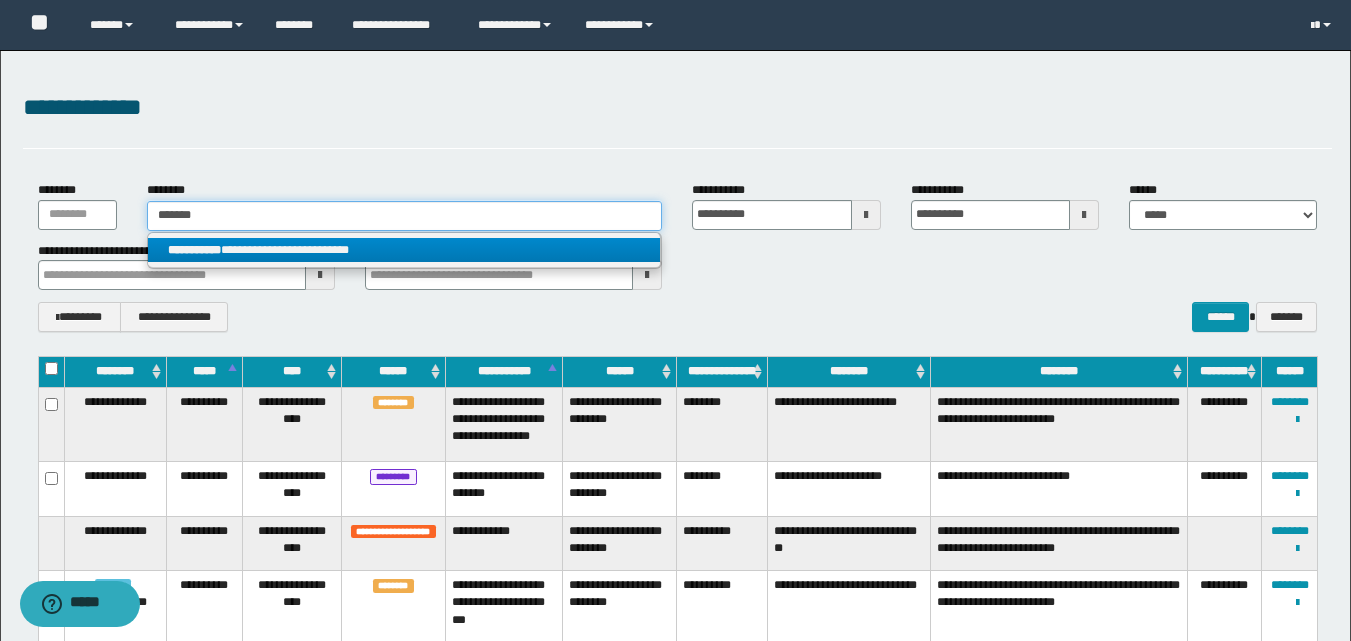 type 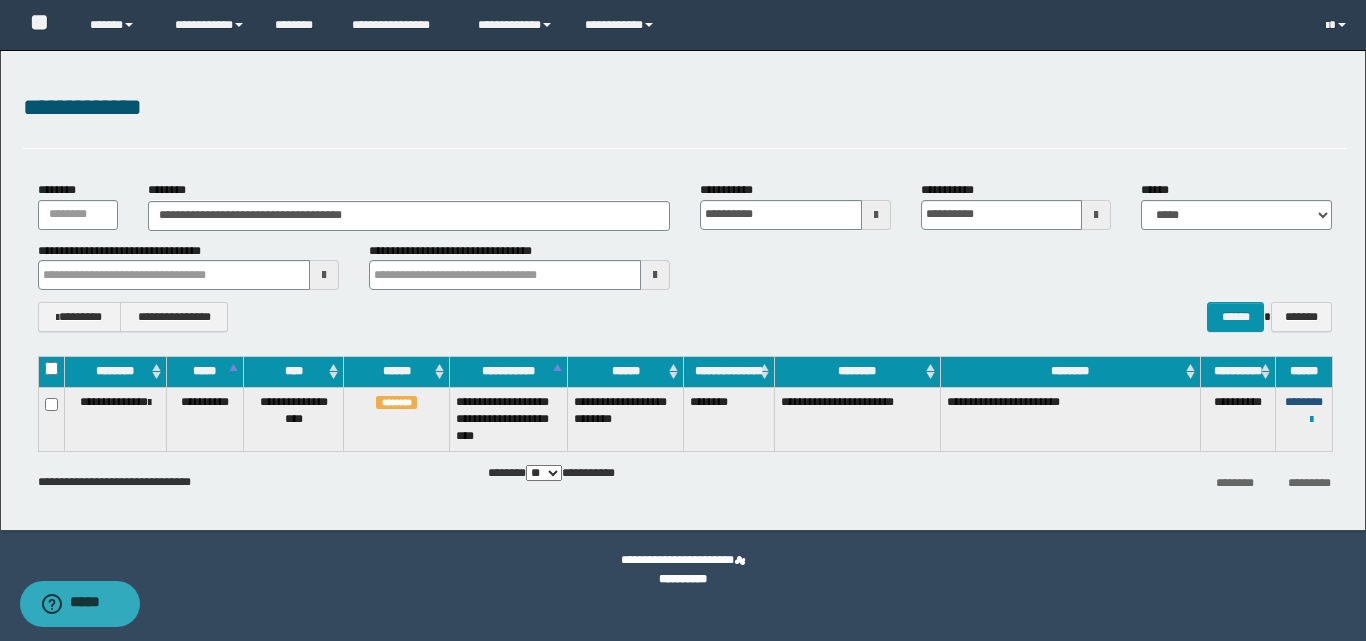click on "********" at bounding box center [1304, 402] 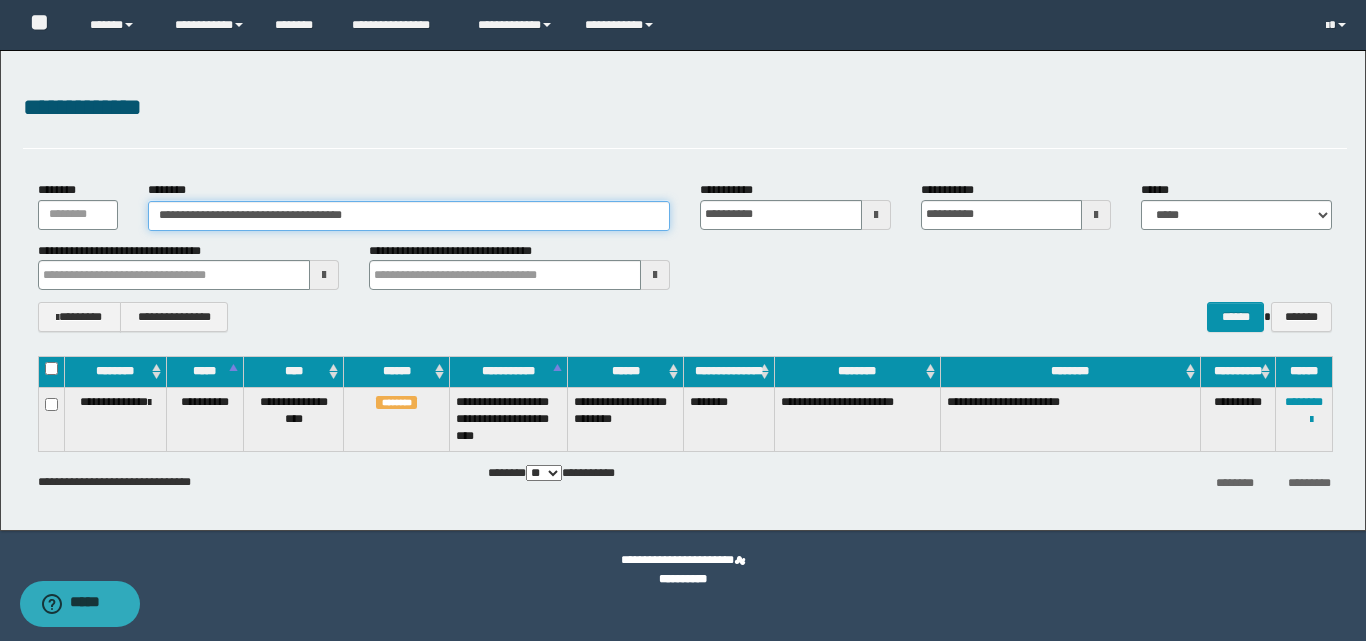 drag, startPoint x: 432, startPoint y: 222, endPoint x: 93, endPoint y: 248, distance: 339.99557 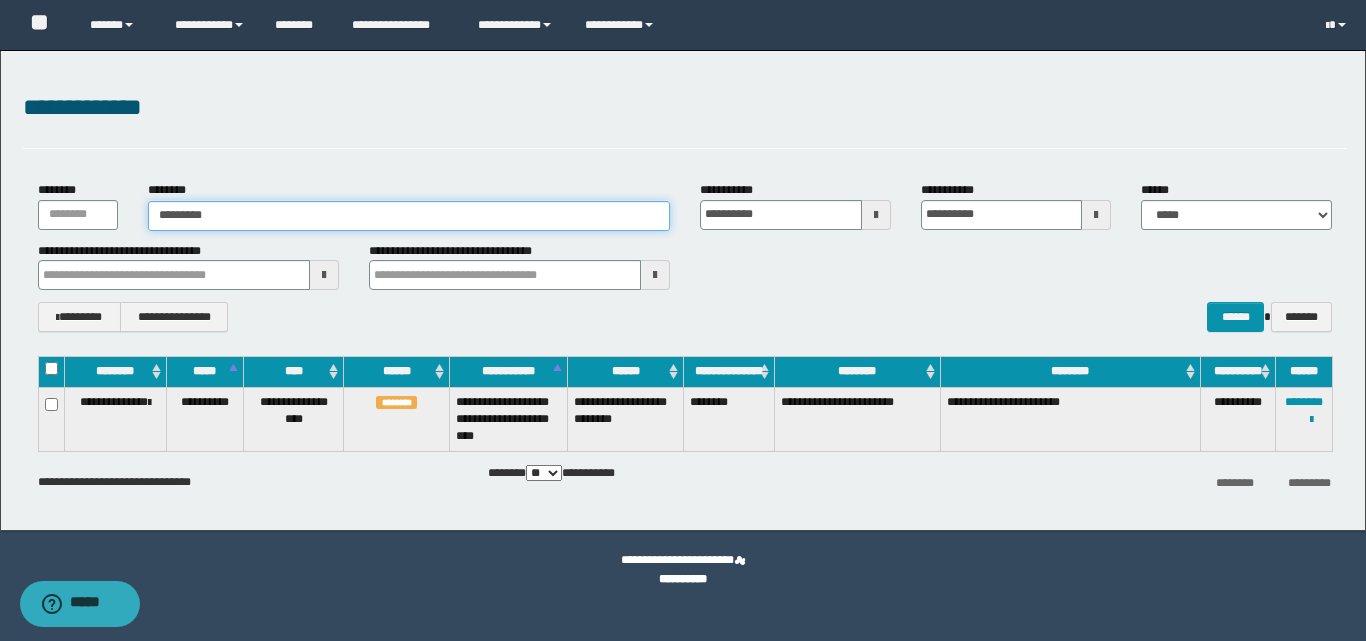 drag, startPoint x: 176, startPoint y: 215, endPoint x: 195, endPoint y: 217, distance: 19.104973 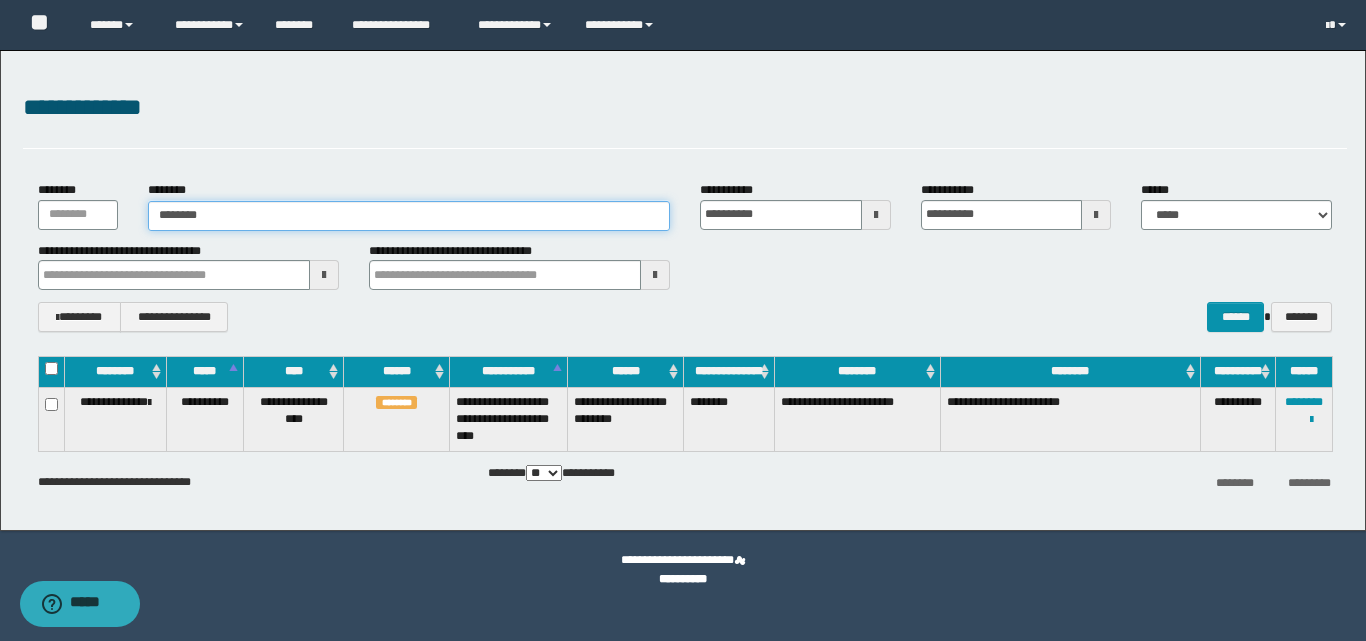 type on "********" 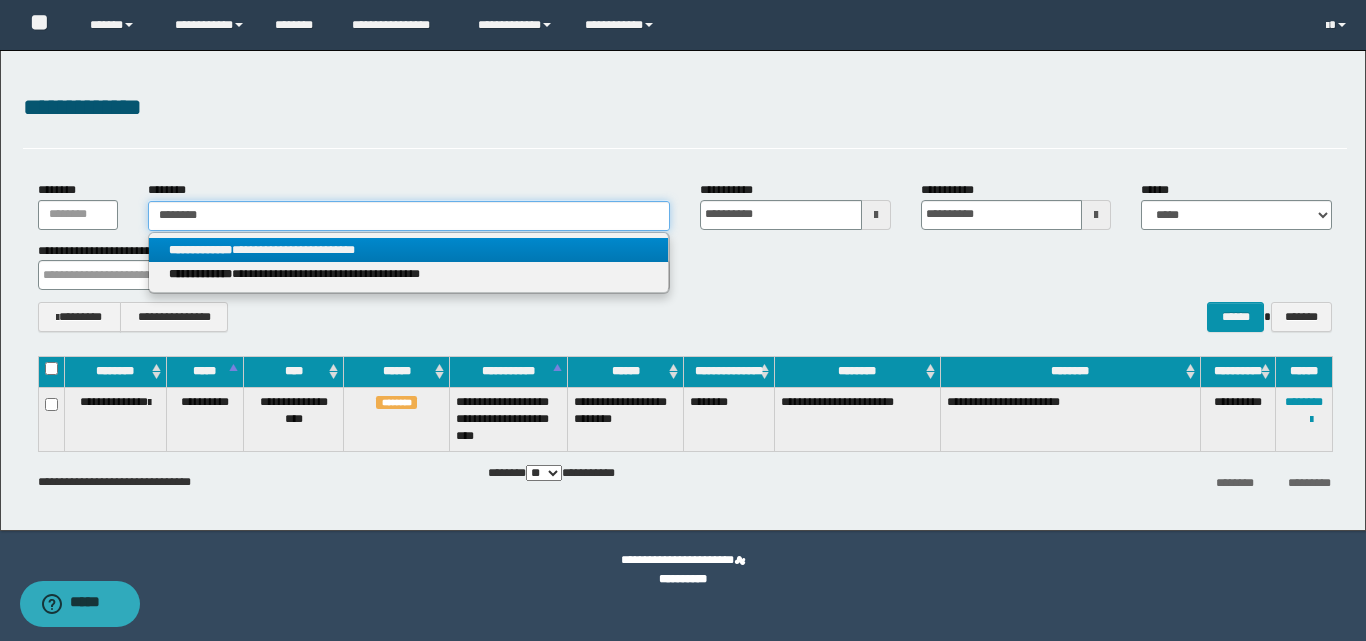 type on "********" 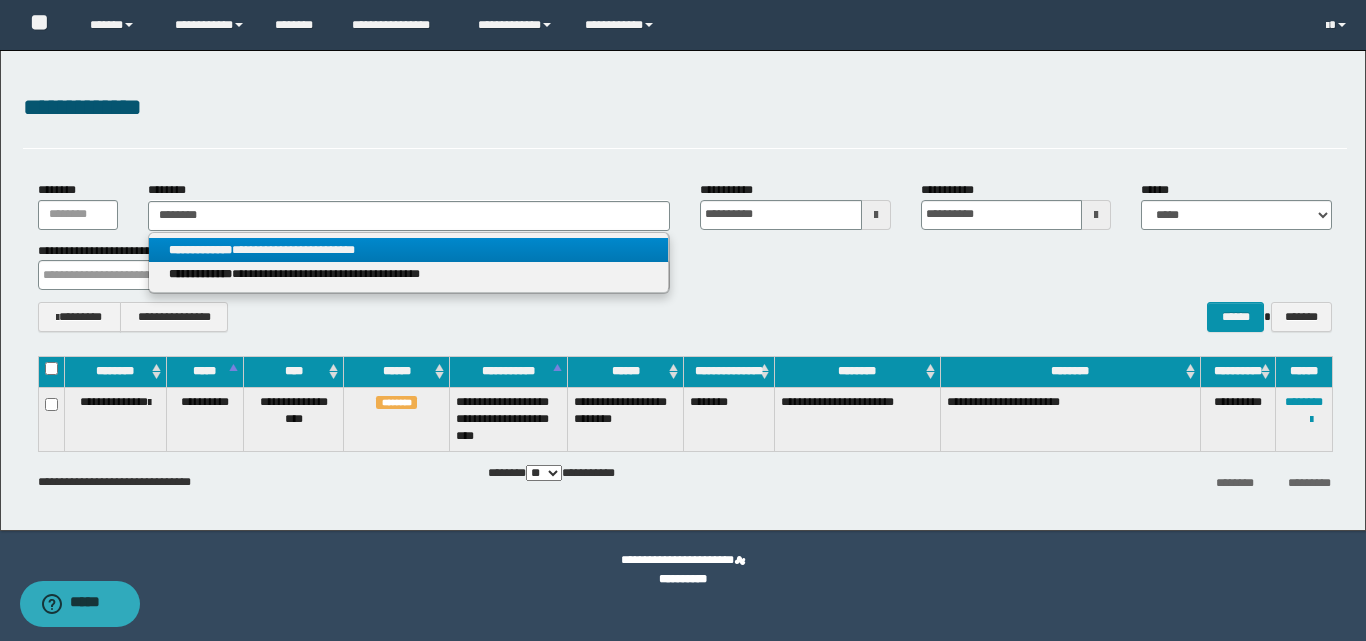 click on "**********" at bounding box center (408, 250) 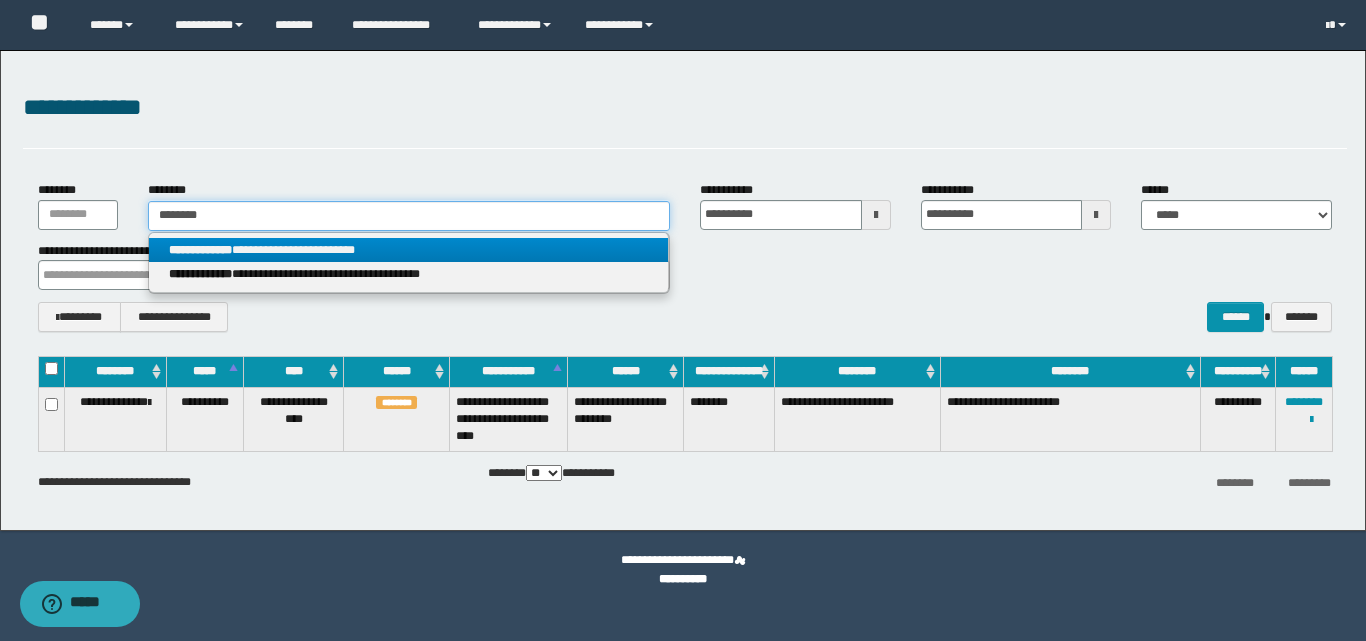 type 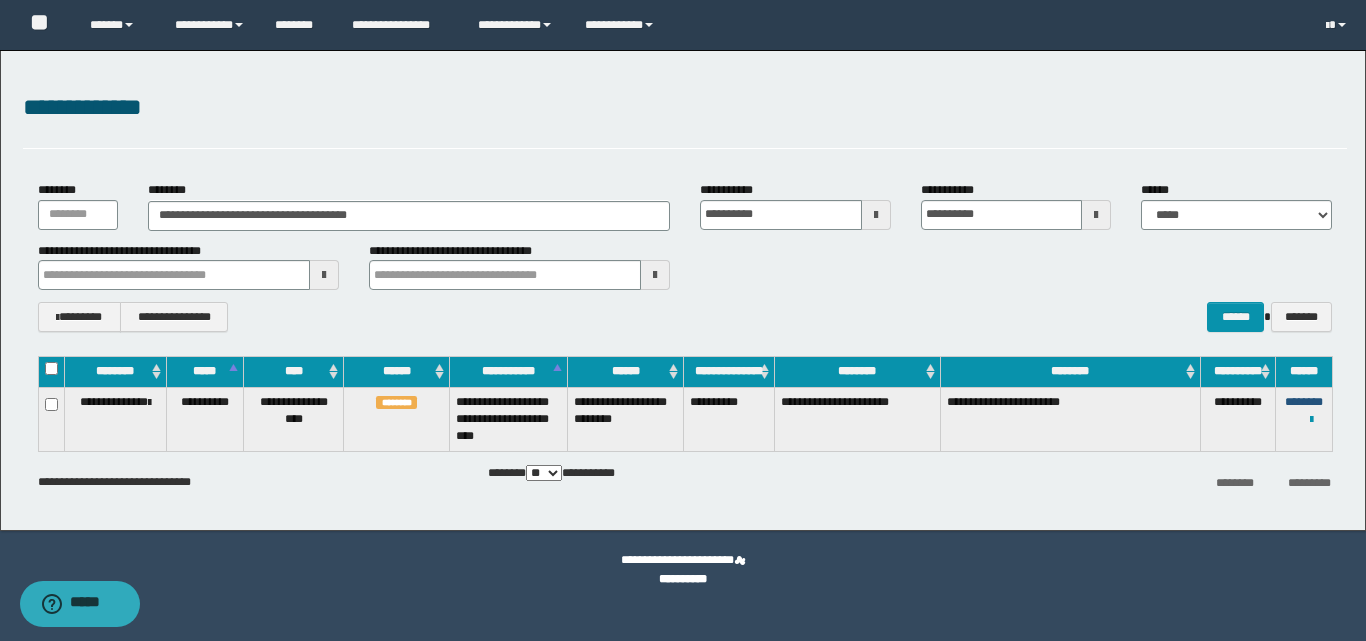 click on "********" at bounding box center (1304, 402) 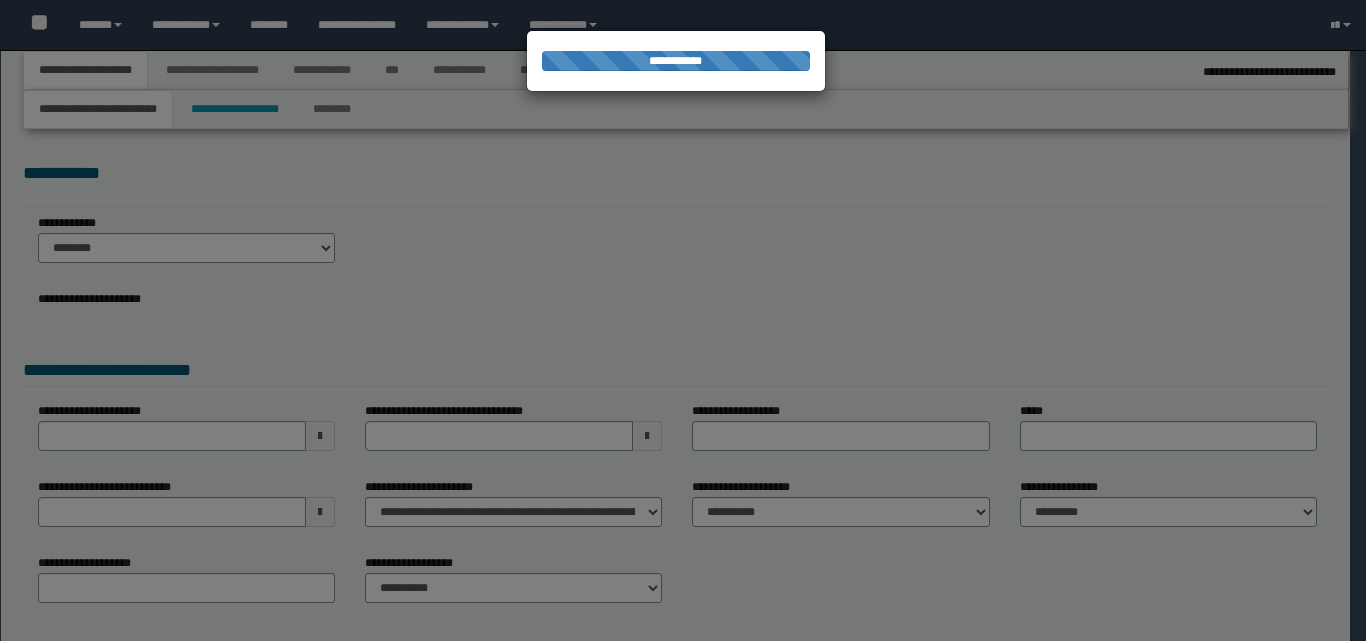 select on "*" 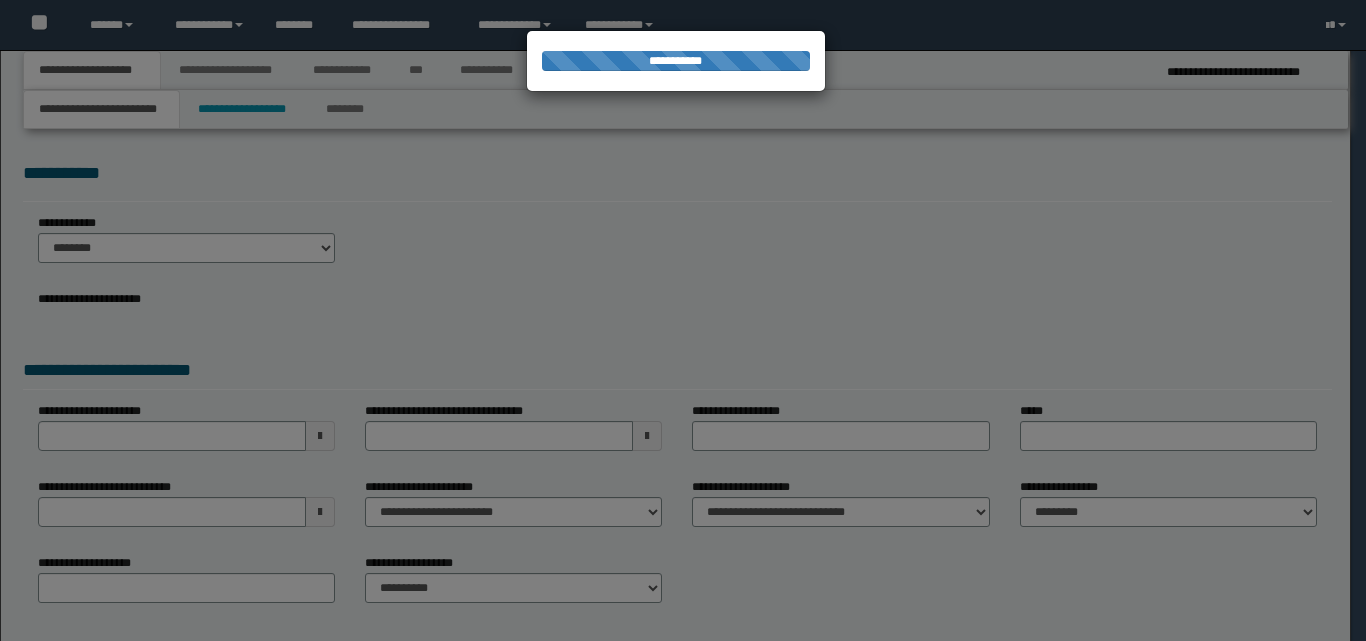 scroll, scrollTop: 0, scrollLeft: 0, axis: both 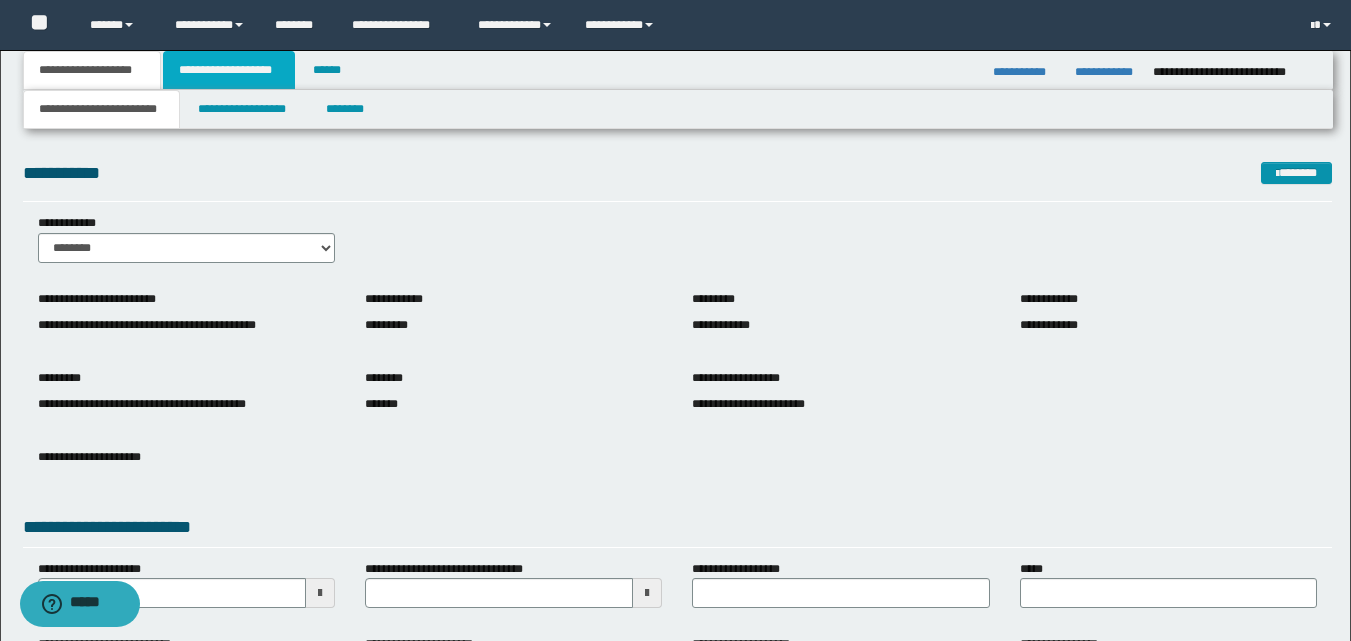 click on "**********" at bounding box center (229, 70) 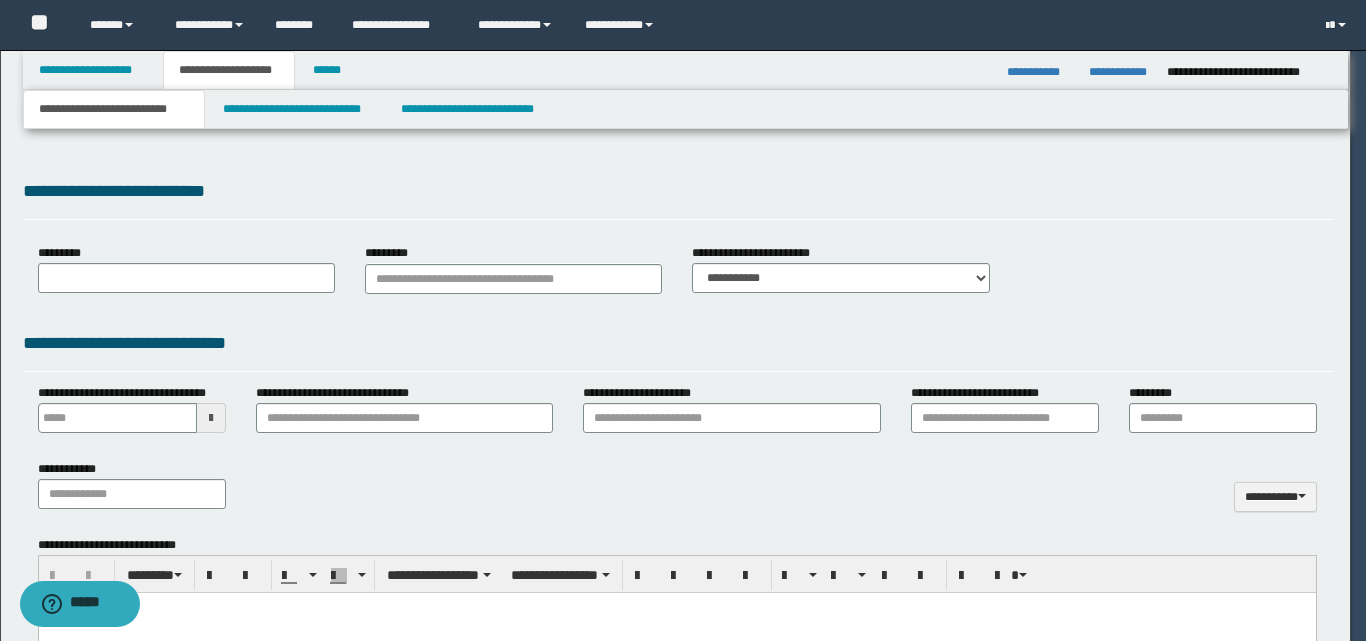 type 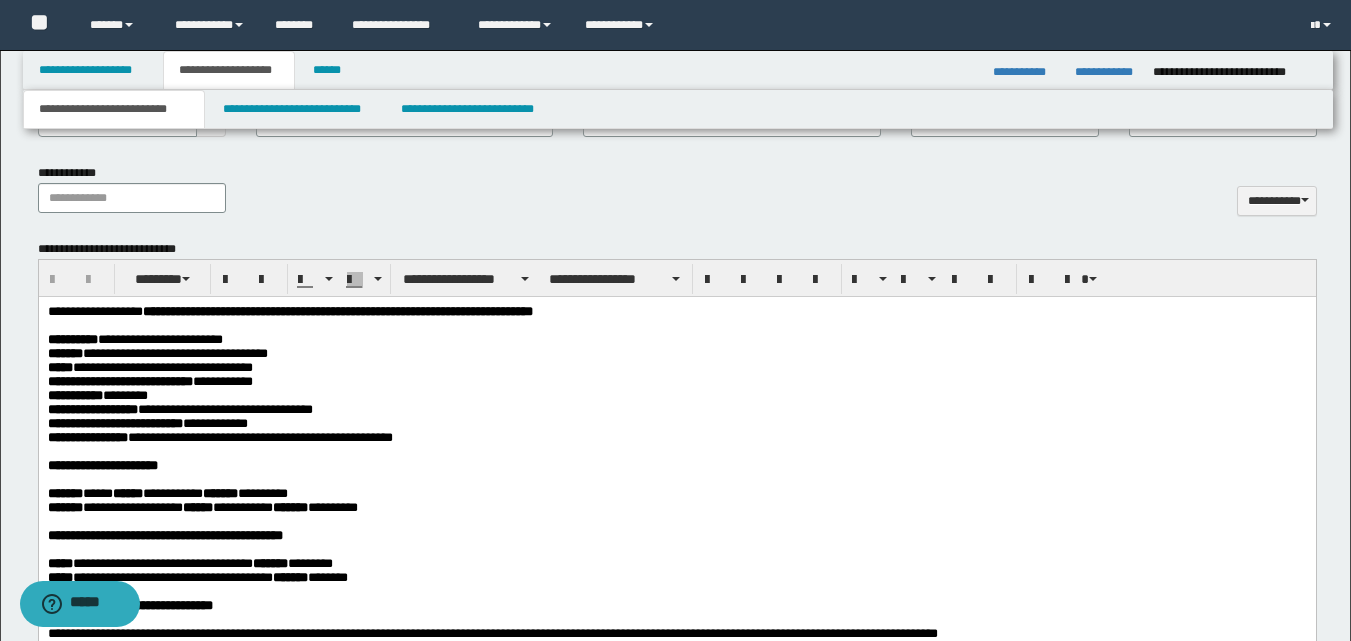 scroll, scrollTop: 300, scrollLeft: 0, axis: vertical 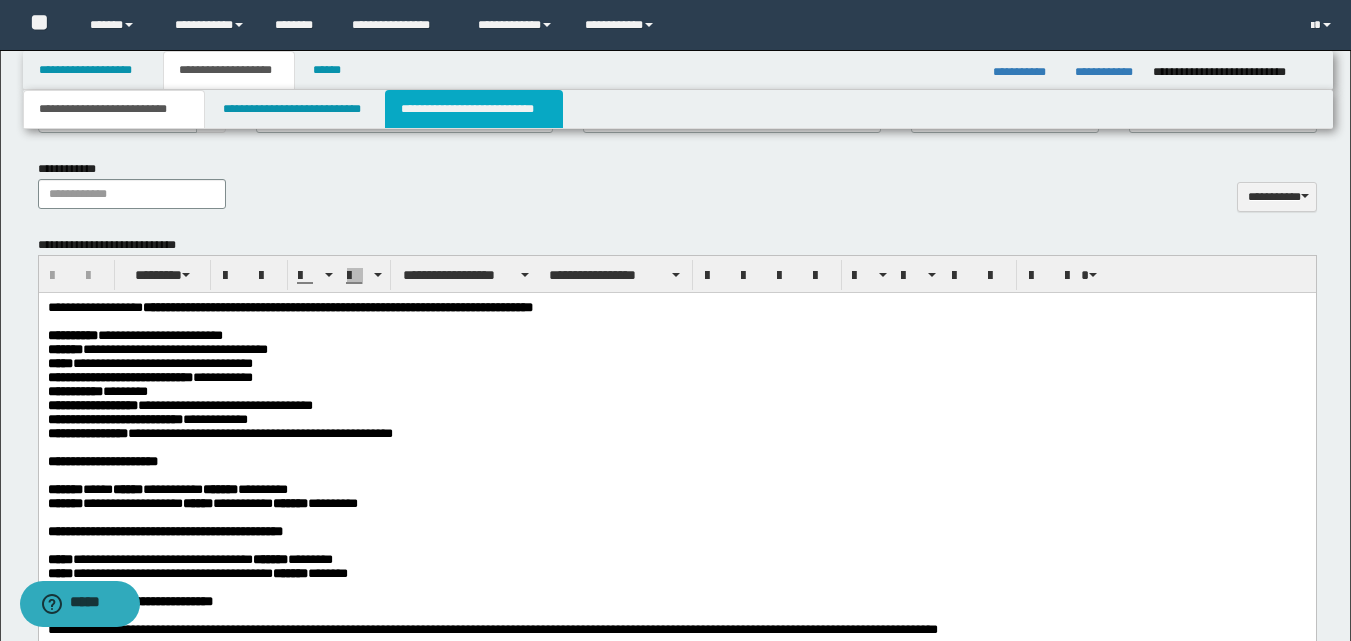 click on "**********" at bounding box center [474, 109] 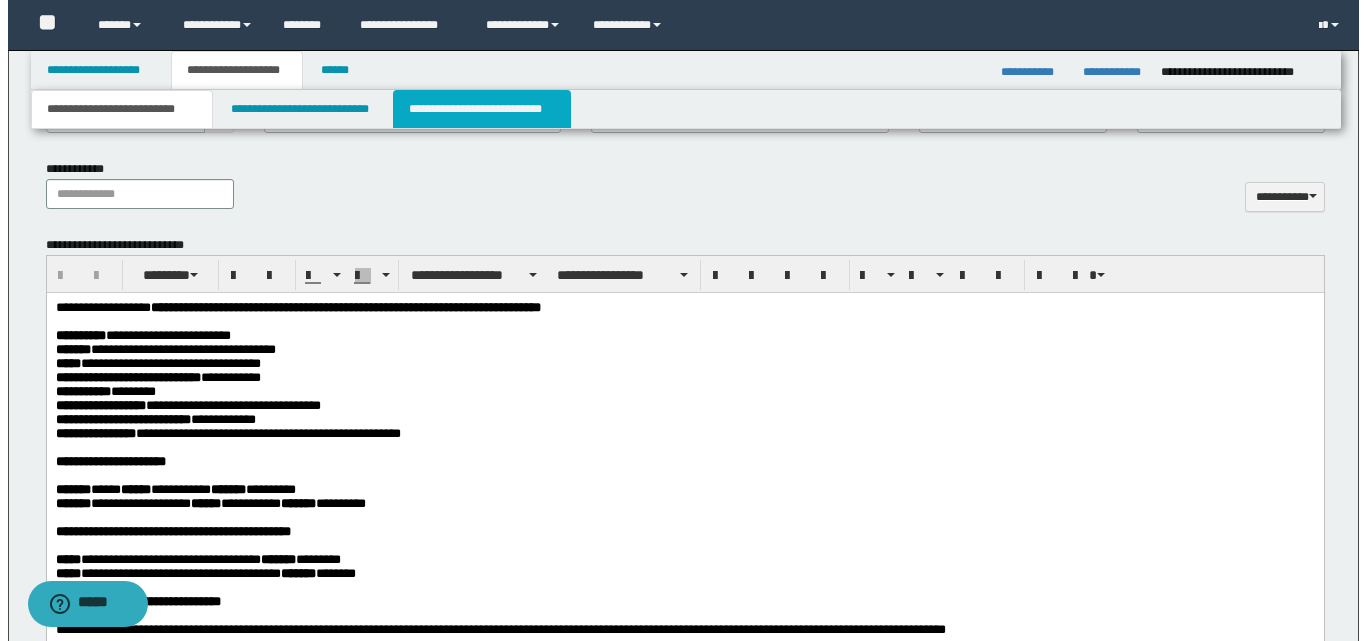 scroll, scrollTop: 0, scrollLeft: 0, axis: both 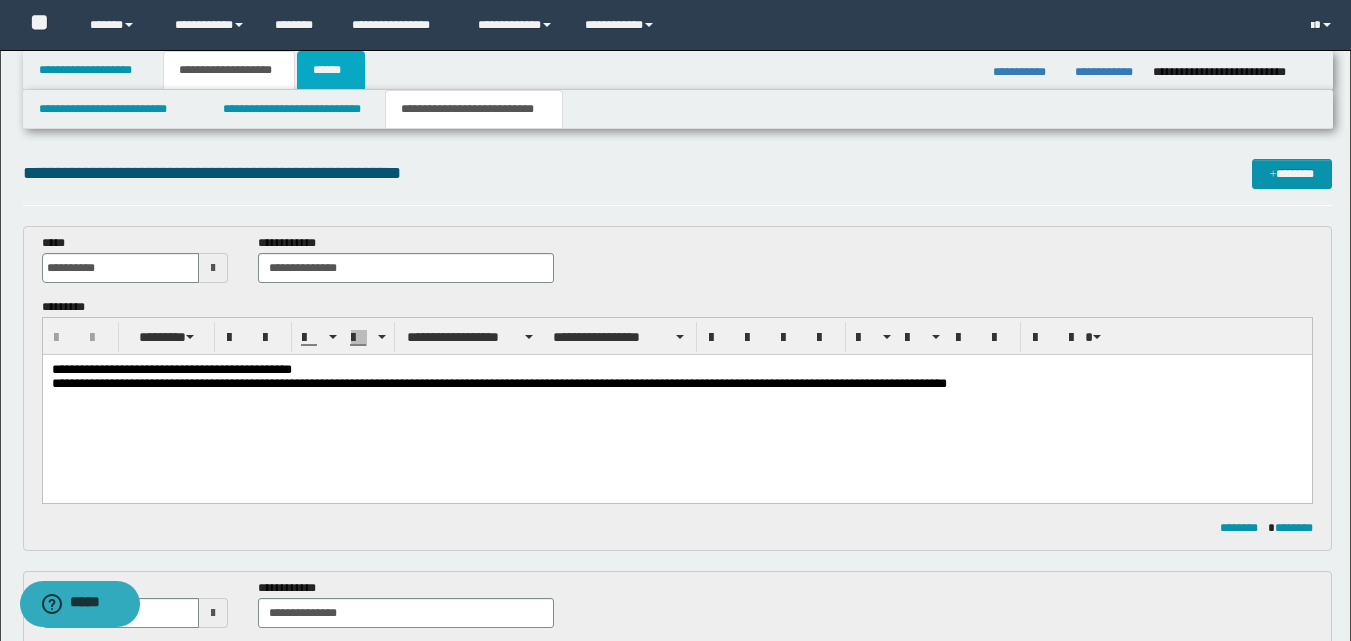 drag, startPoint x: 339, startPoint y: 71, endPoint x: 357, endPoint y: 97, distance: 31.622776 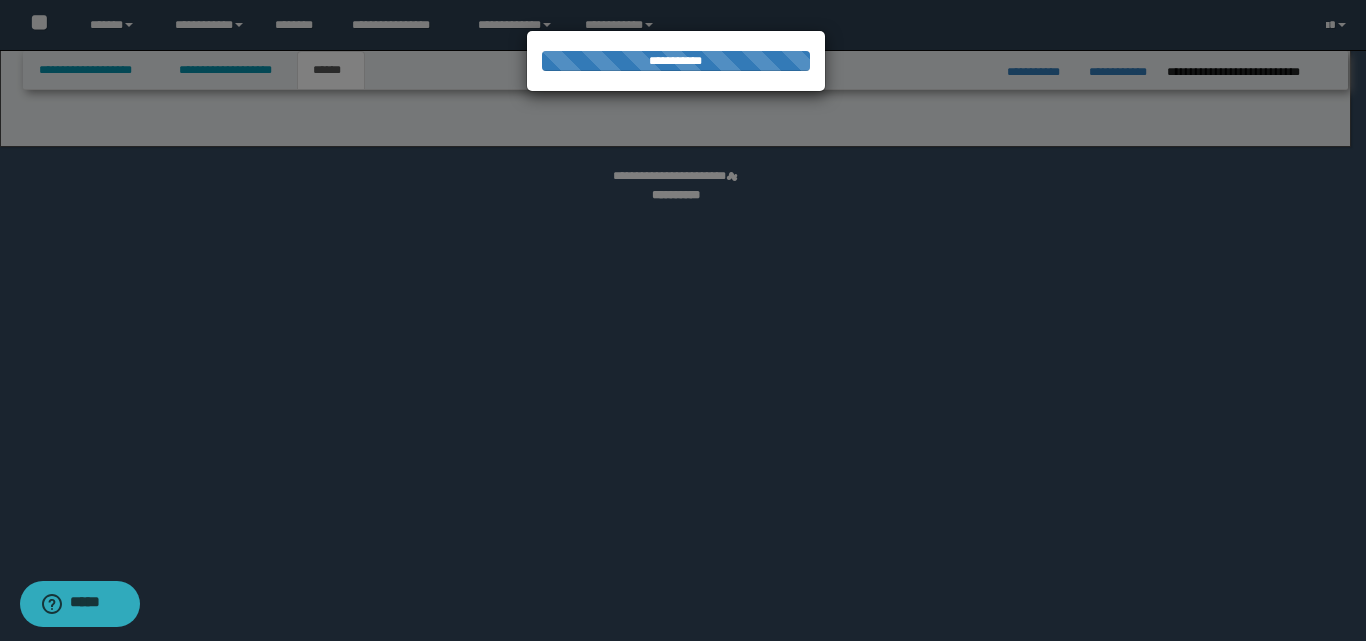 select on "*" 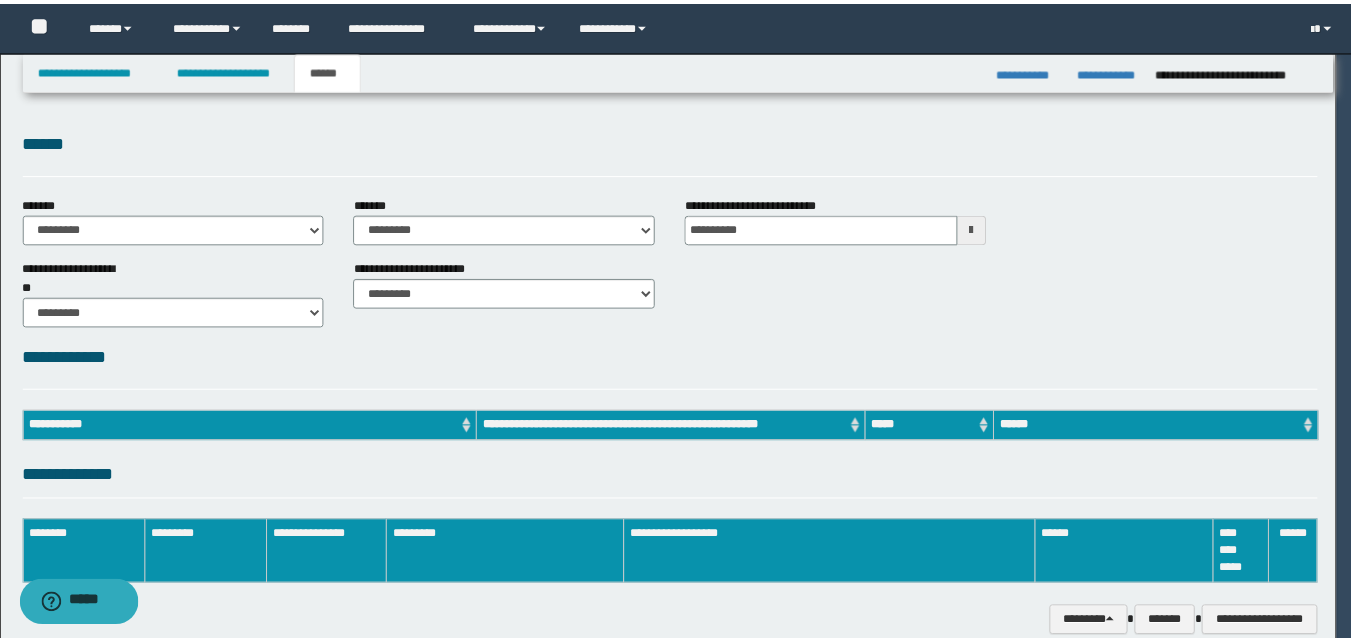 scroll, scrollTop: 0, scrollLeft: 0, axis: both 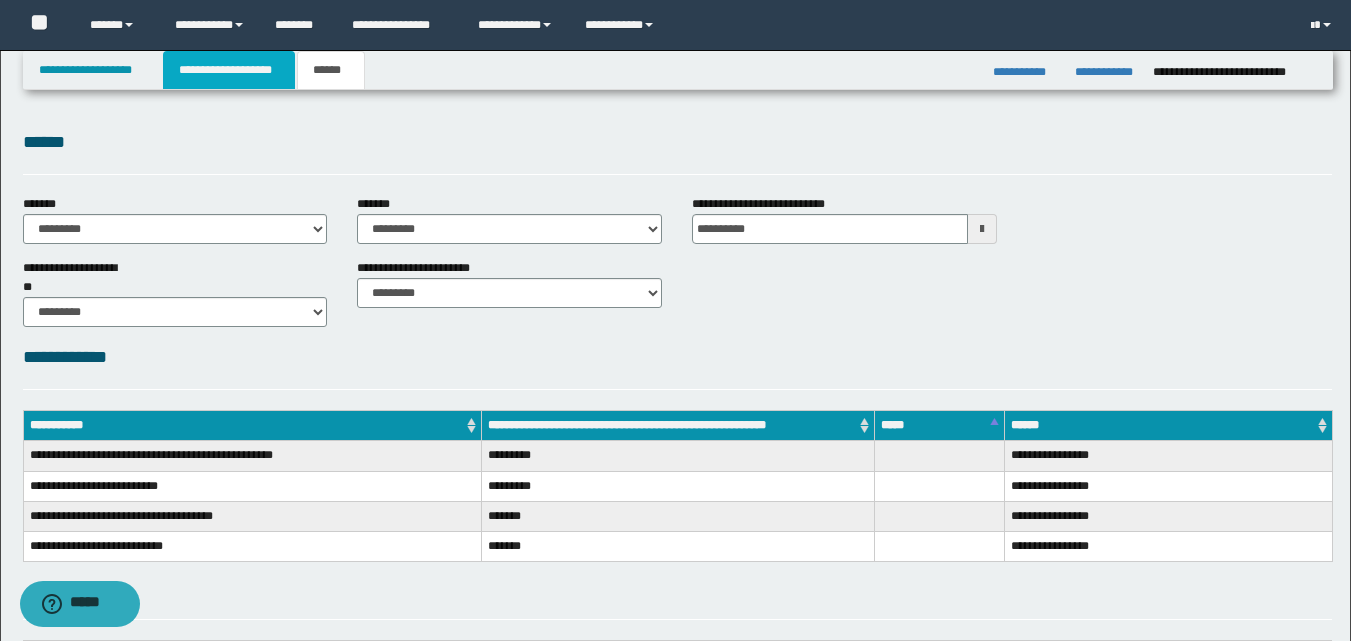 click on "**********" at bounding box center (229, 70) 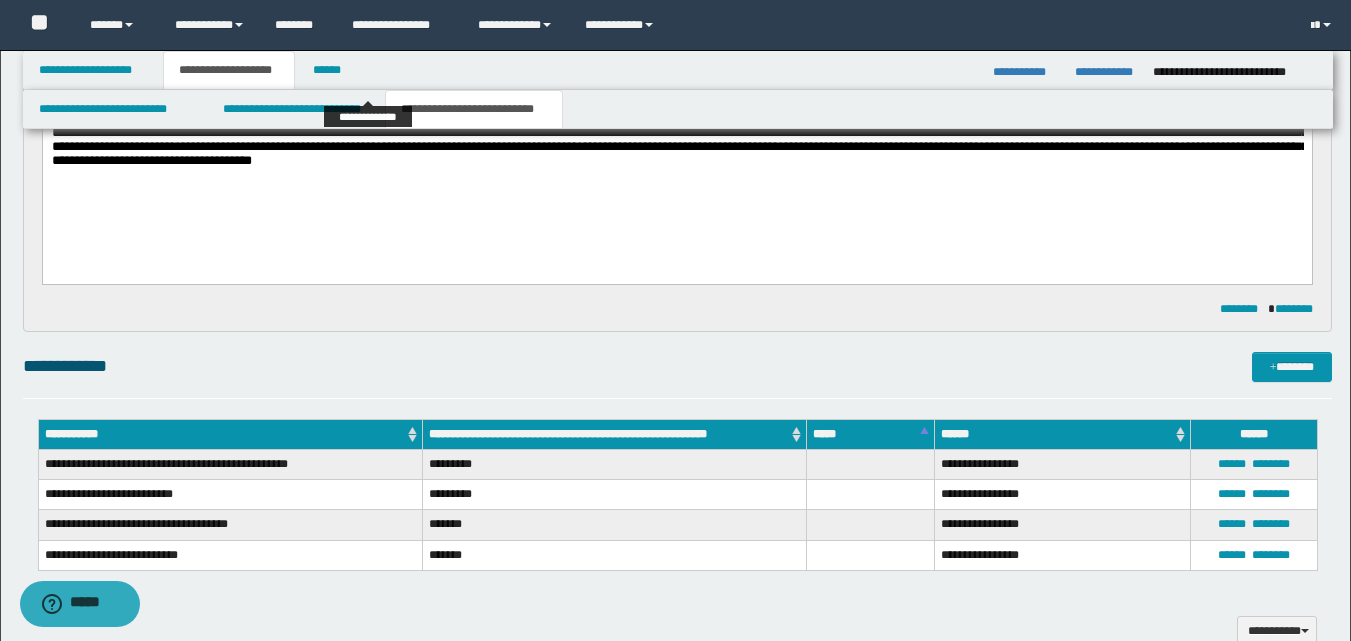 scroll, scrollTop: 600, scrollLeft: 0, axis: vertical 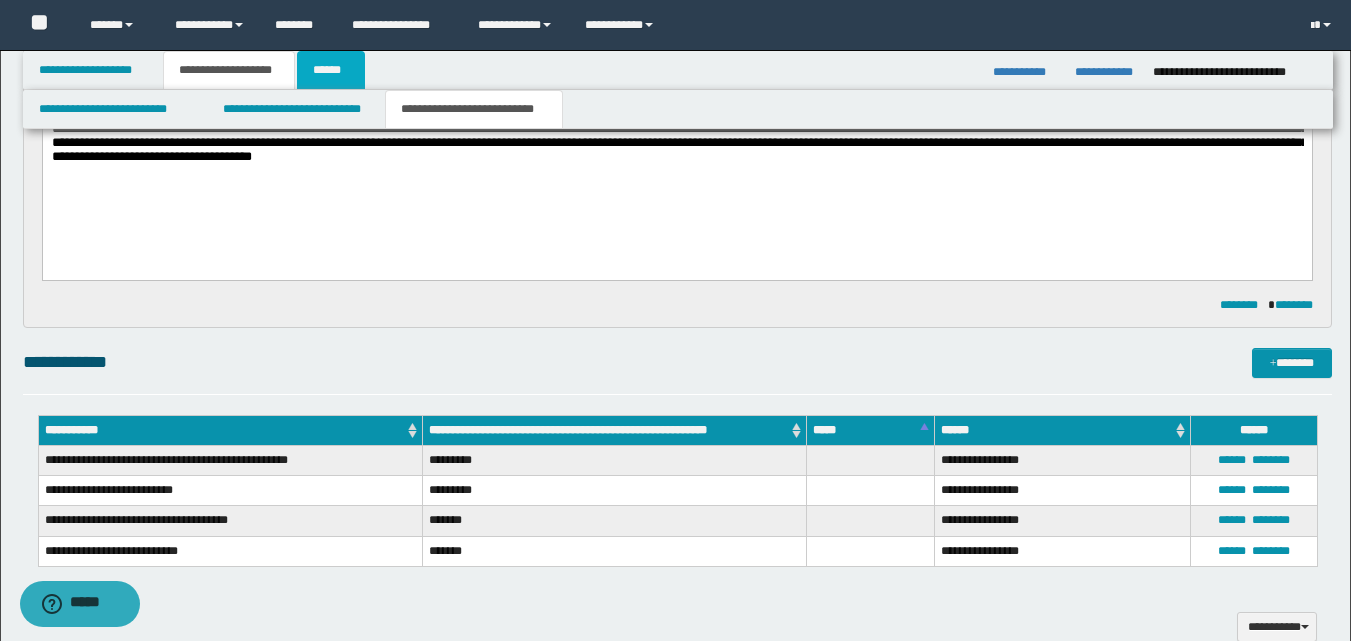 click on "******" at bounding box center [331, 70] 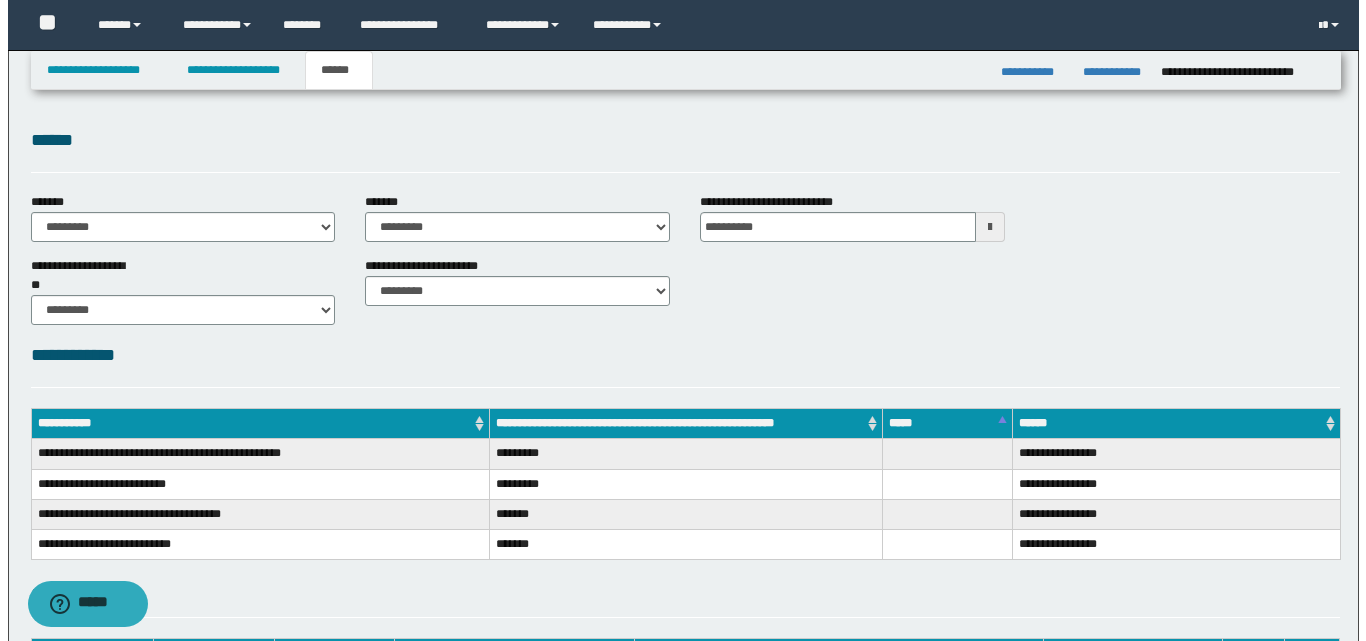 scroll, scrollTop: 0, scrollLeft: 0, axis: both 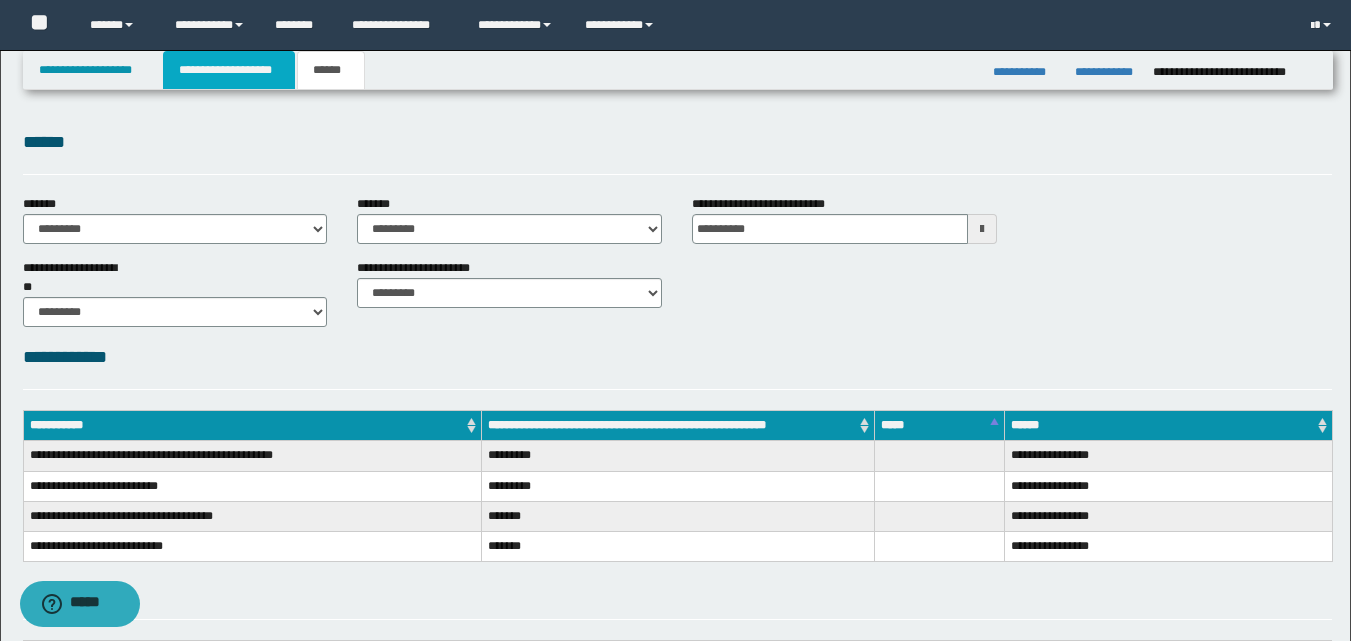 click on "**********" at bounding box center [229, 70] 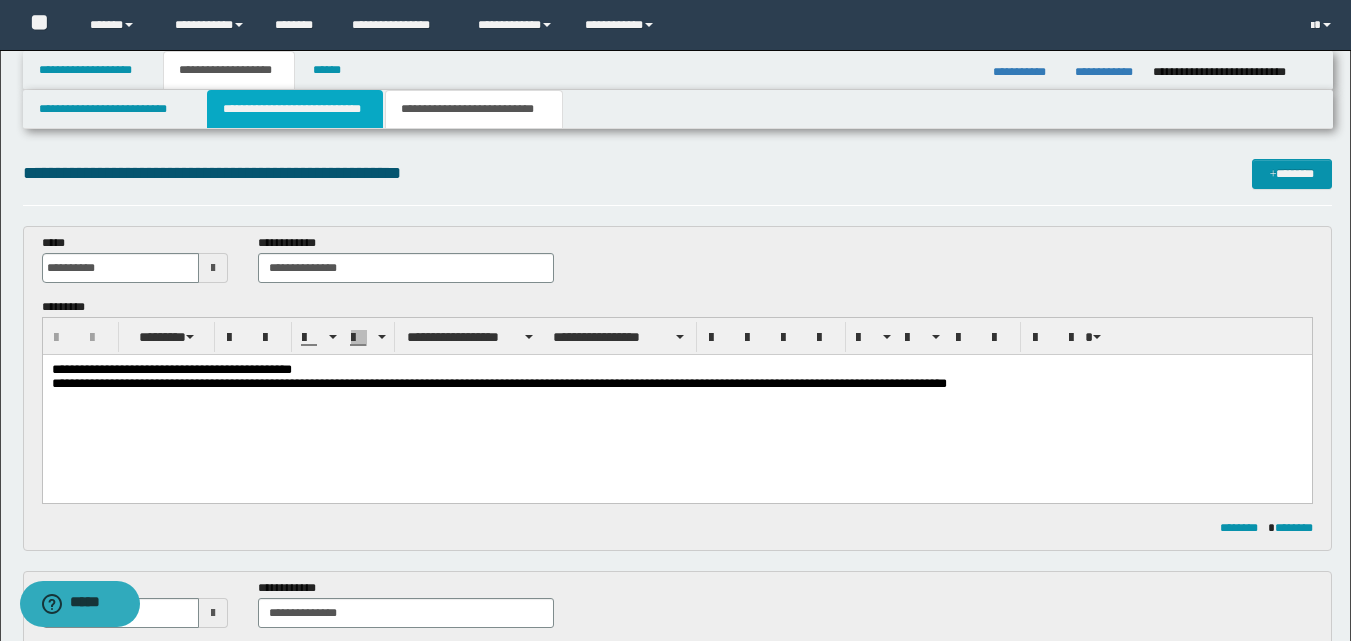 drag, startPoint x: 285, startPoint y: 110, endPoint x: 290, endPoint y: 212, distance: 102.122475 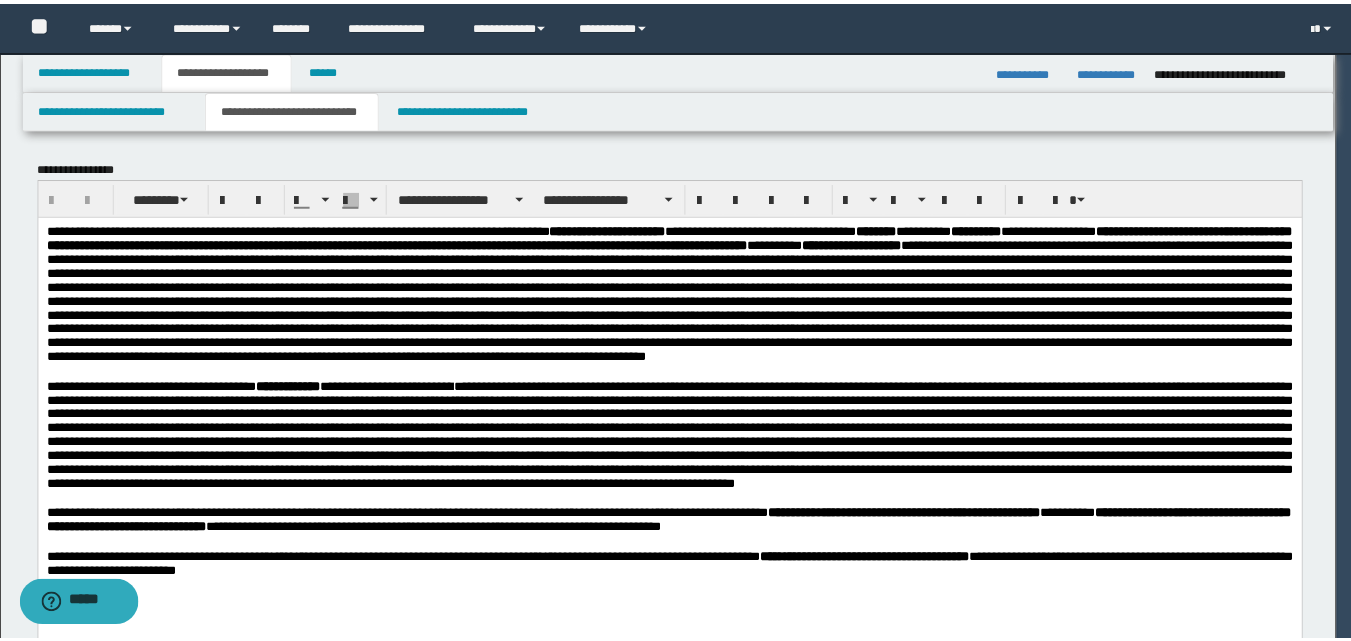 scroll, scrollTop: 0, scrollLeft: 0, axis: both 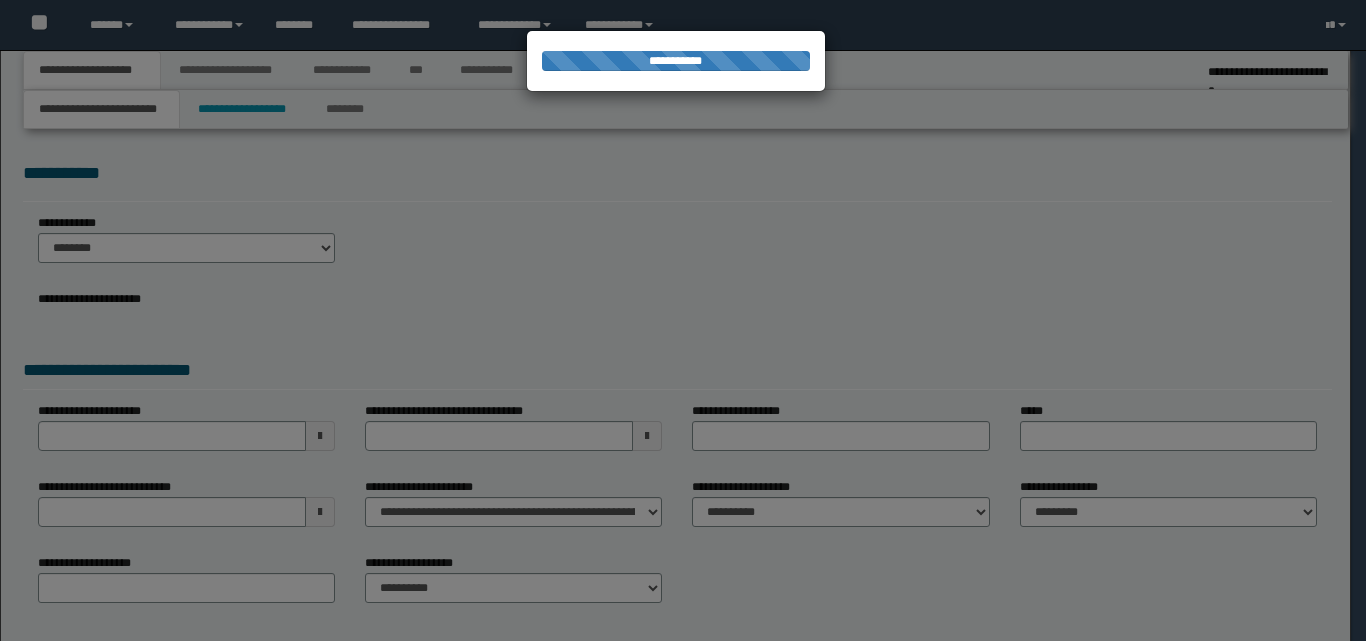 select on "*" 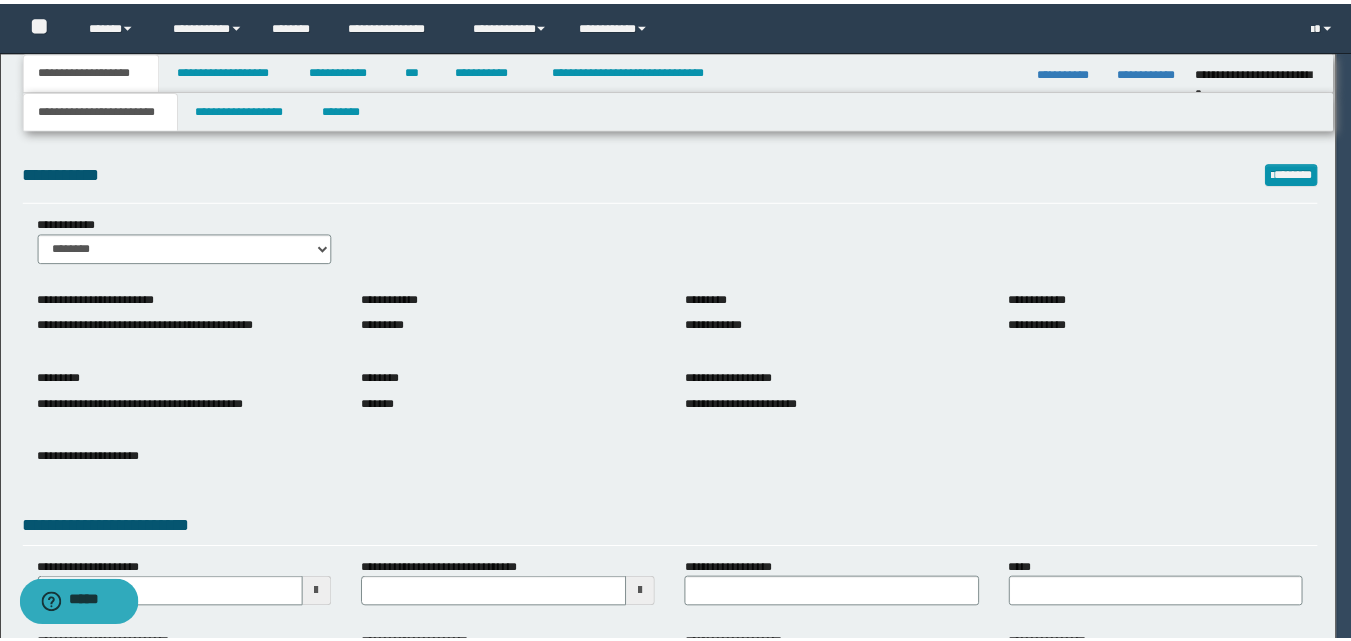 scroll, scrollTop: 0, scrollLeft: 0, axis: both 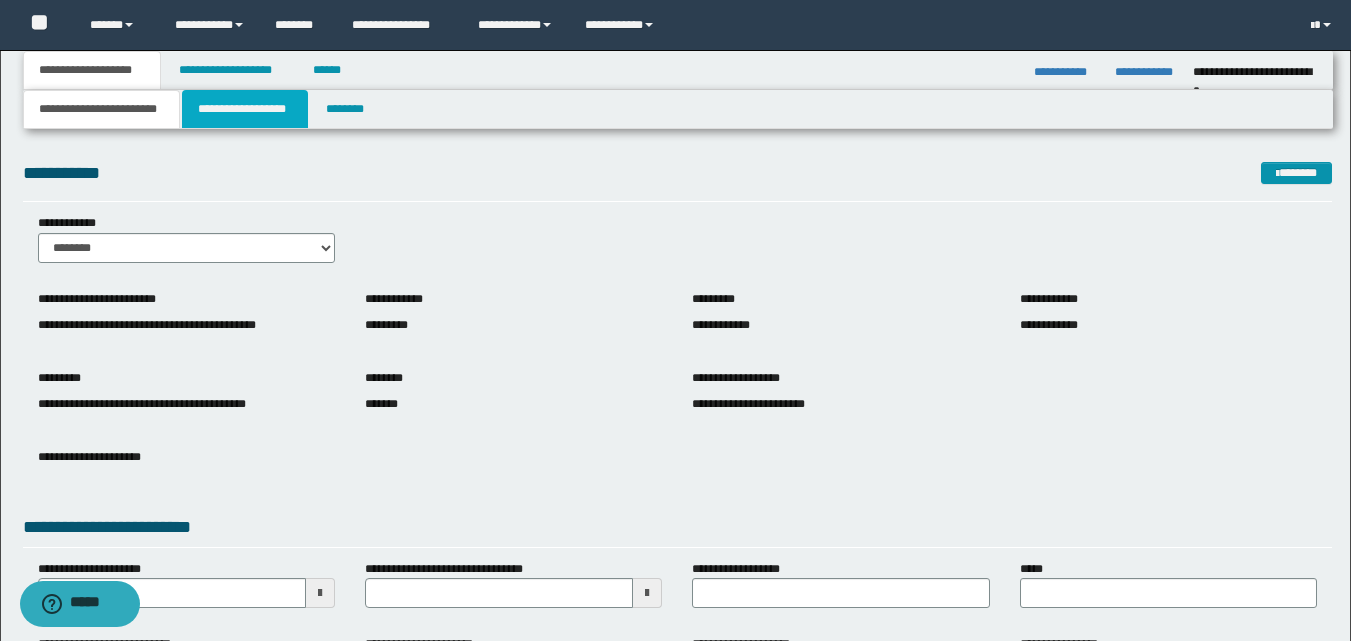 click on "**********" at bounding box center [245, 109] 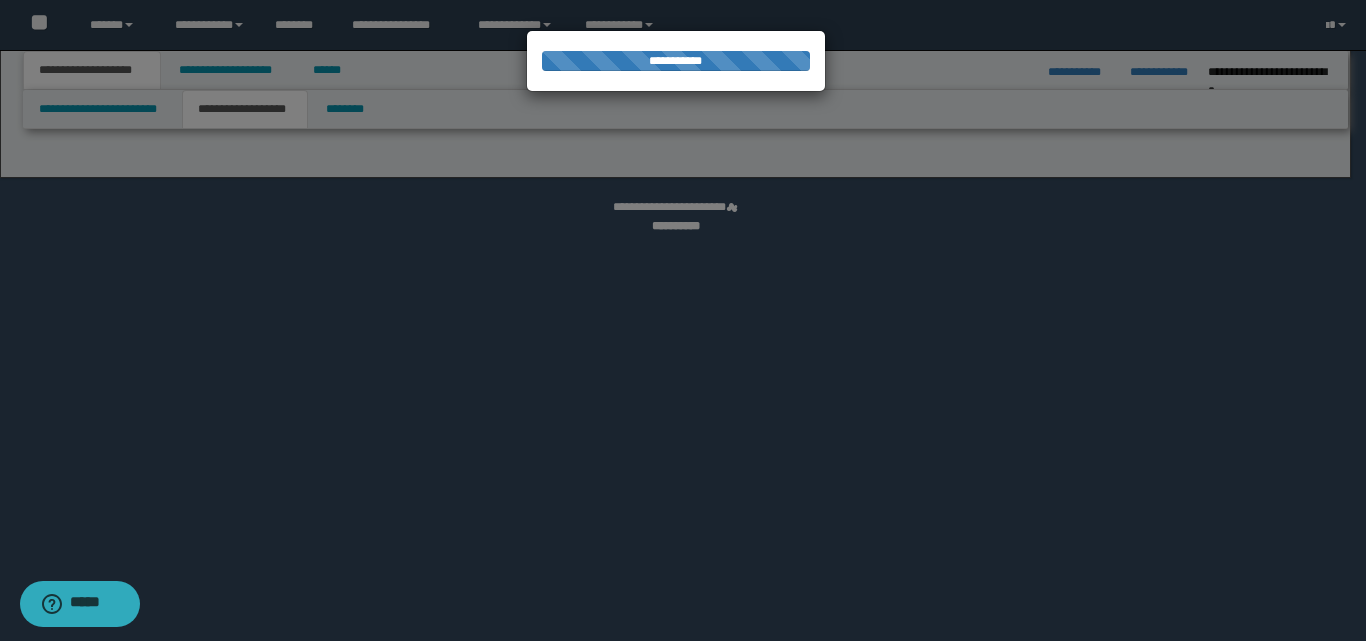 select on "*" 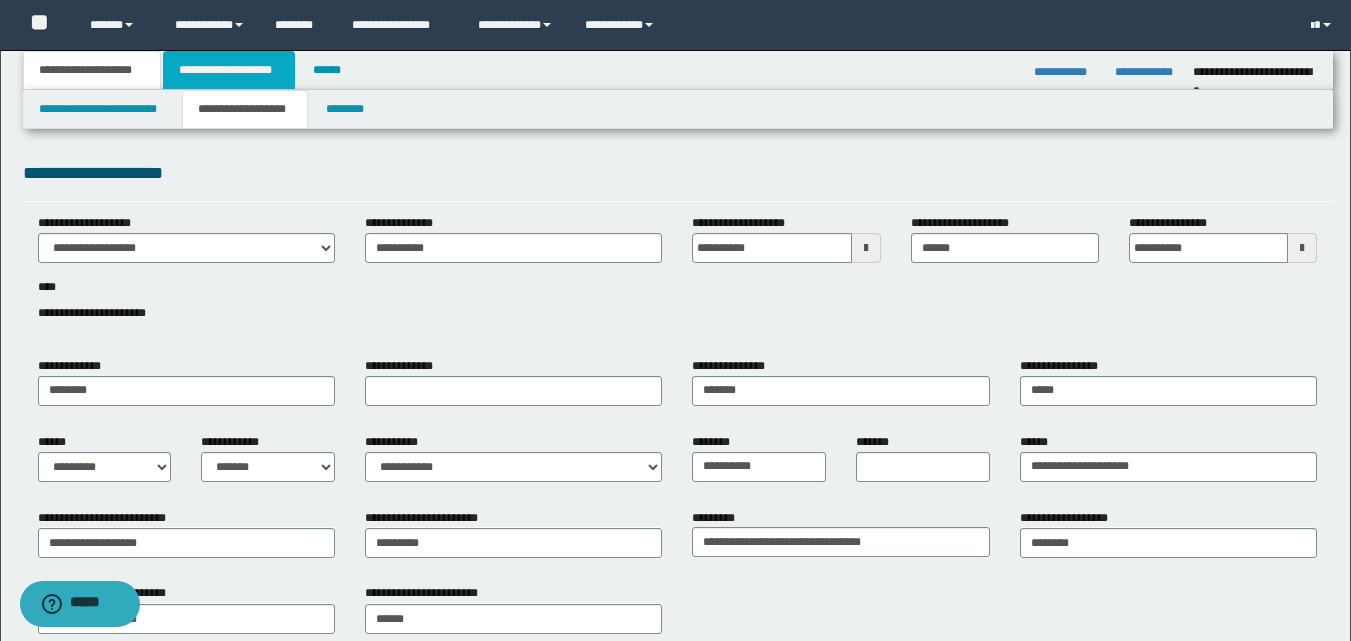 click on "**********" at bounding box center (229, 70) 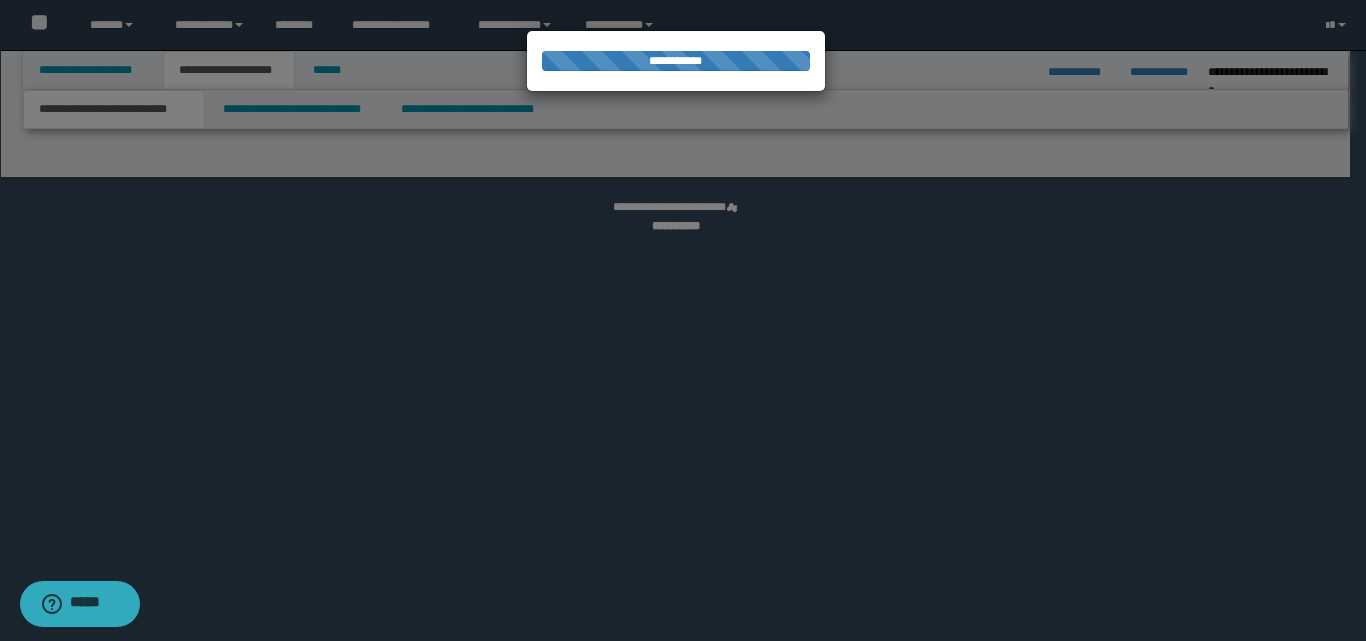 select on "*" 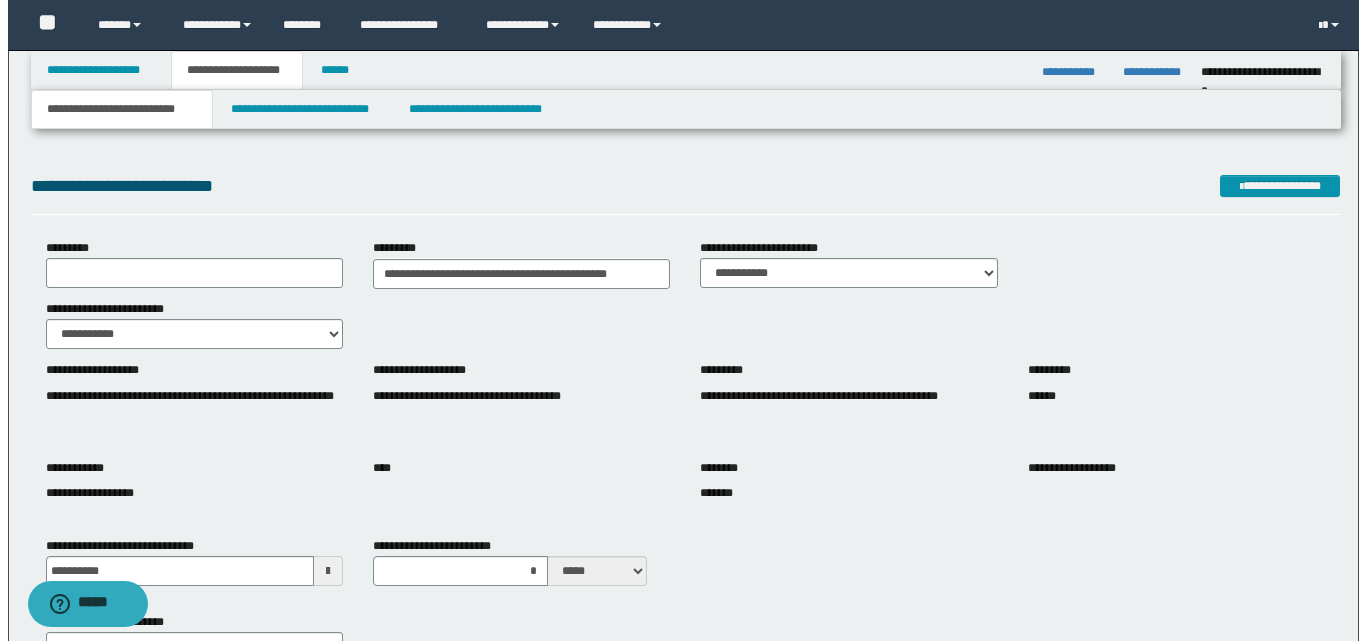 scroll, scrollTop: 0, scrollLeft: 0, axis: both 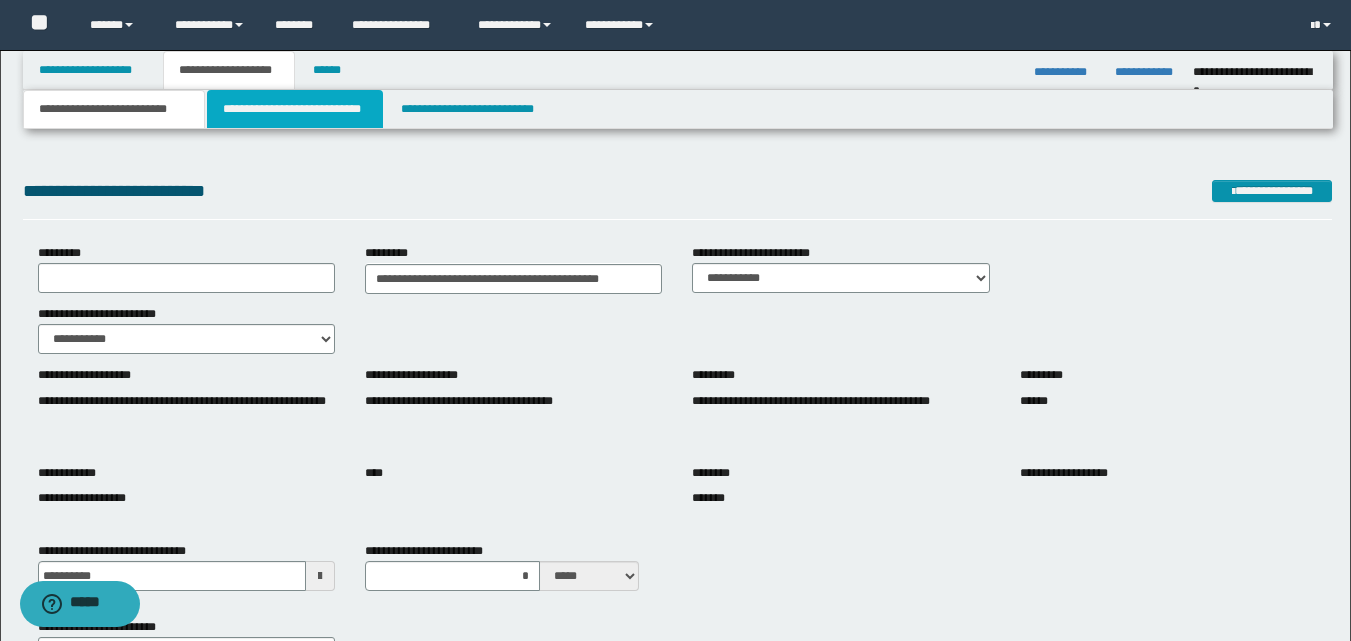 click on "**********" at bounding box center [295, 109] 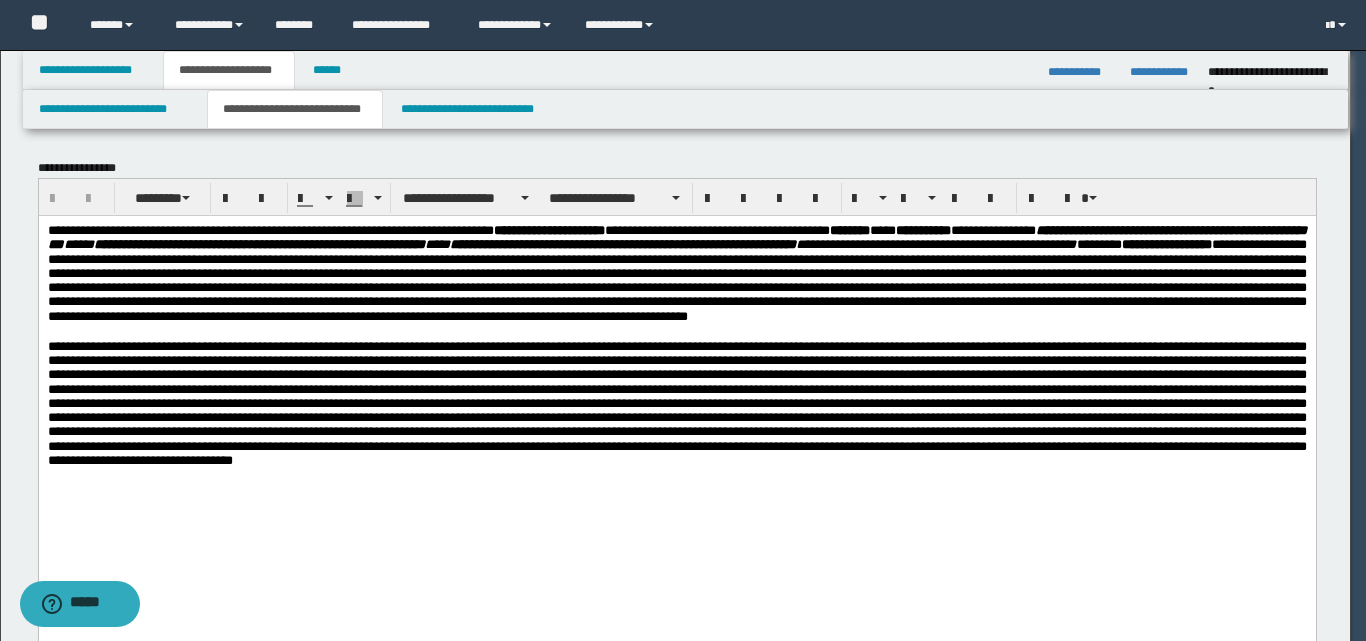 scroll, scrollTop: 0, scrollLeft: 0, axis: both 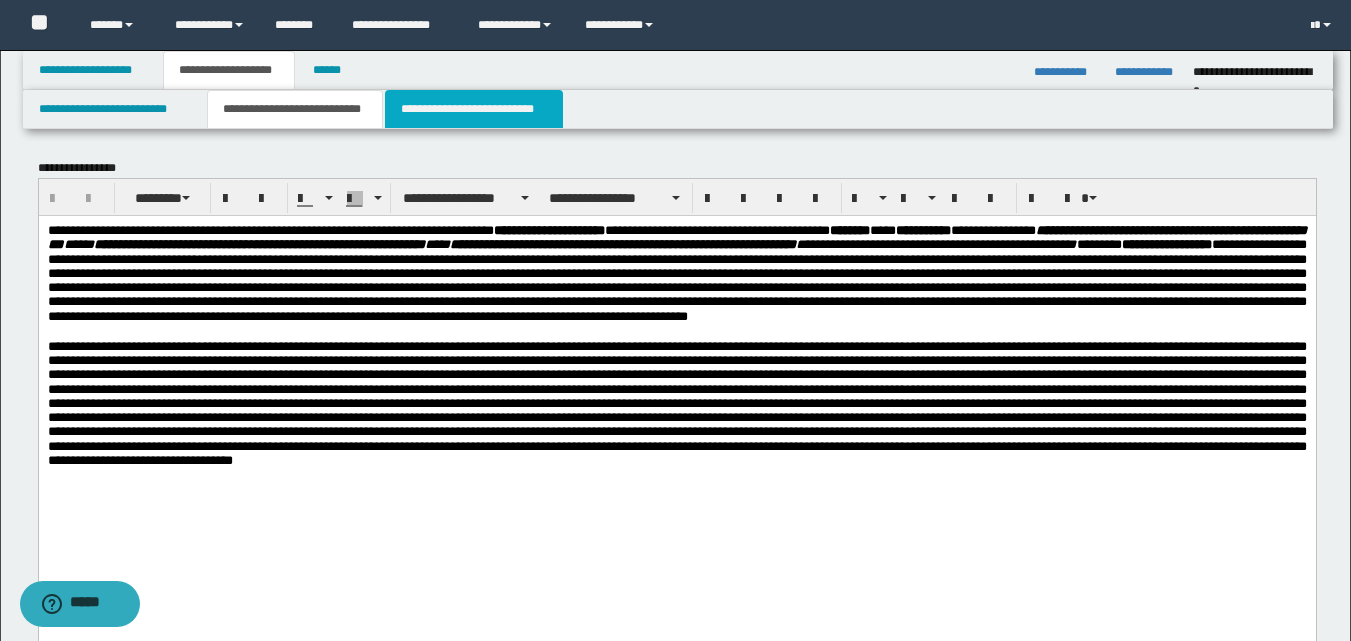 click on "**********" at bounding box center (474, 109) 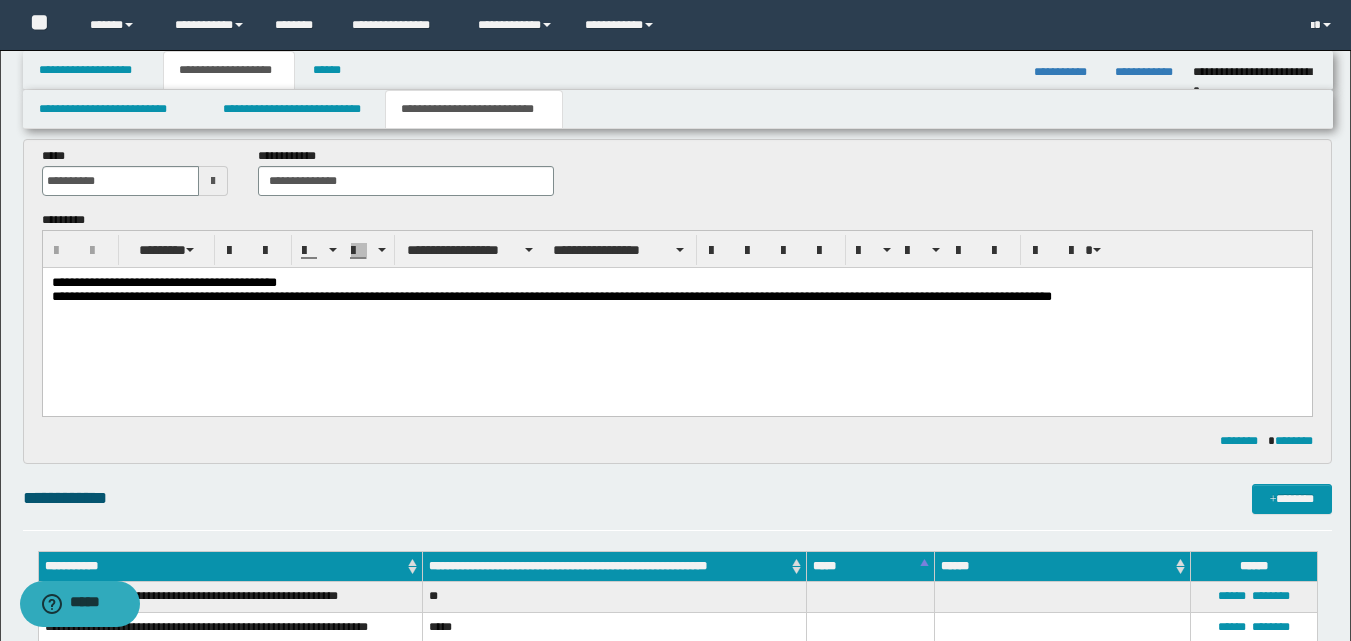 scroll, scrollTop: 0, scrollLeft: 0, axis: both 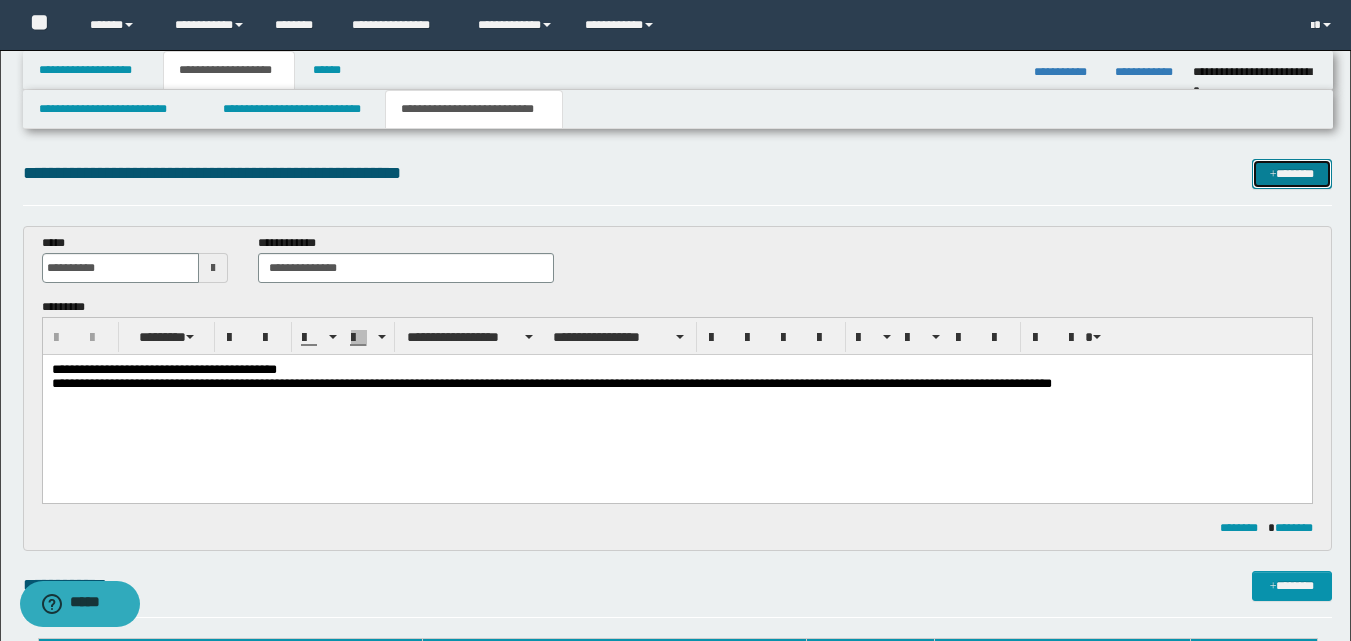 click on "*******" at bounding box center (1292, 174) 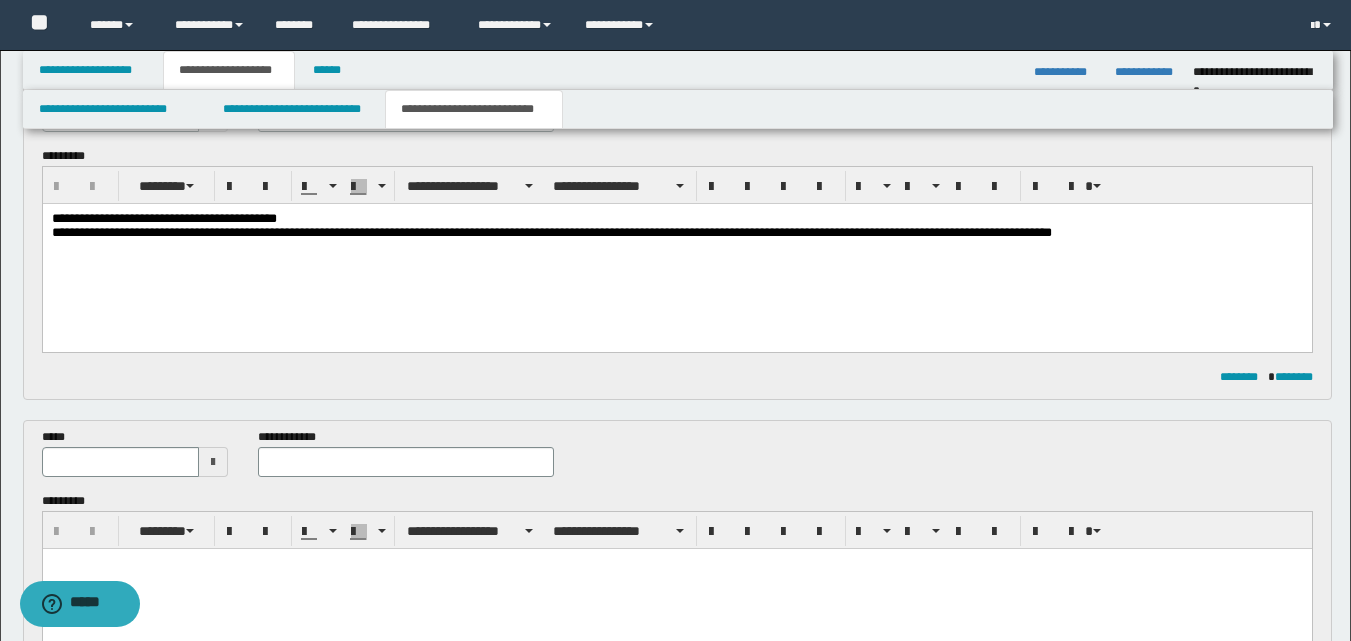scroll, scrollTop: 400, scrollLeft: 0, axis: vertical 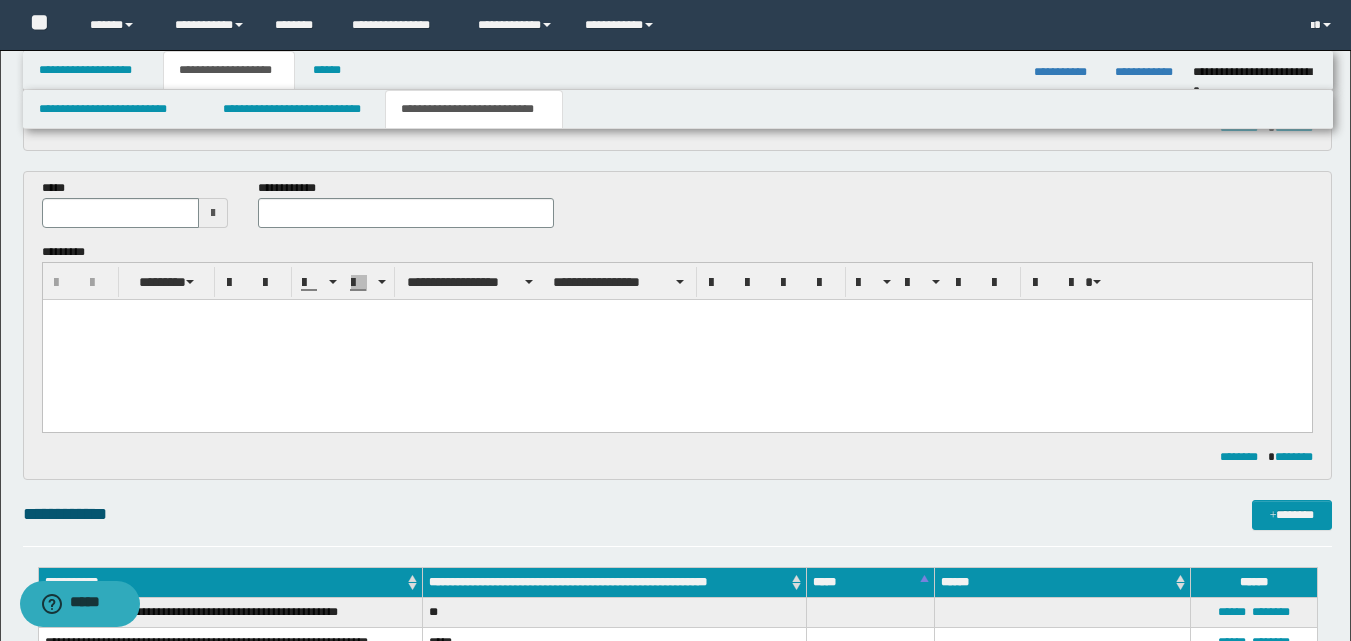 click at bounding box center (213, 213) 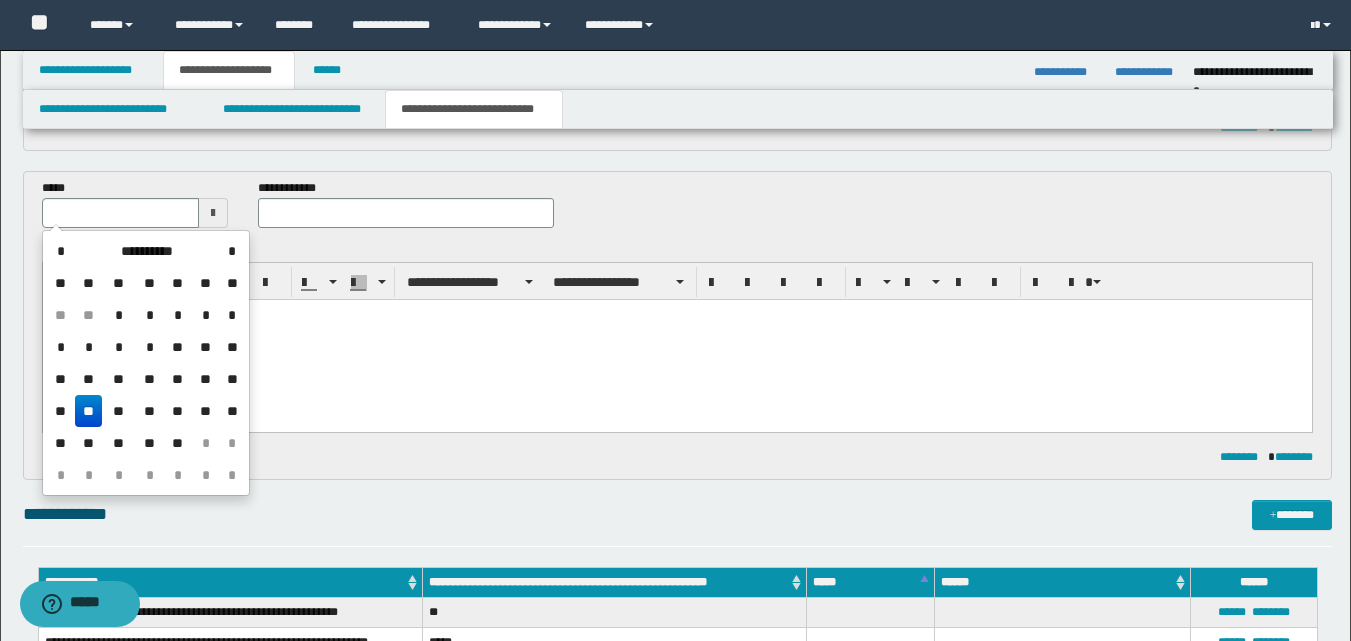 click on "**" at bounding box center [178, 379] 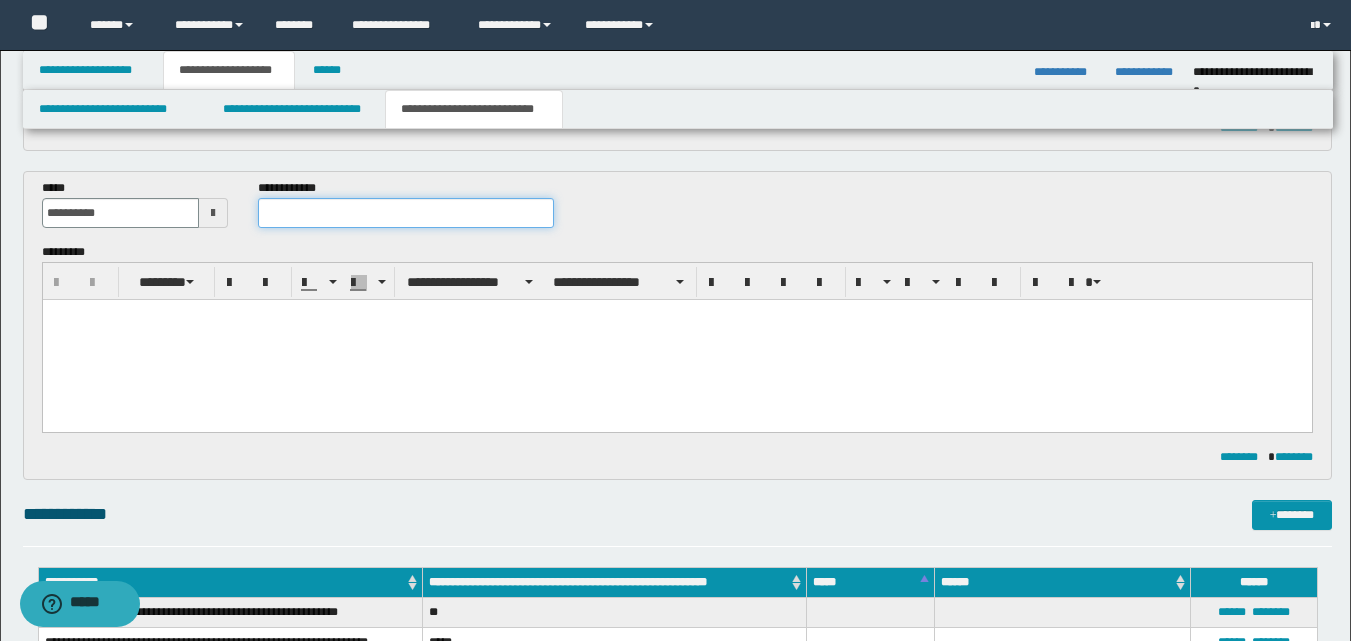 click at bounding box center (405, 213) 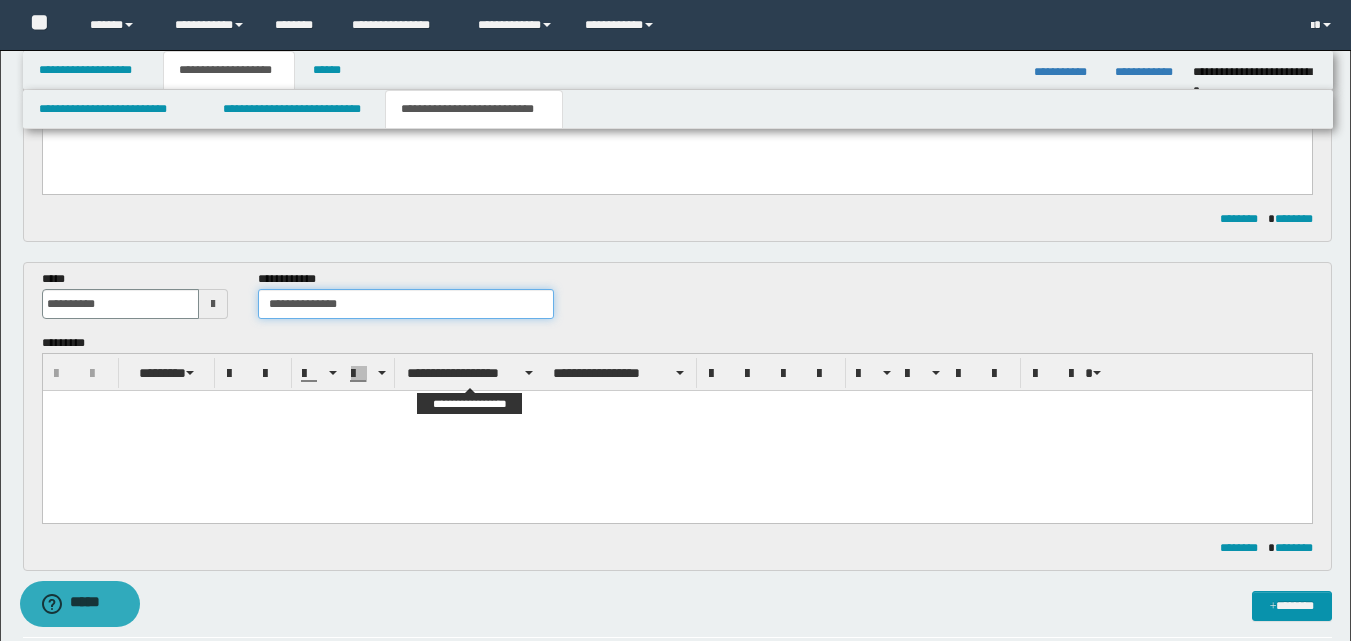 scroll, scrollTop: 100, scrollLeft: 0, axis: vertical 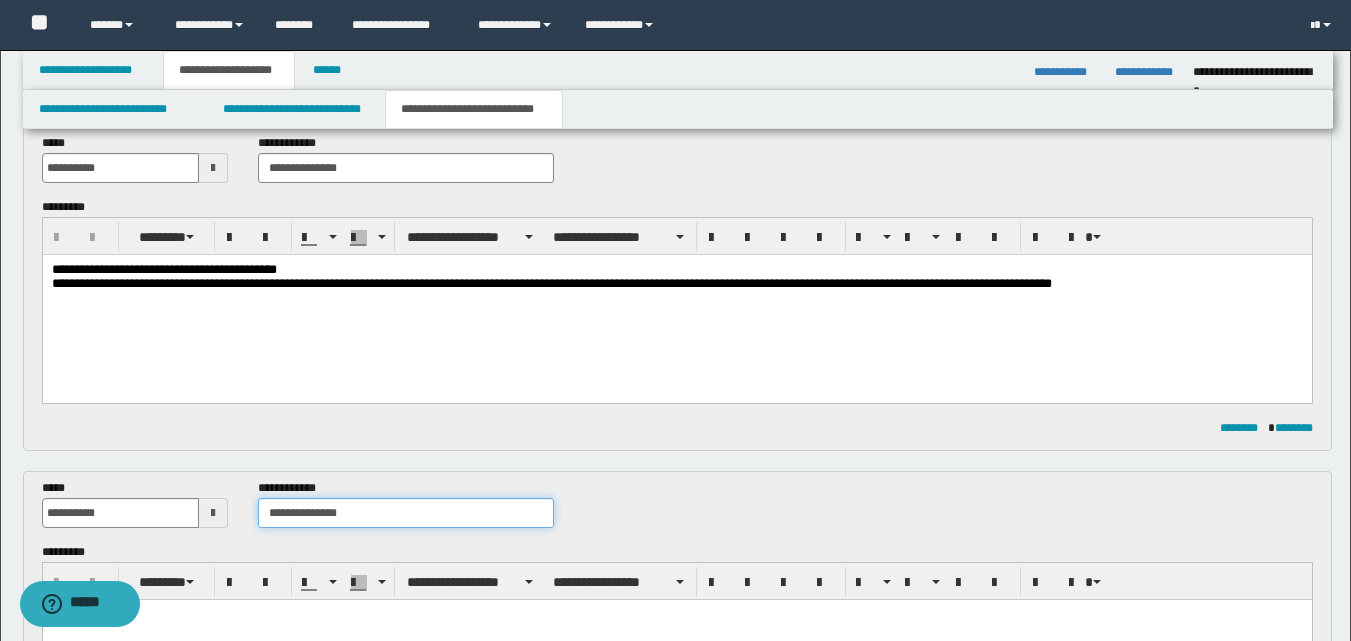 type on "**********" 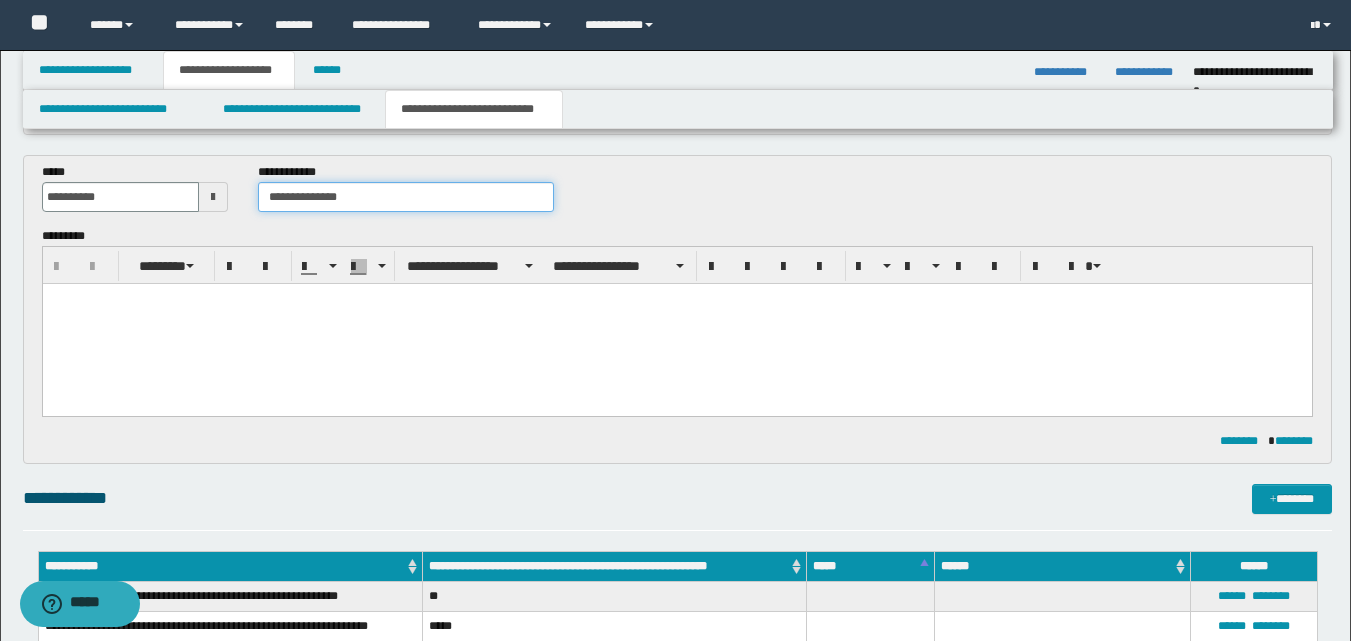 scroll, scrollTop: 400, scrollLeft: 0, axis: vertical 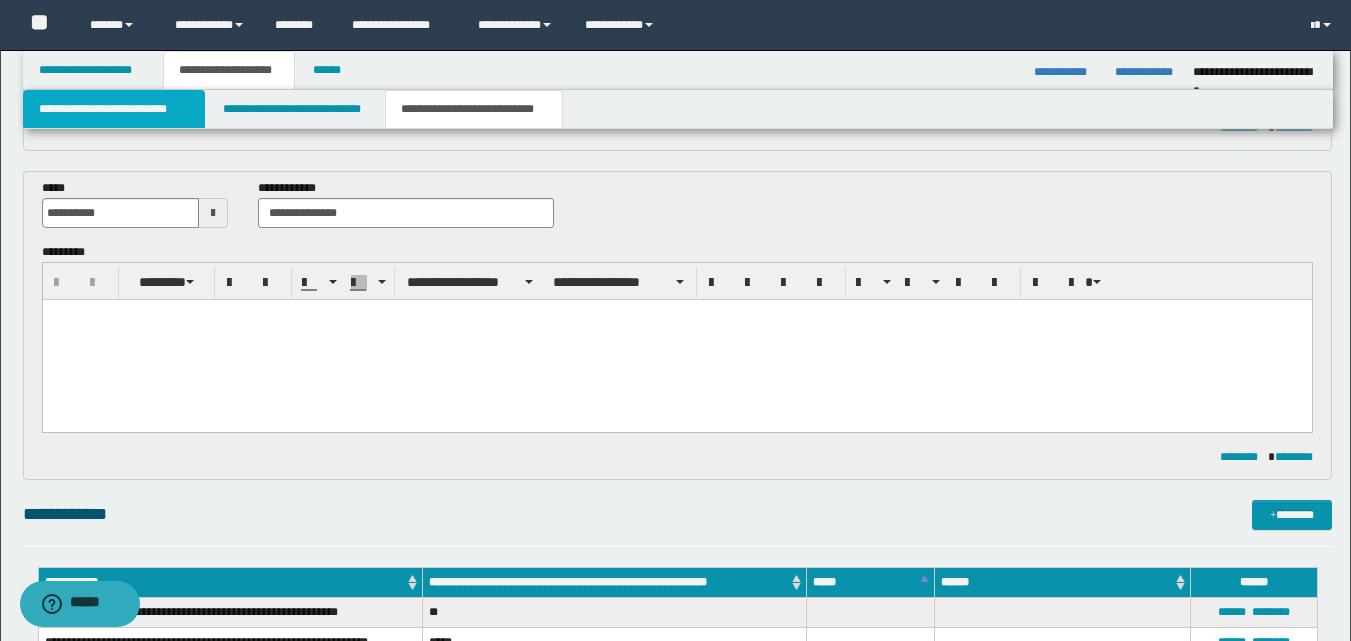 click on "**********" at bounding box center (114, 109) 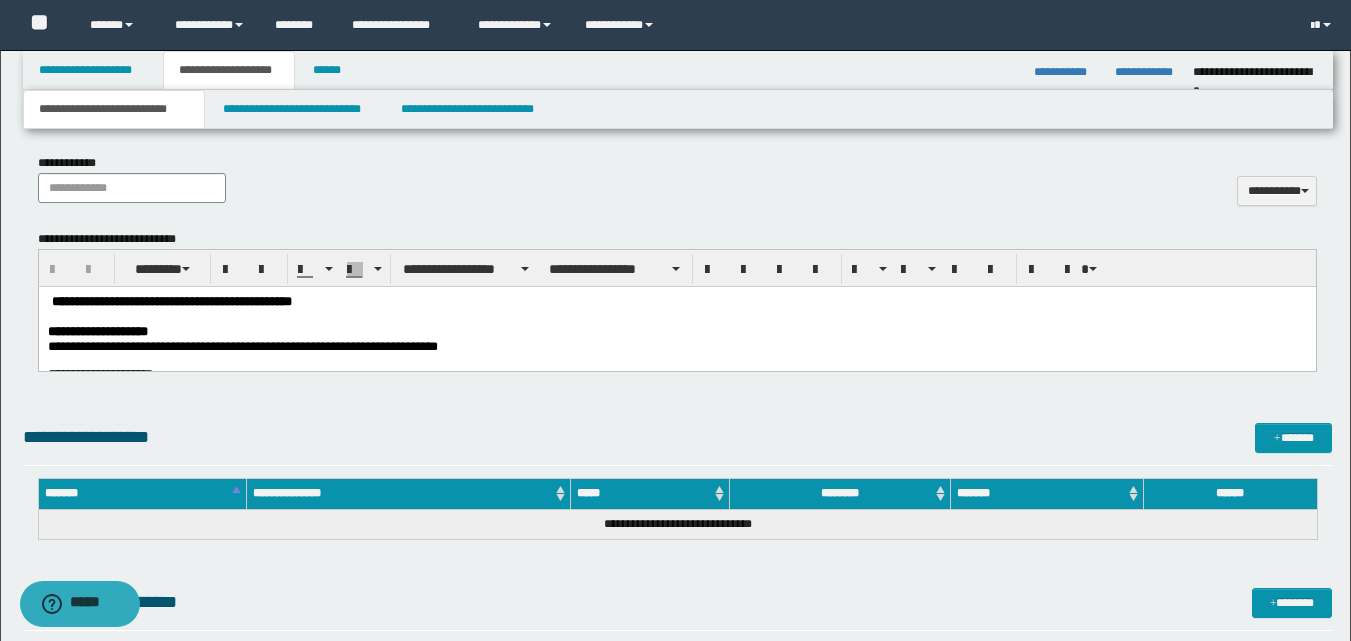scroll, scrollTop: 1000, scrollLeft: 0, axis: vertical 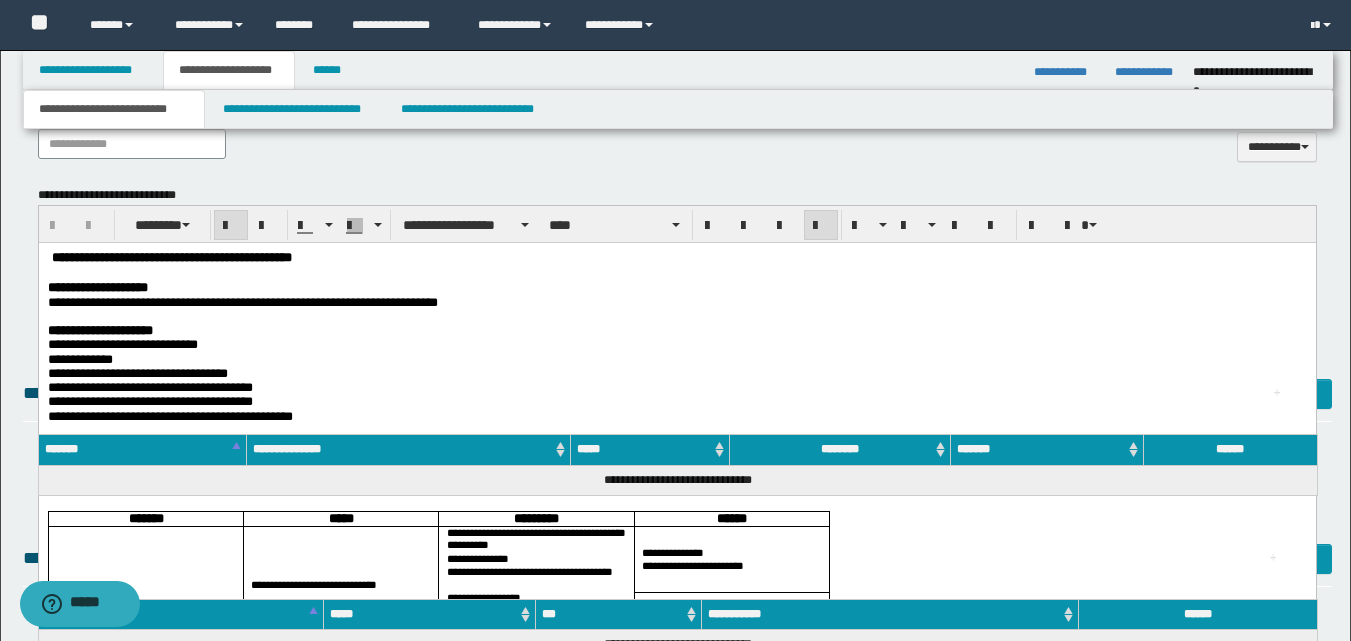 click on "**********" at bounding box center (676, 288) 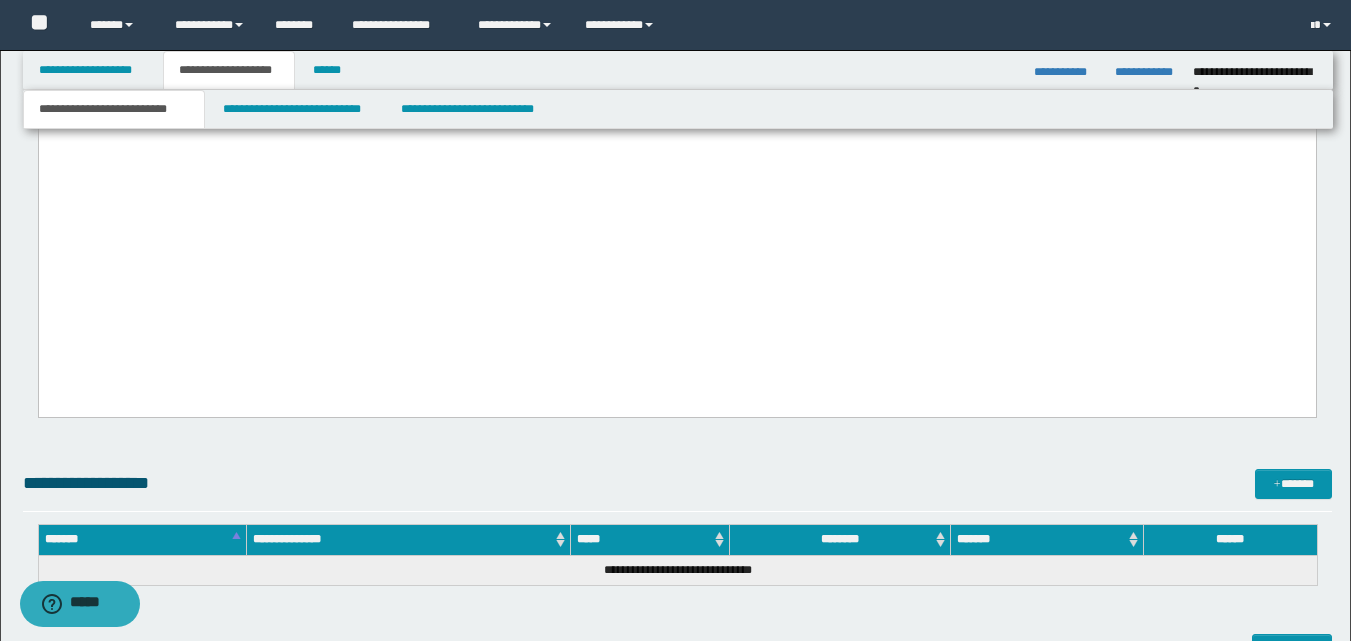 scroll, scrollTop: 2700, scrollLeft: 0, axis: vertical 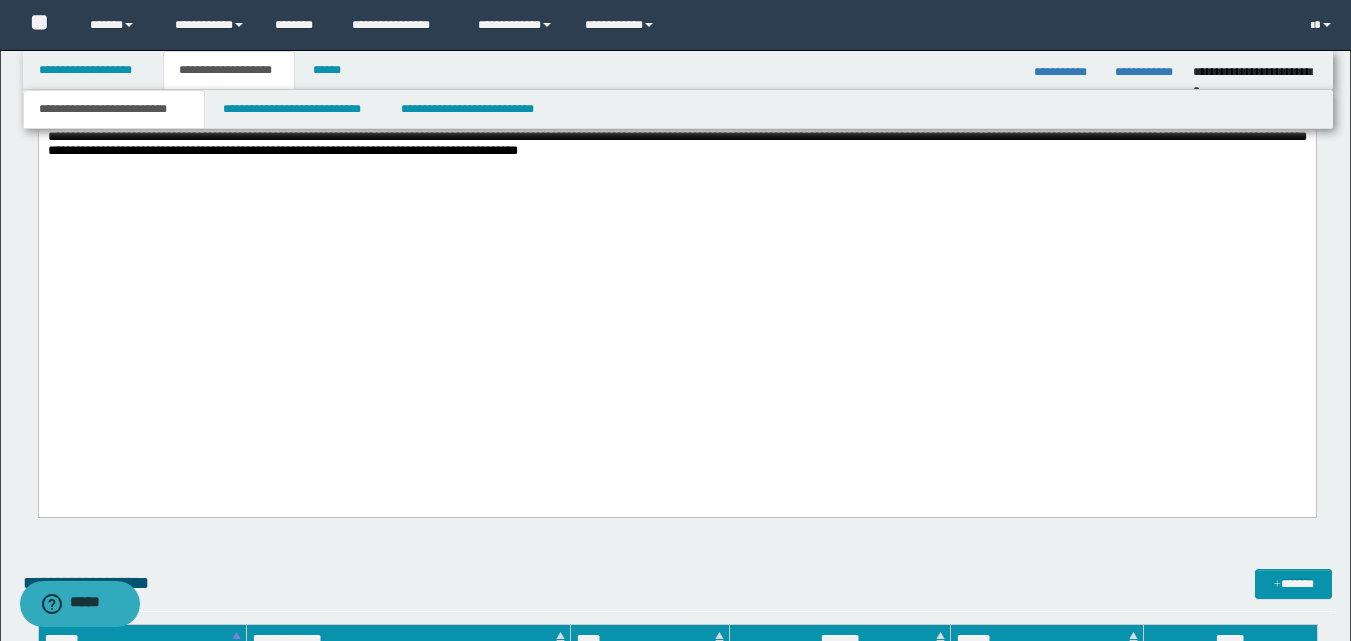 click on "**********" at bounding box center [676, 144] 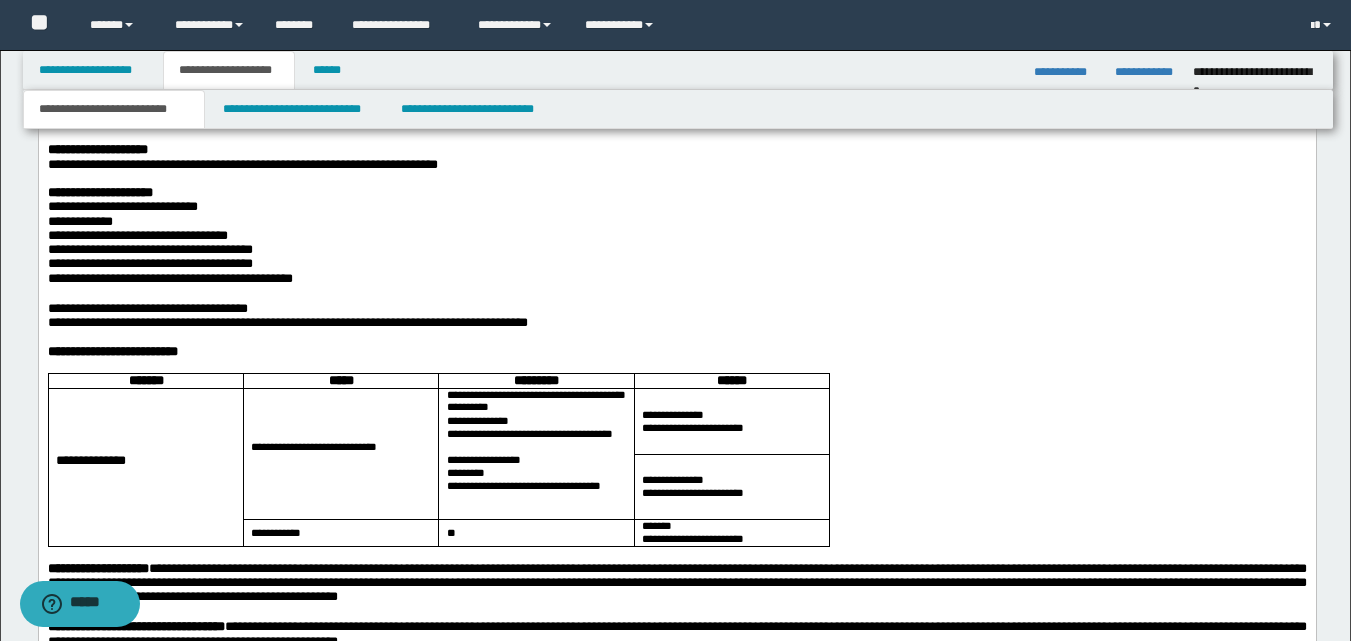 scroll, scrollTop: 1100, scrollLeft: 0, axis: vertical 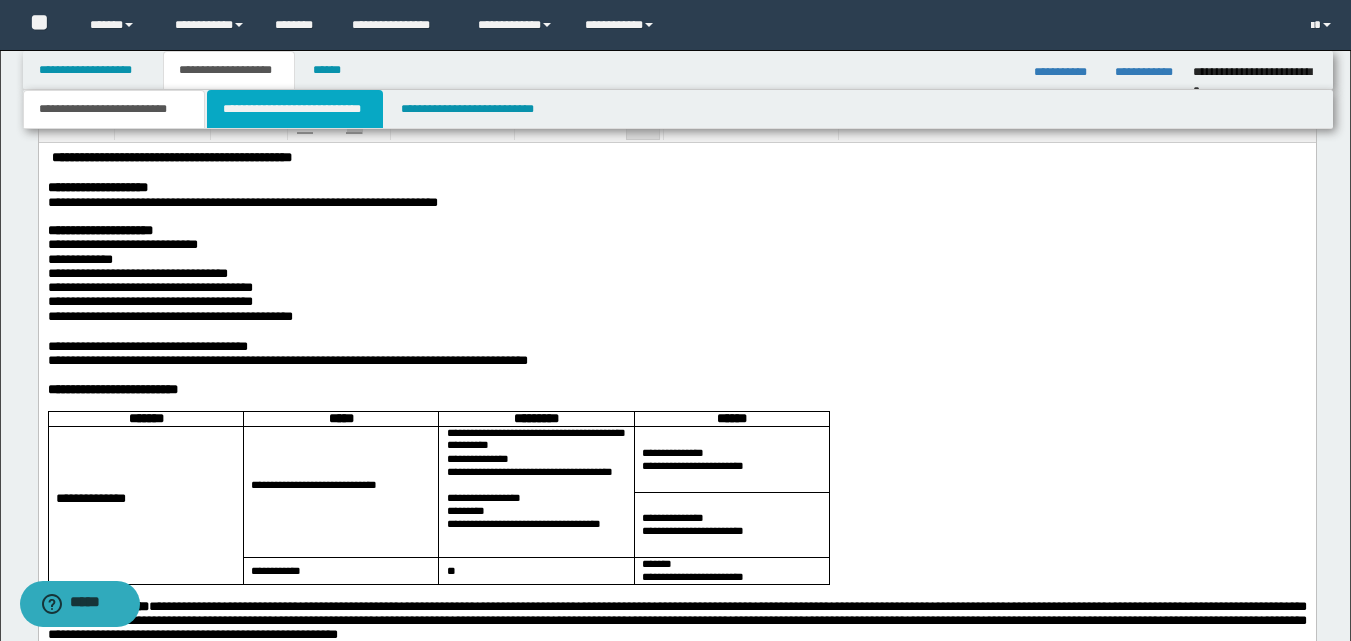 click on "**********" at bounding box center (295, 109) 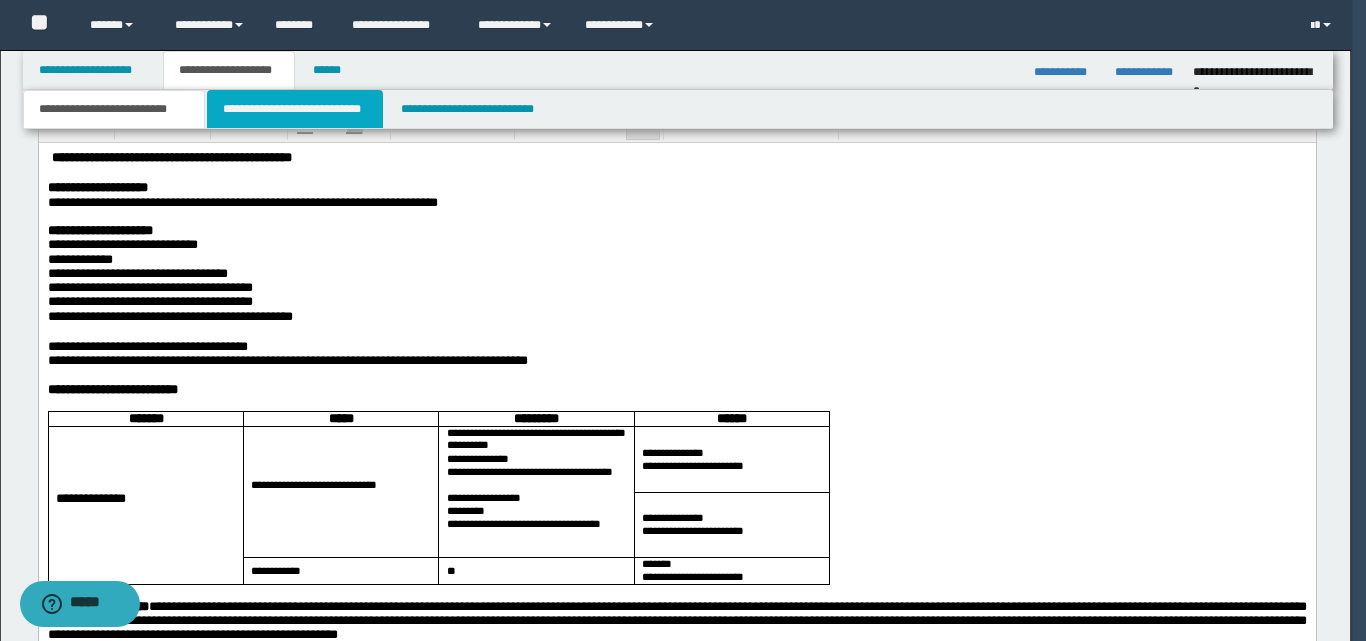 type 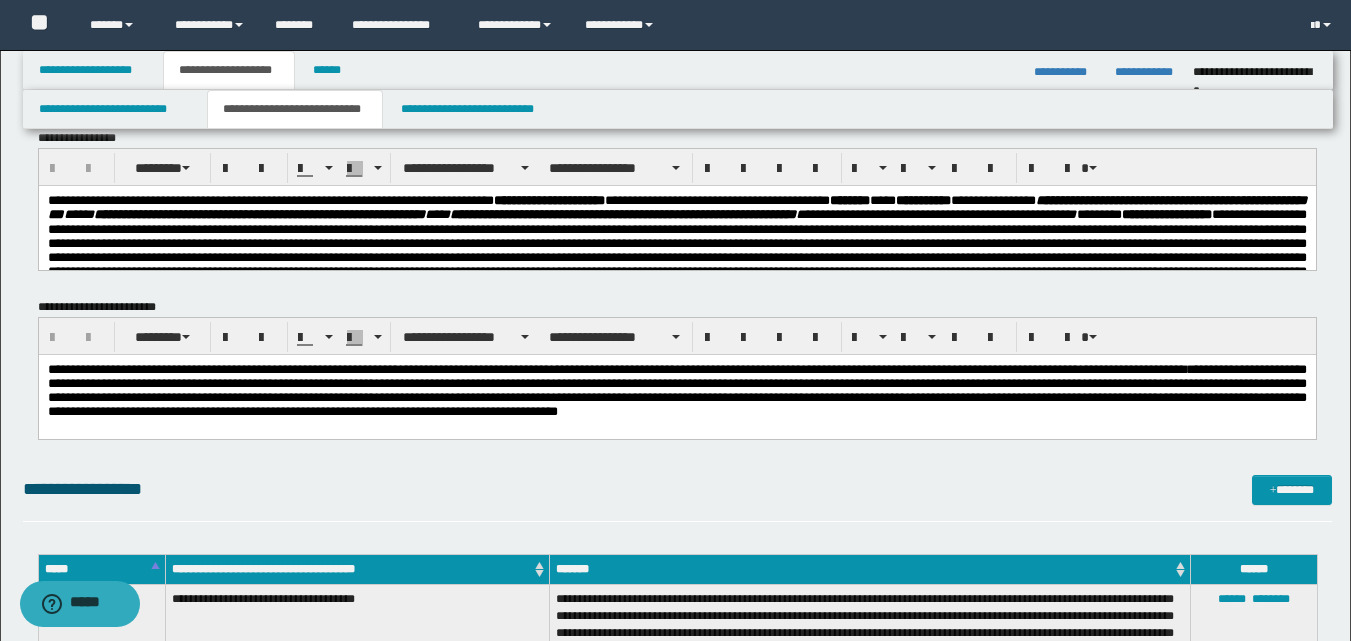 scroll, scrollTop: 0, scrollLeft: 0, axis: both 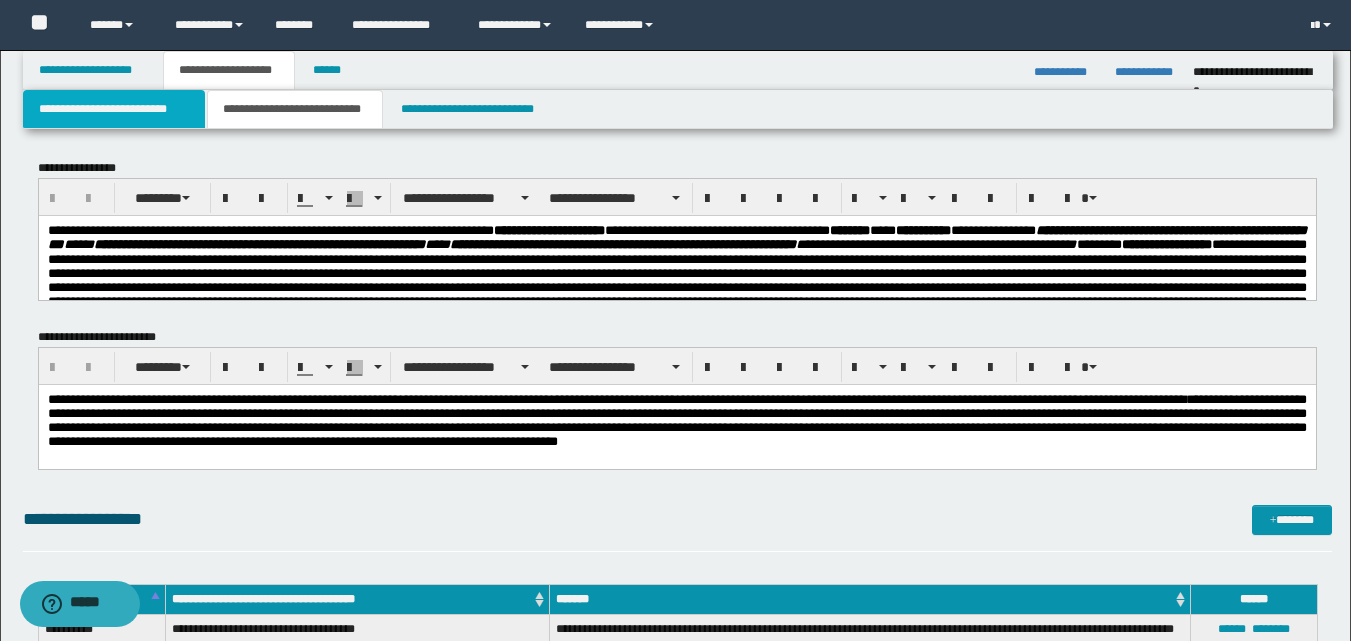 click on "**********" at bounding box center [114, 109] 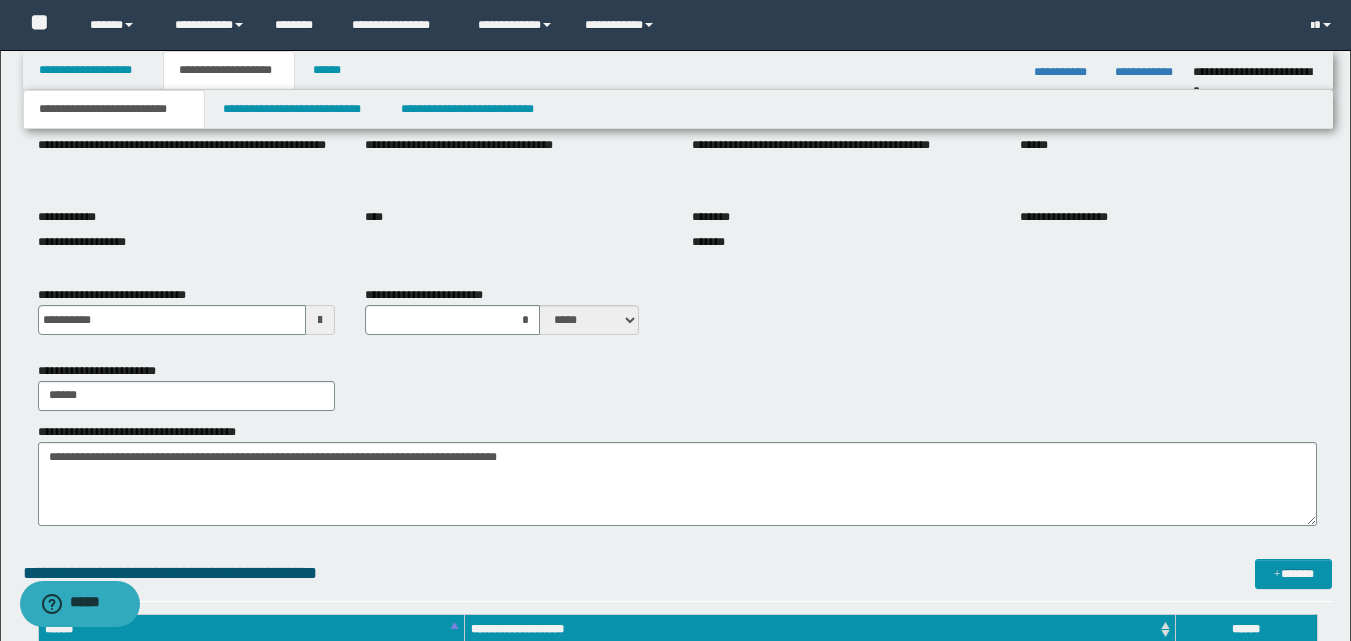 scroll, scrollTop: 300, scrollLeft: 0, axis: vertical 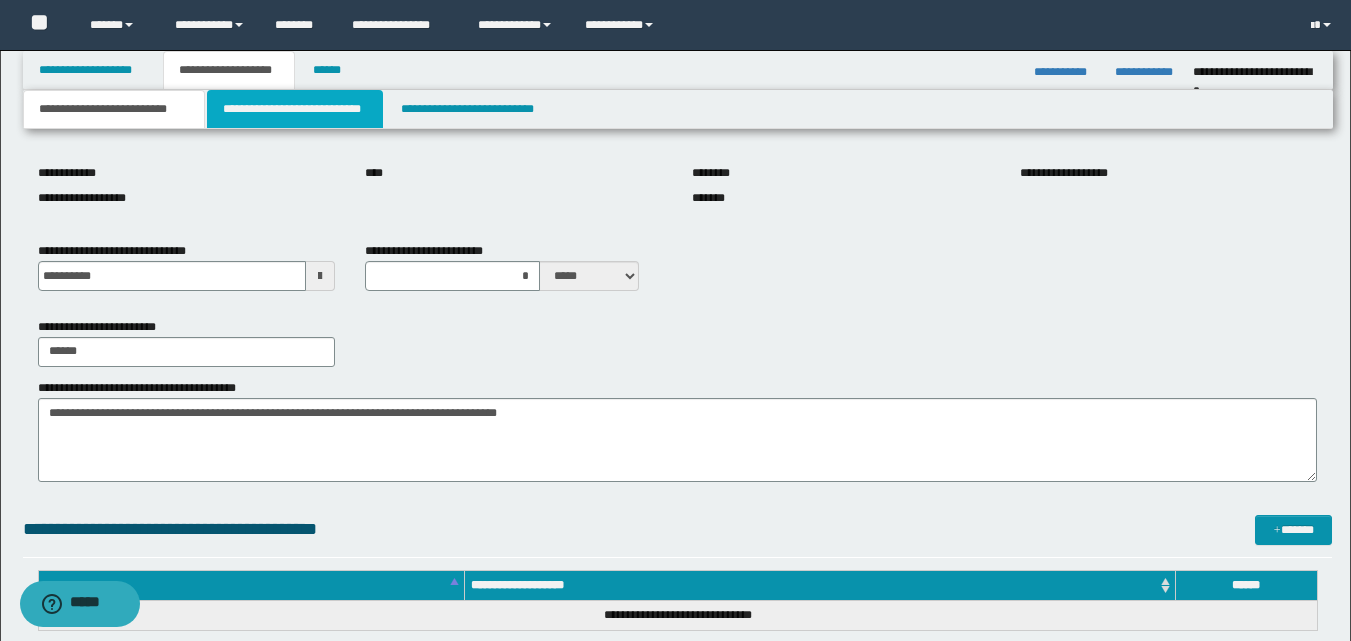 click on "**********" at bounding box center [295, 109] 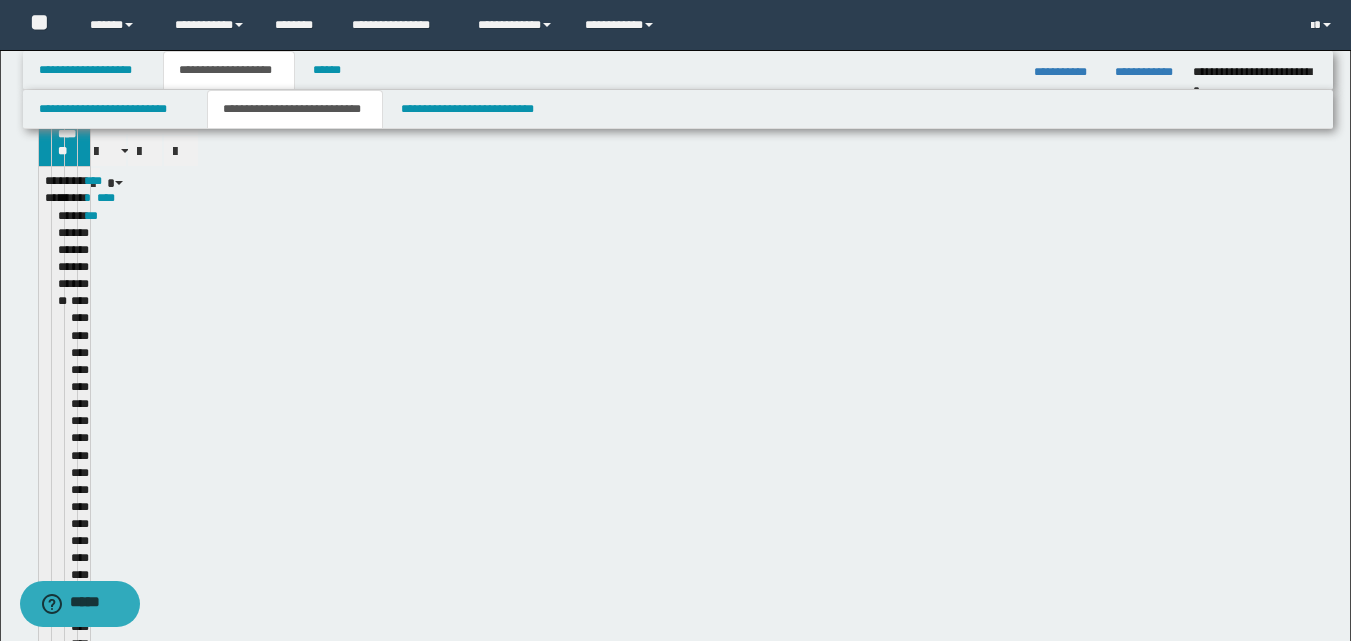 click on "**********" at bounding box center [295, 109] 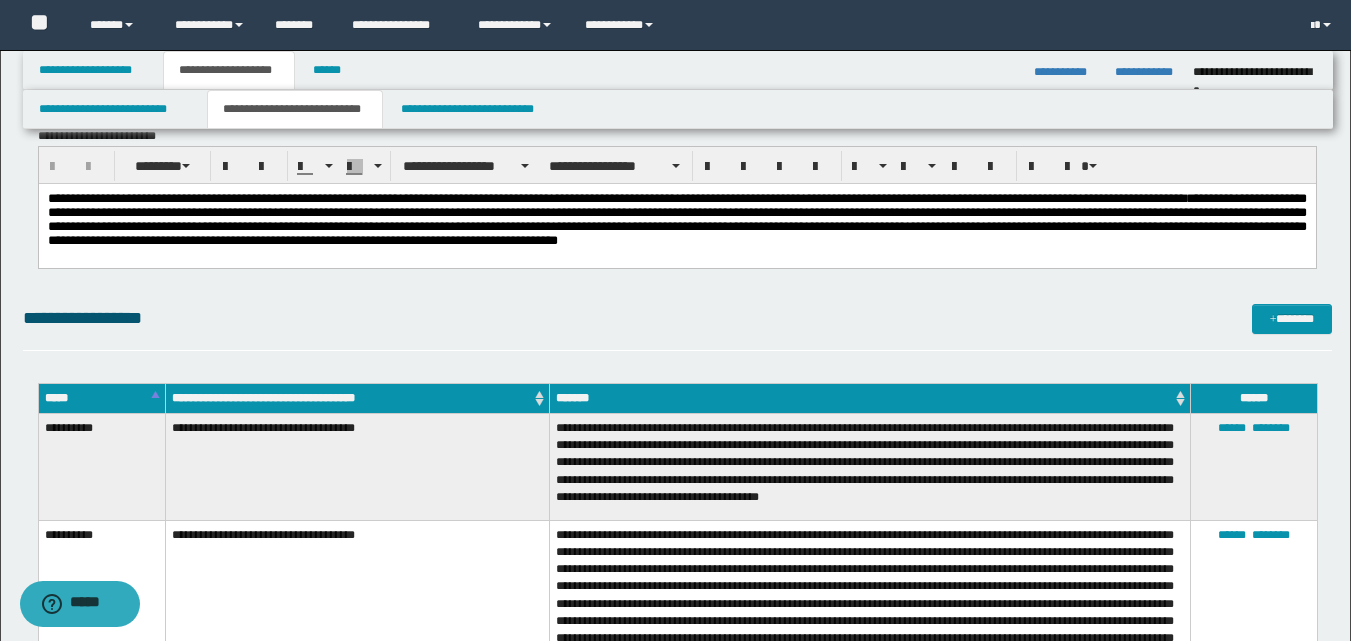 scroll, scrollTop: 0, scrollLeft: 0, axis: both 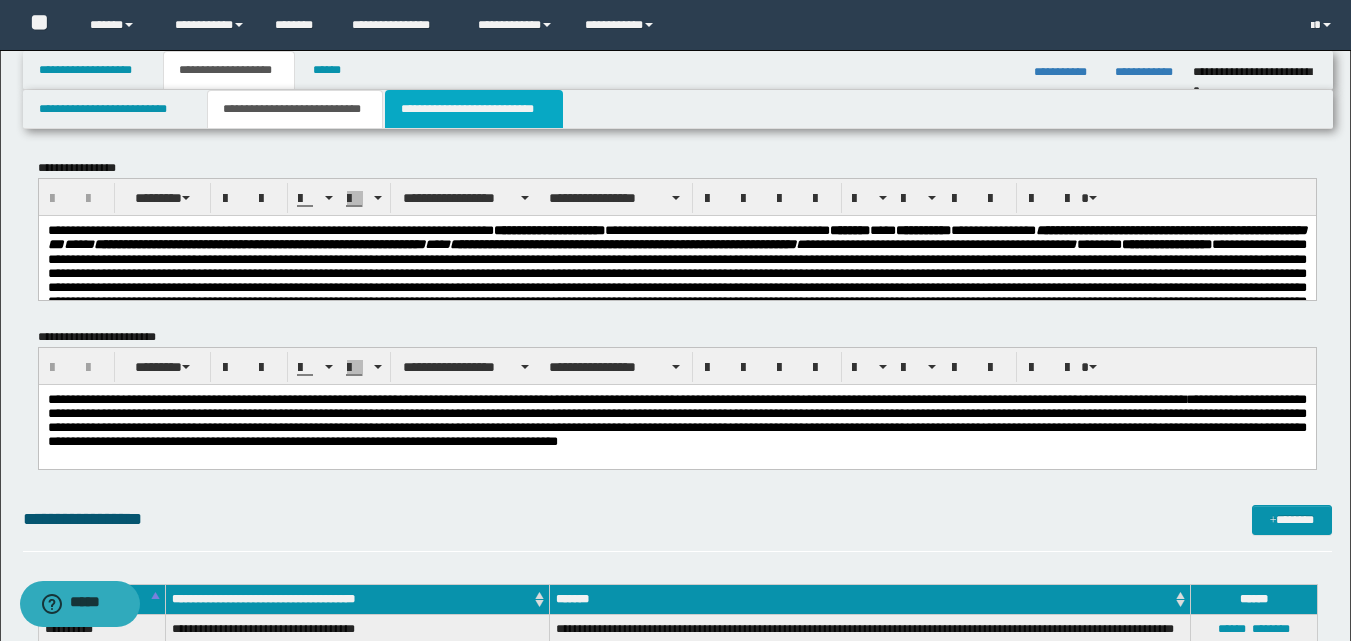 click on "**********" at bounding box center [474, 109] 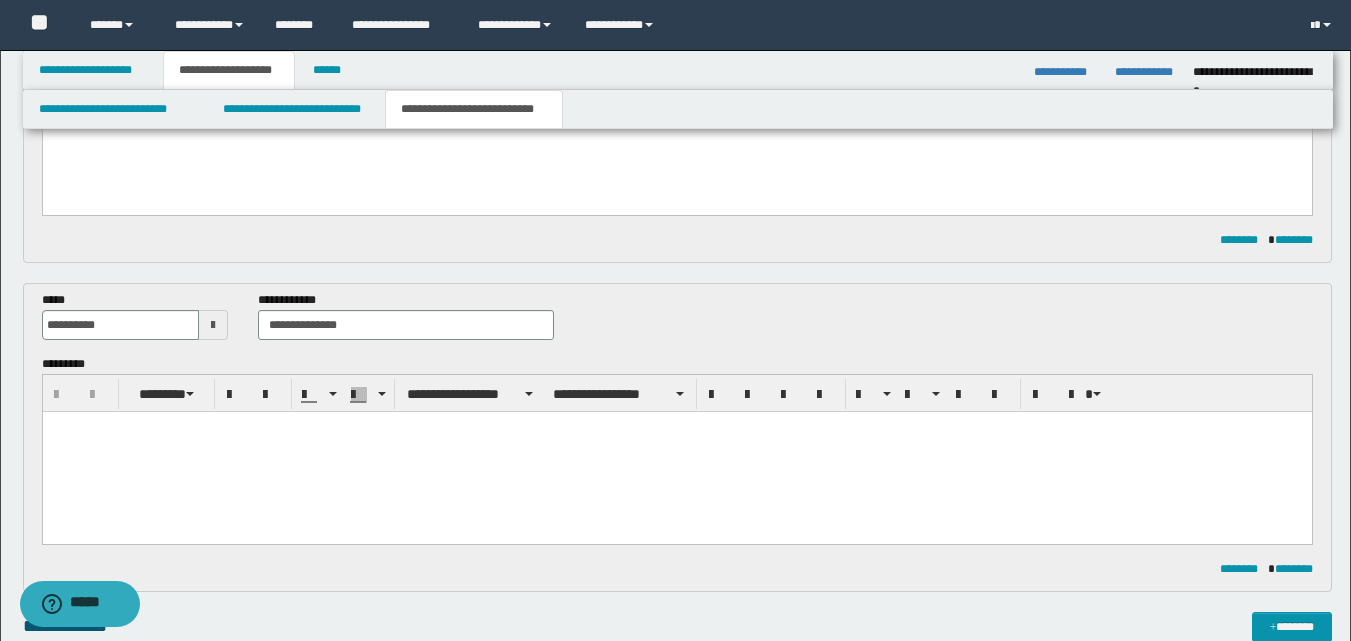 scroll, scrollTop: 300, scrollLeft: 0, axis: vertical 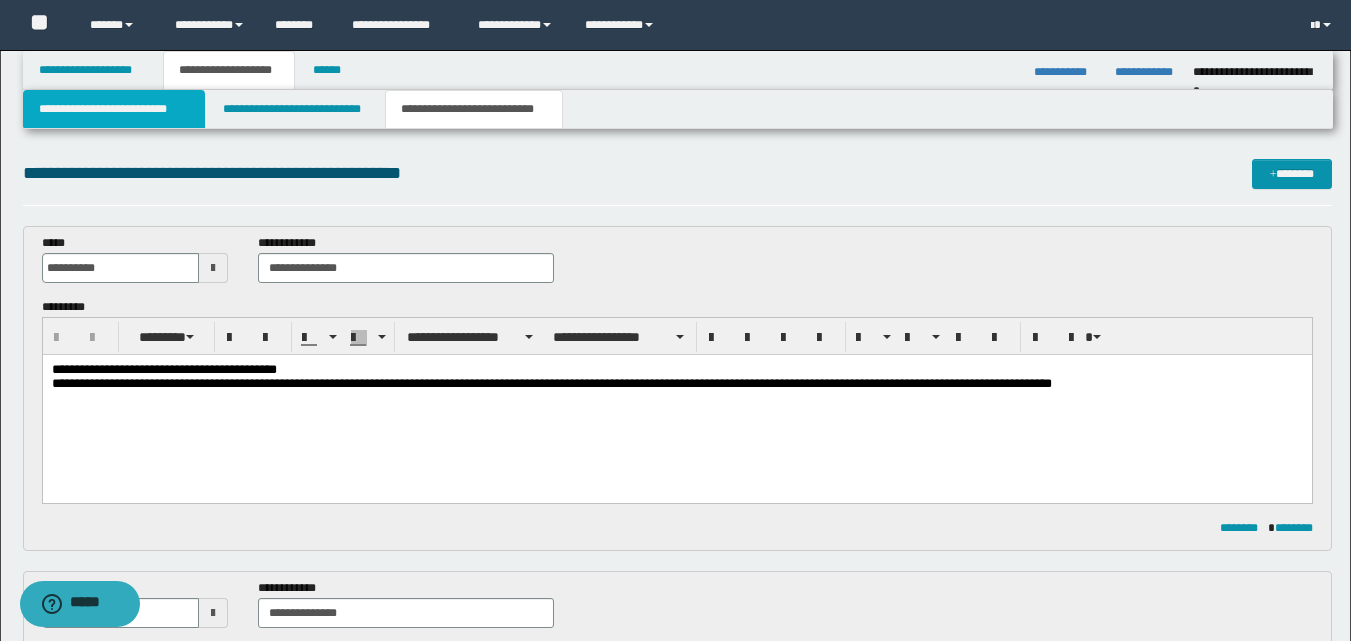 click on "**********" at bounding box center [114, 109] 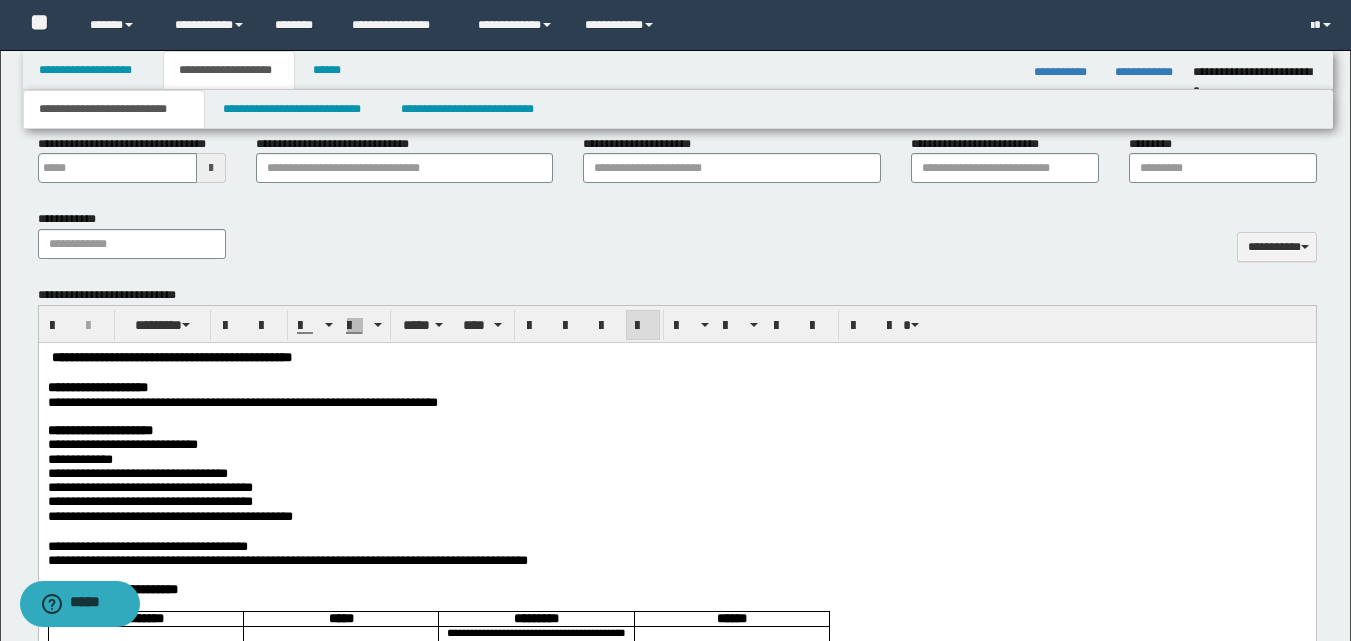 scroll, scrollTop: 1000, scrollLeft: 0, axis: vertical 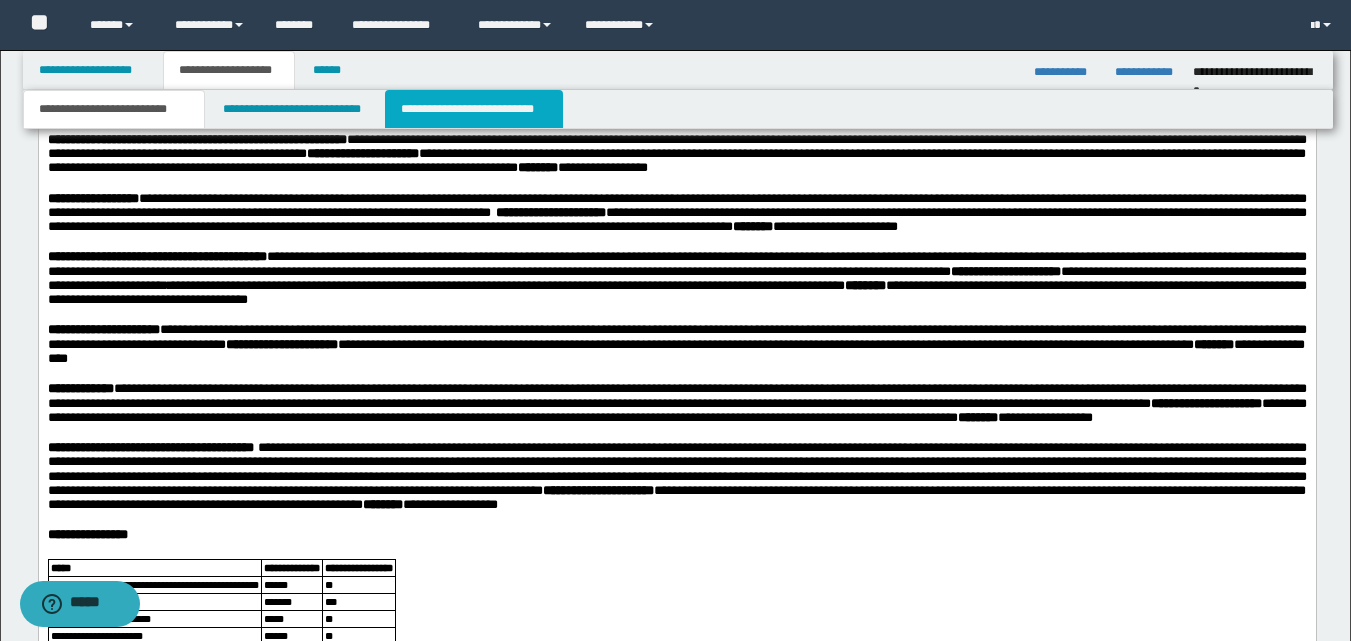 click on "**********" at bounding box center (474, 109) 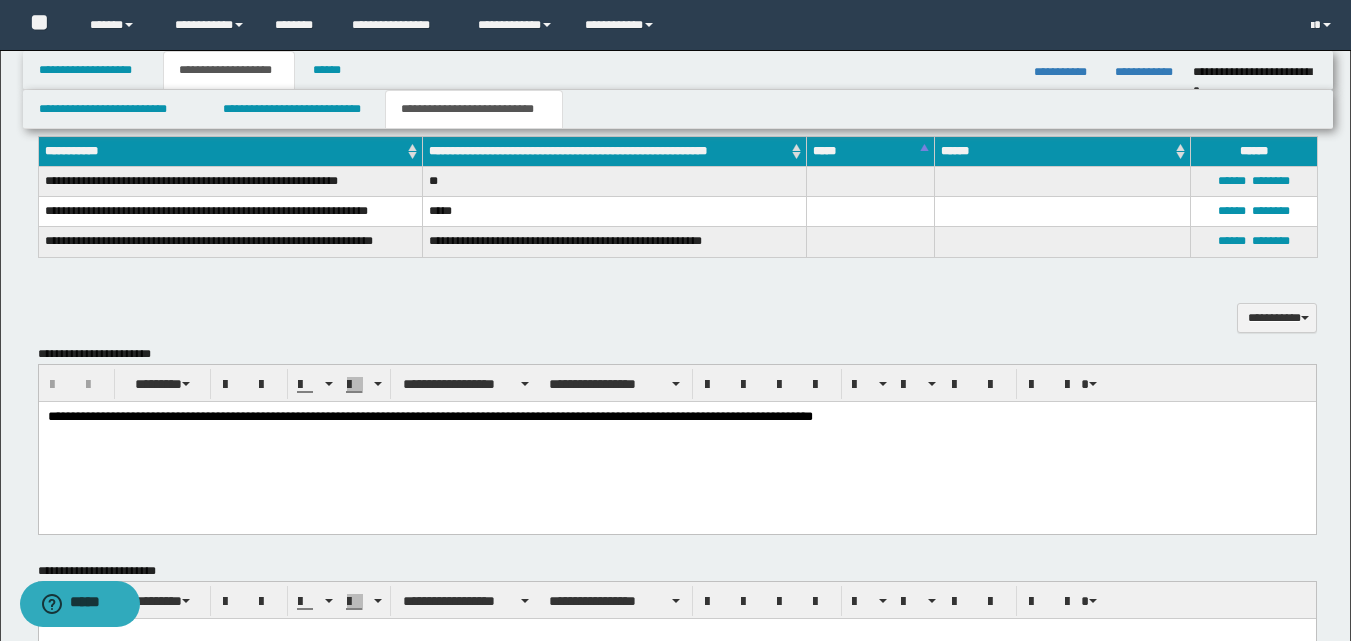 scroll, scrollTop: 834, scrollLeft: 0, axis: vertical 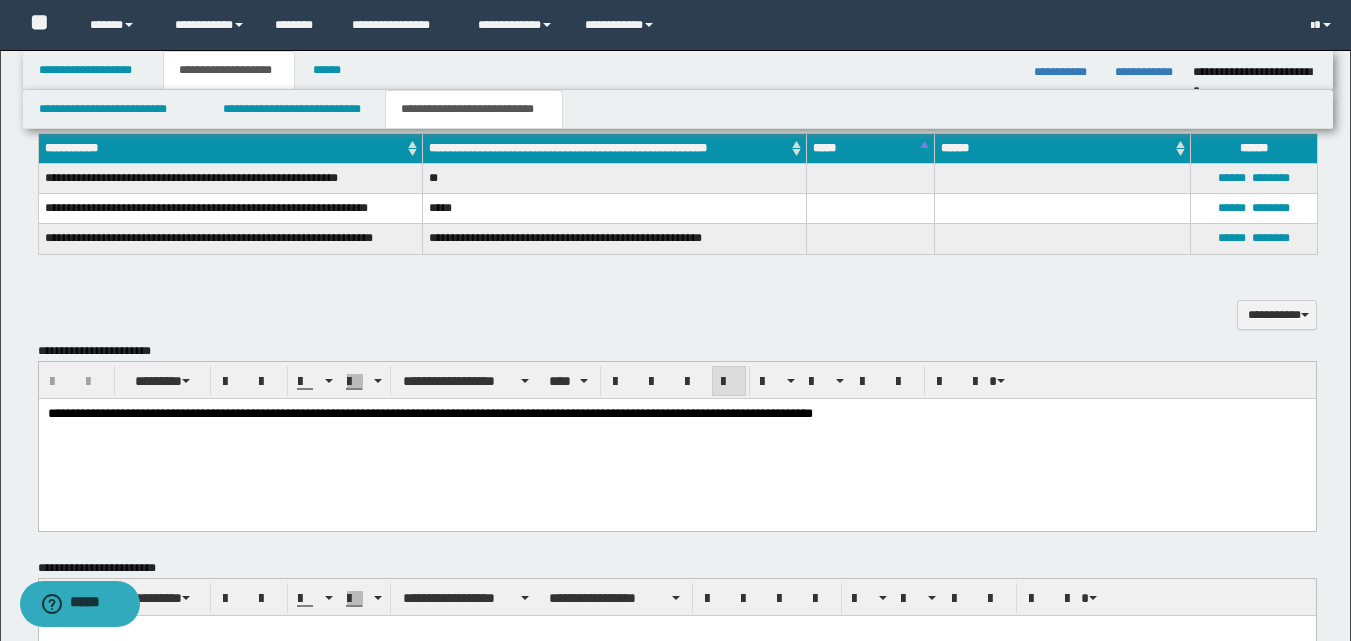 click on "**********" at bounding box center (429, 413) 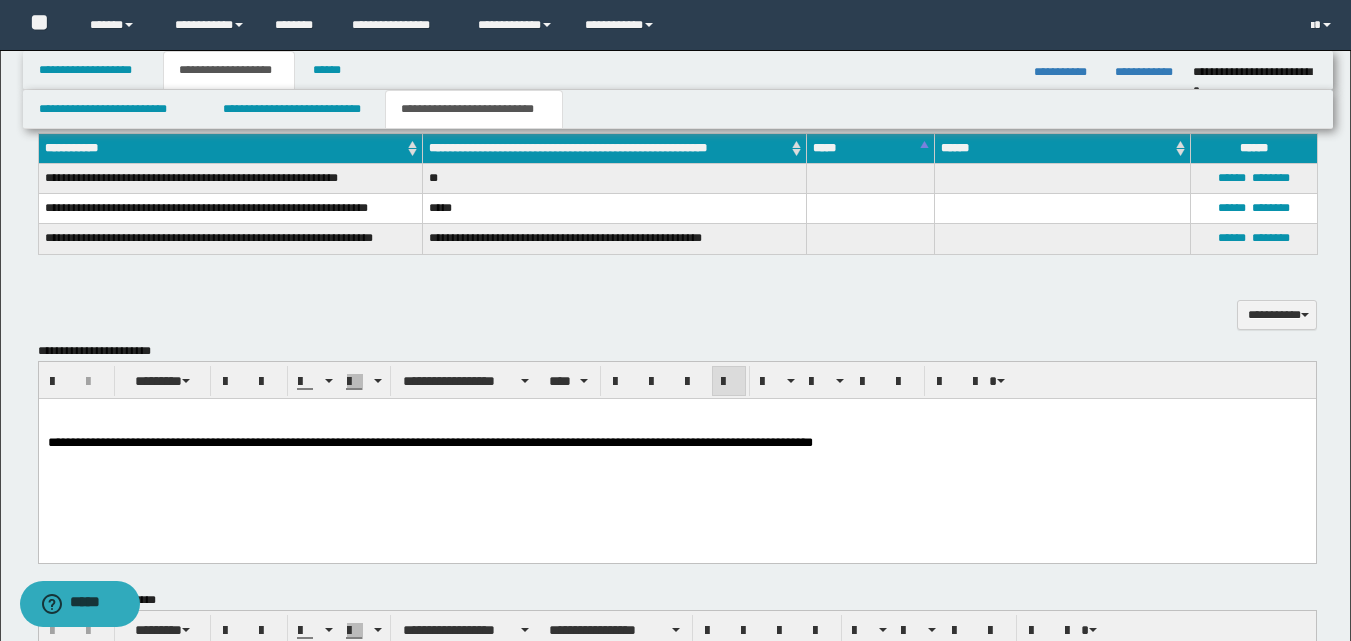 click at bounding box center (676, 414) 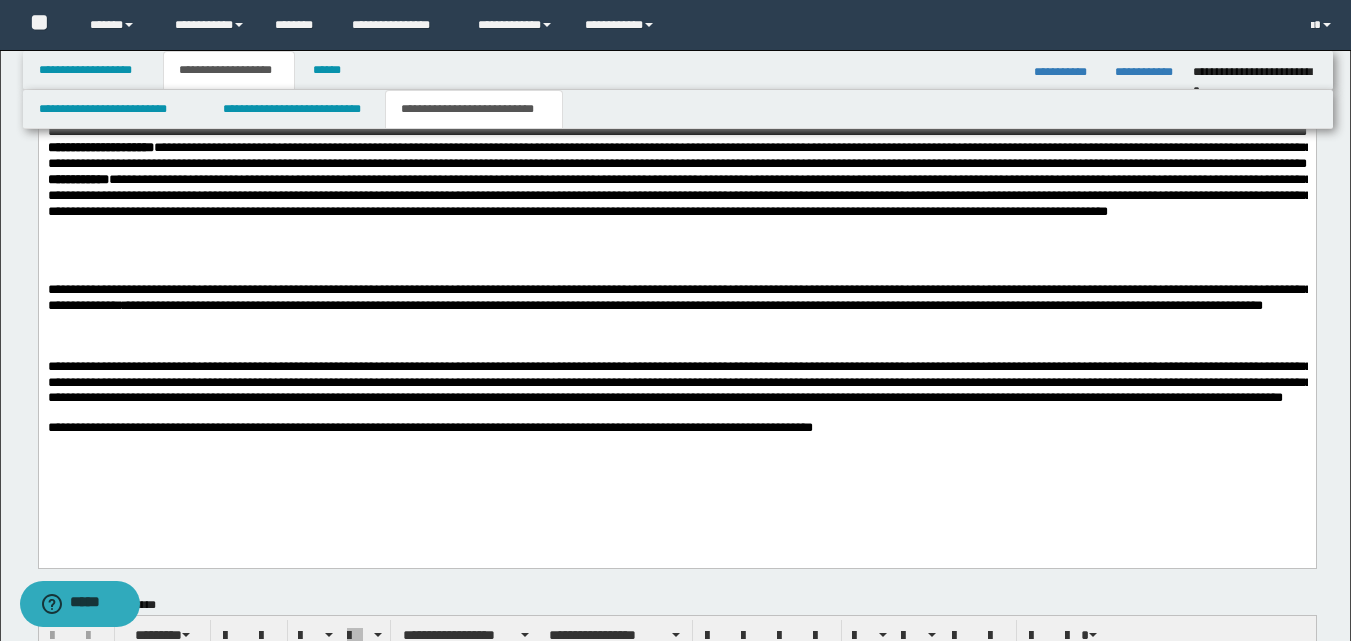 scroll, scrollTop: 1234, scrollLeft: 0, axis: vertical 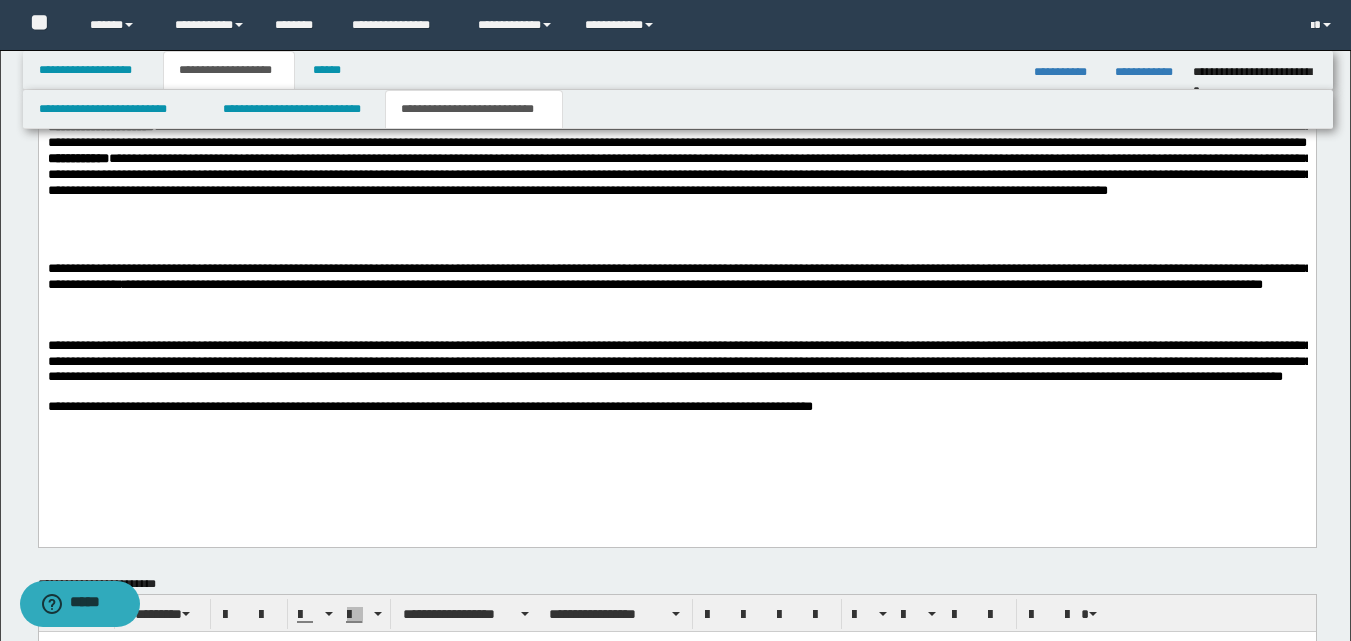 click at bounding box center (676, 323) 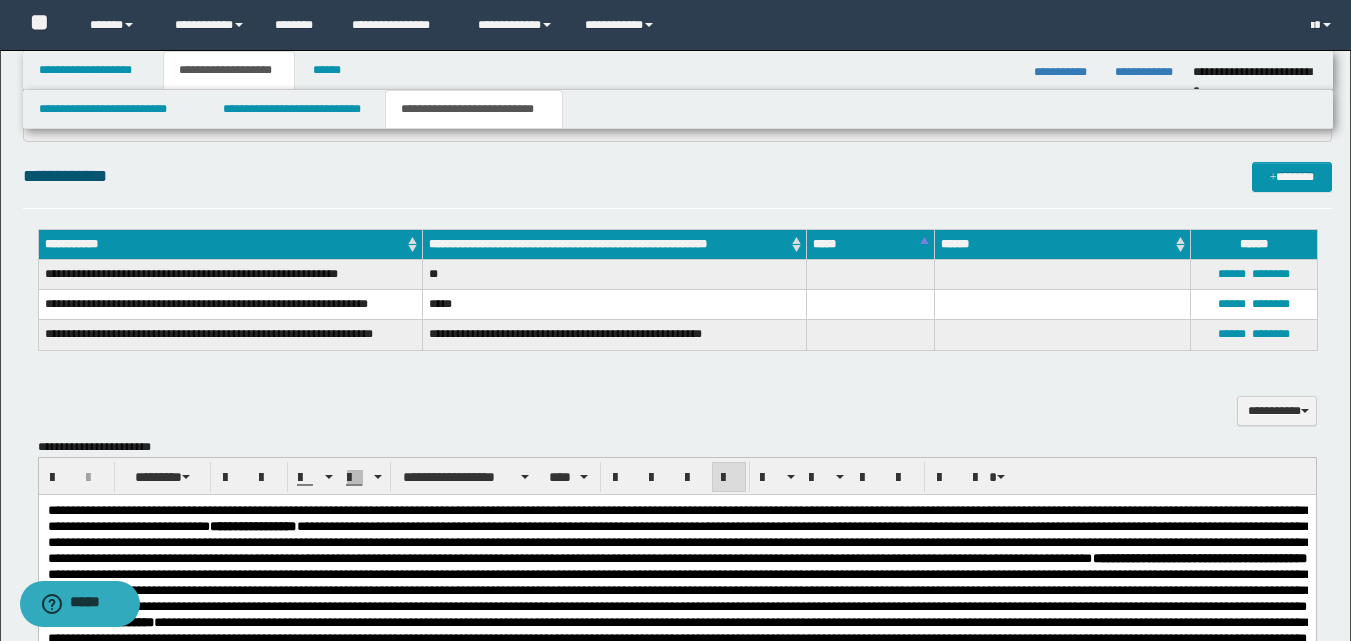 scroll, scrollTop: 734, scrollLeft: 0, axis: vertical 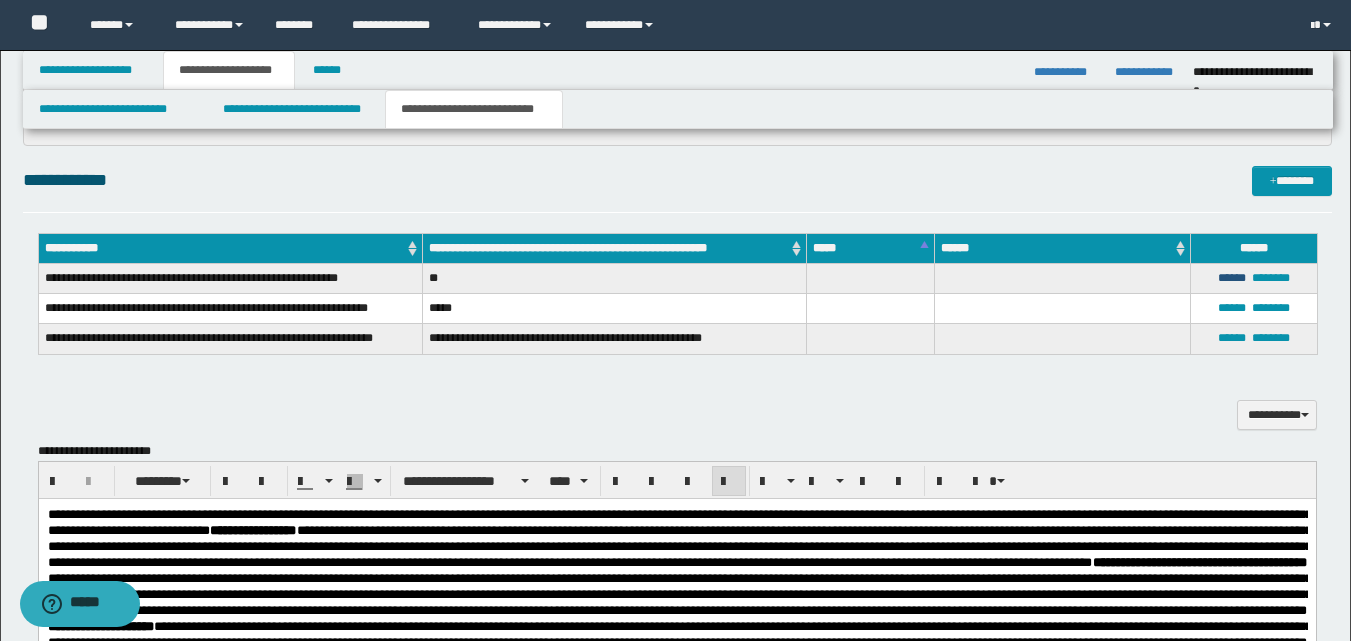 click on "******" at bounding box center [1232, 278] 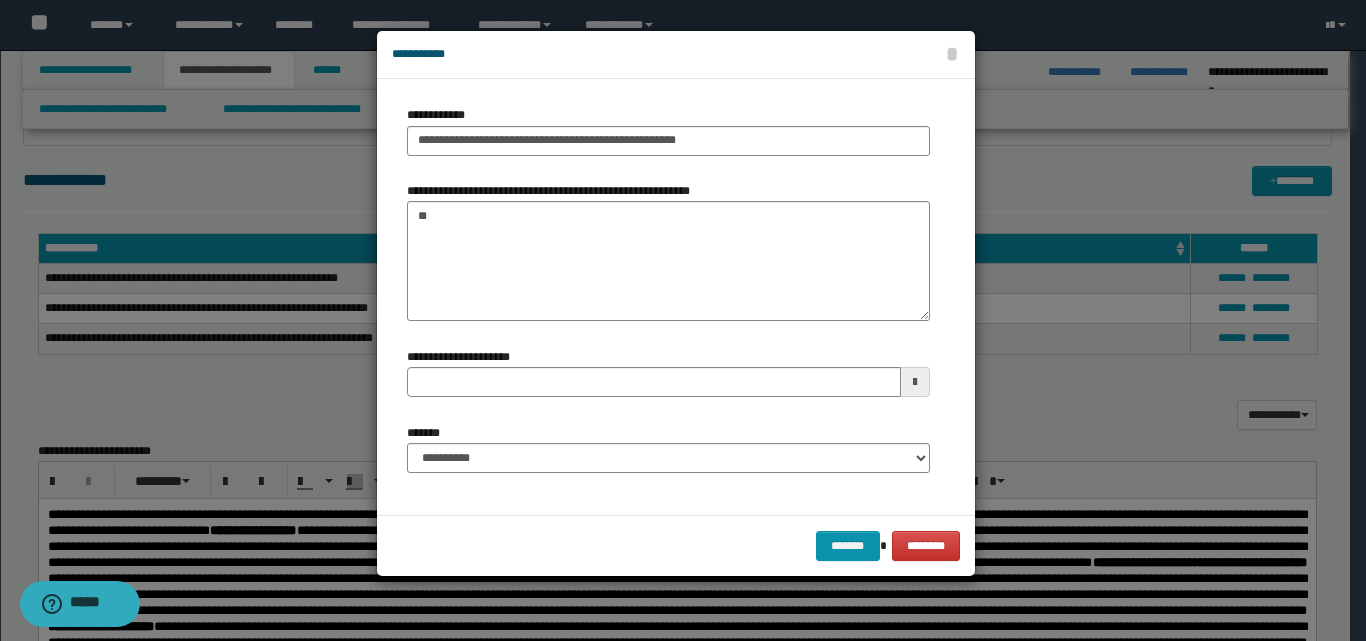 type 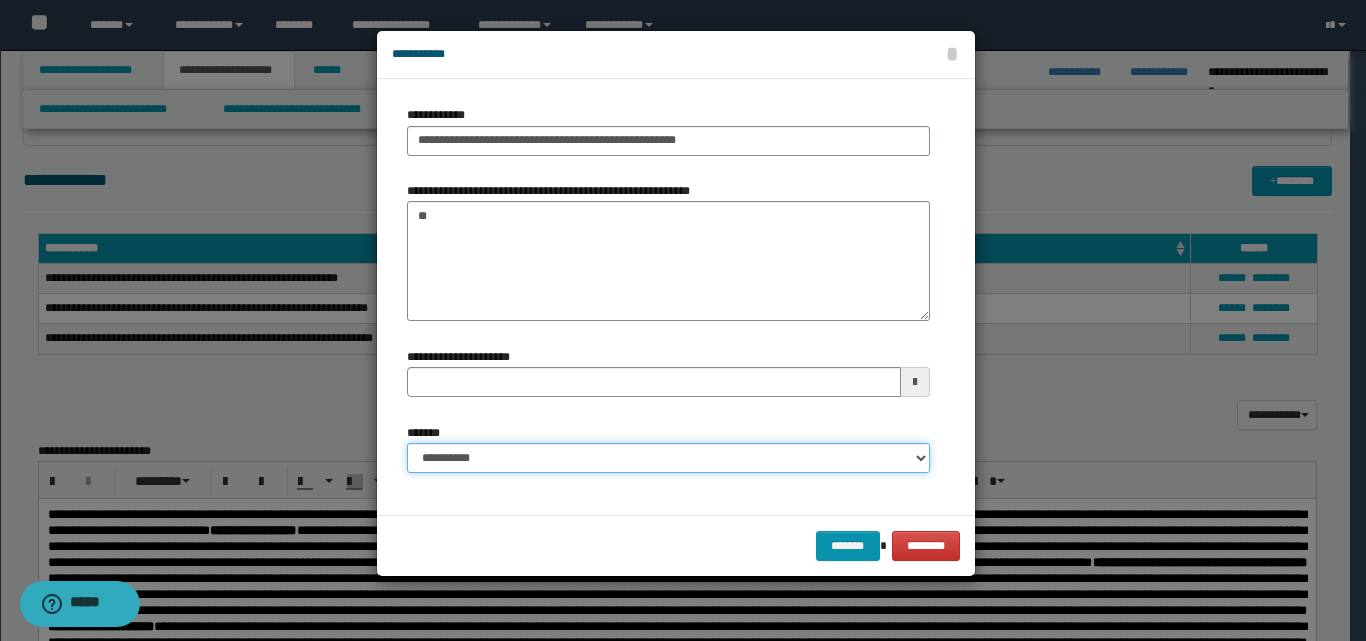click on "**********" at bounding box center [668, 458] 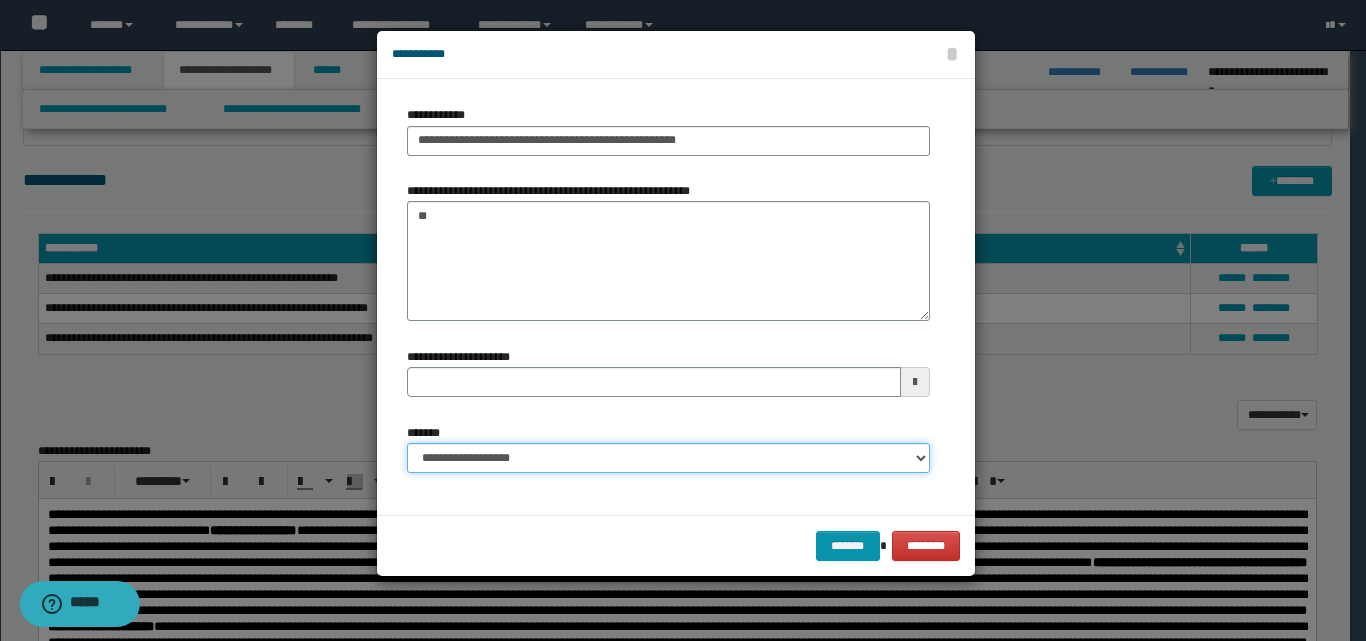 click on "**********" at bounding box center (668, 458) 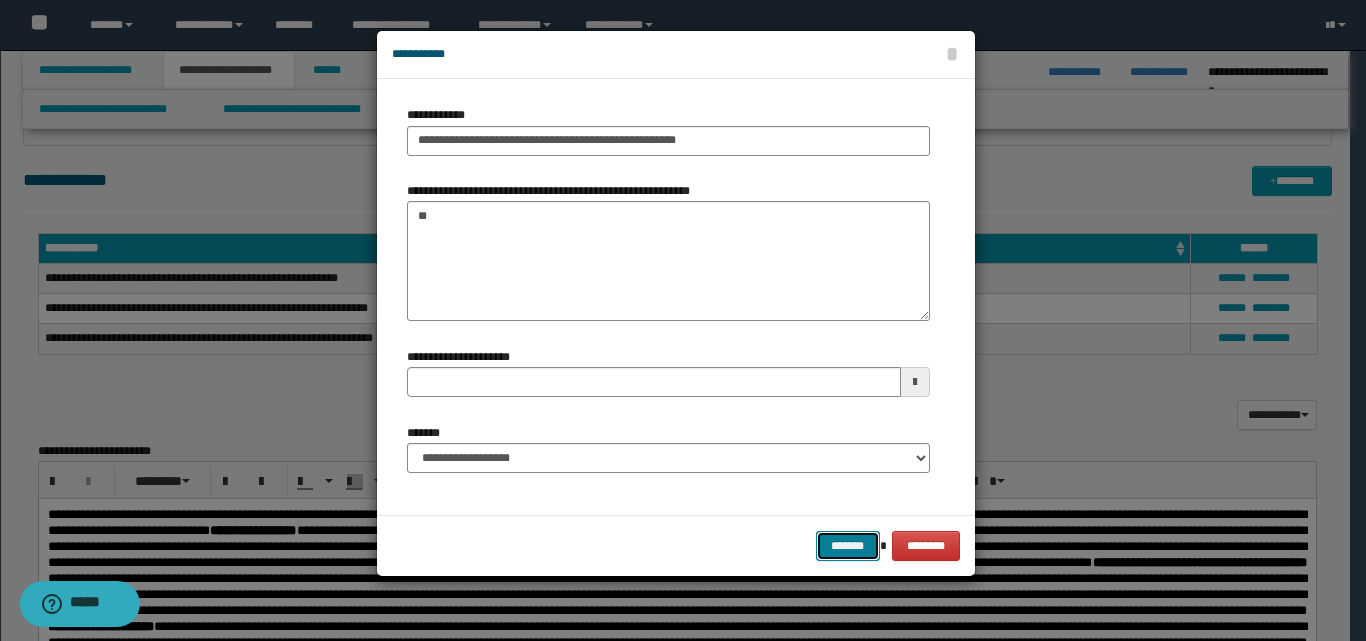 click on "*******" at bounding box center (848, 546) 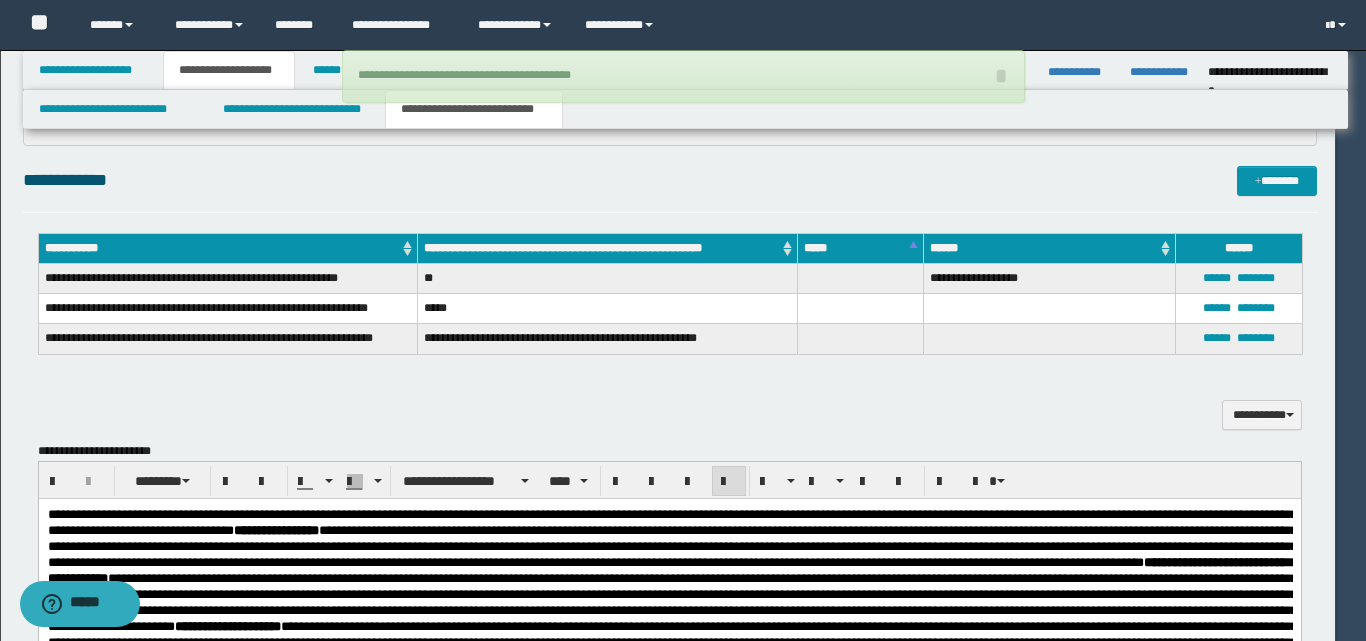 type 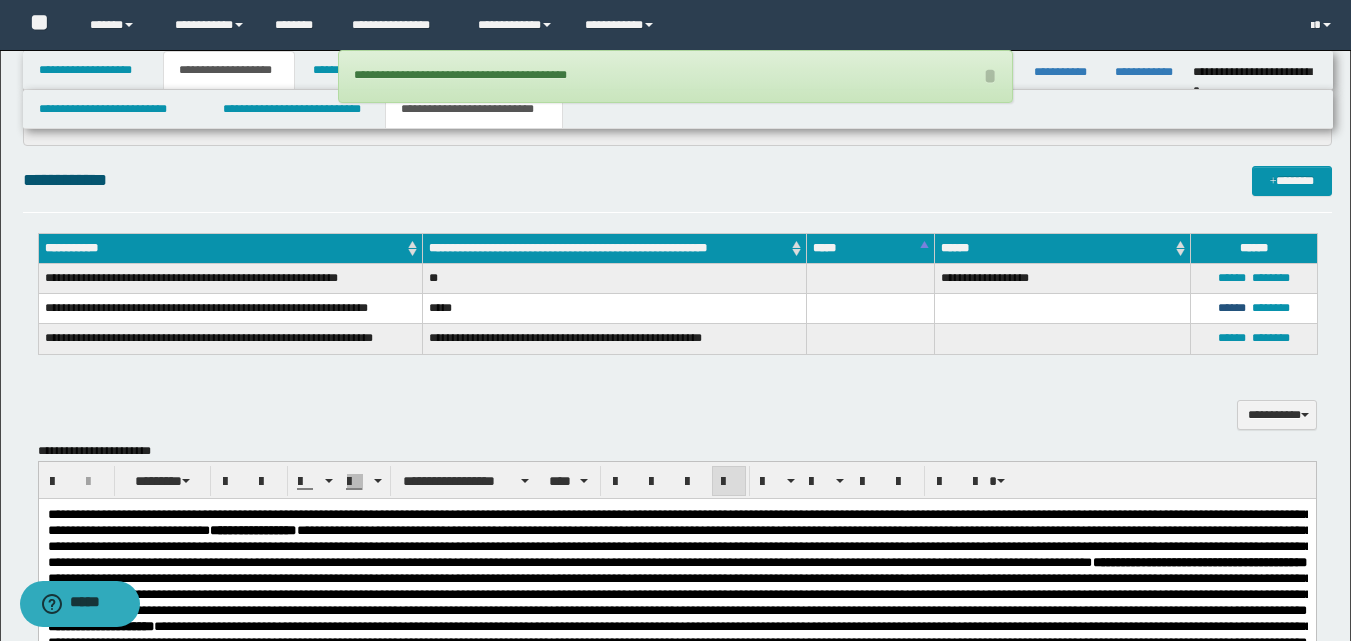 click on "******" at bounding box center [1232, 308] 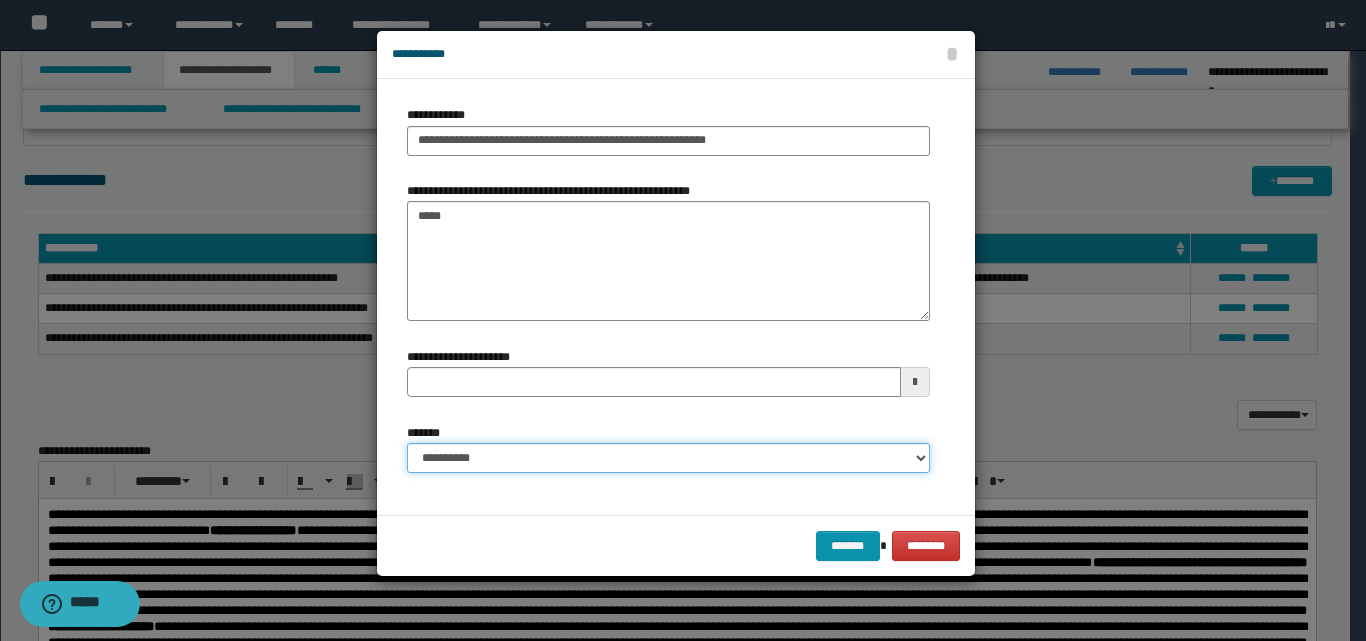 click on "**********" at bounding box center (668, 458) 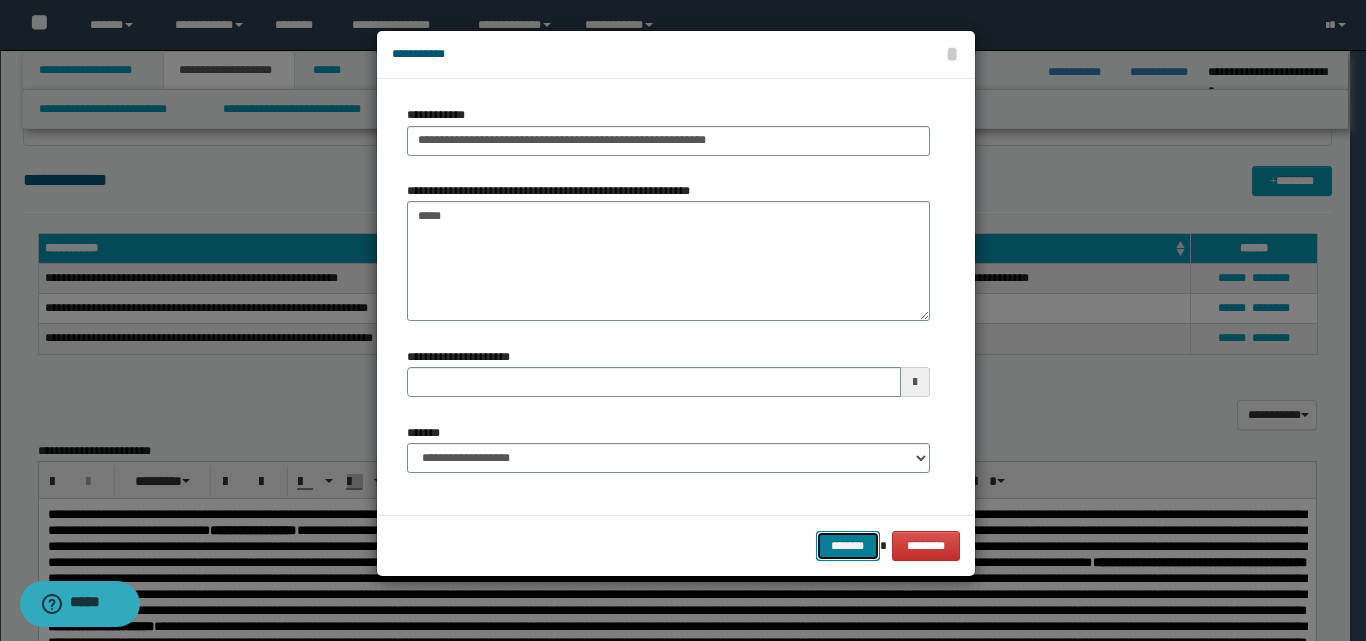 click on "*******" at bounding box center [848, 546] 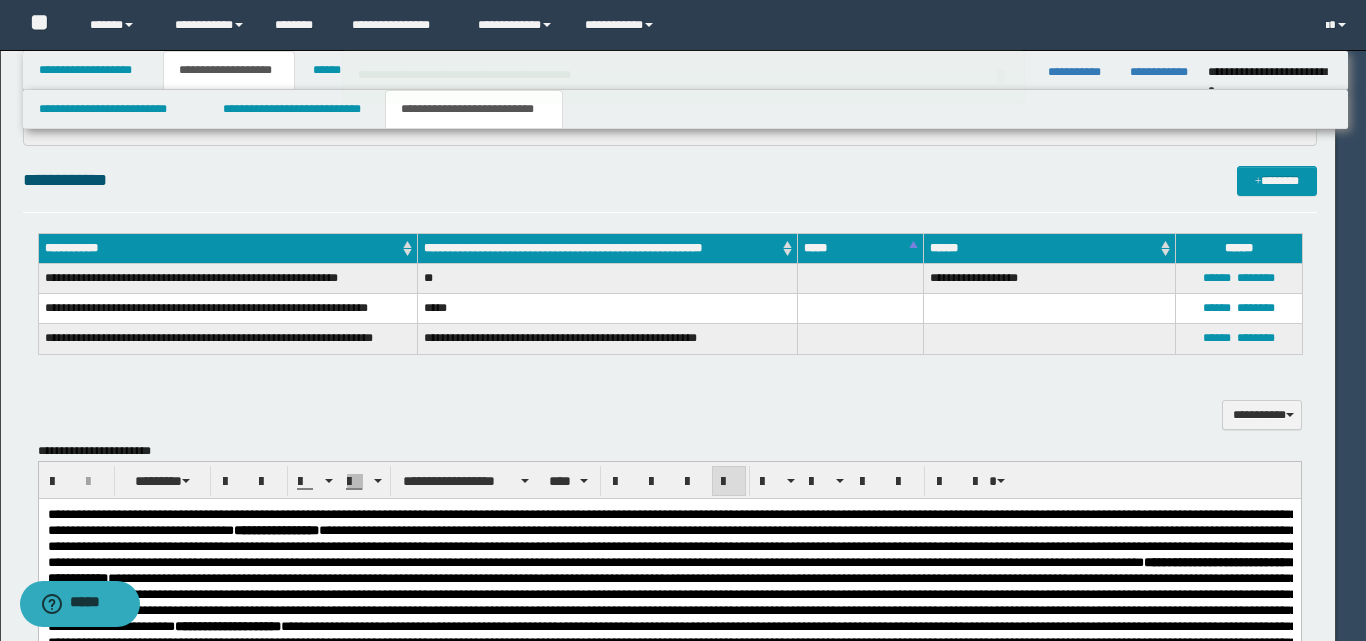 type 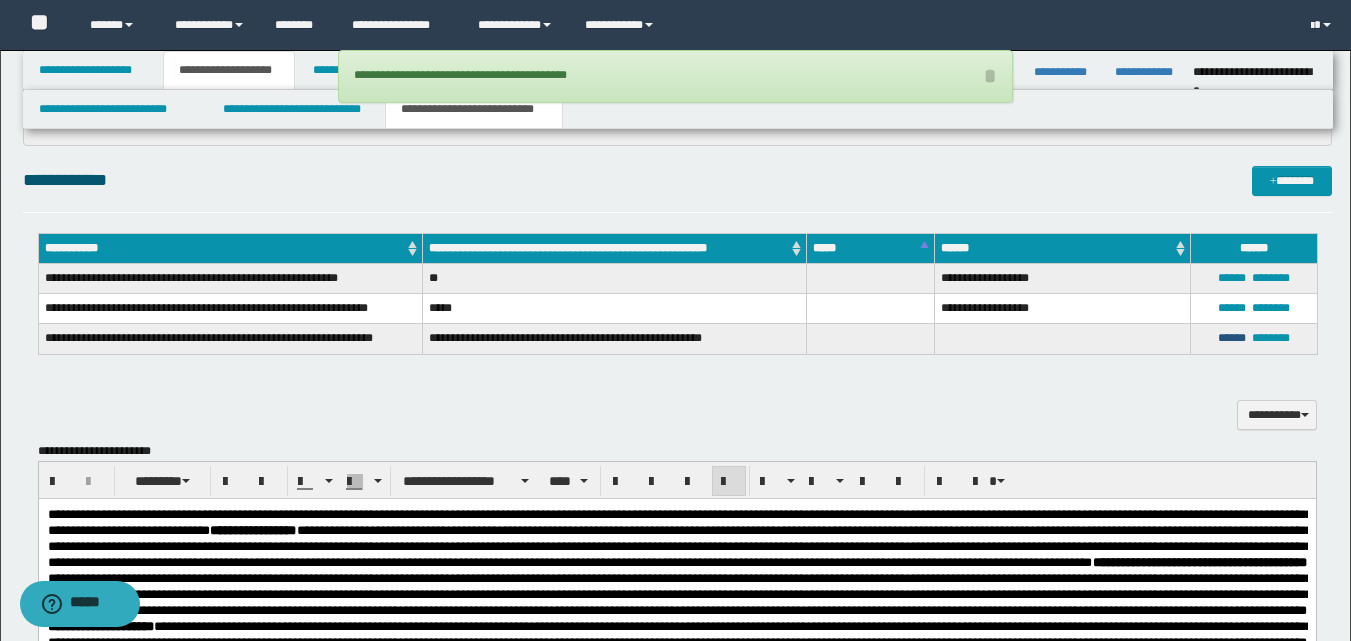 click on "******" at bounding box center [1232, 338] 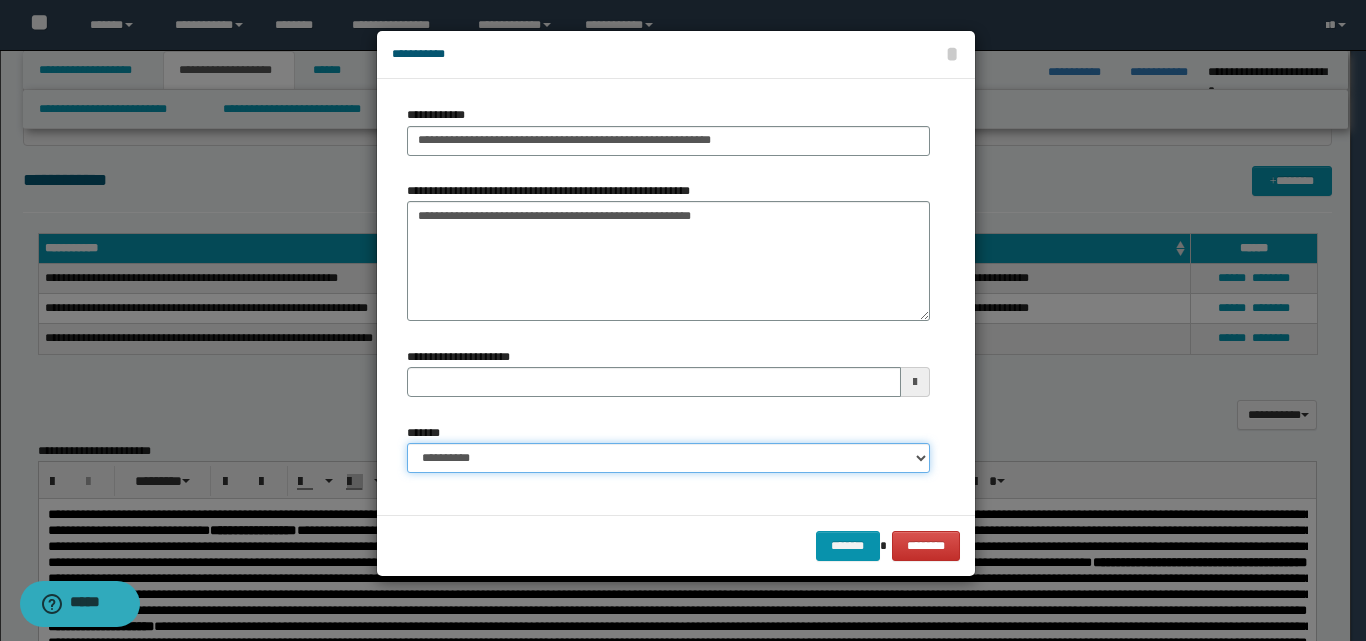 click on "**********" at bounding box center [668, 458] 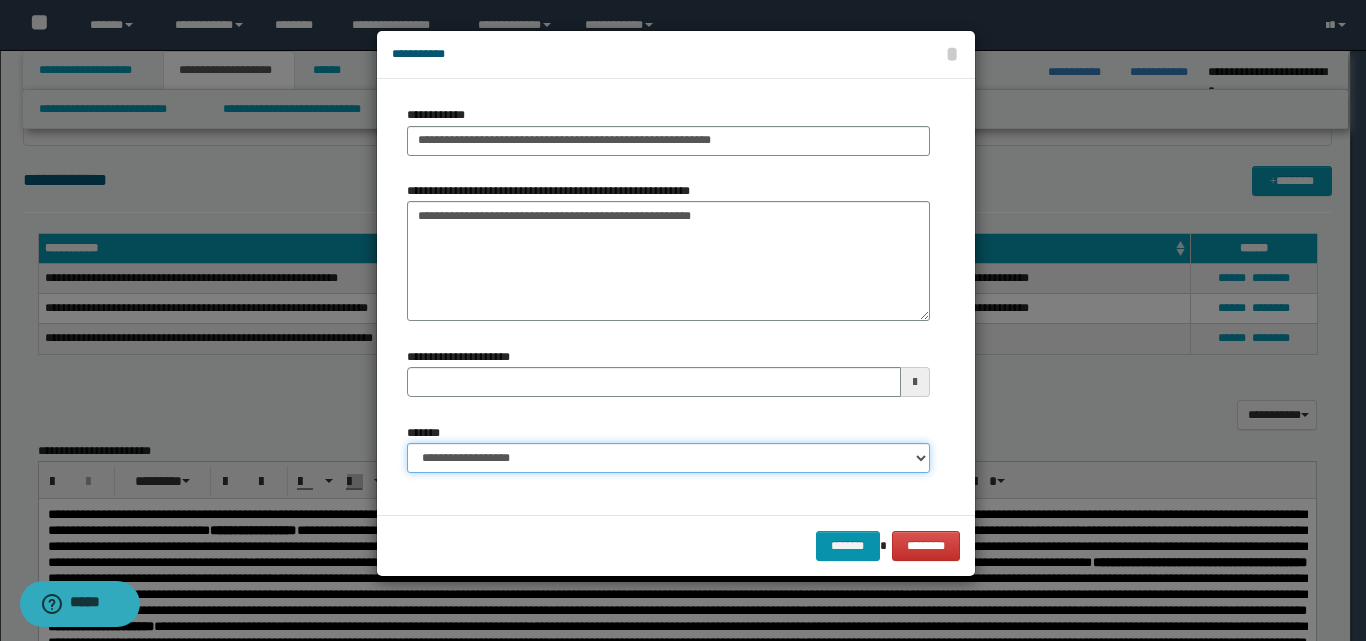 type 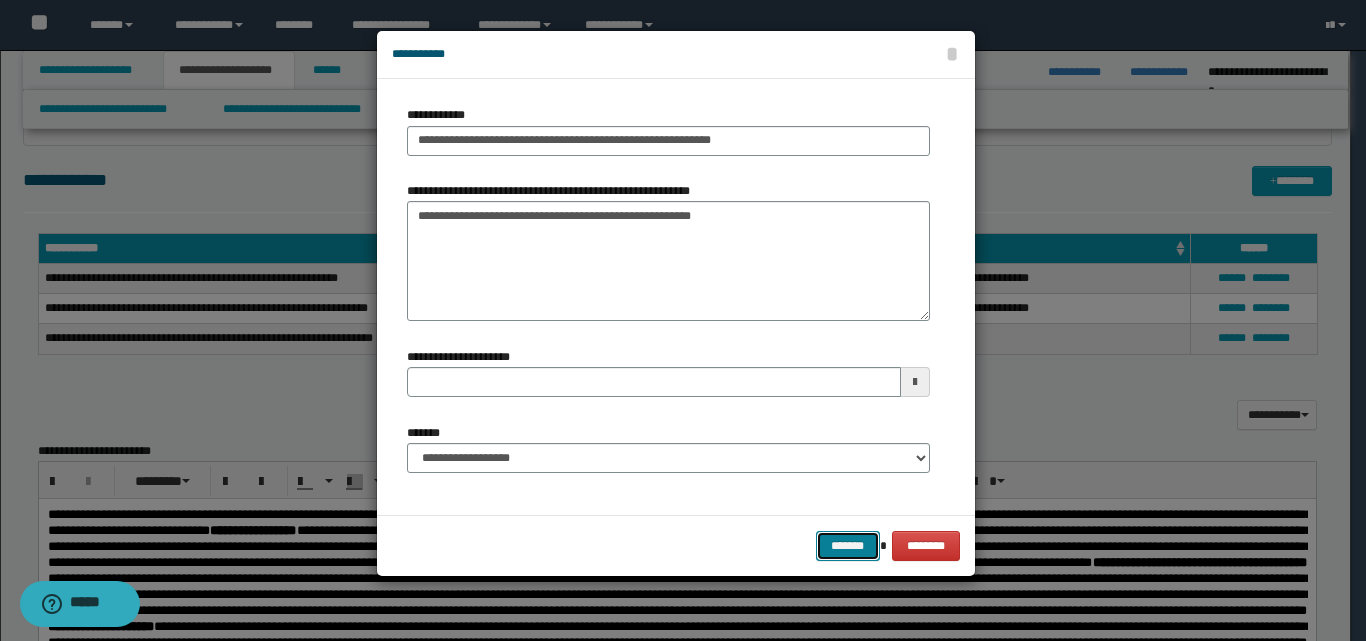click on "*******" at bounding box center [848, 546] 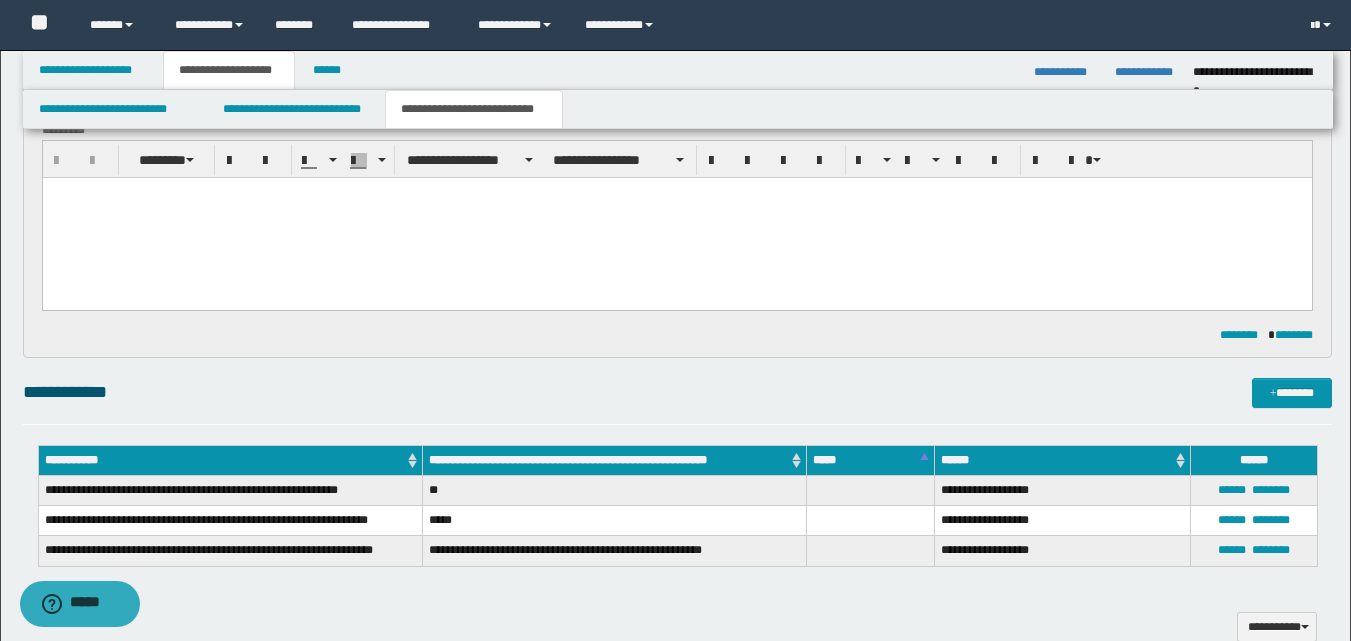 scroll, scrollTop: 434, scrollLeft: 0, axis: vertical 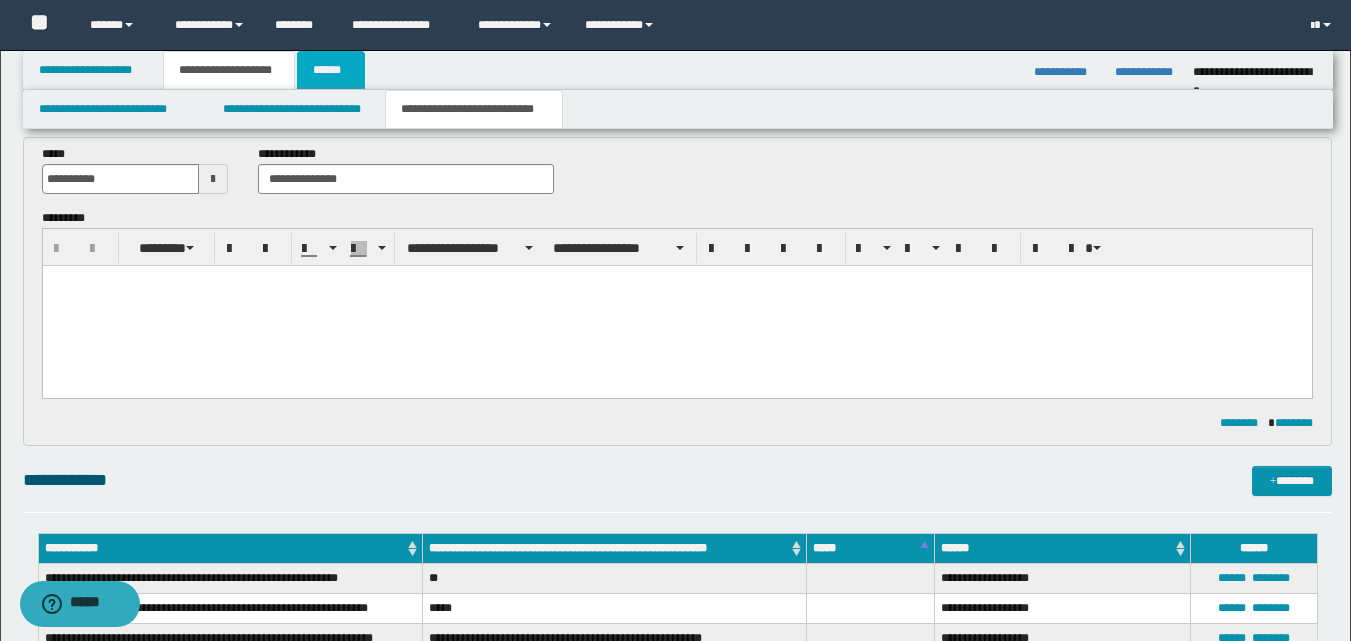 click on "******" at bounding box center [331, 70] 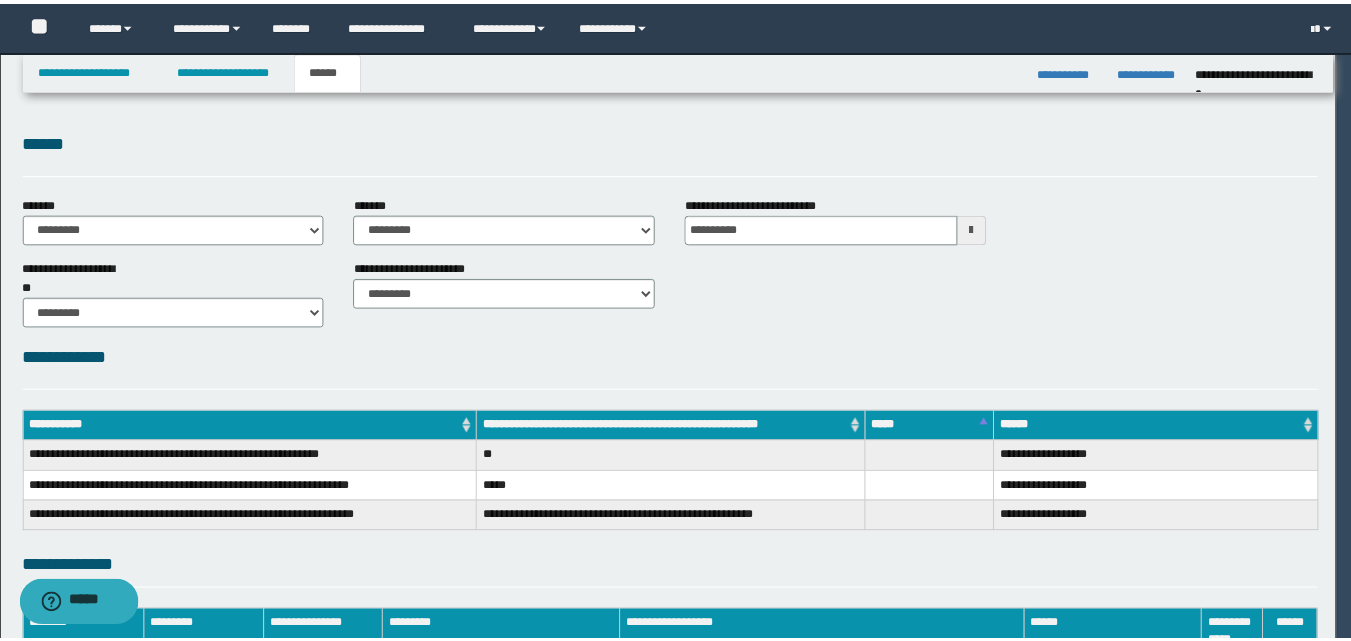scroll, scrollTop: 0, scrollLeft: 0, axis: both 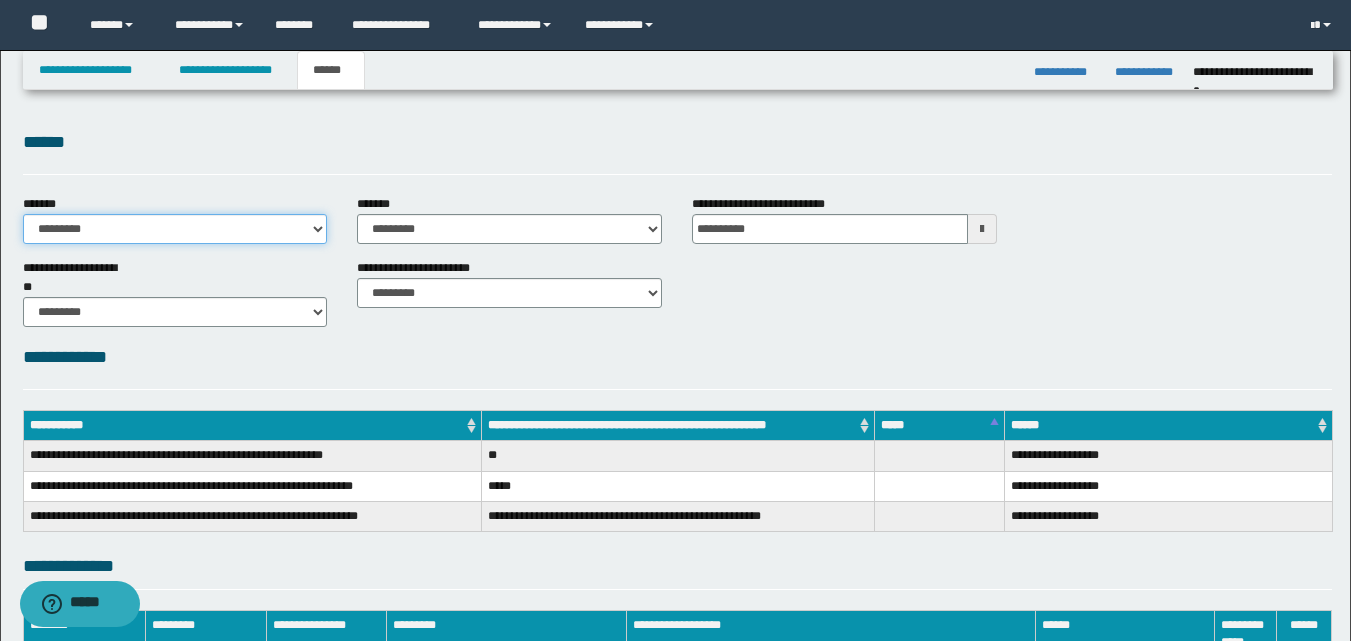 click on "**********" at bounding box center (175, 229) 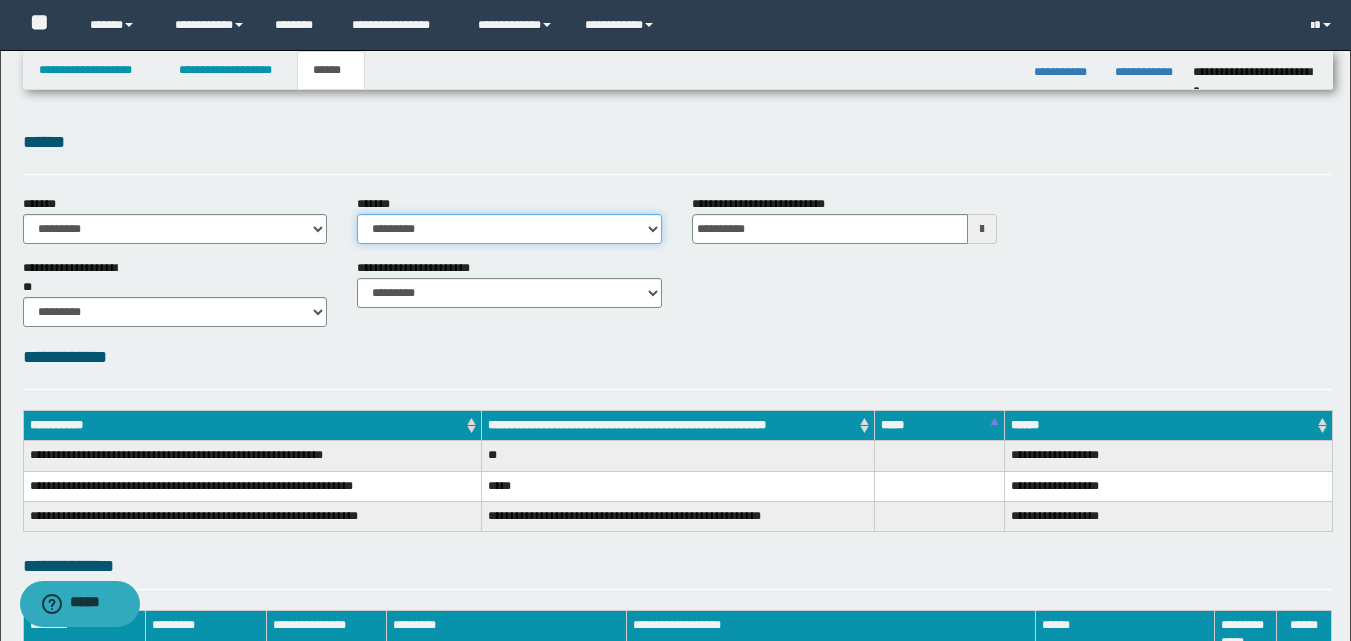 click on "**********" at bounding box center [509, 229] 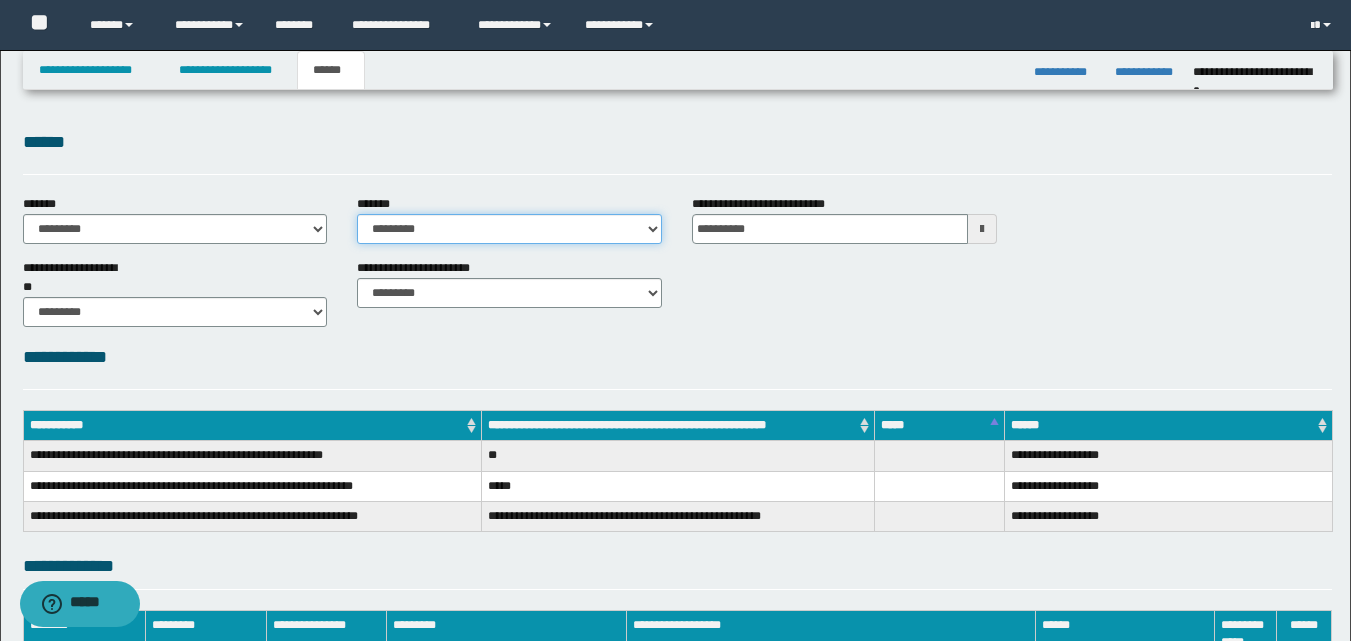 select on "*" 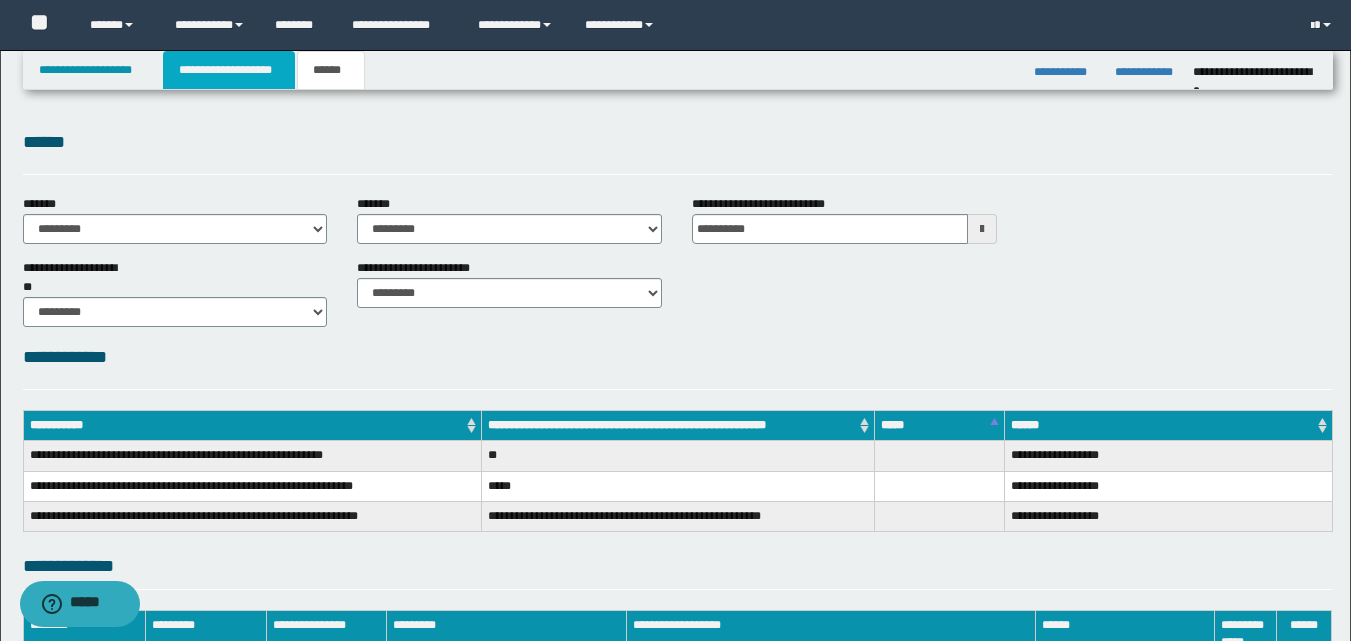 click on "**********" at bounding box center (229, 70) 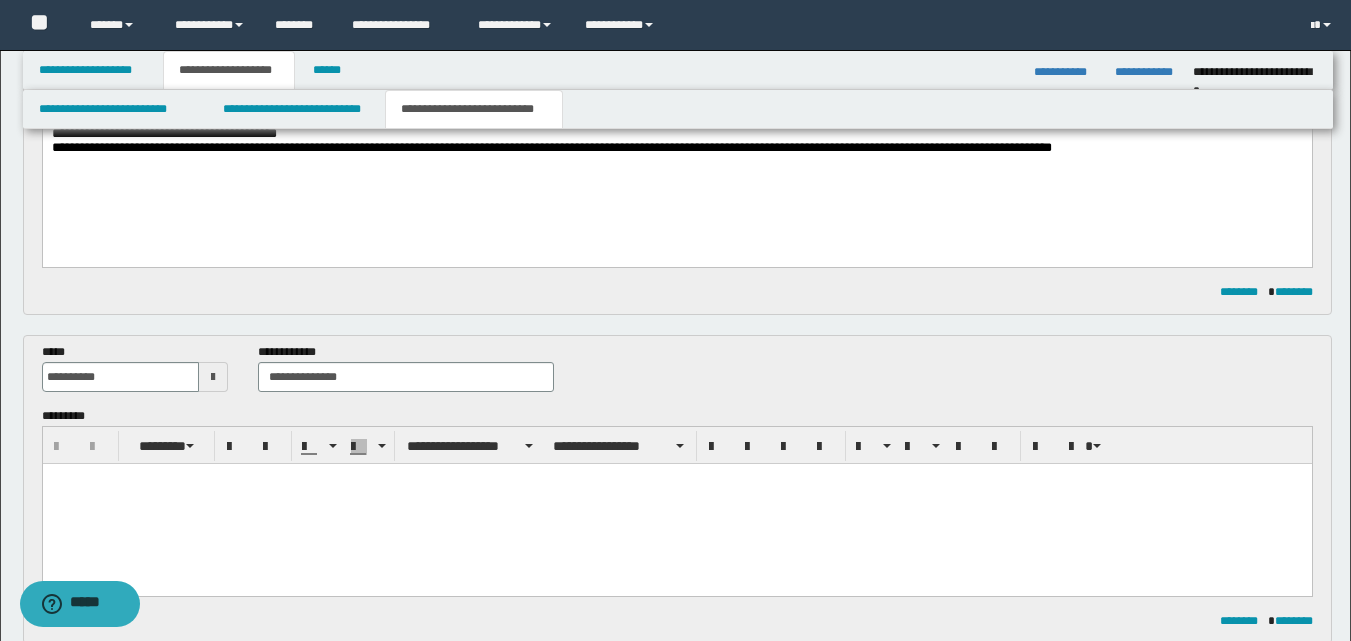 scroll, scrollTop: 300, scrollLeft: 0, axis: vertical 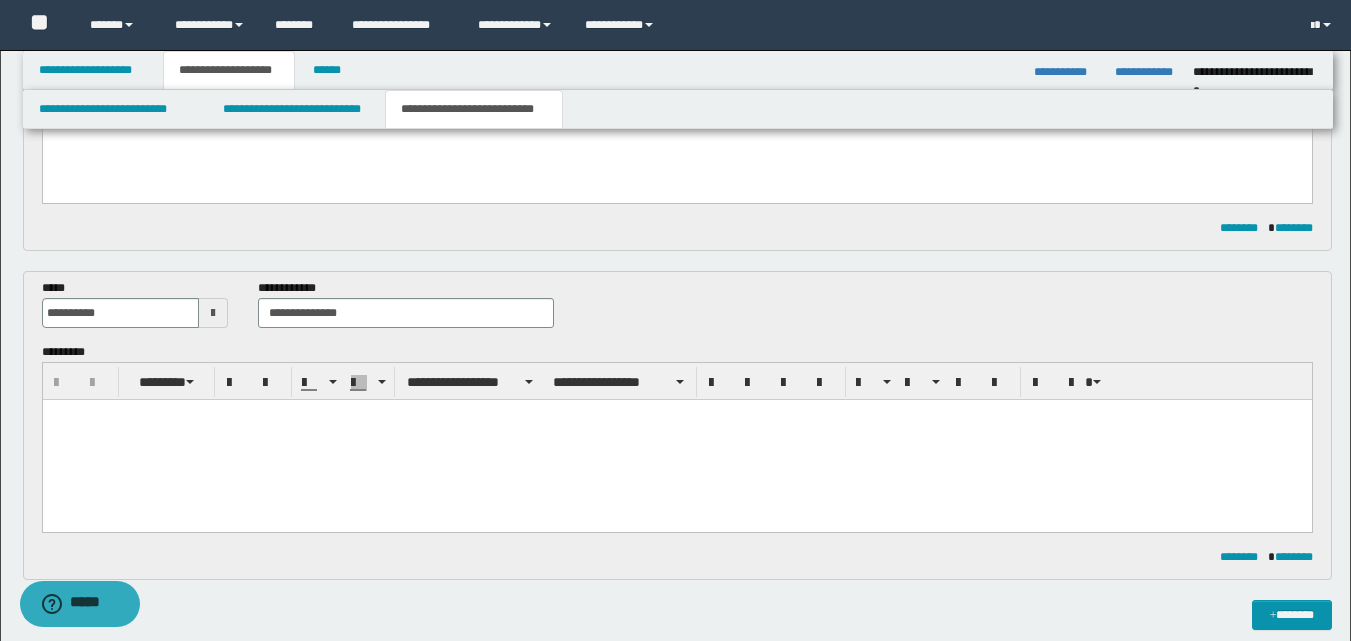 click at bounding box center (676, 439) 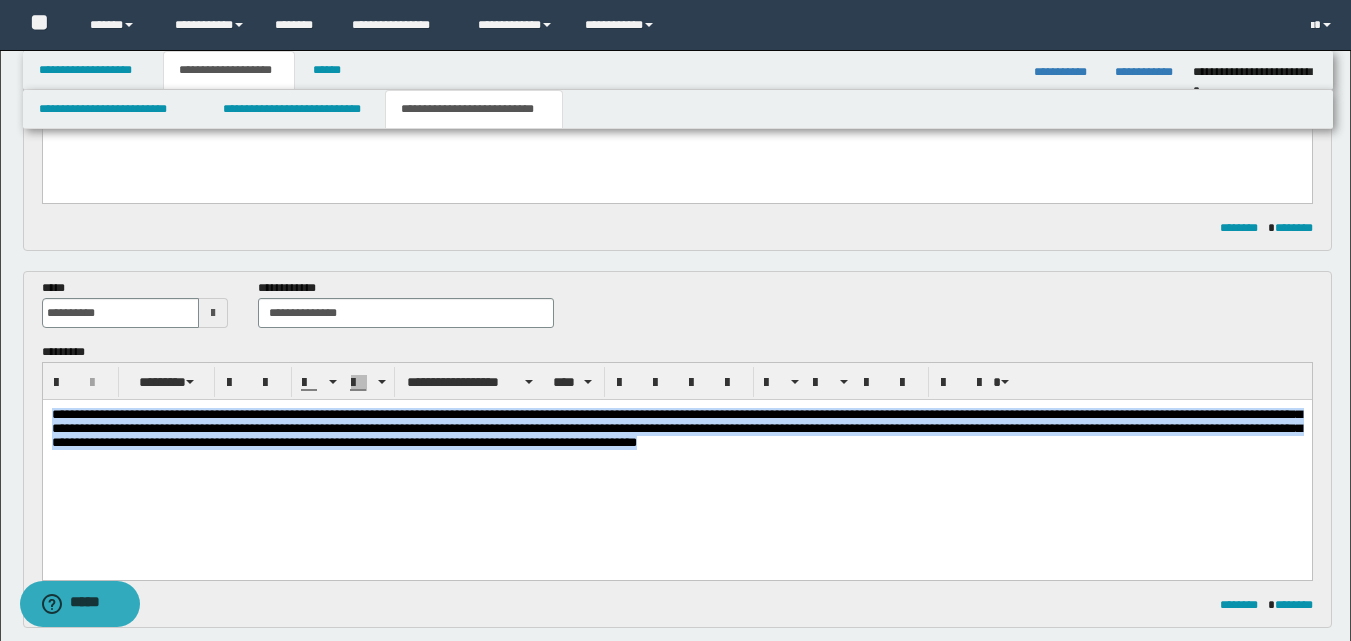 drag, startPoint x: 53, startPoint y: 416, endPoint x: 195, endPoint y: 461, distance: 148.95973 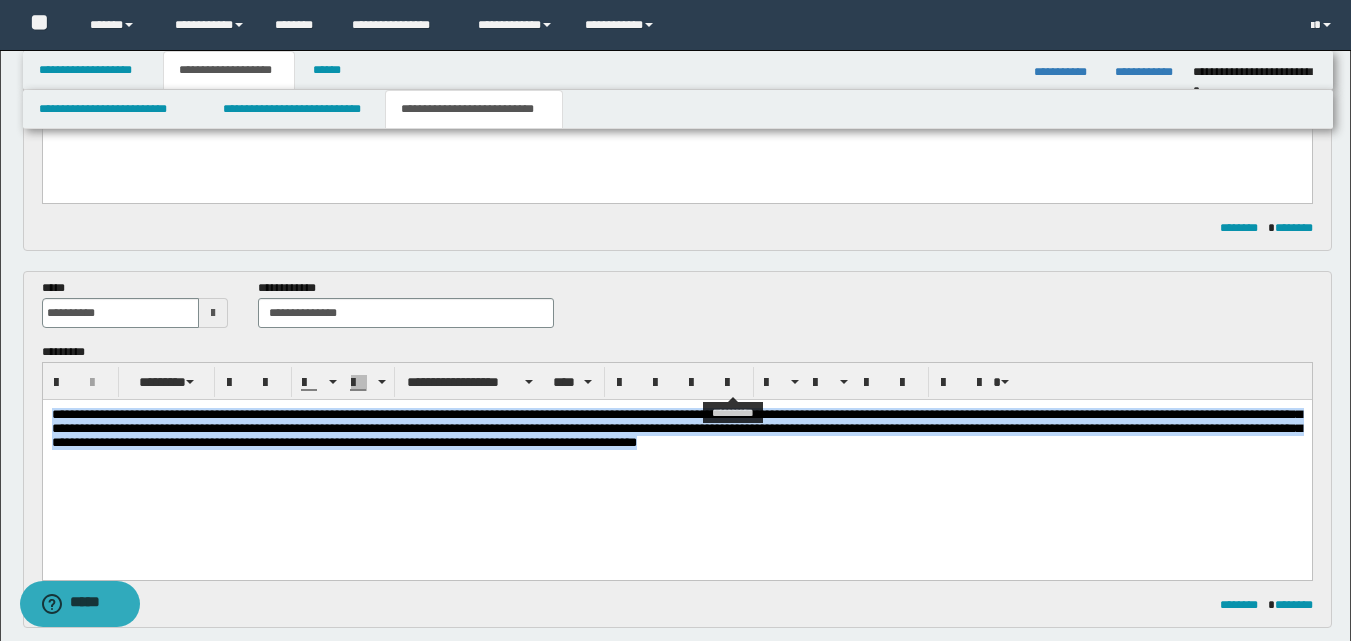 click at bounding box center [733, 383] 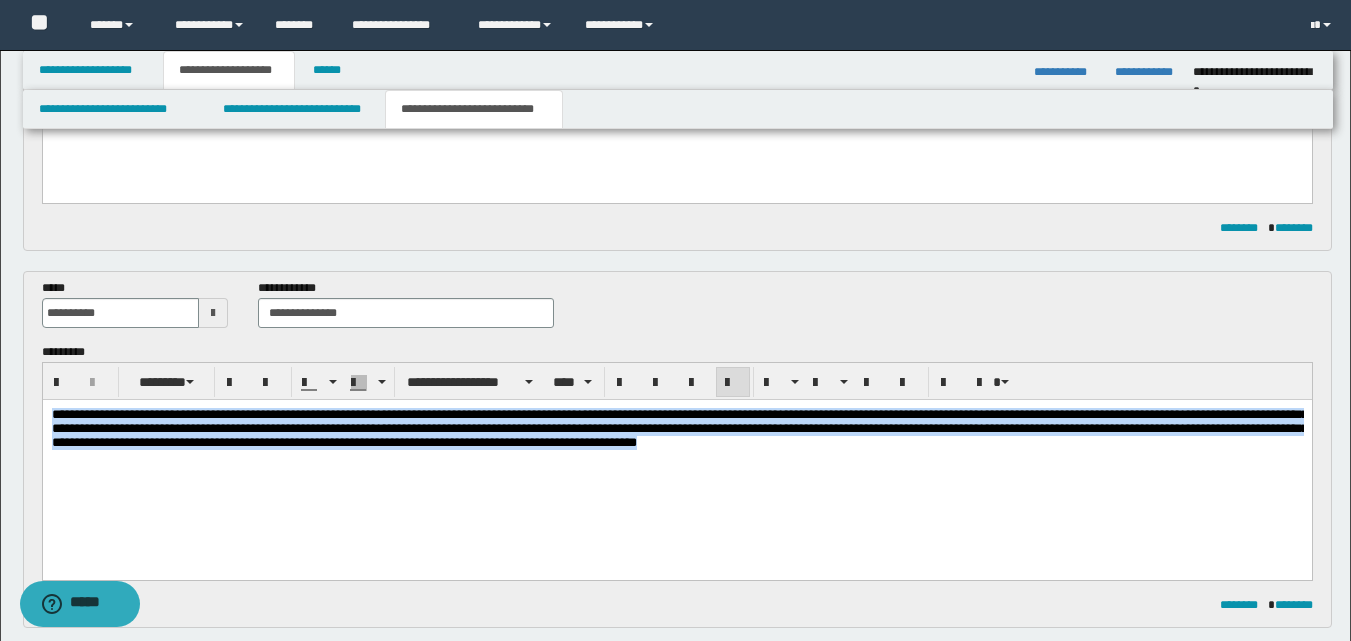 click on "**********" at bounding box center [676, 453] 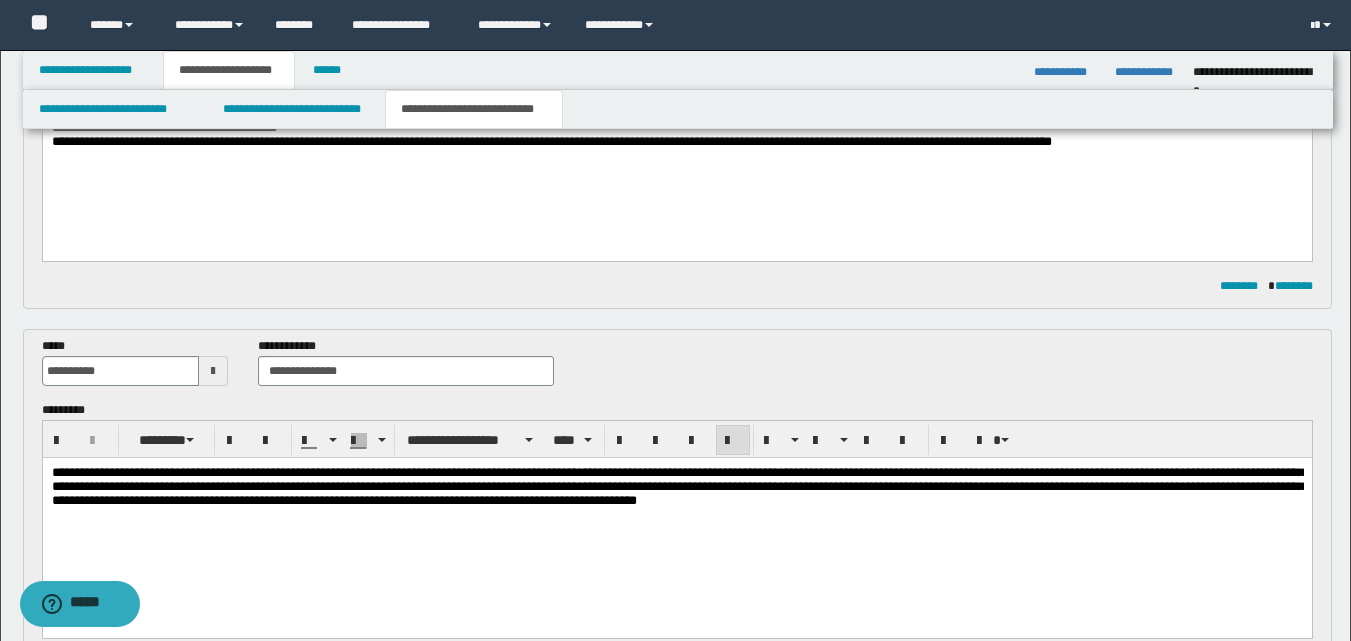 scroll, scrollTop: 0, scrollLeft: 0, axis: both 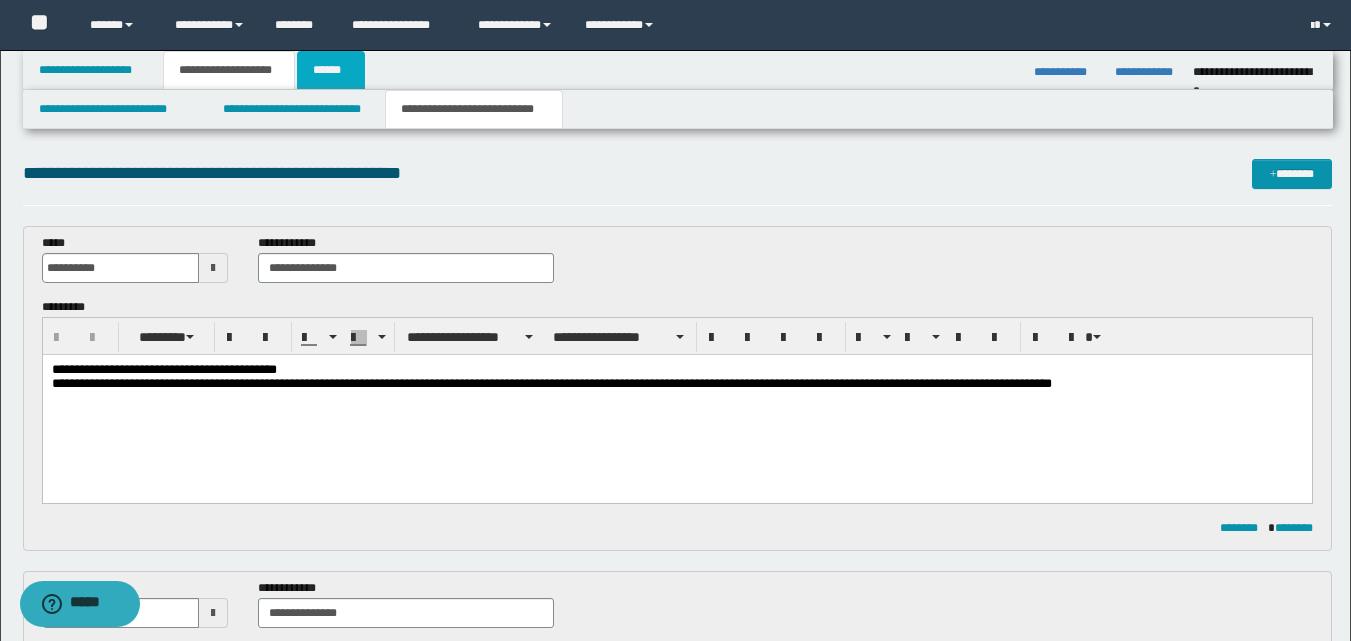 click on "******" at bounding box center [331, 70] 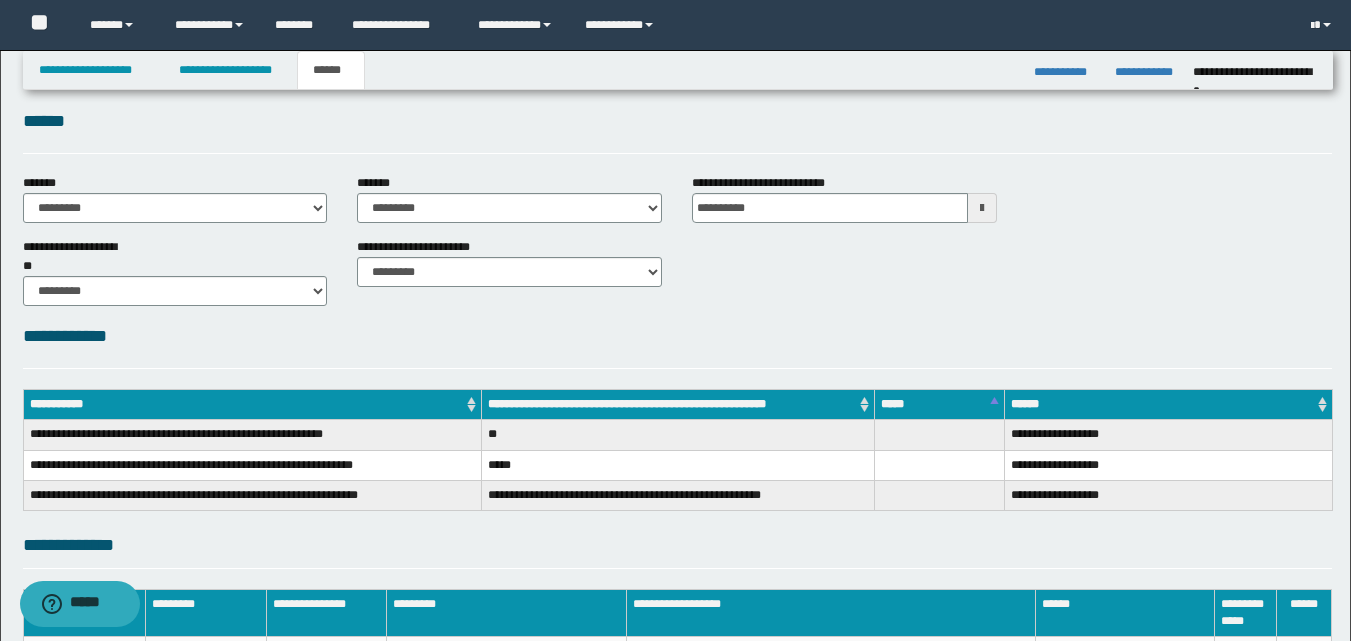 scroll, scrollTop: 0, scrollLeft: 0, axis: both 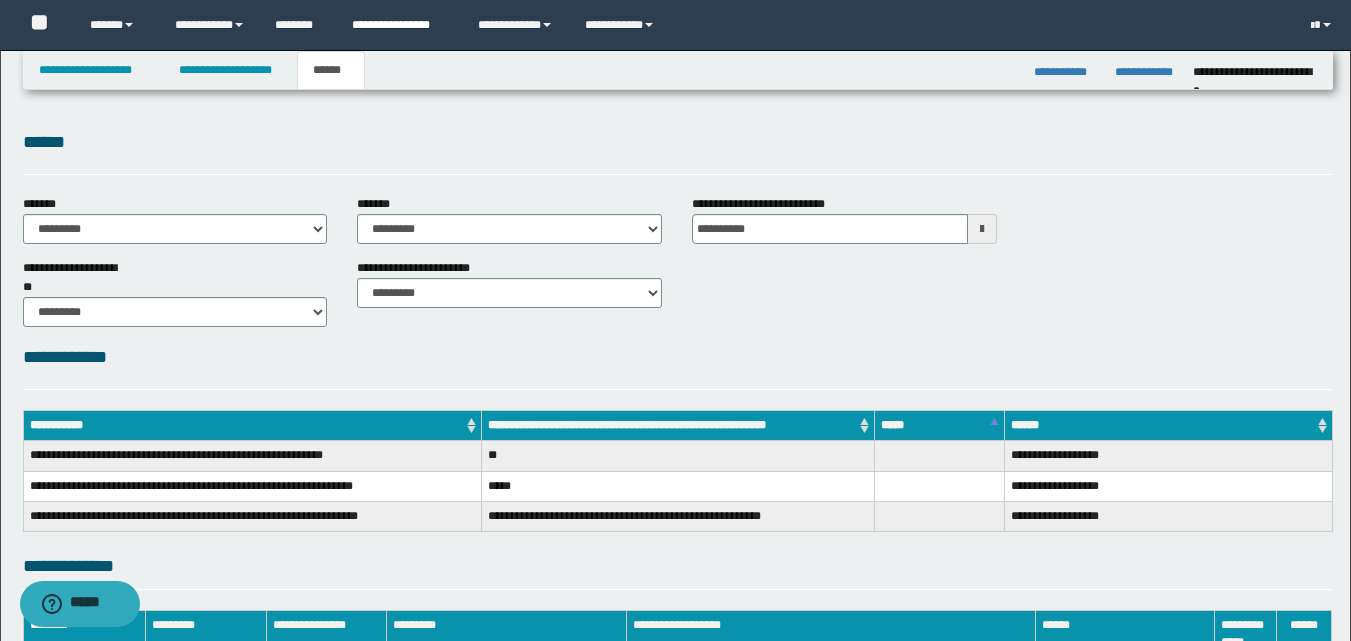 click on "**********" at bounding box center (400, 25) 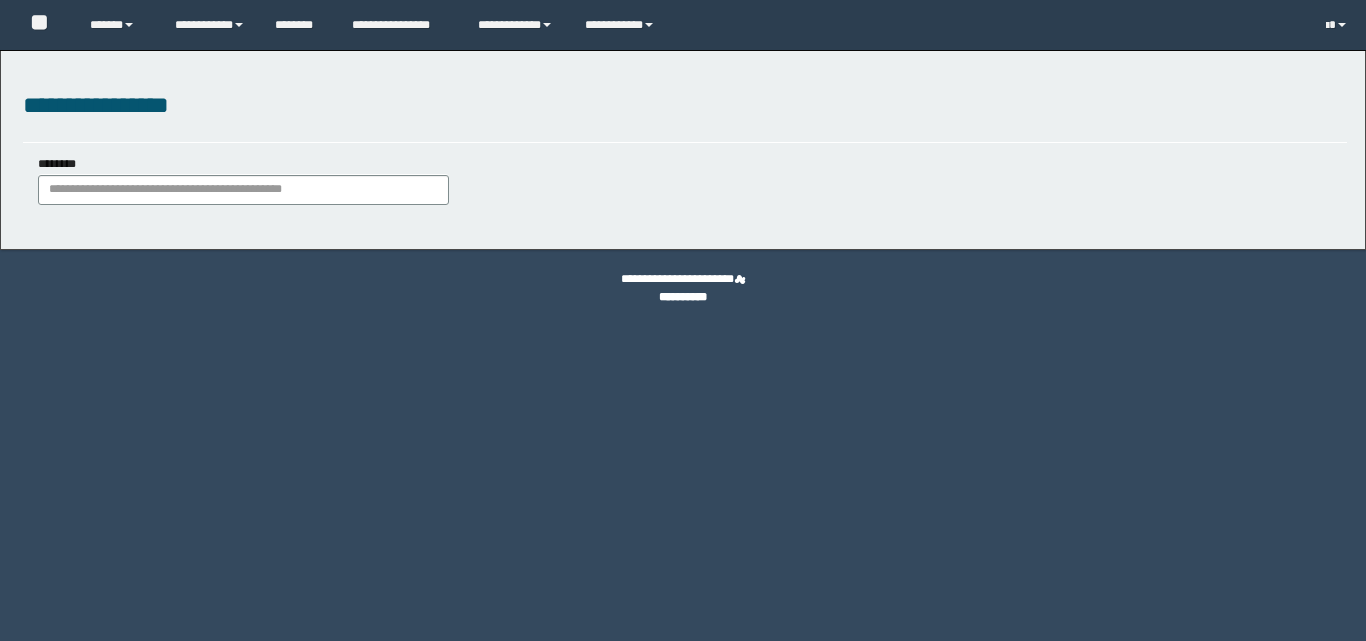 scroll, scrollTop: 0, scrollLeft: 0, axis: both 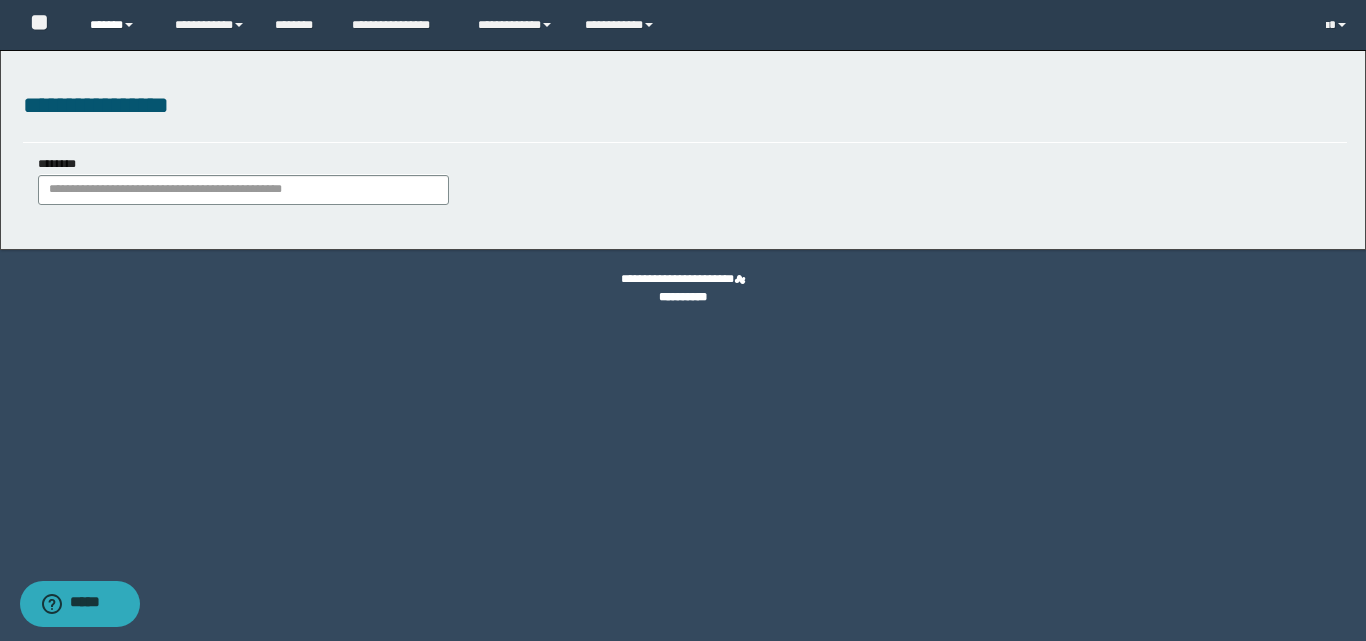click on "******" at bounding box center [117, 25] 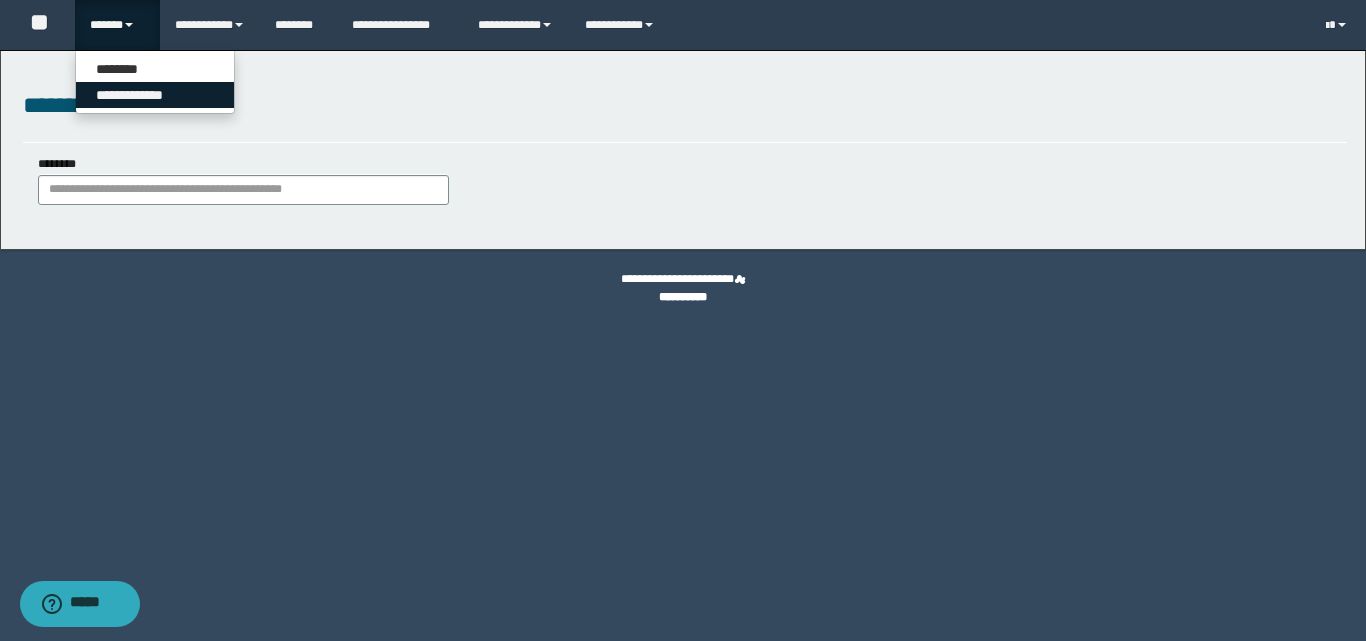 click on "**********" at bounding box center [155, 95] 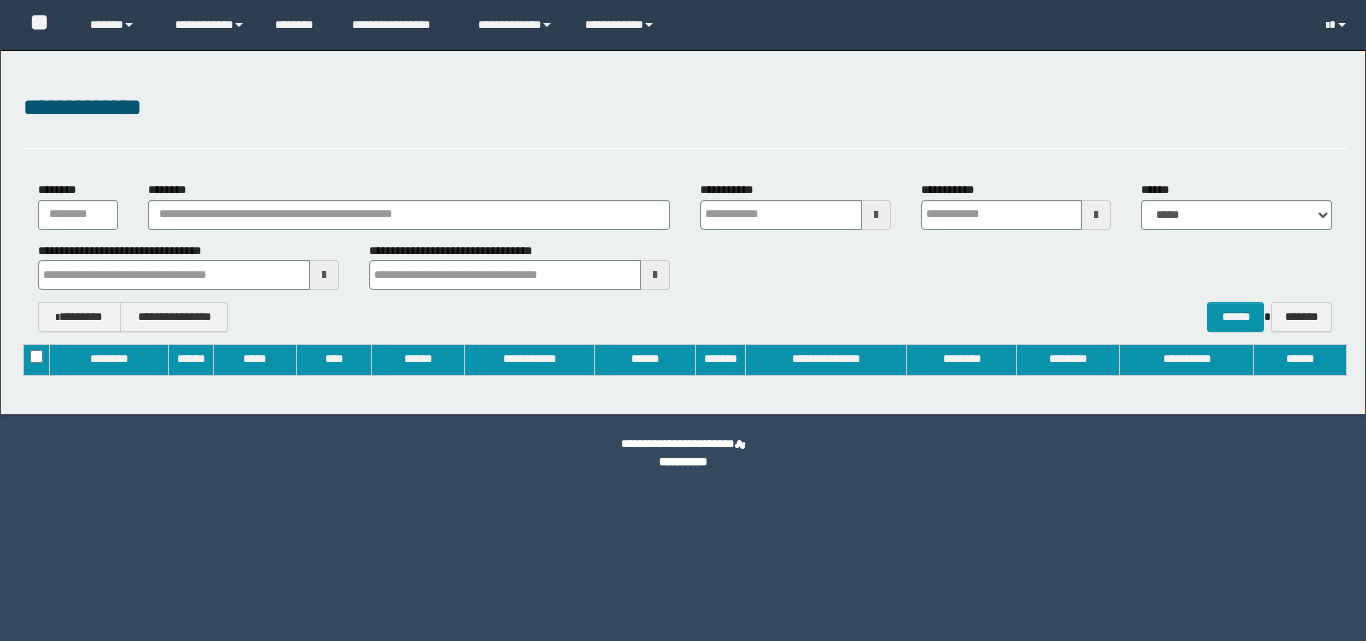 type on "**********" 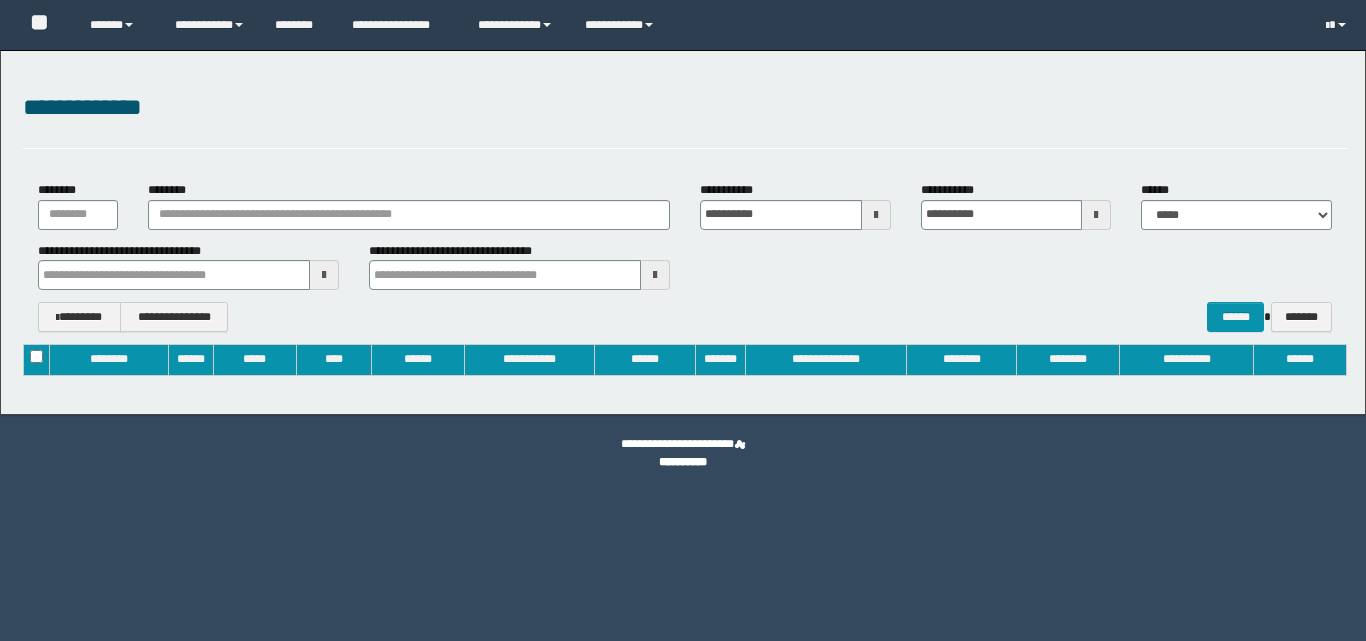 scroll, scrollTop: 0, scrollLeft: 0, axis: both 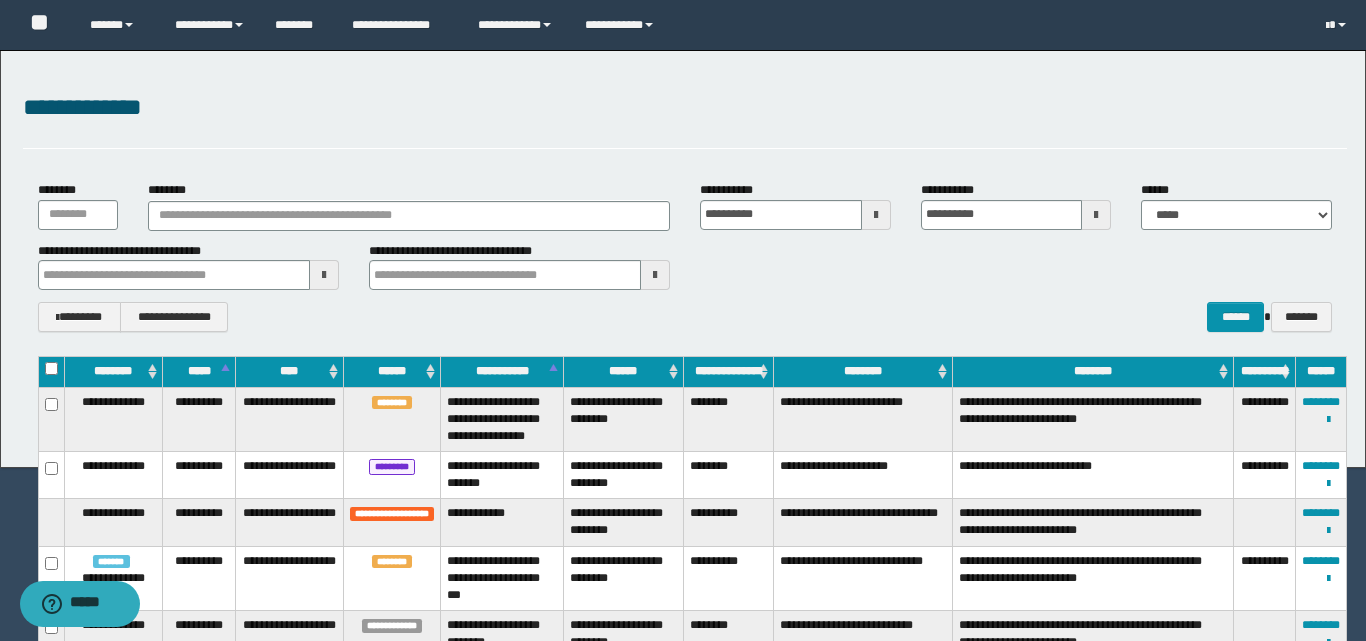 type 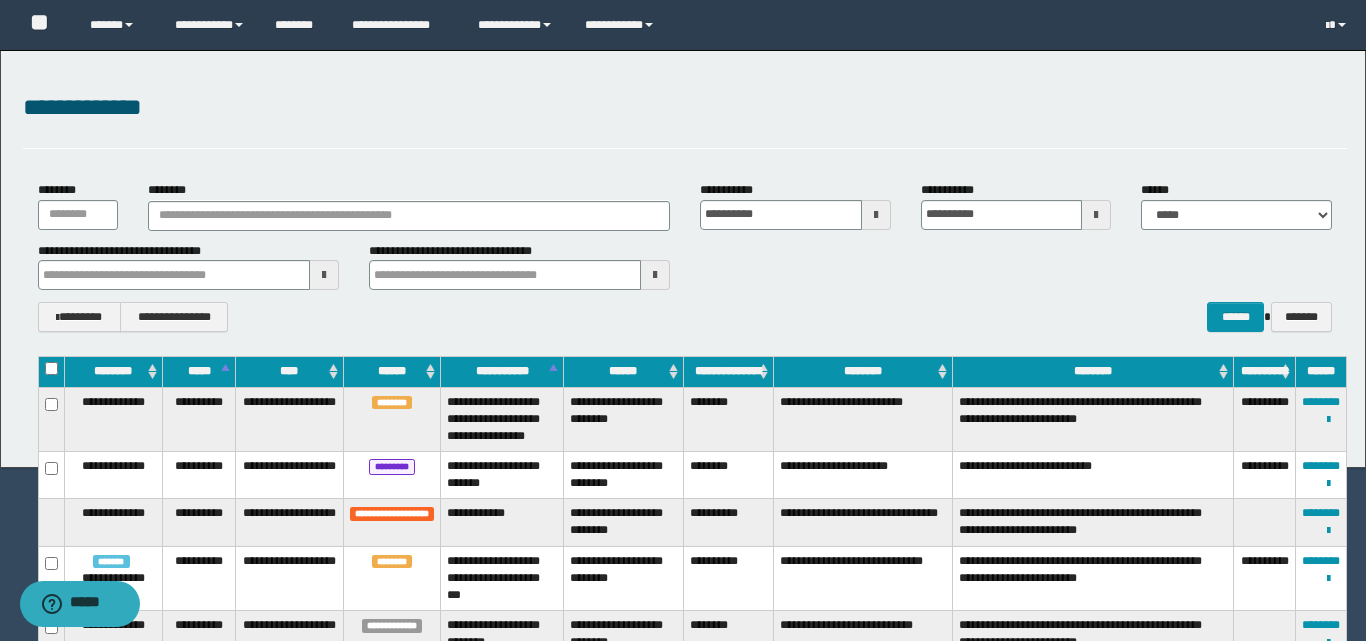 type 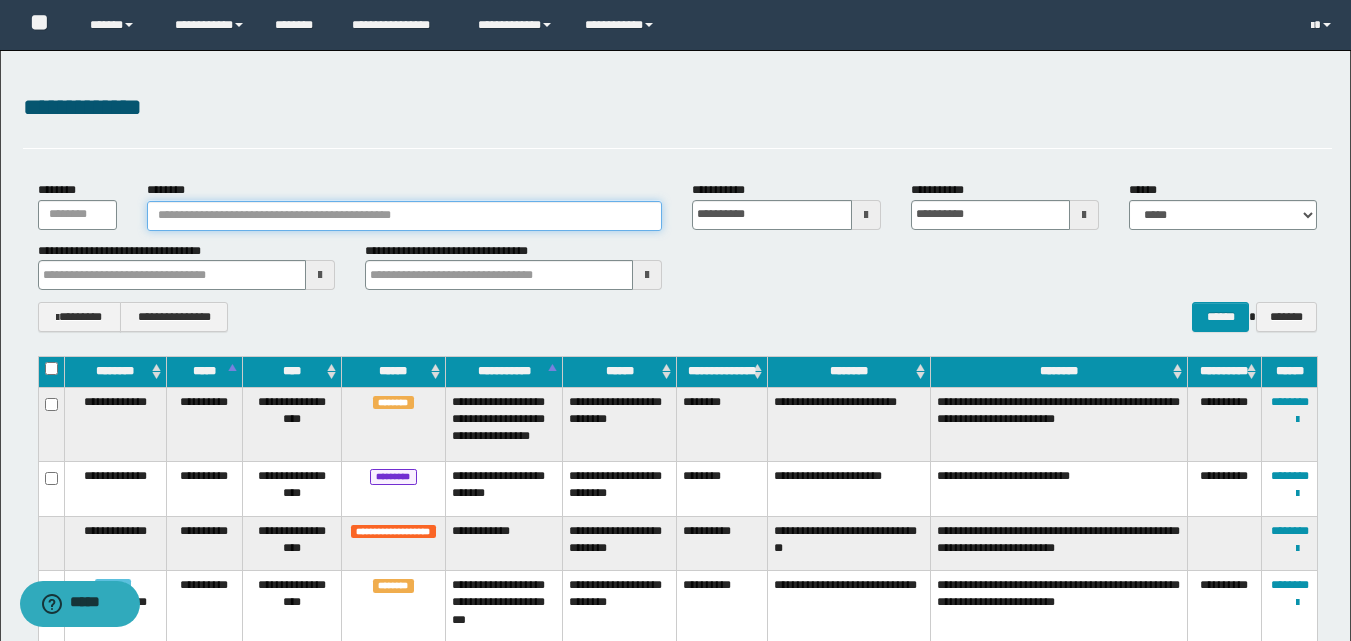 click on "********" at bounding box center [405, 216] 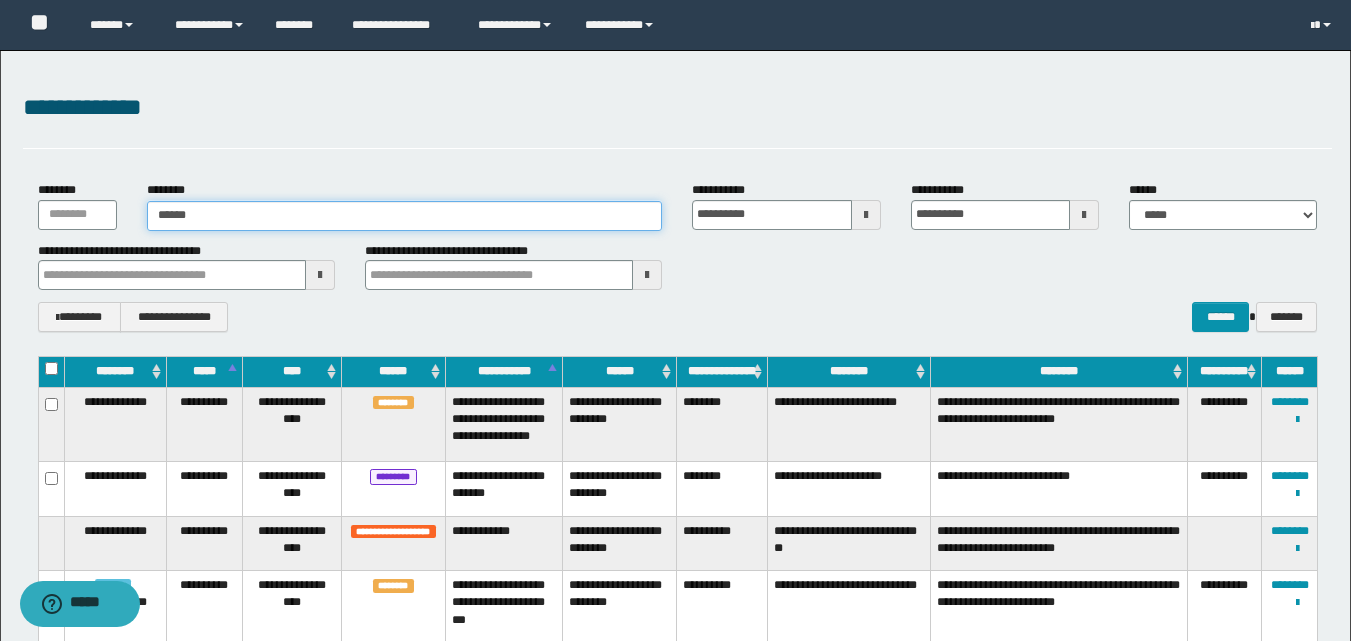 type on "*******" 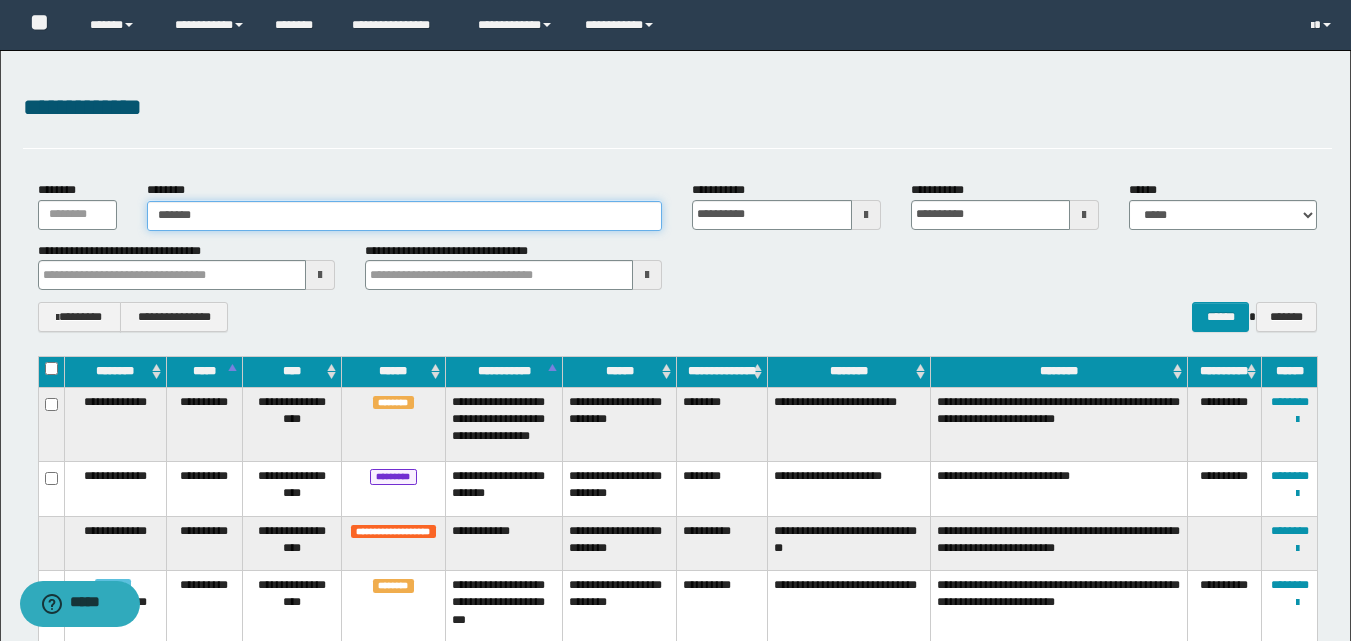 type on "*******" 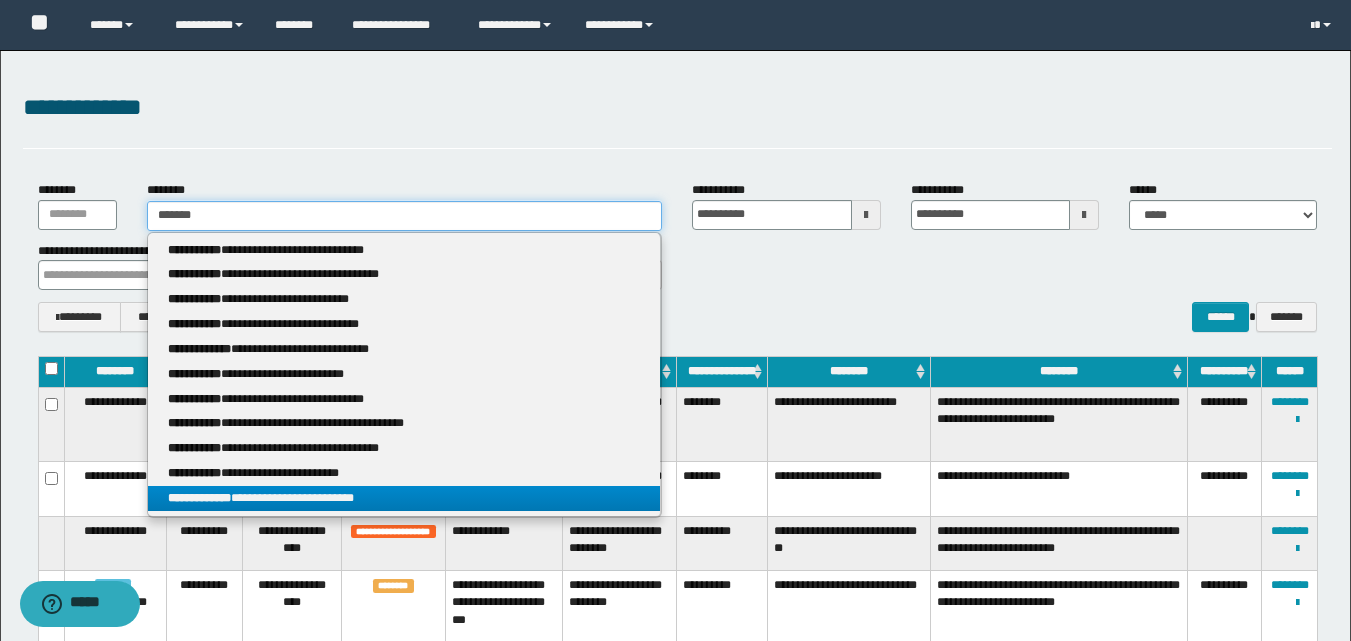 type on "*******" 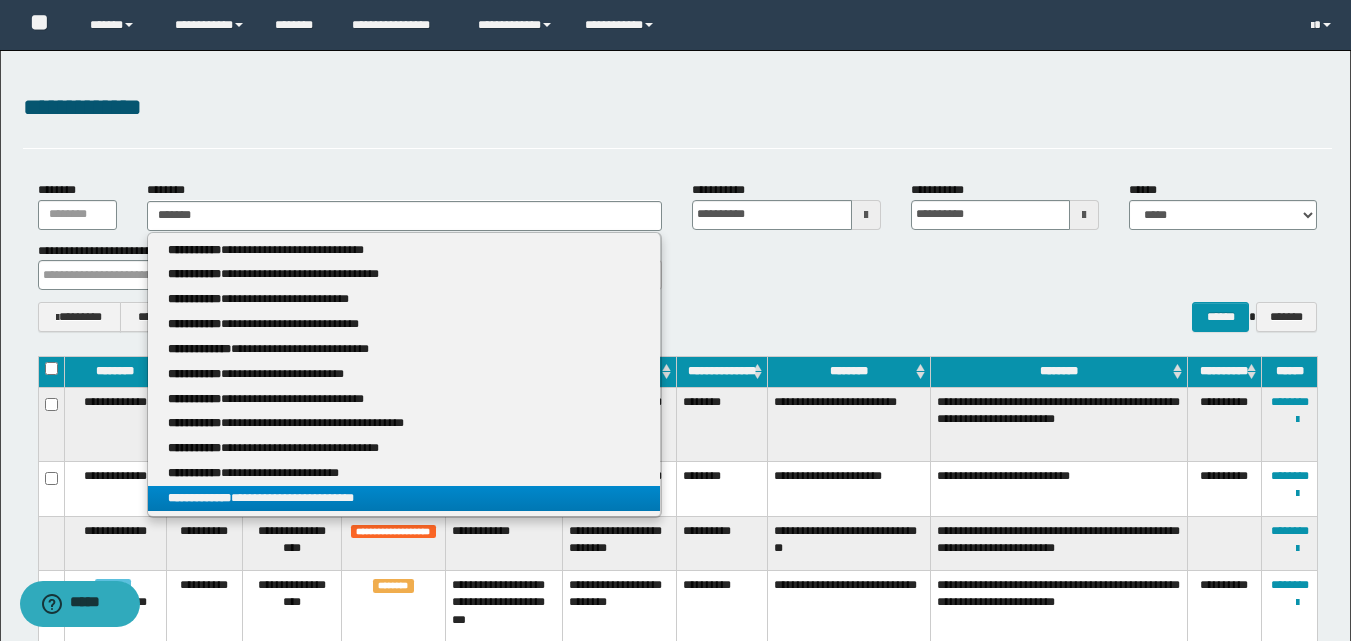 click on "**********" at bounding box center (404, 498) 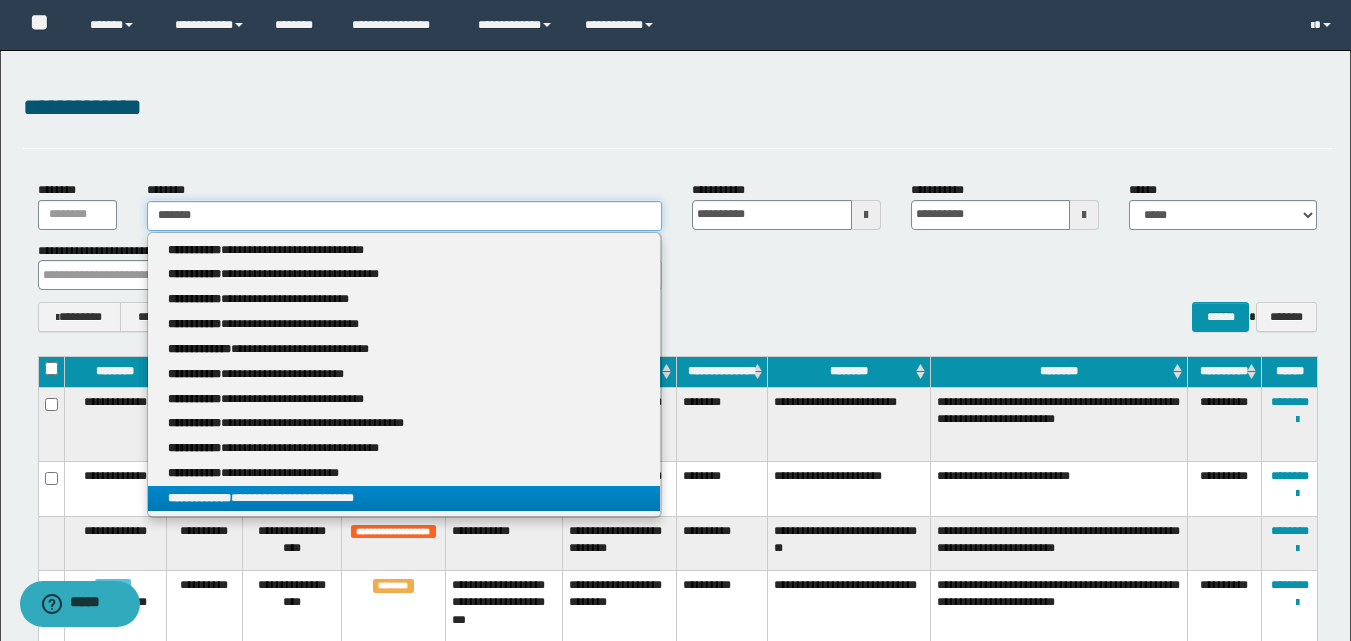 type 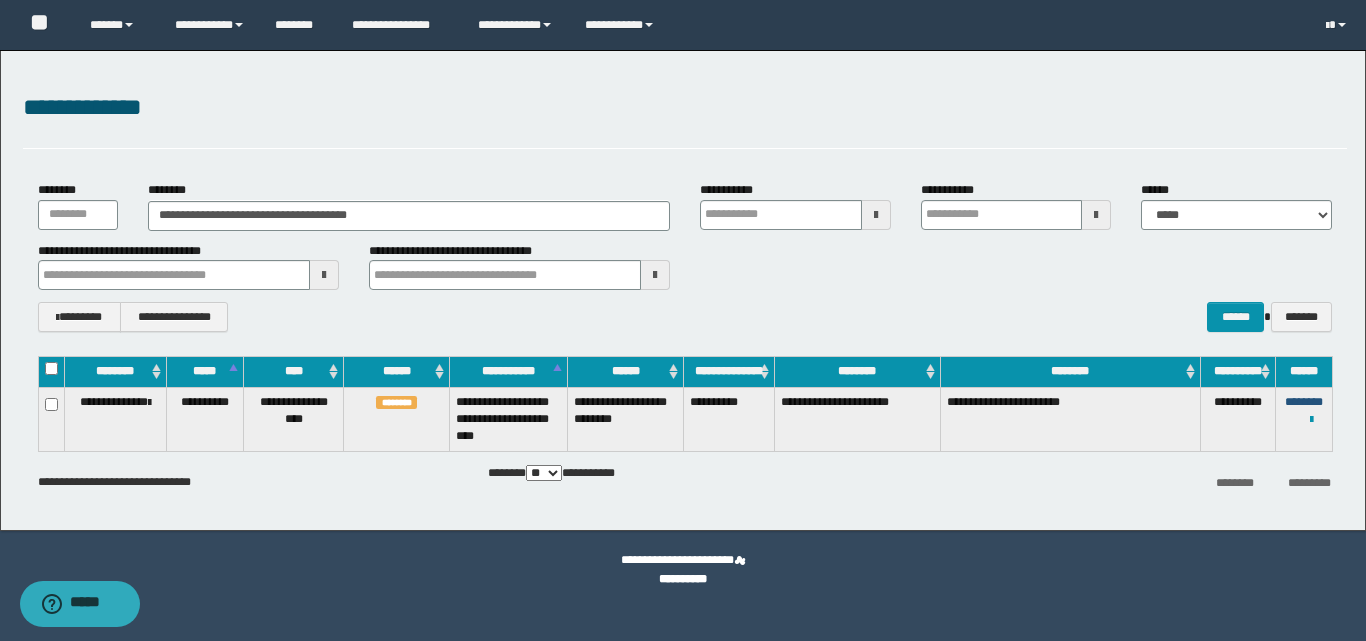 click on "********" at bounding box center (1304, 402) 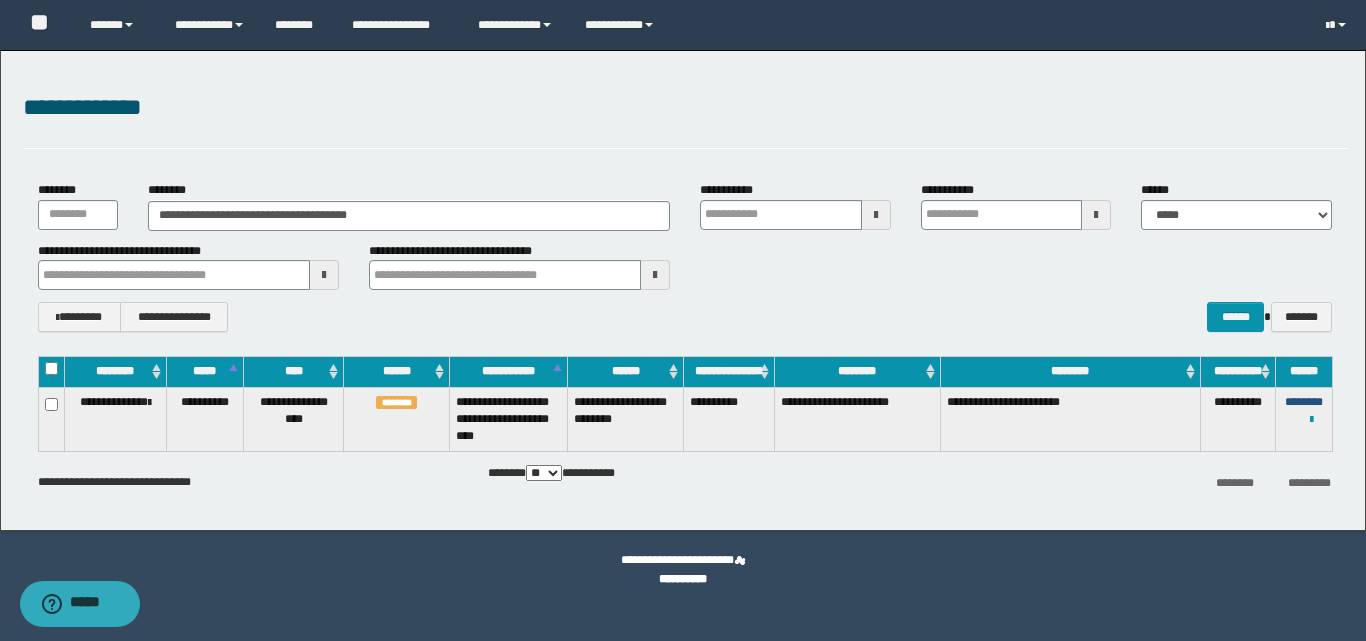 type 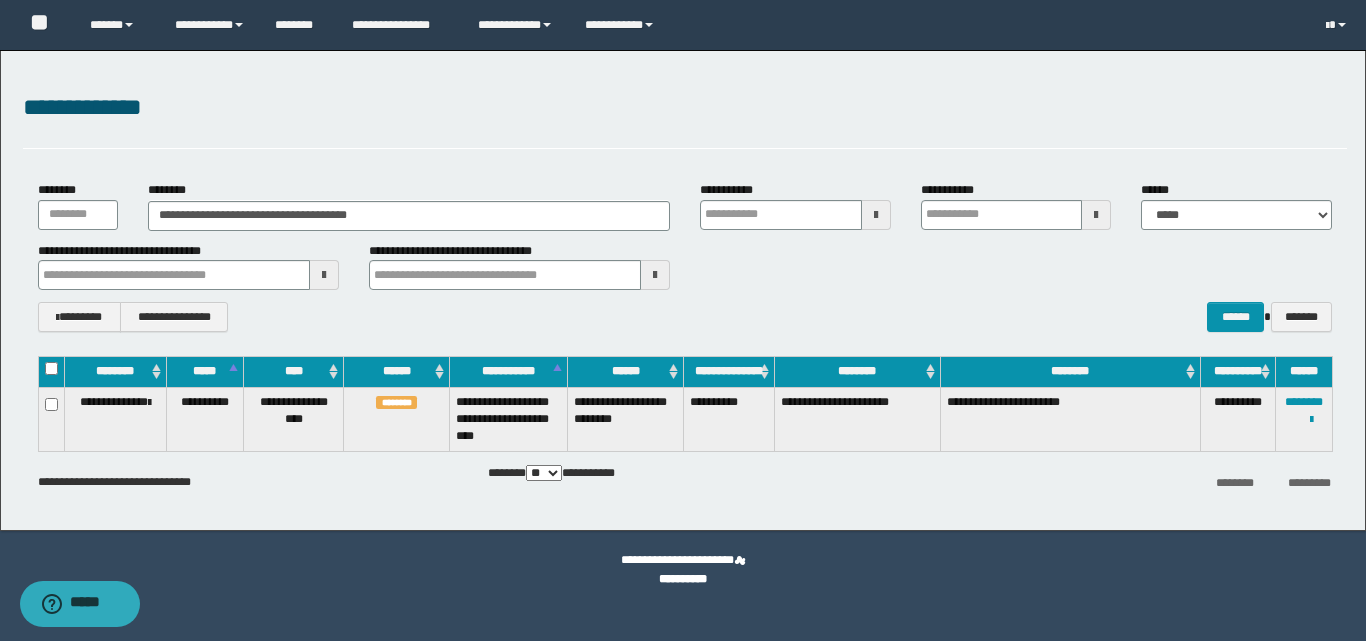 click on "**********" at bounding box center [685, 108] 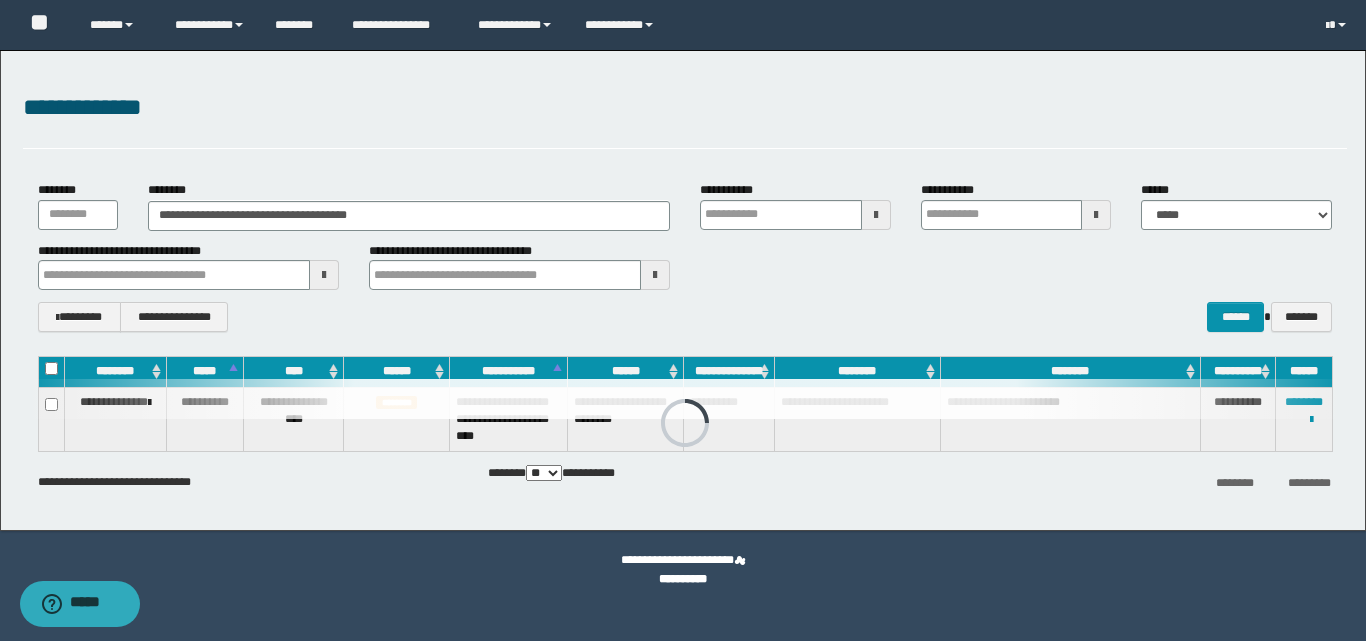 type 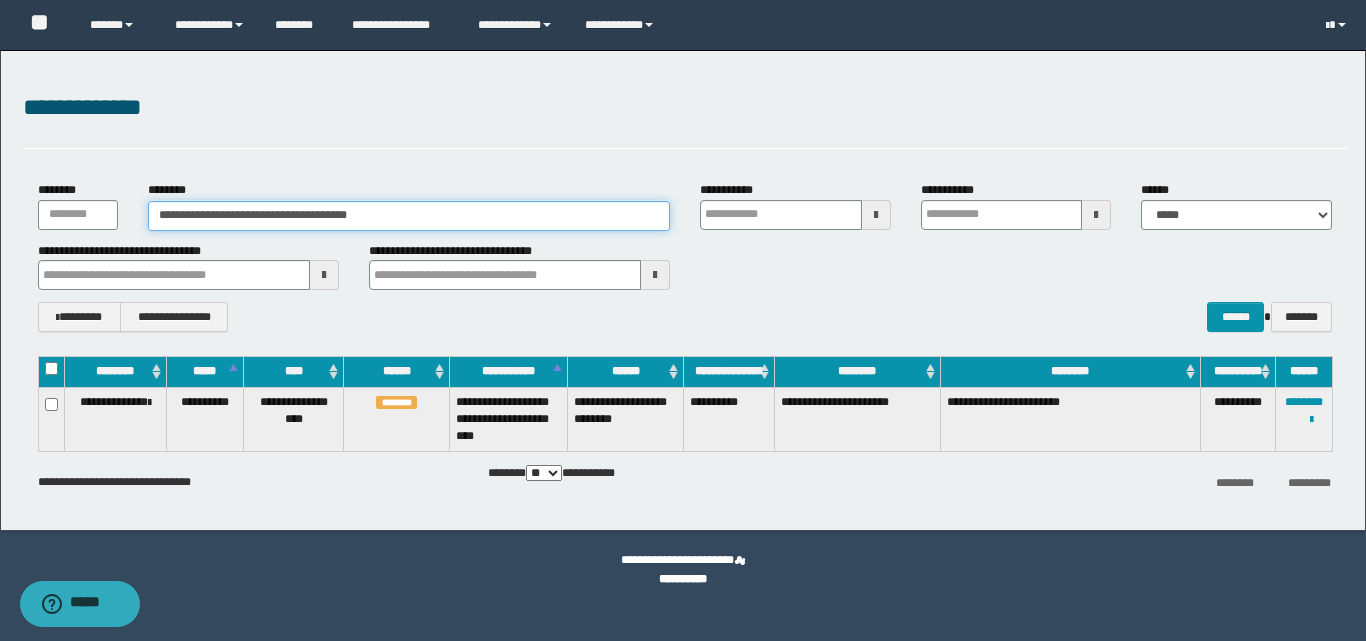 drag, startPoint x: 401, startPoint y: 214, endPoint x: 148, endPoint y: 236, distance: 253.95473 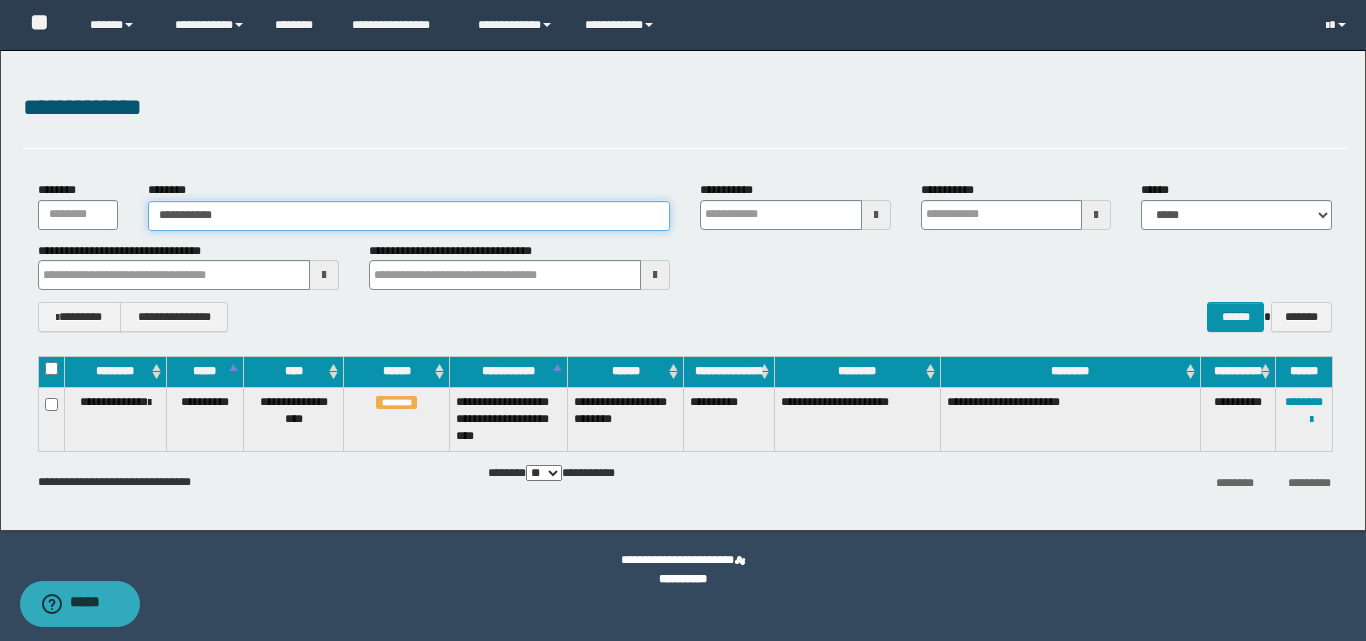type on "**********" 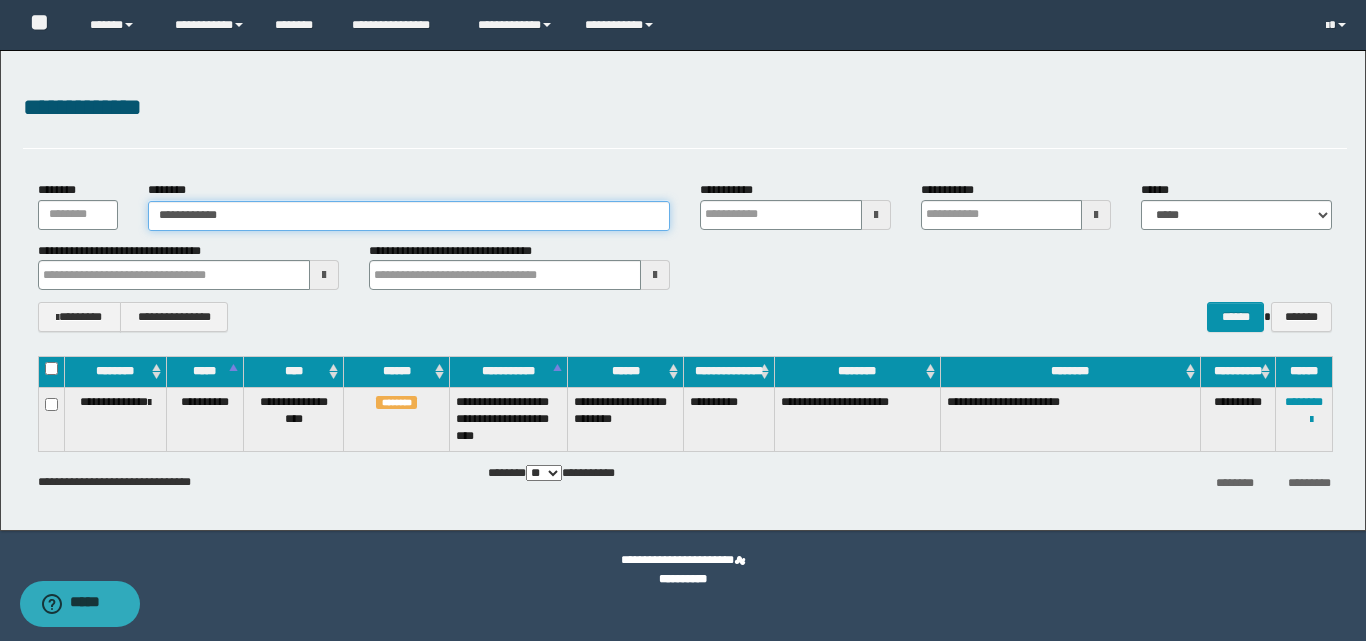 type on "**********" 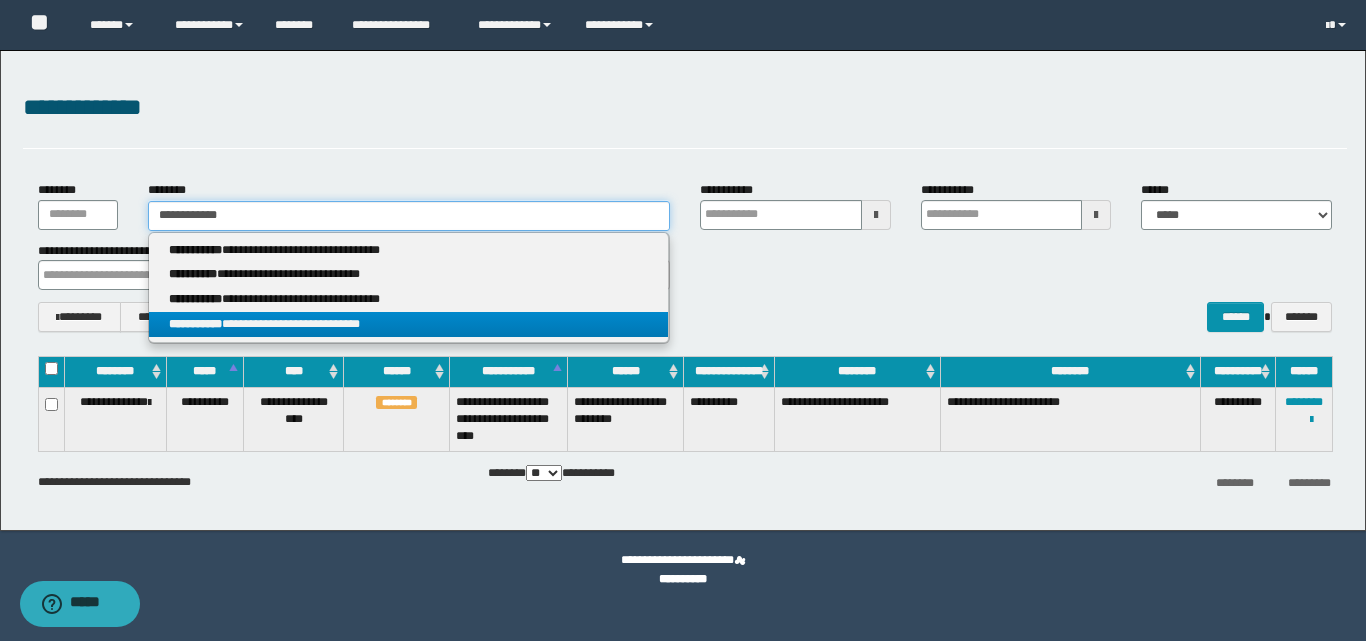 type on "**********" 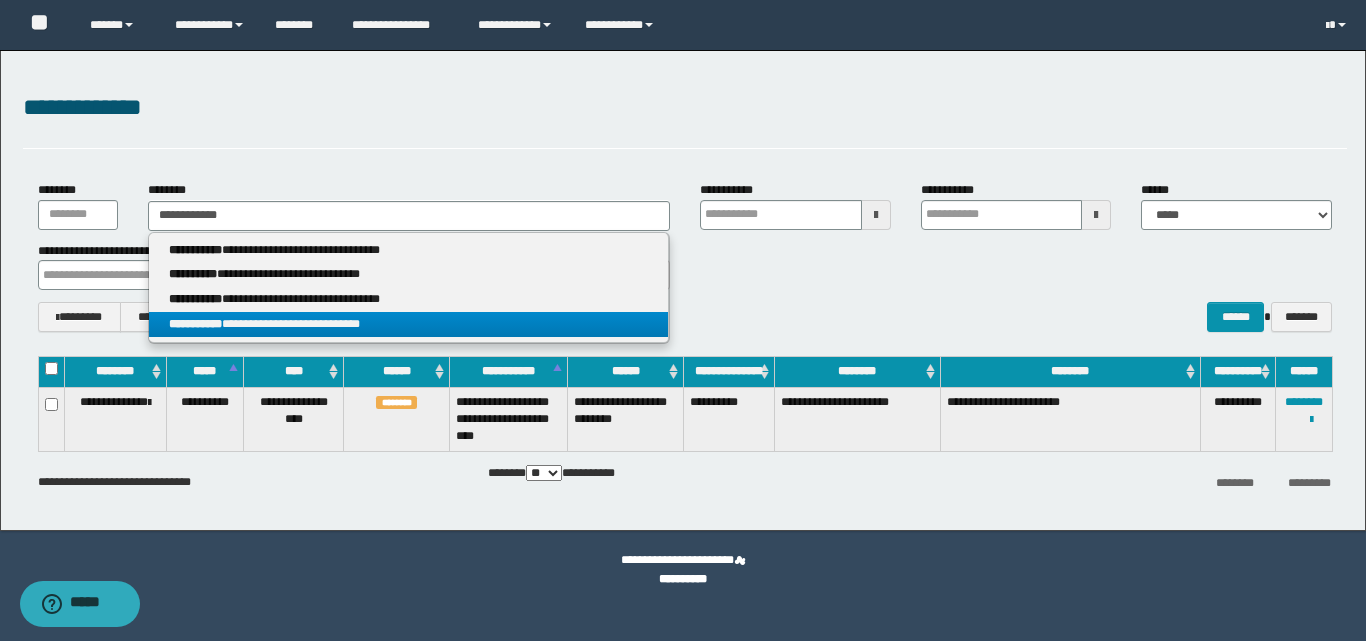 click on "**********" at bounding box center [408, 324] 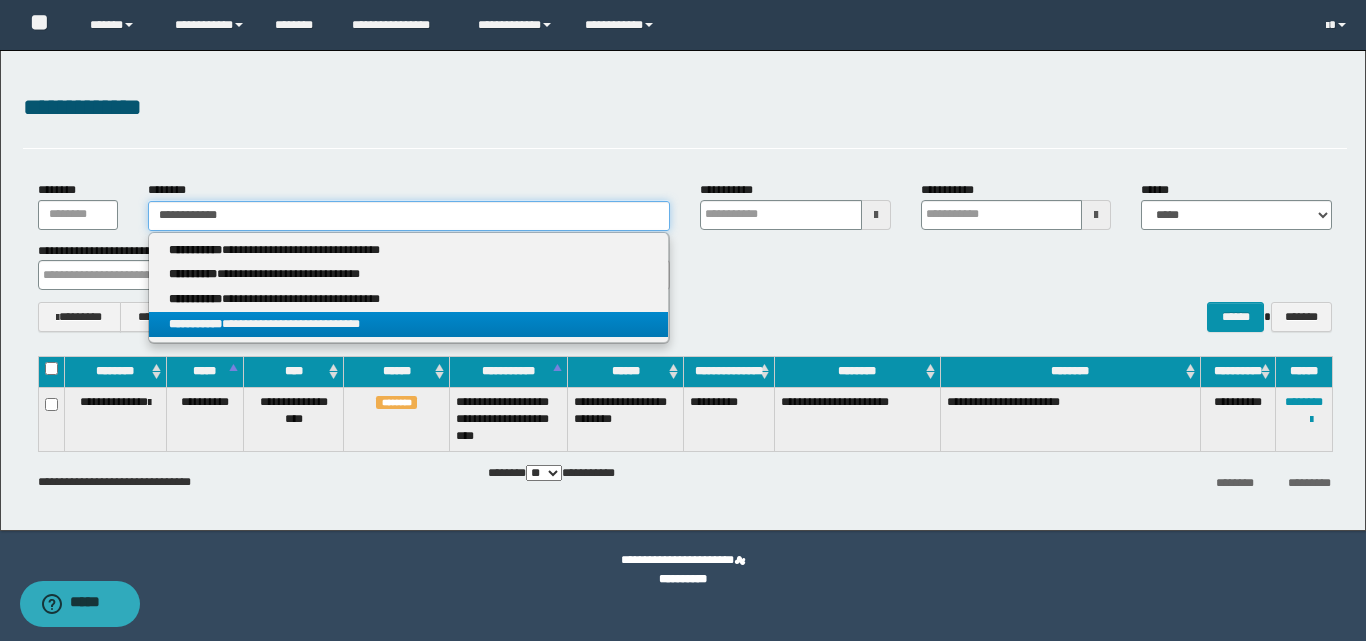 type 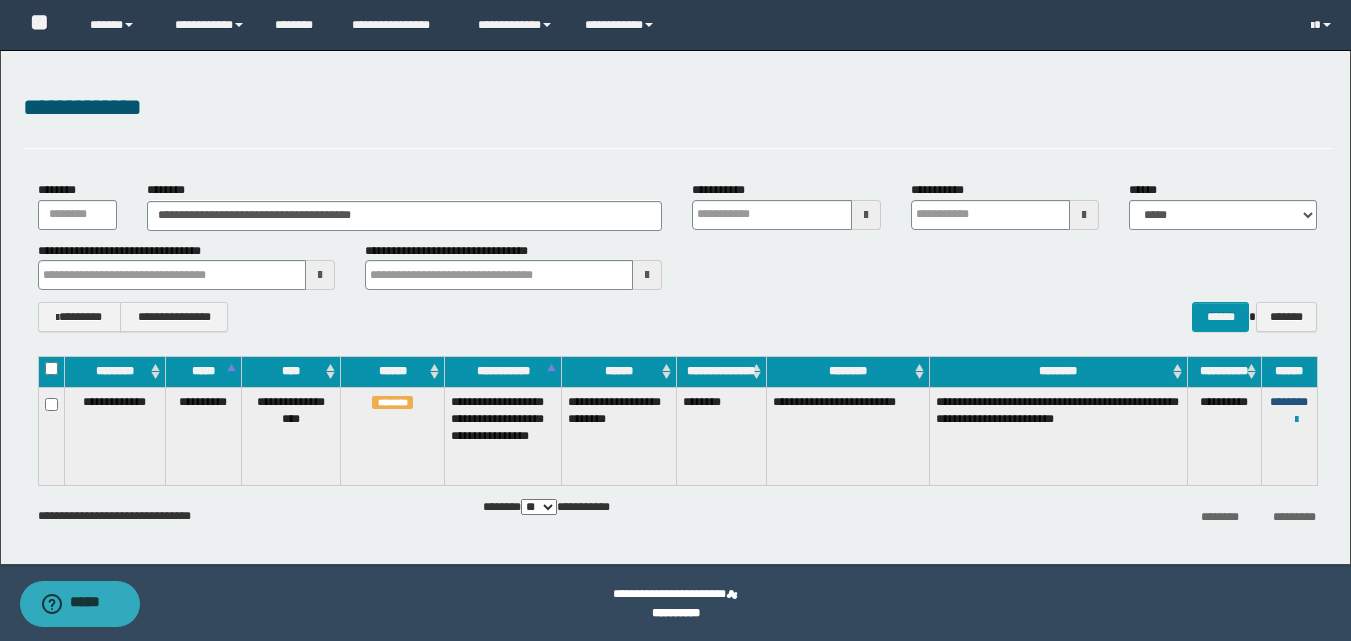 click on "********" at bounding box center (1289, 402) 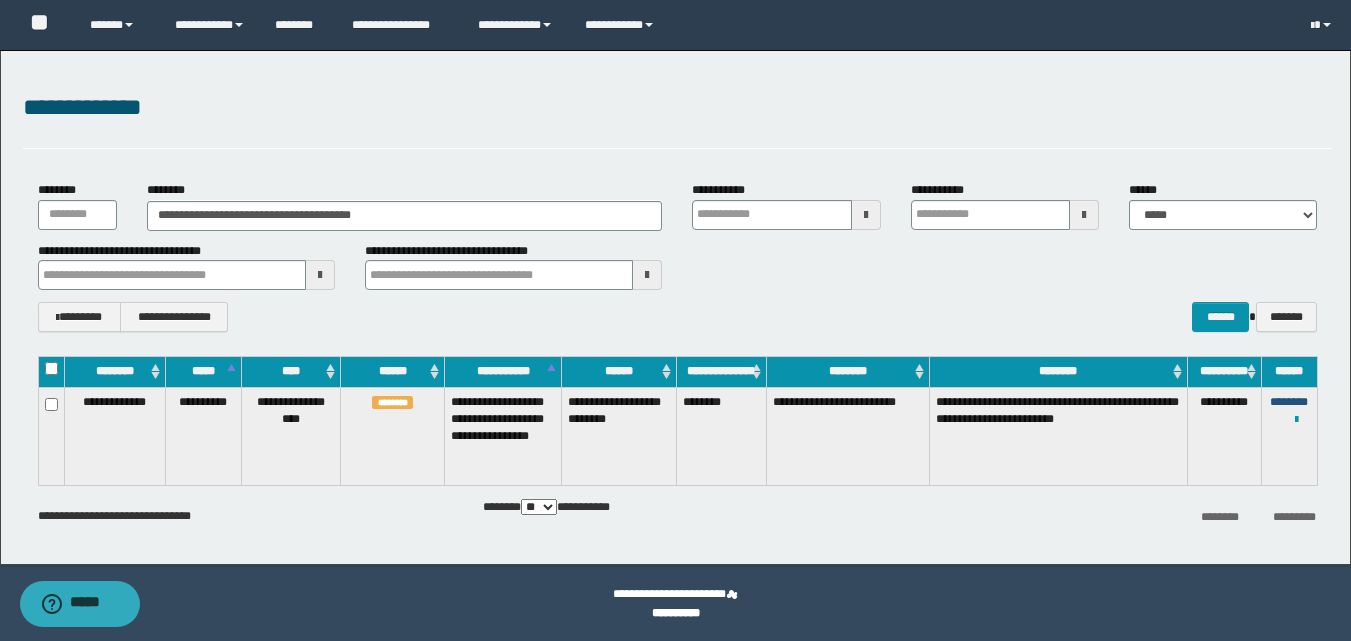 type 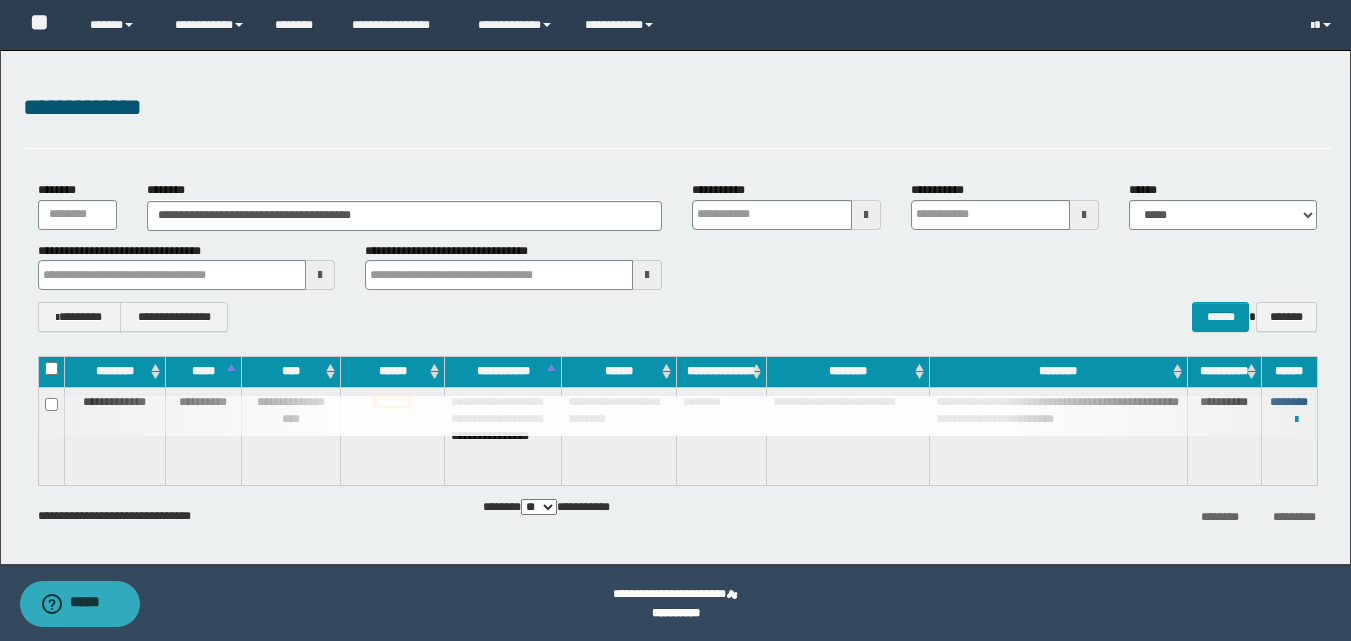 type 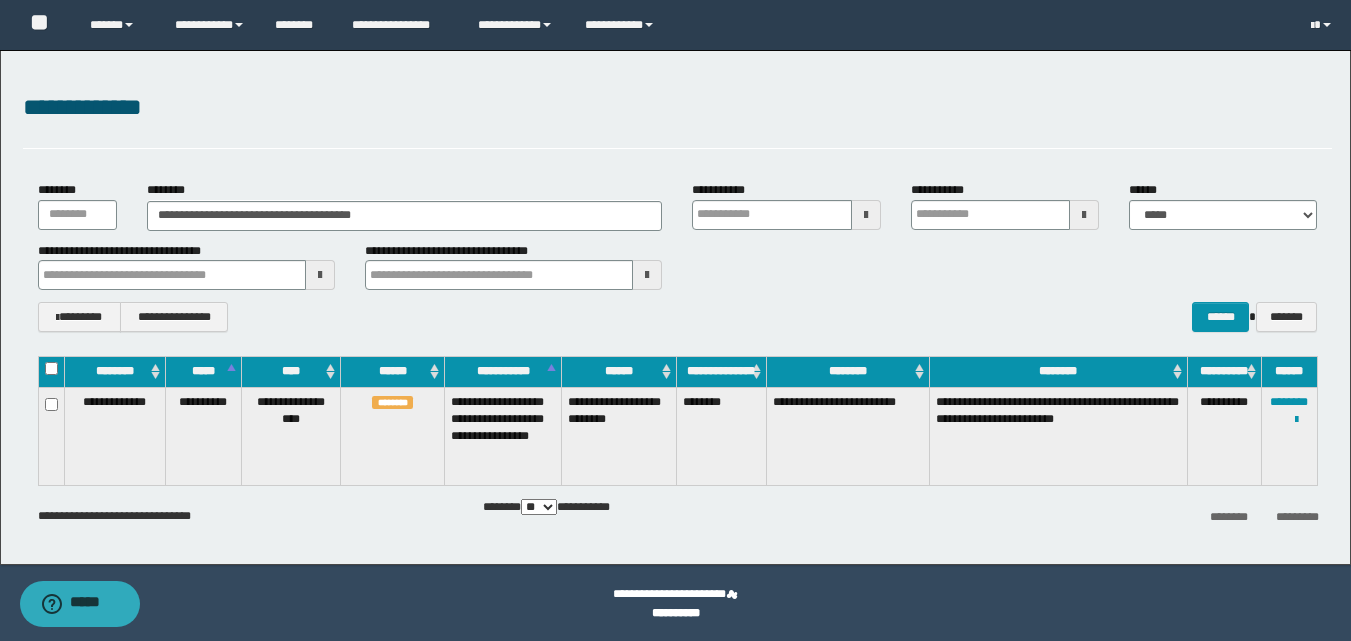 type 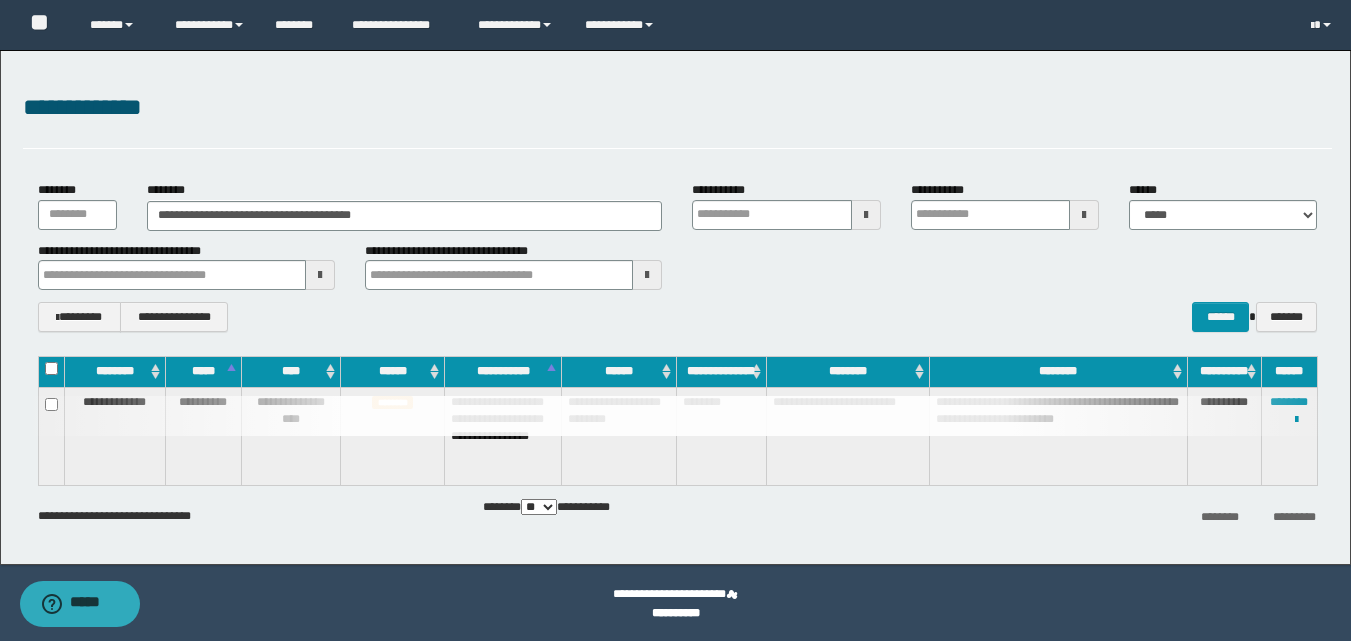 type 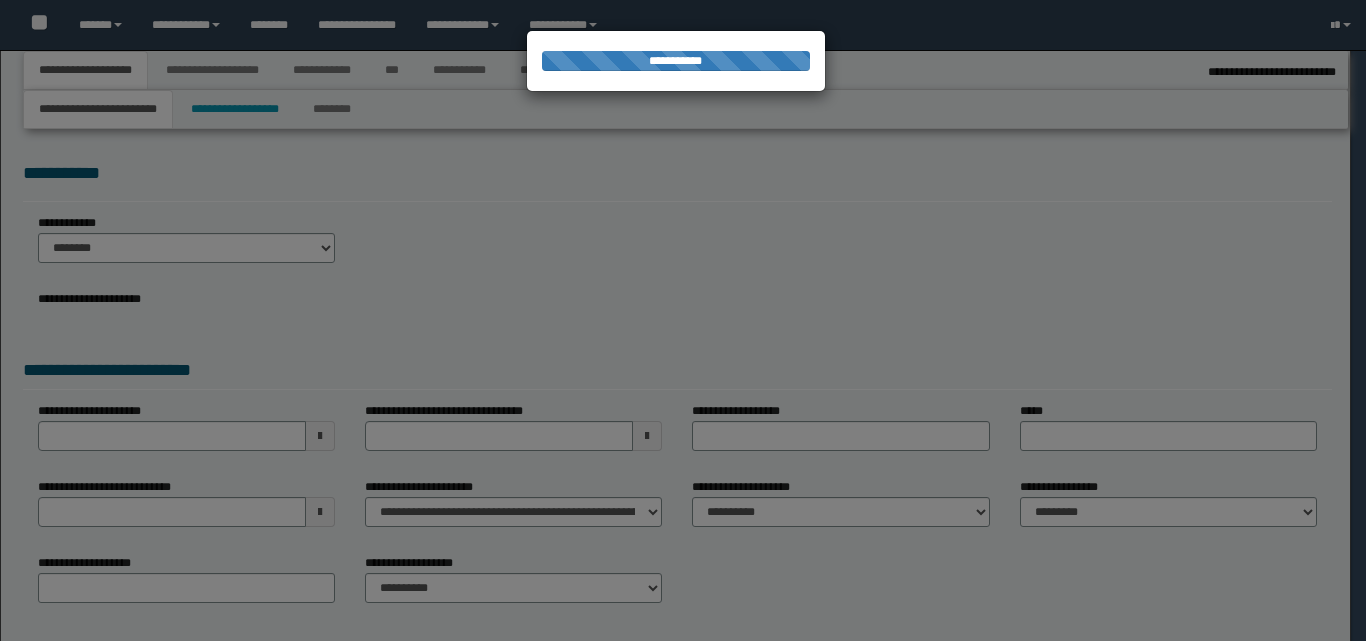 select on "*" 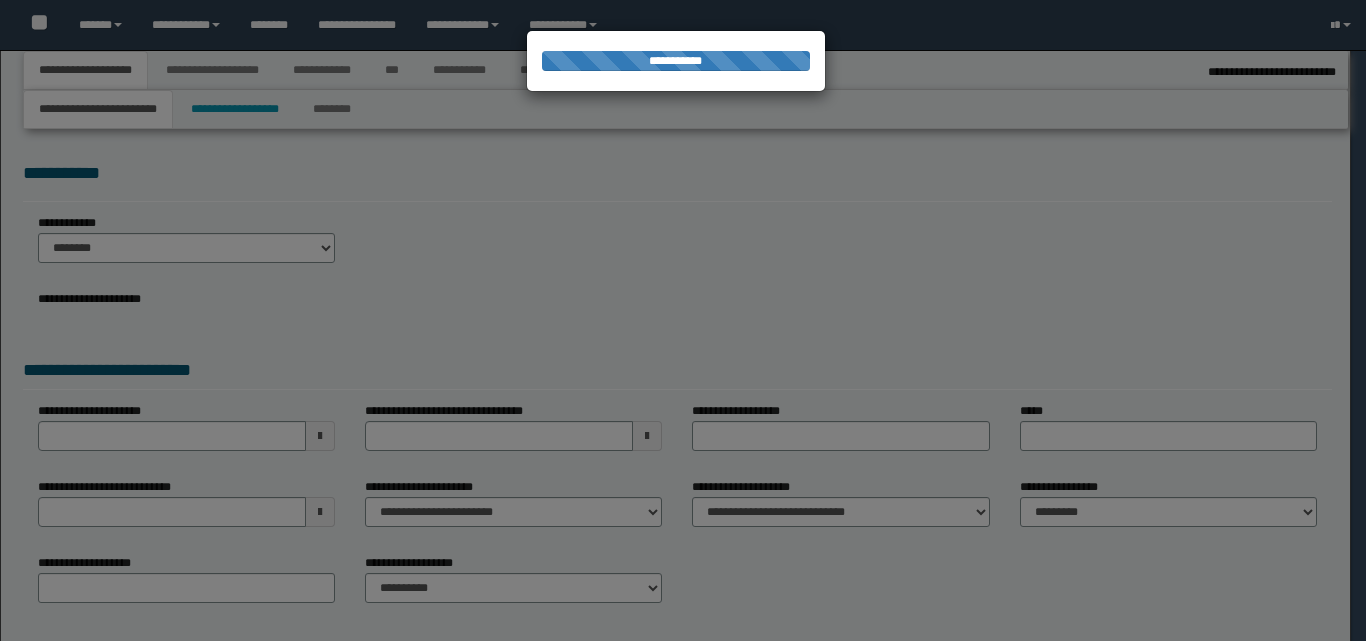 type on "*********" 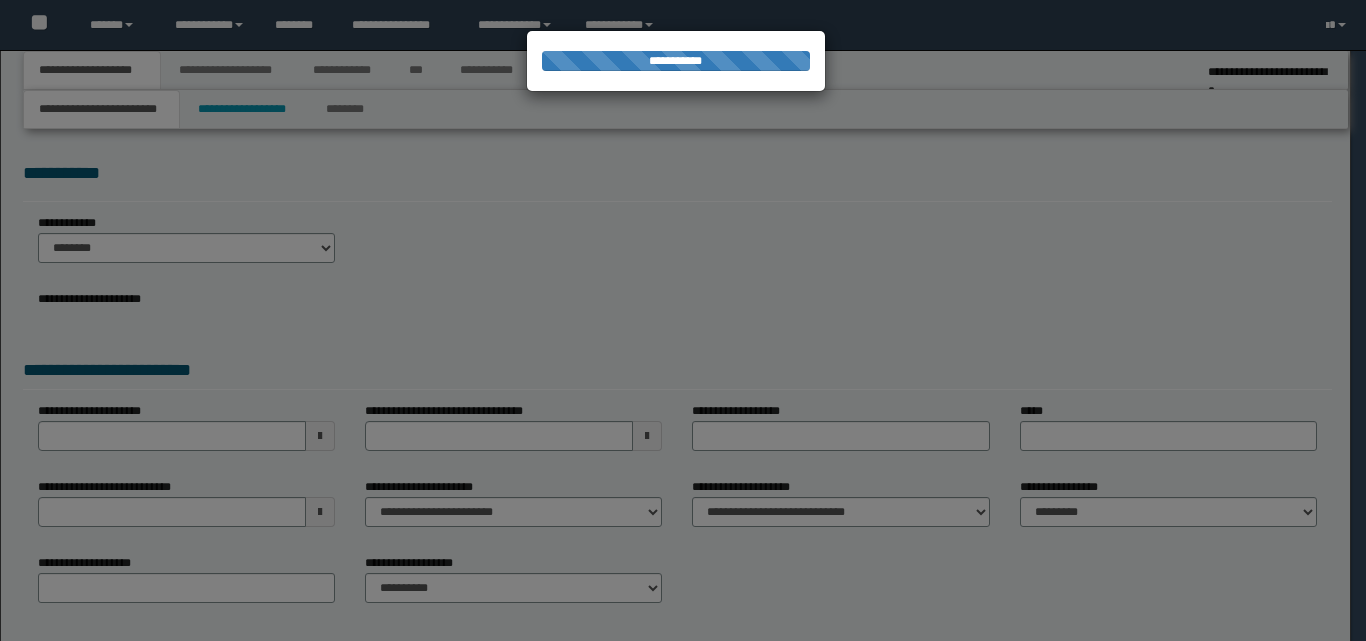 scroll, scrollTop: 0, scrollLeft: 0, axis: both 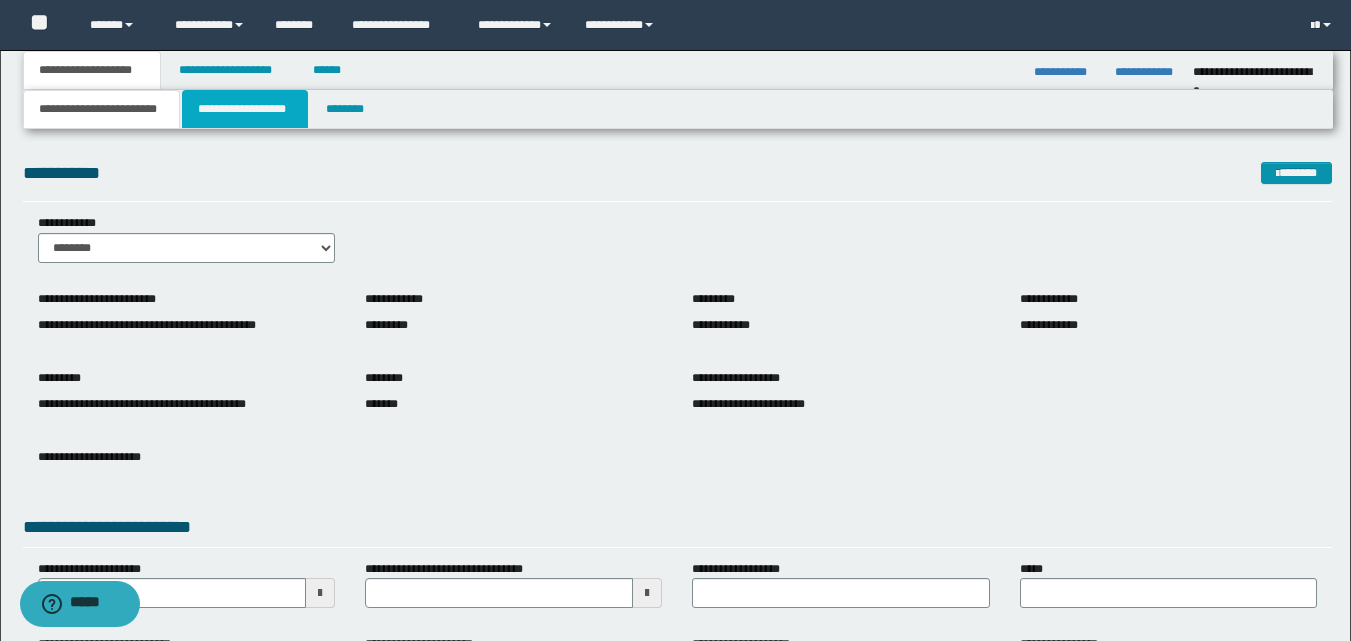 click on "**********" at bounding box center (245, 109) 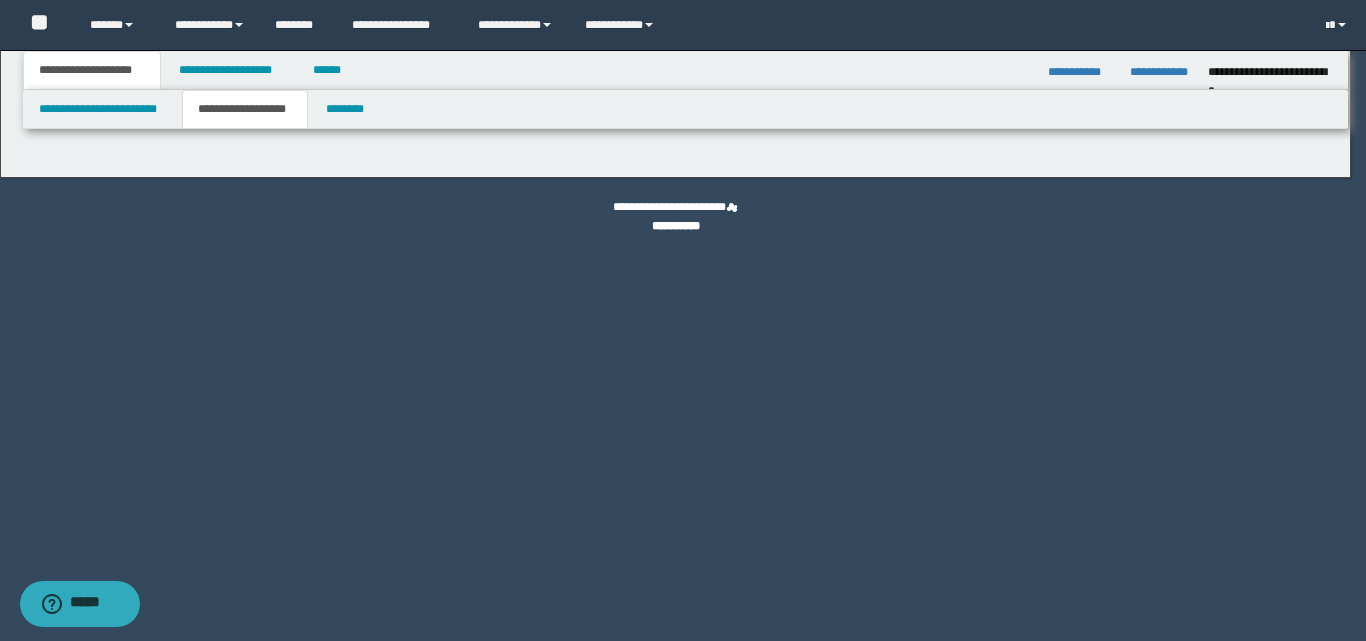 type on "**********" 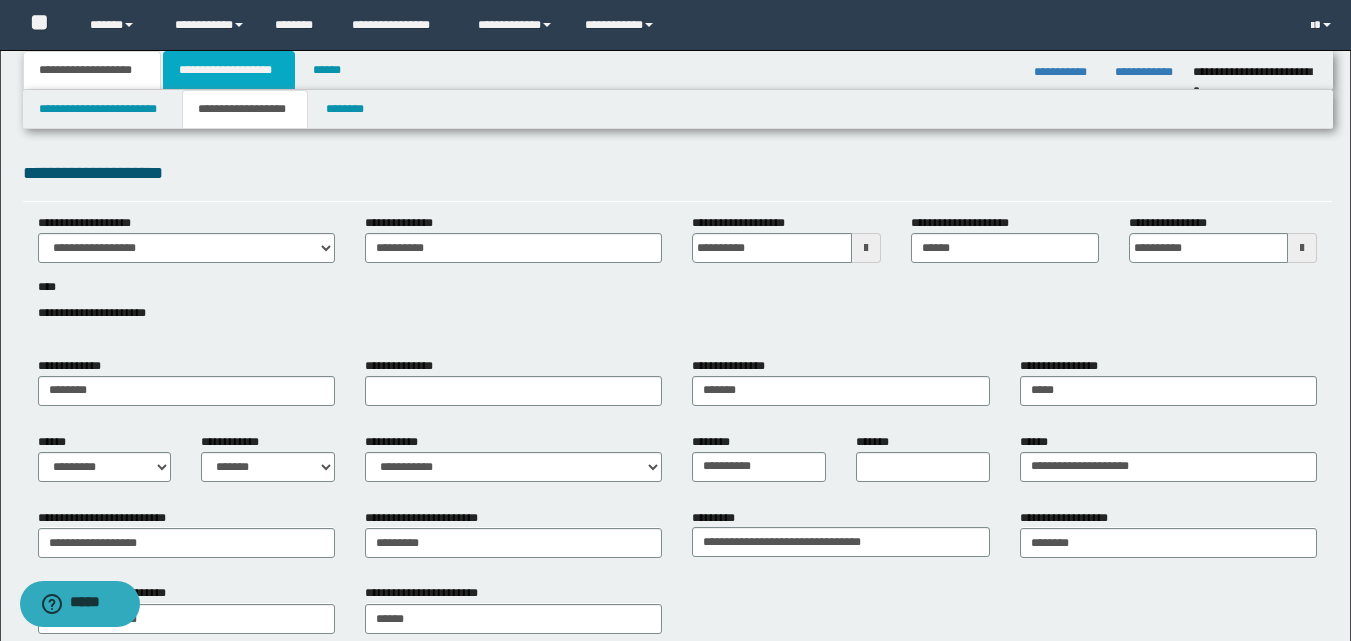 click on "**********" at bounding box center [229, 70] 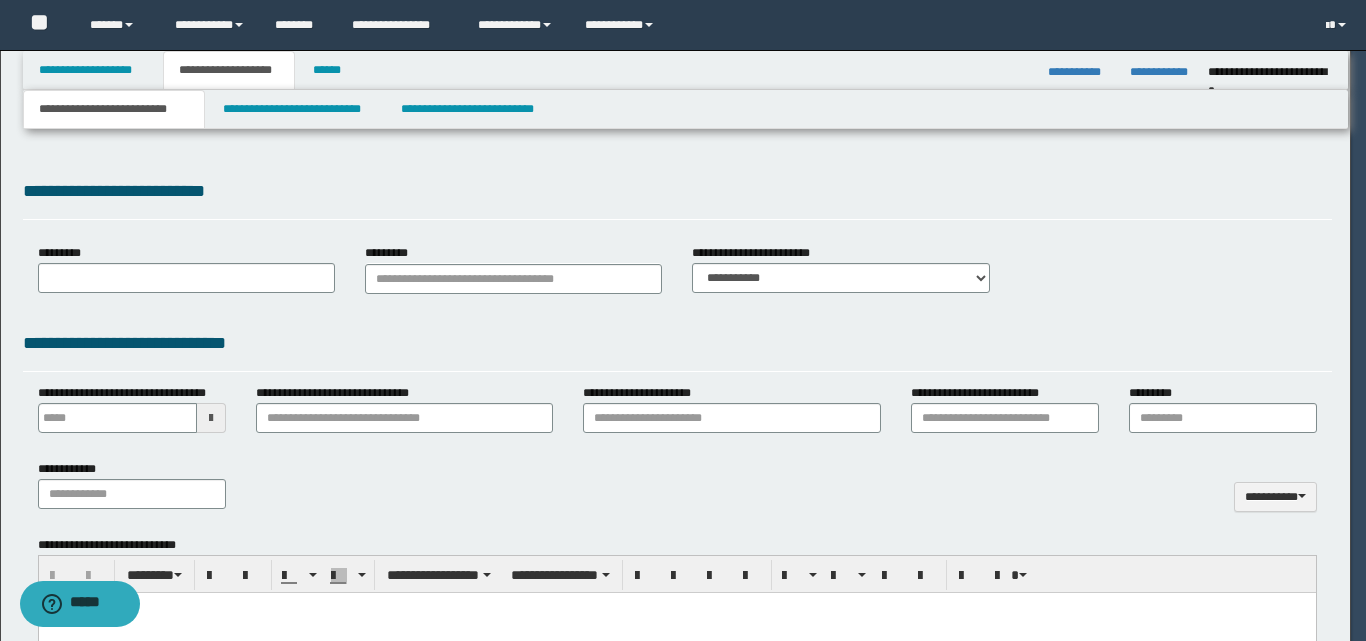 type on "**********" 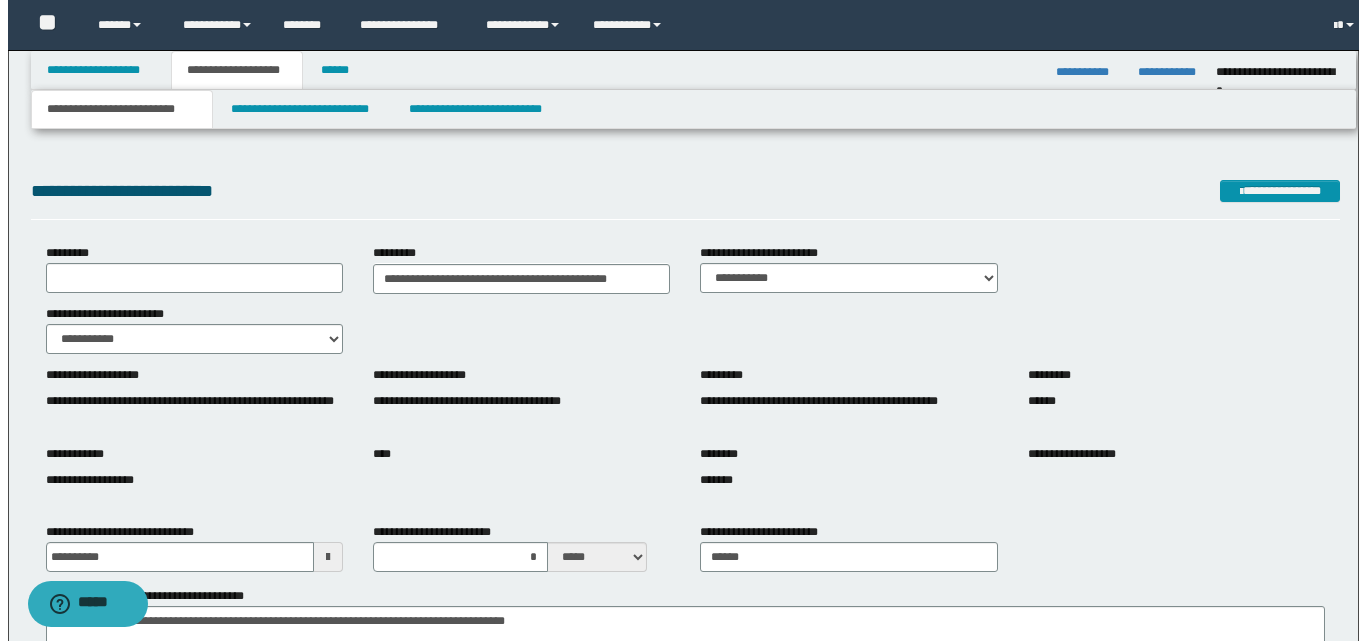 scroll, scrollTop: 0, scrollLeft: 0, axis: both 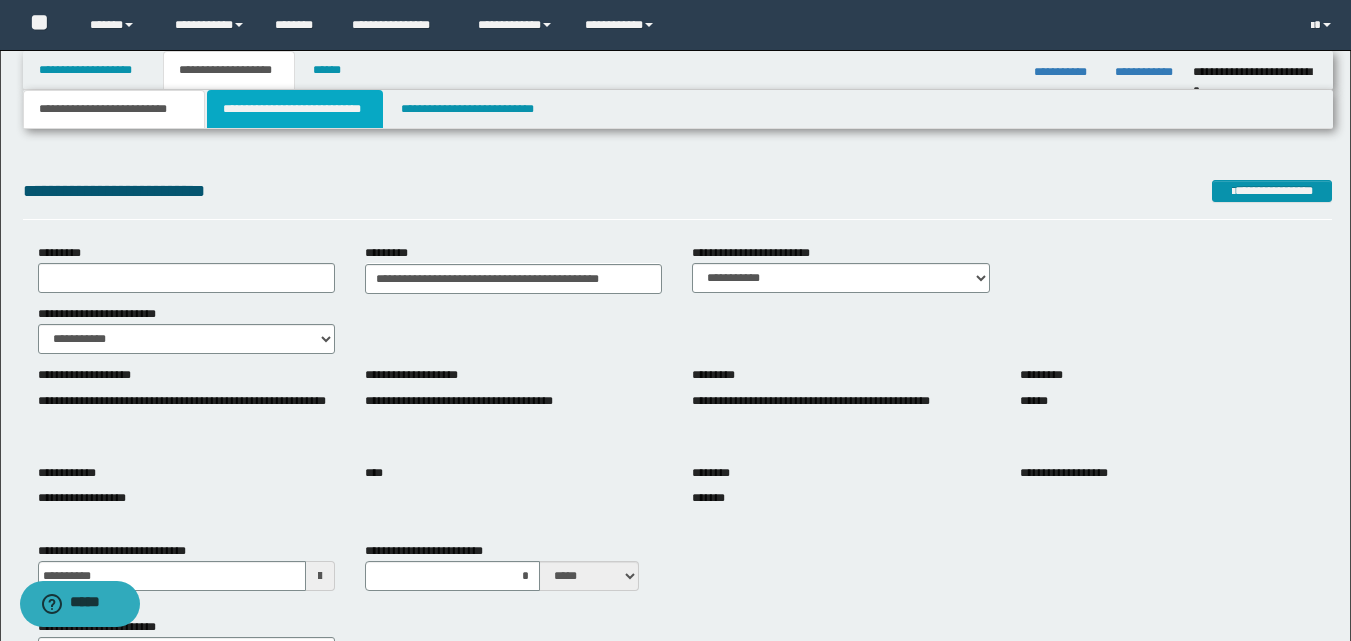 click on "**********" at bounding box center [295, 109] 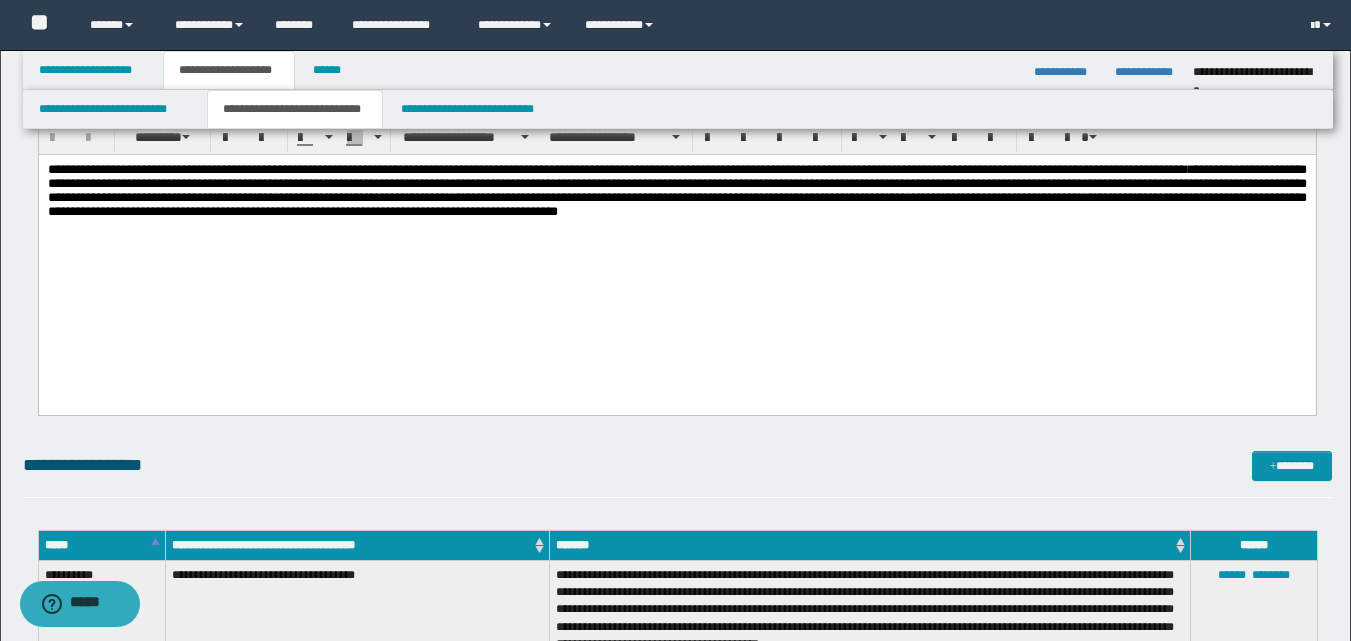 scroll, scrollTop: 600, scrollLeft: 0, axis: vertical 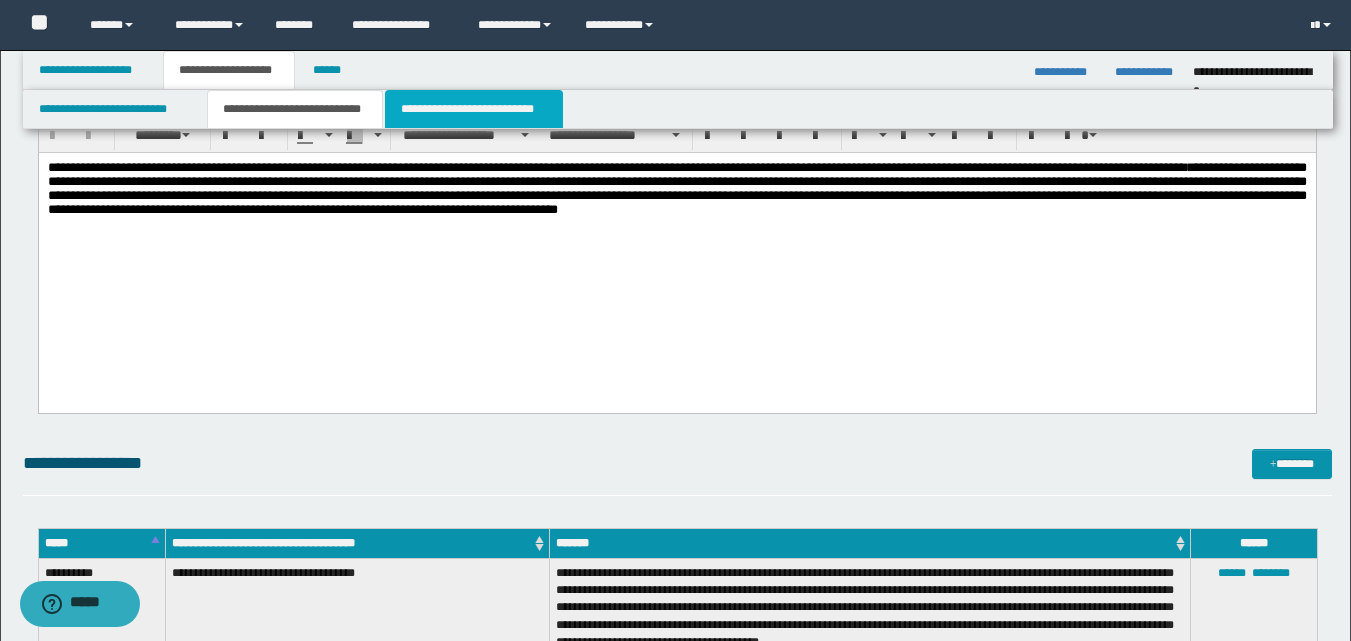 click on "**********" at bounding box center (474, 109) 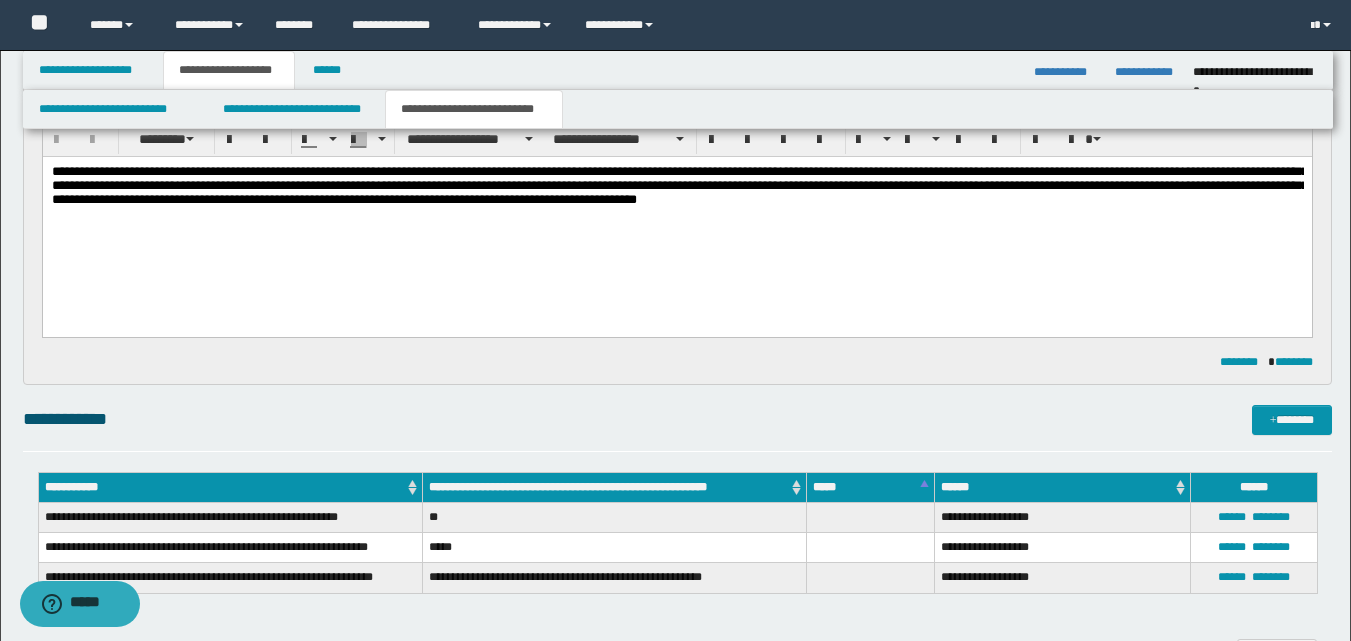 scroll, scrollTop: 500, scrollLeft: 0, axis: vertical 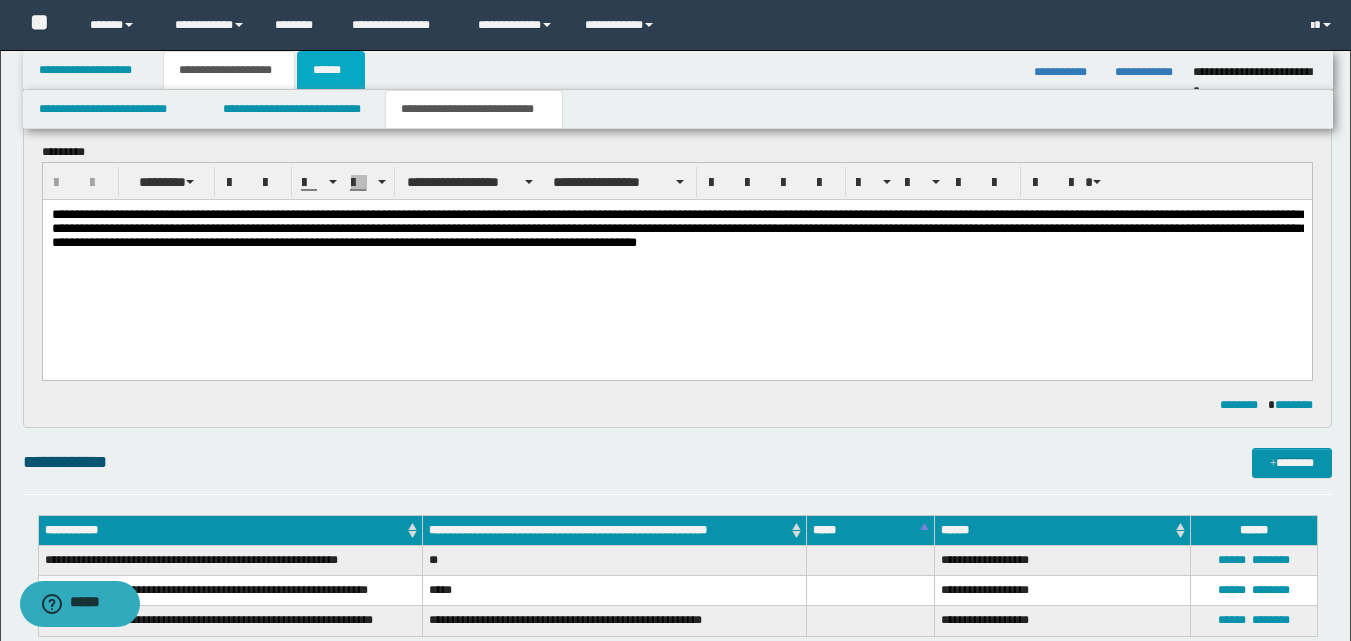 click on "******" at bounding box center (331, 70) 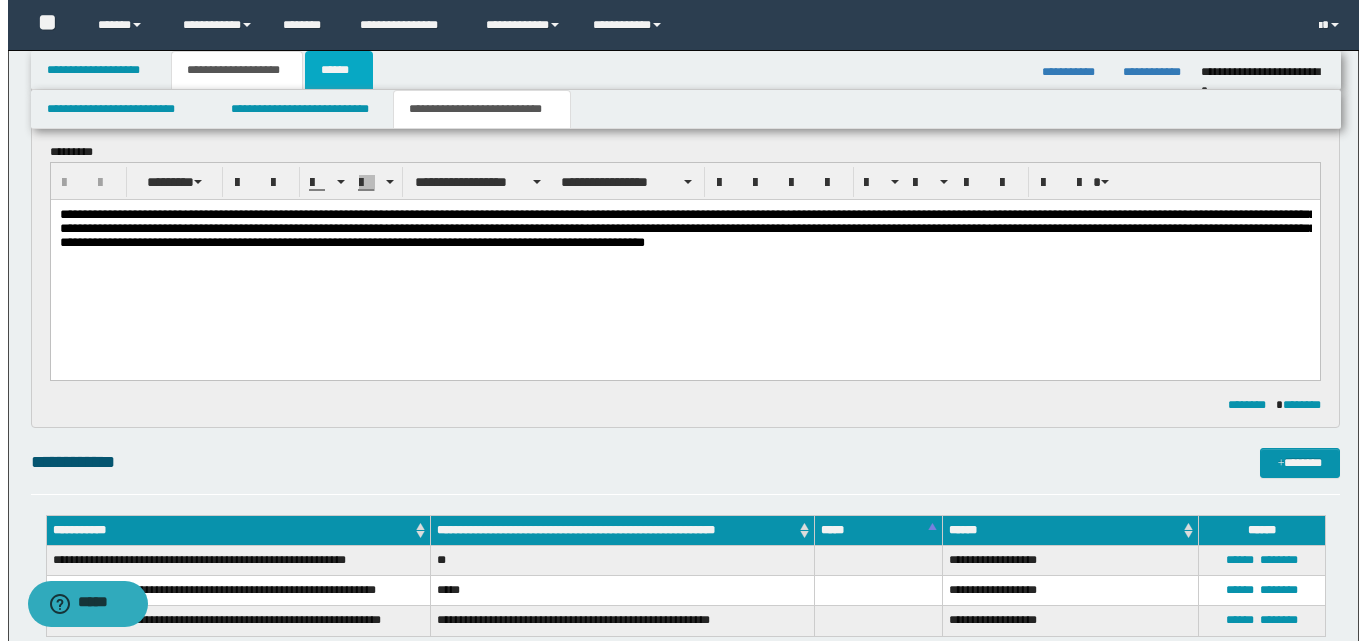 scroll, scrollTop: 0, scrollLeft: 0, axis: both 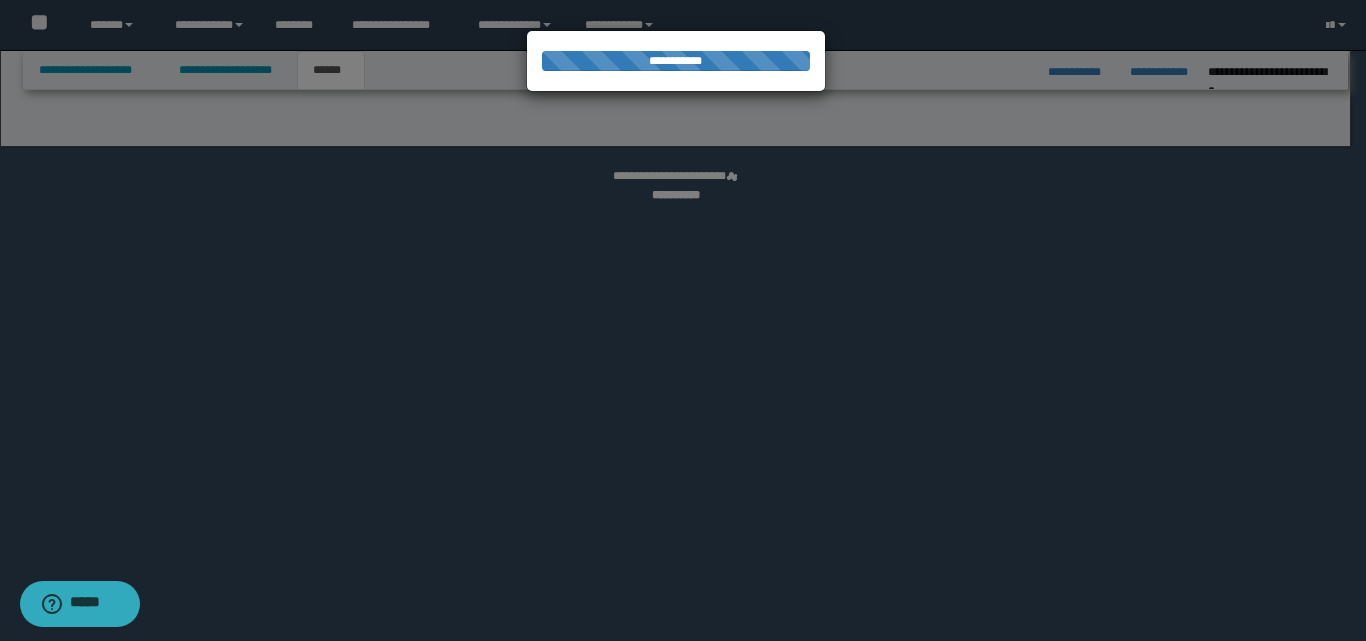 select on "*" 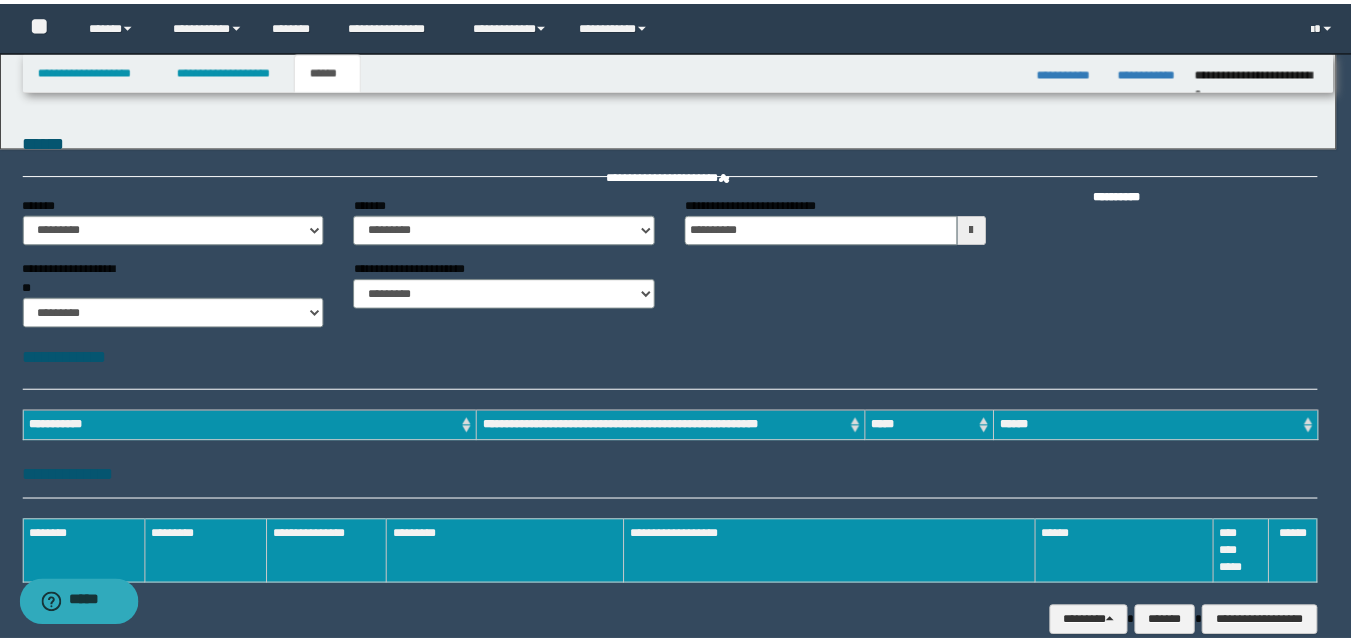 scroll, scrollTop: 0, scrollLeft: 0, axis: both 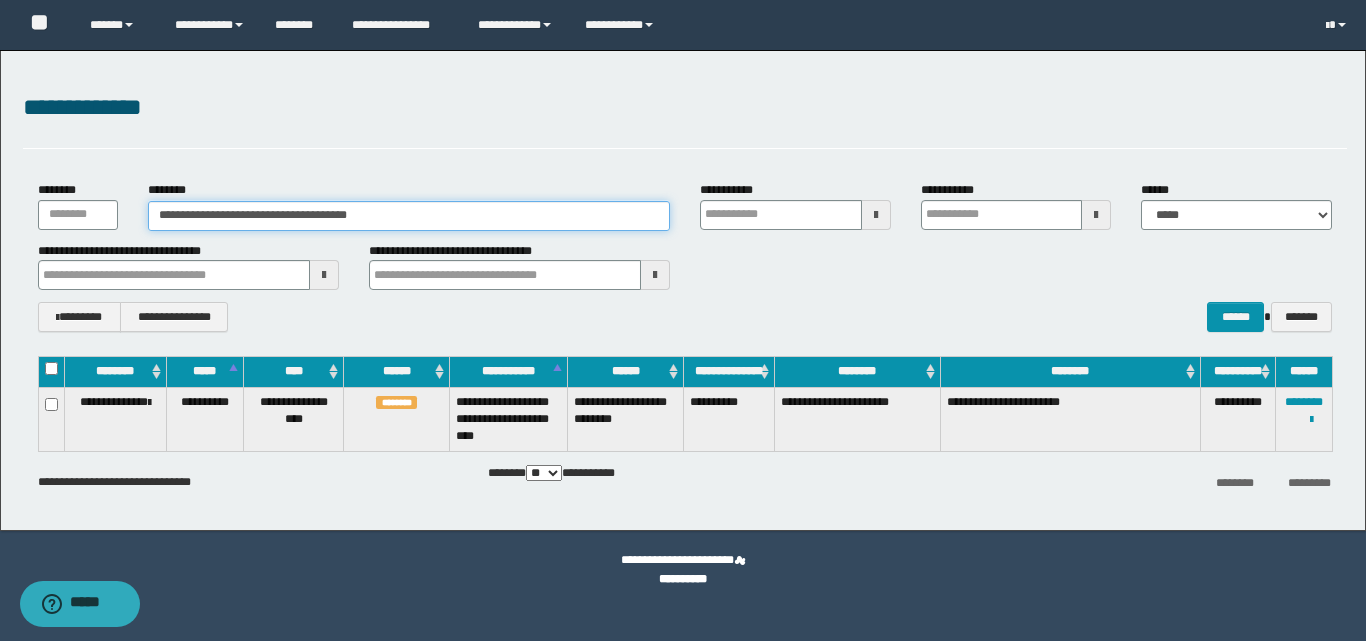 drag, startPoint x: 385, startPoint y: 218, endPoint x: 139, endPoint y: 222, distance: 246.03252 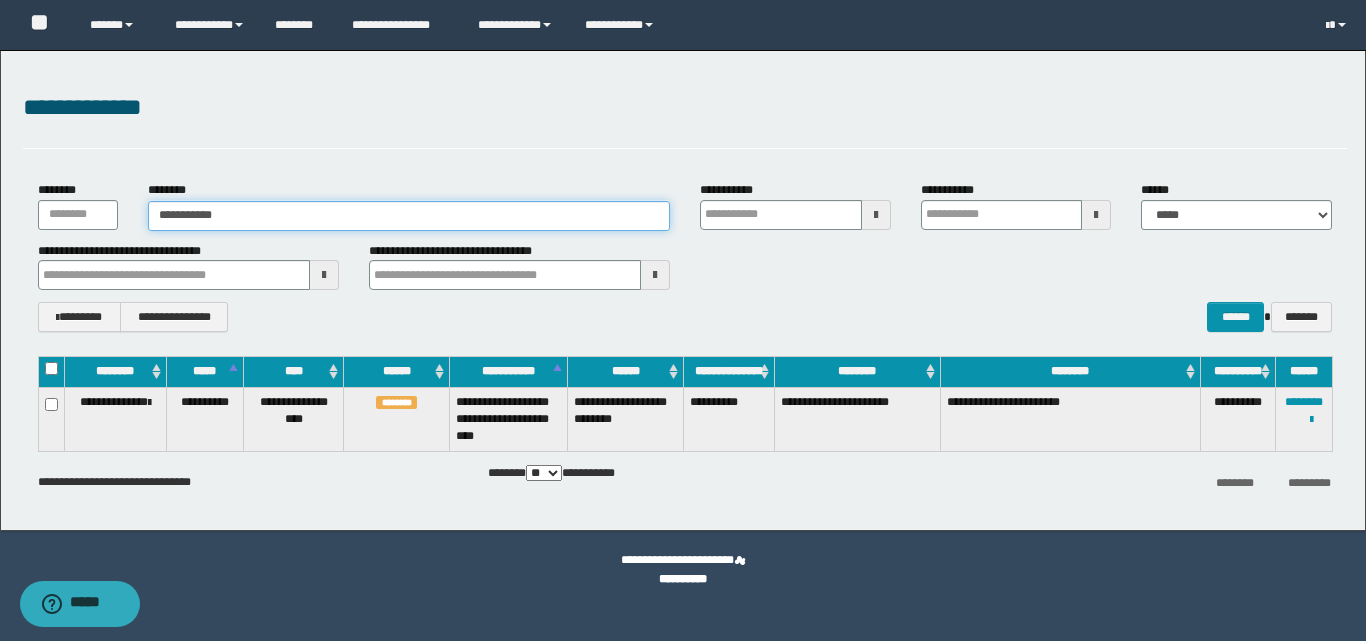 type on "**********" 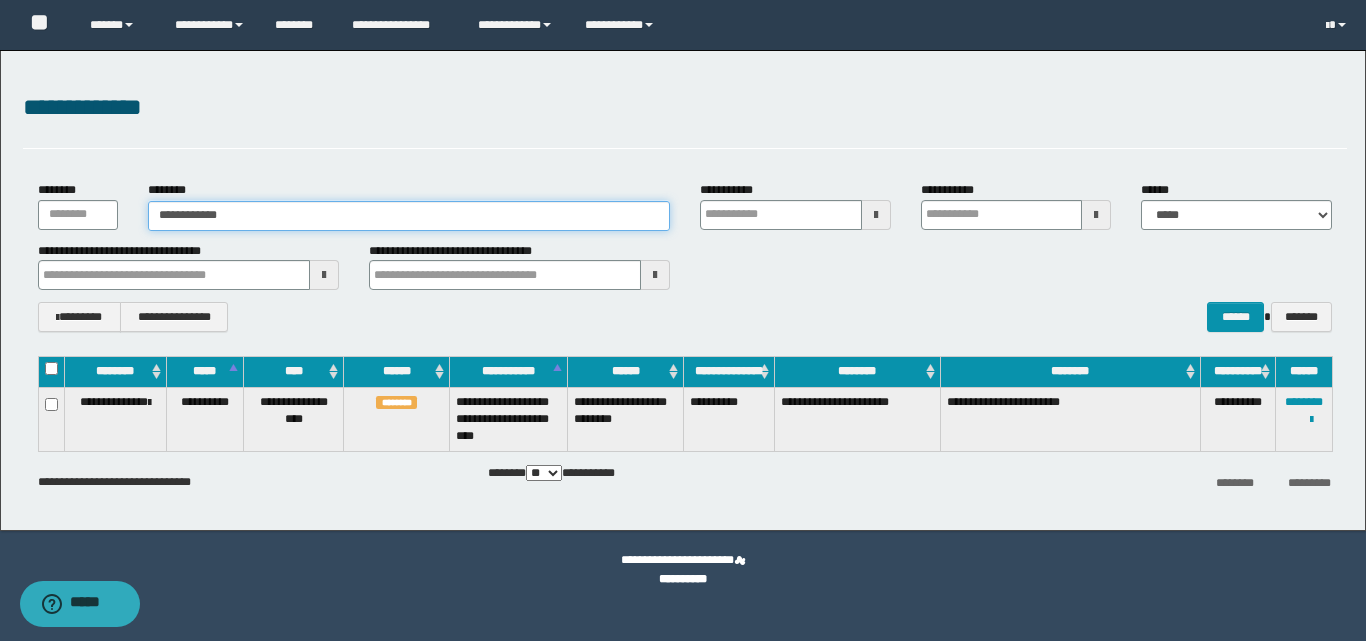 type on "**********" 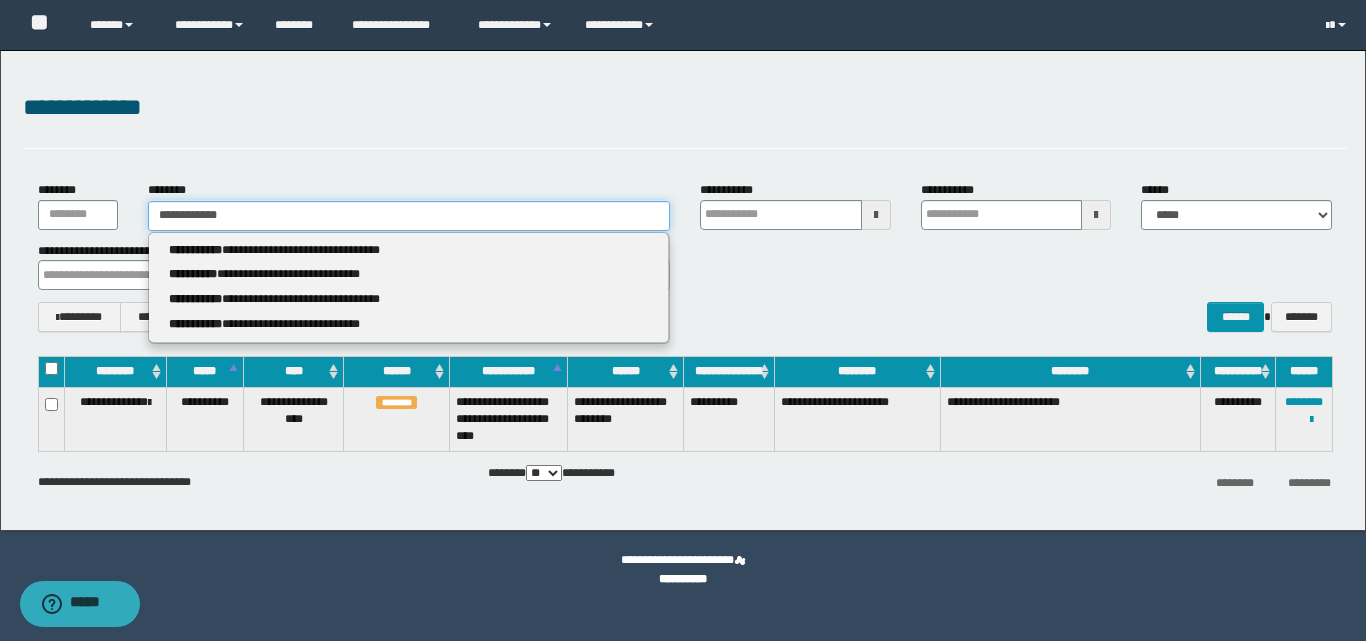 type on "**********" 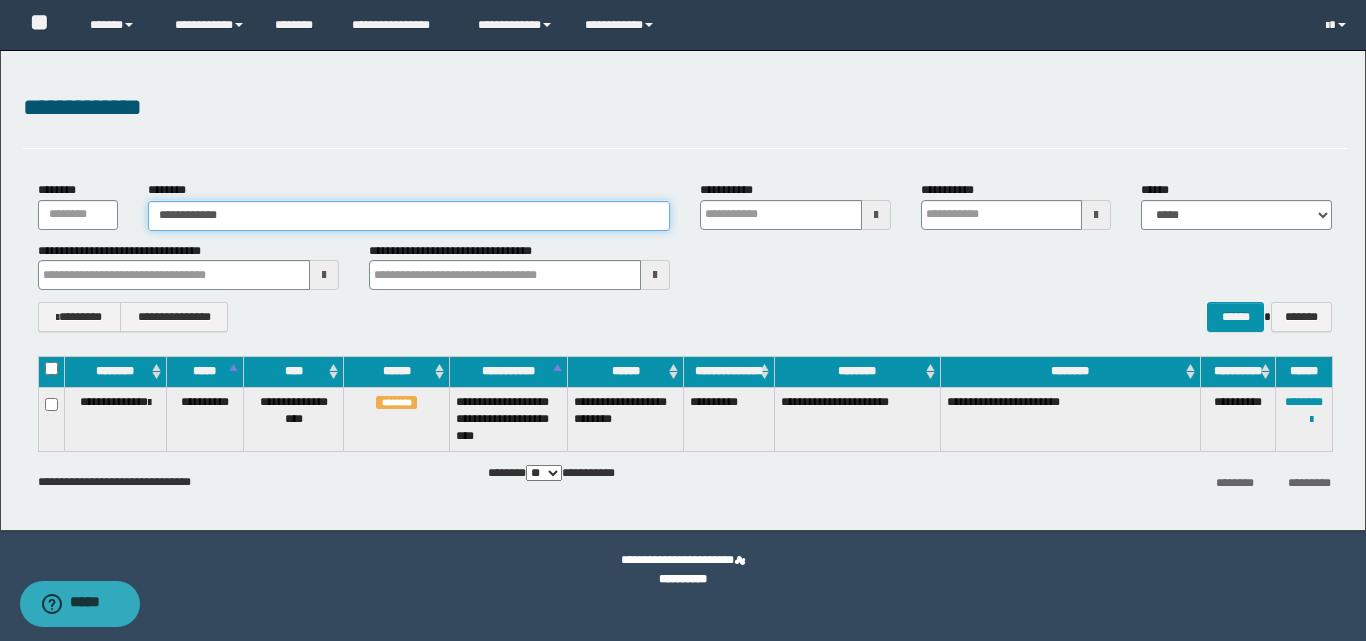 type on "**********" 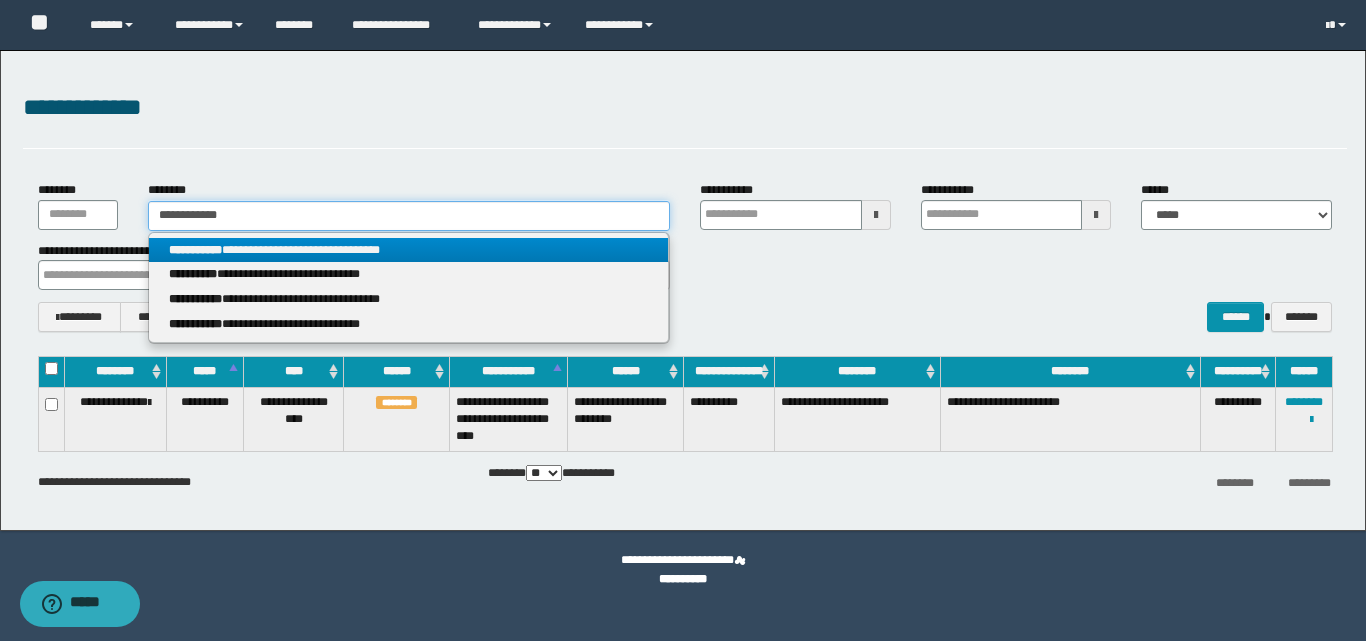 drag, startPoint x: 250, startPoint y: 212, endPoint x: 141, endPoint y: 223, distance: 109.55364 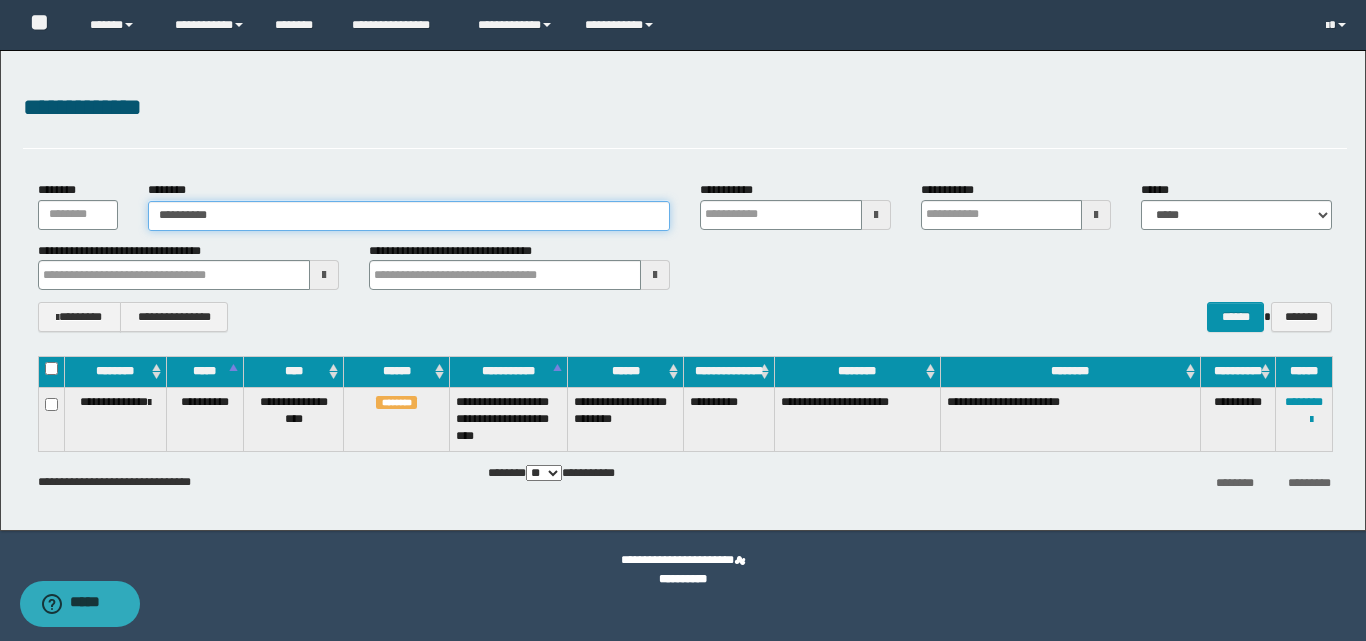 type on "**********" 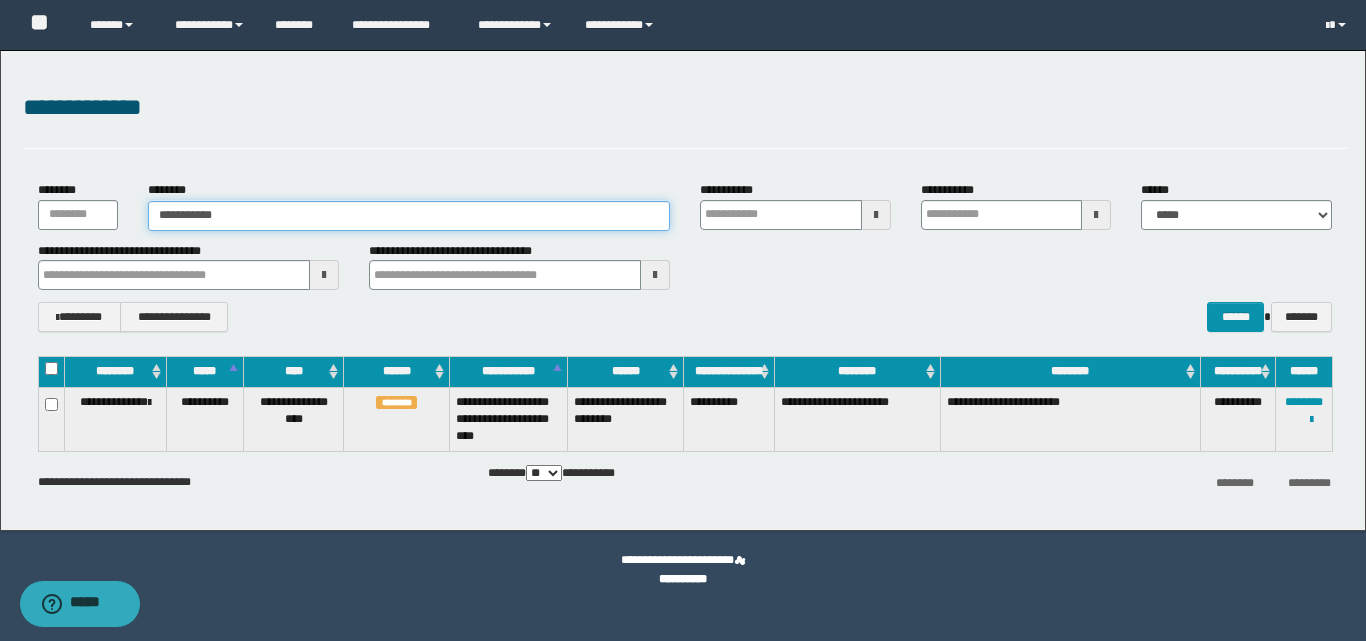 type on "**********" 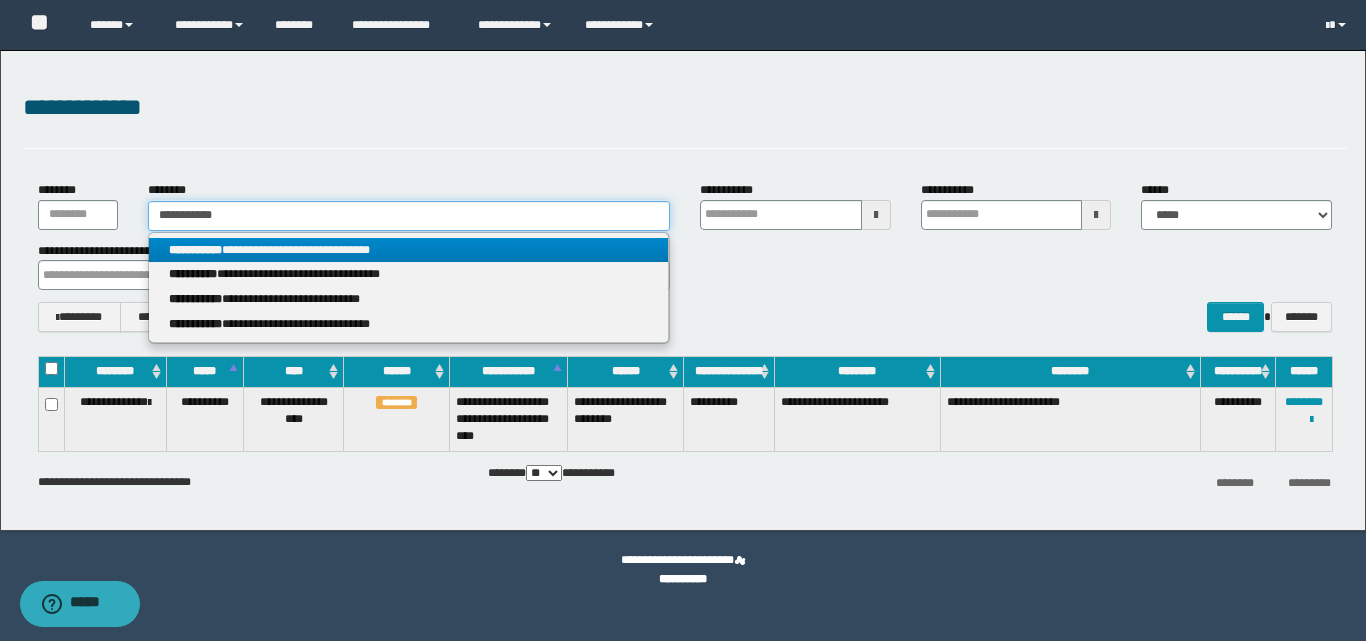 type on "**********" 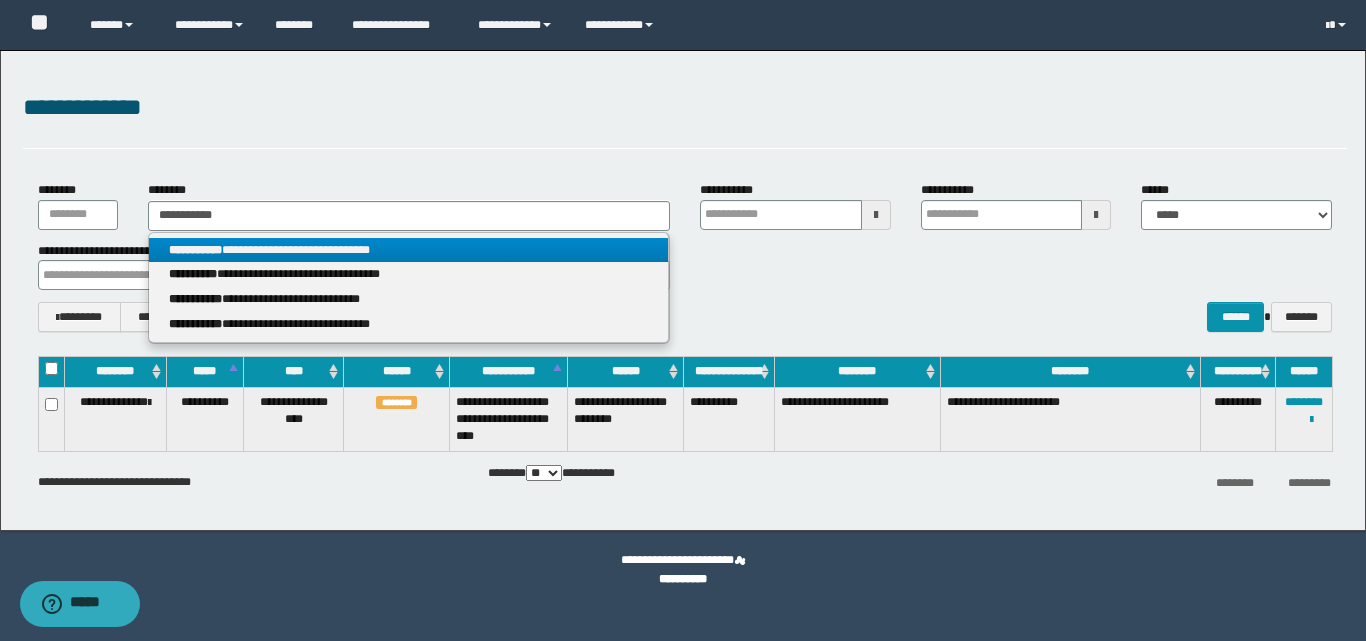 click on "**********" at bounding box center (408, 250) 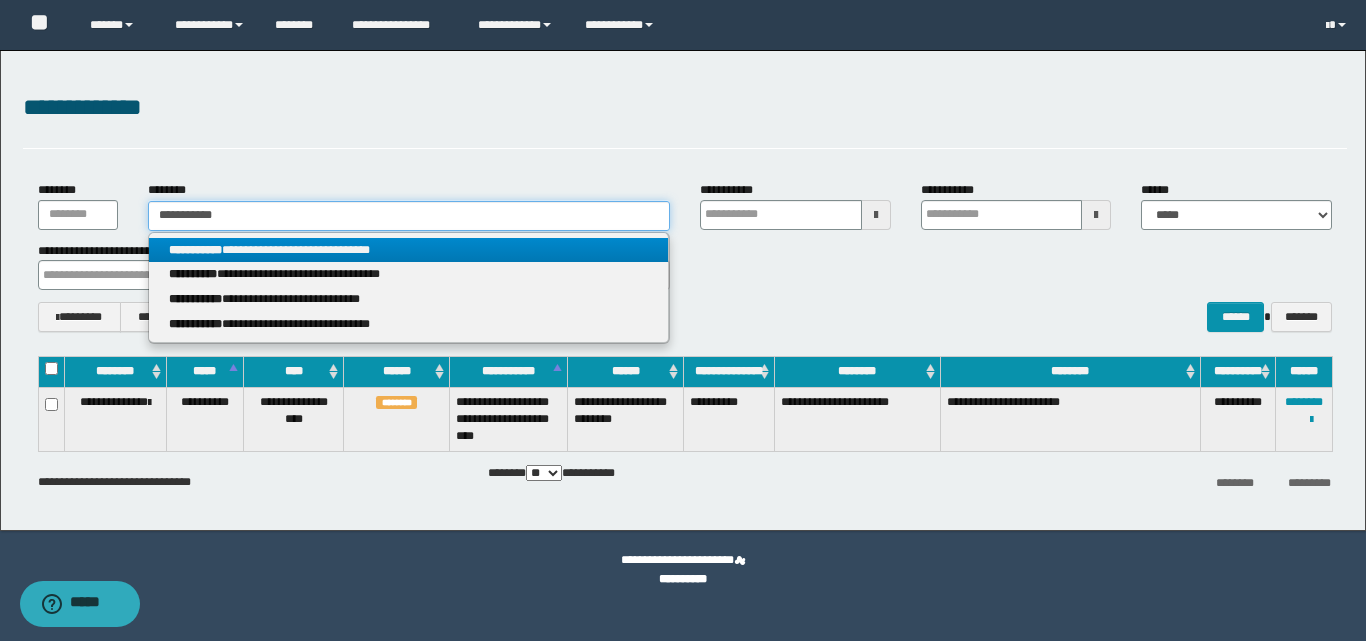 type 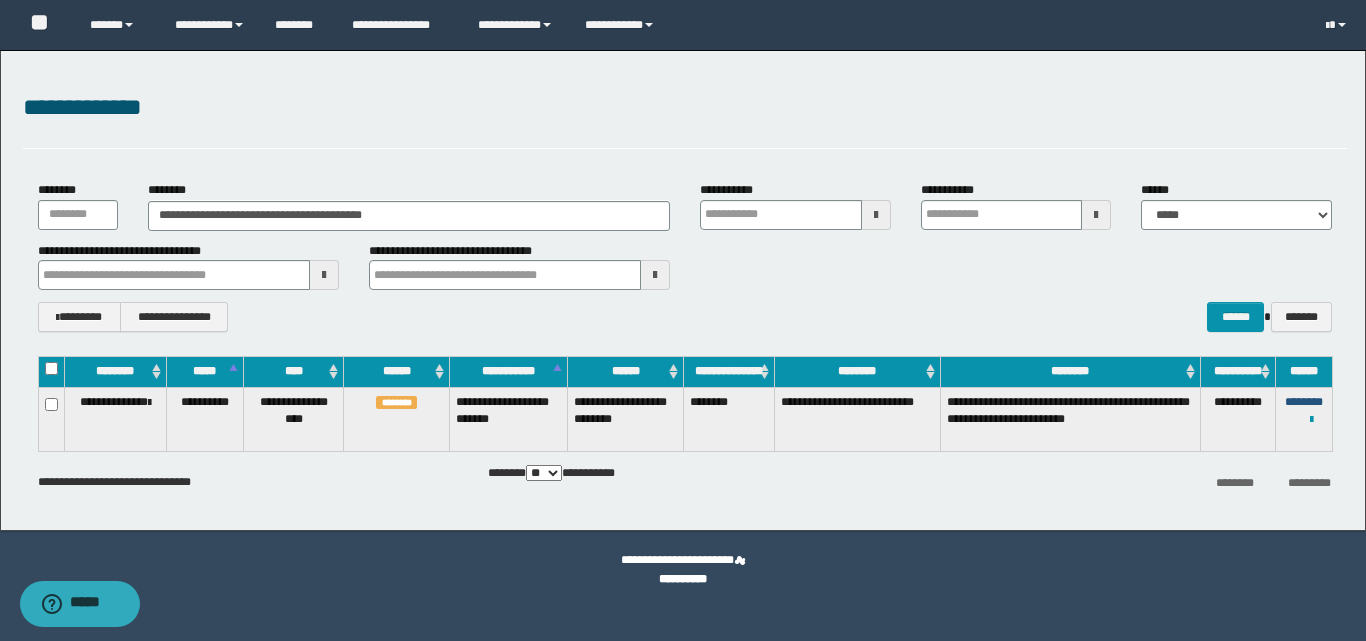 click on "********" at bounding box center [1304, 402] 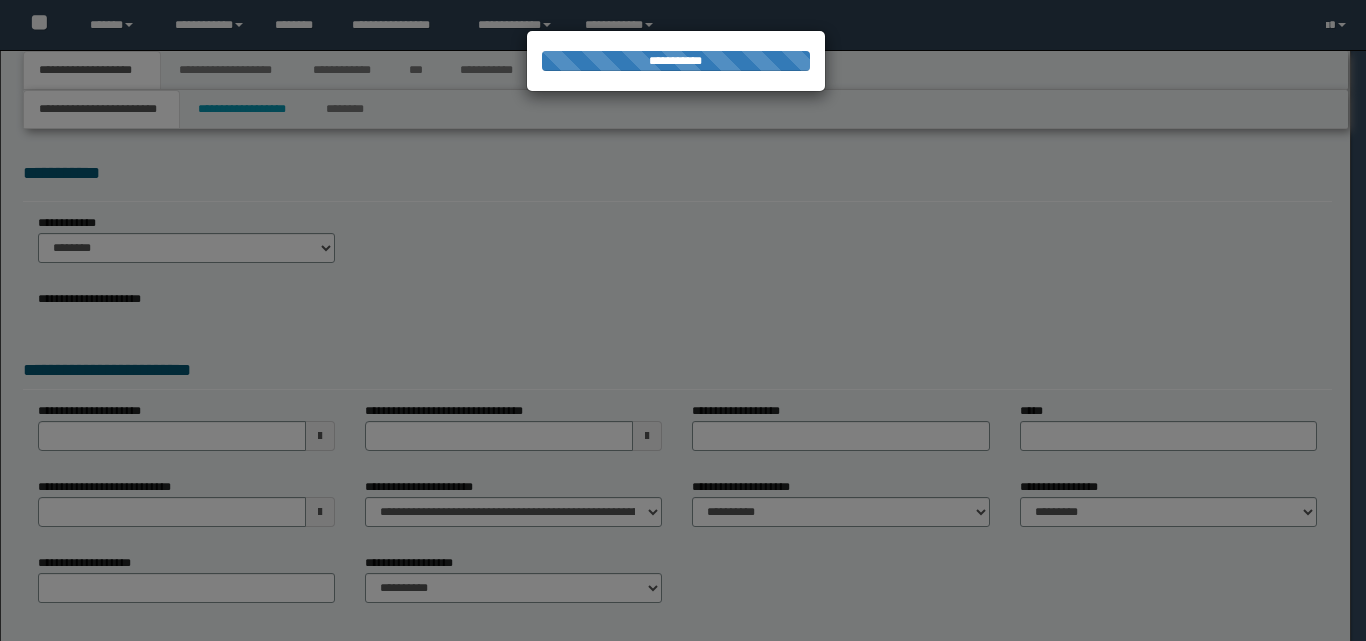 scroll, scrollTop: 0, scrollLeft: 0, axis: both 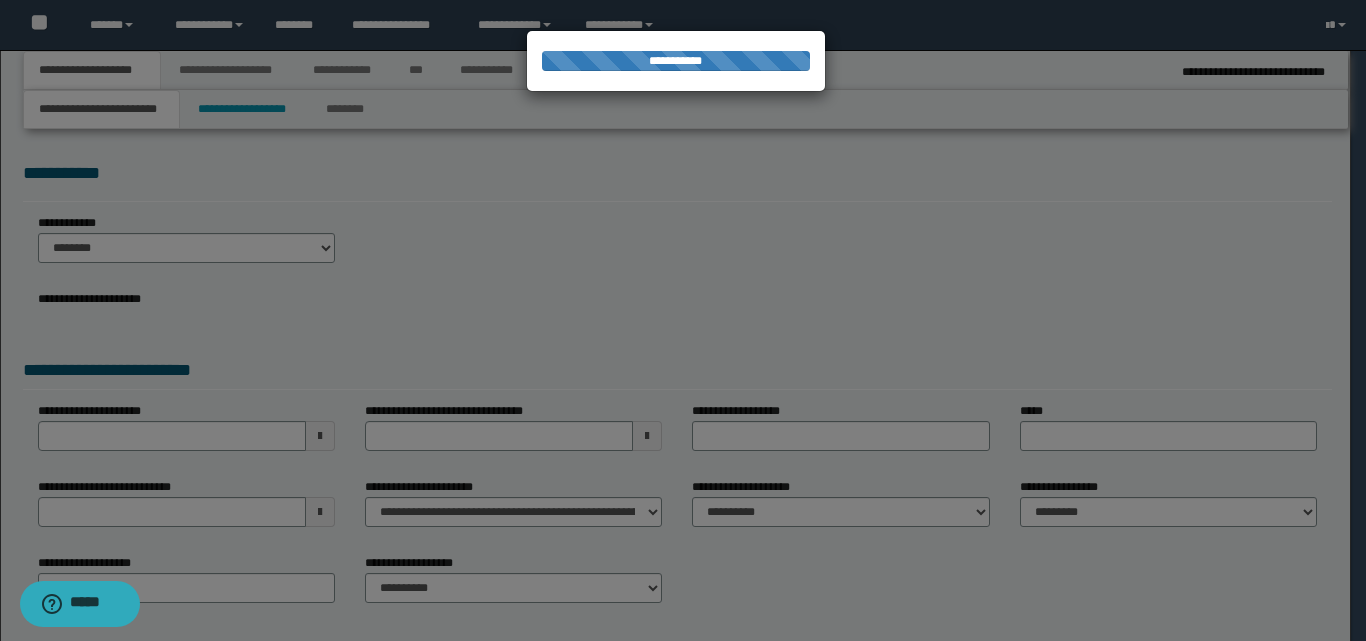 select on "**" 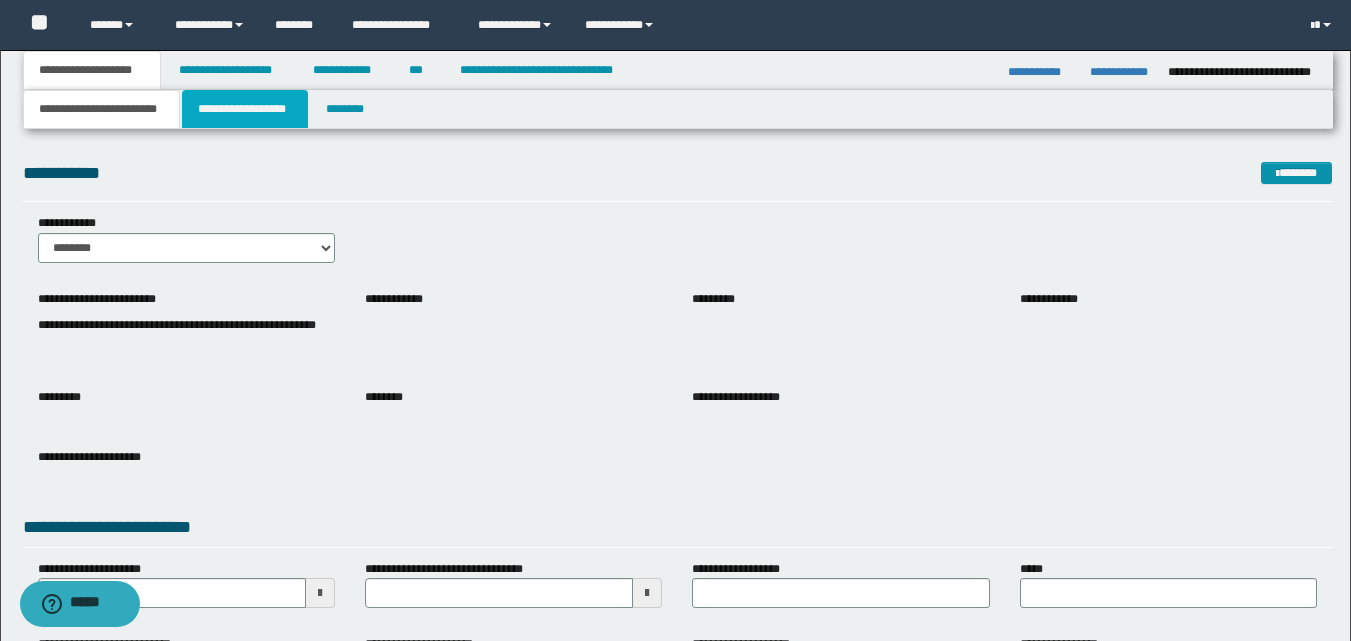 click on "**********" at bounding box center [245, 109] 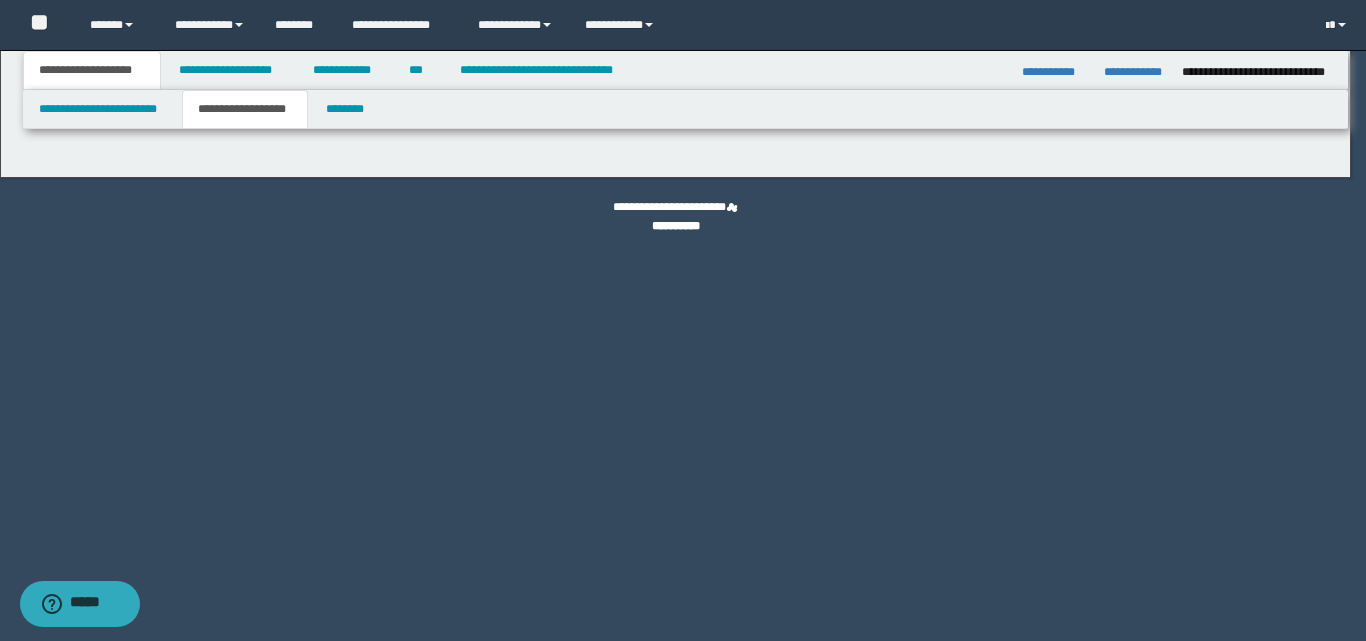 type on "********" 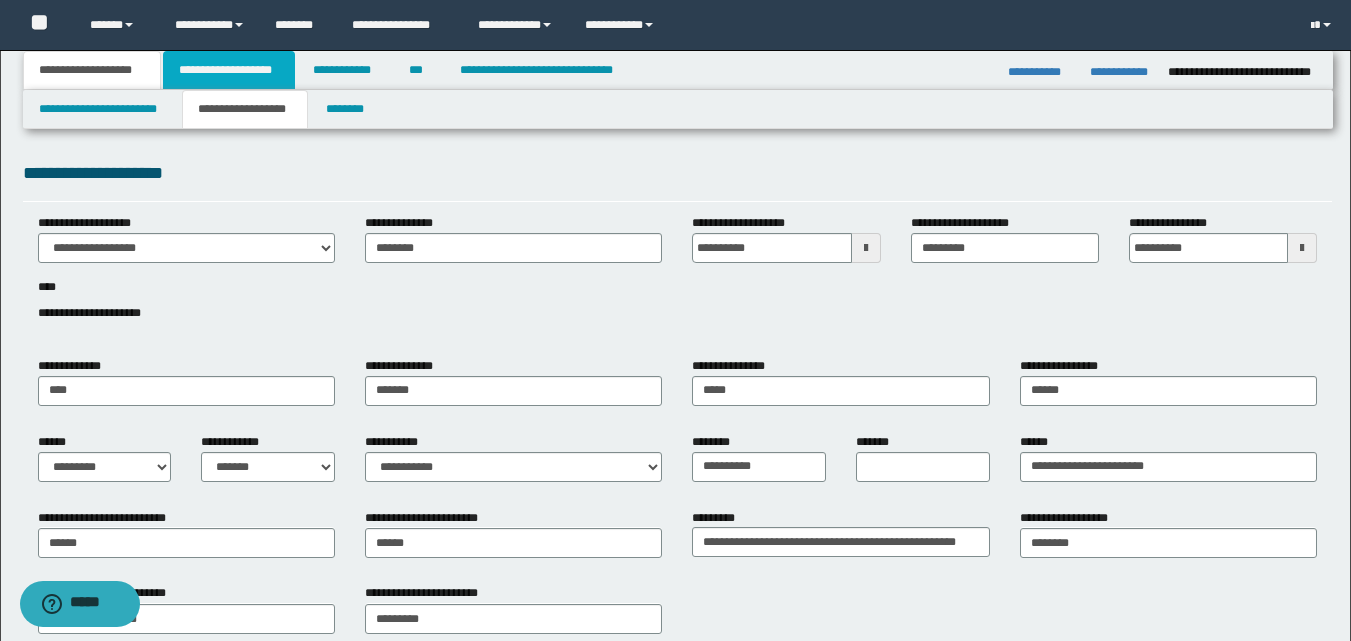 click on "**********" at bounding box center (229, 70) 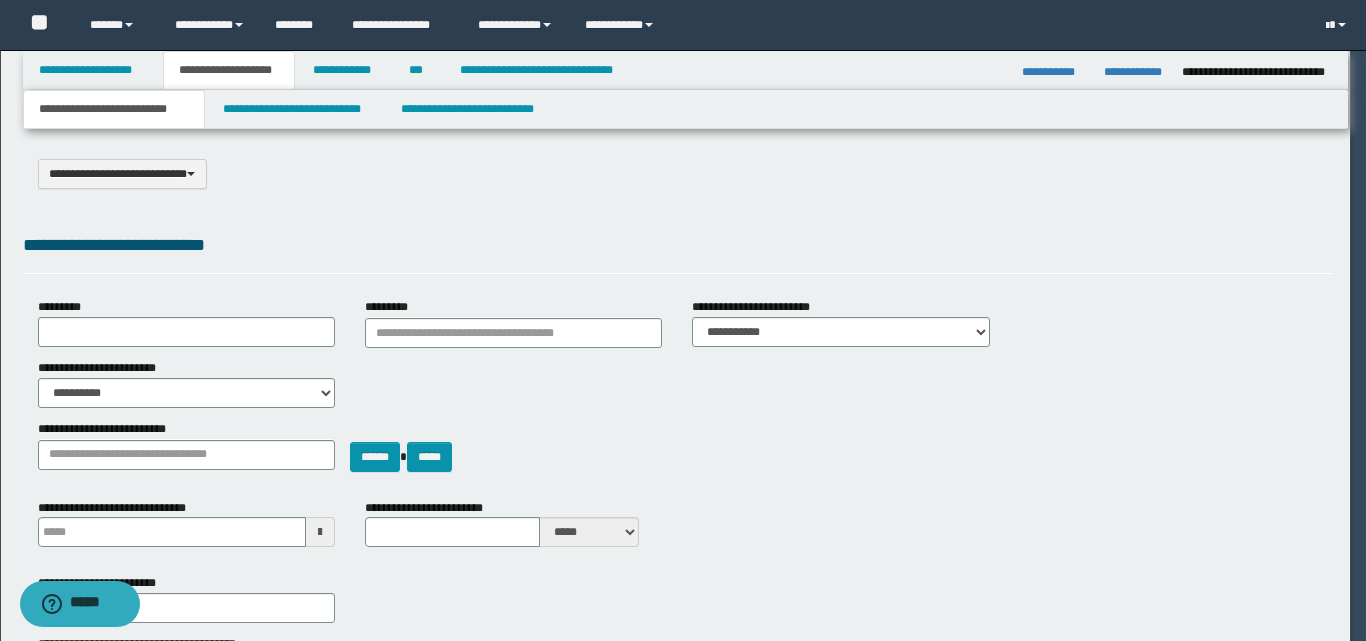 select on "*" 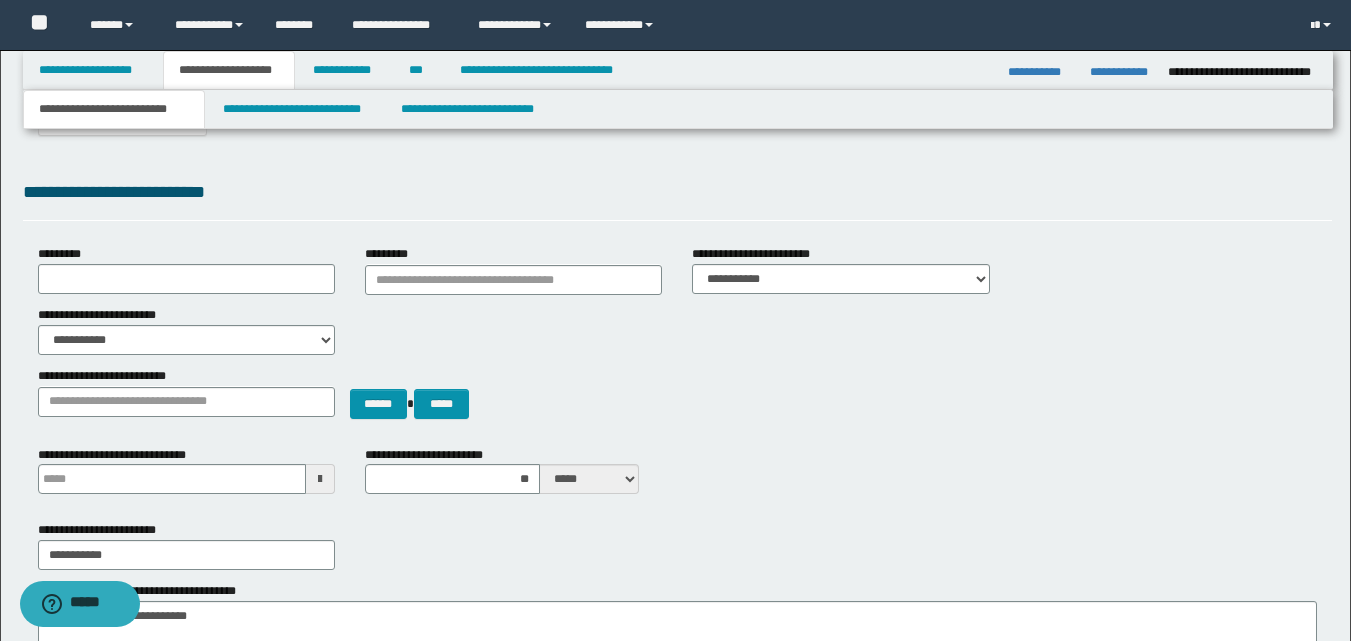 scroll, scrollTop: 100, scrollLeft: 0, axis: vertical 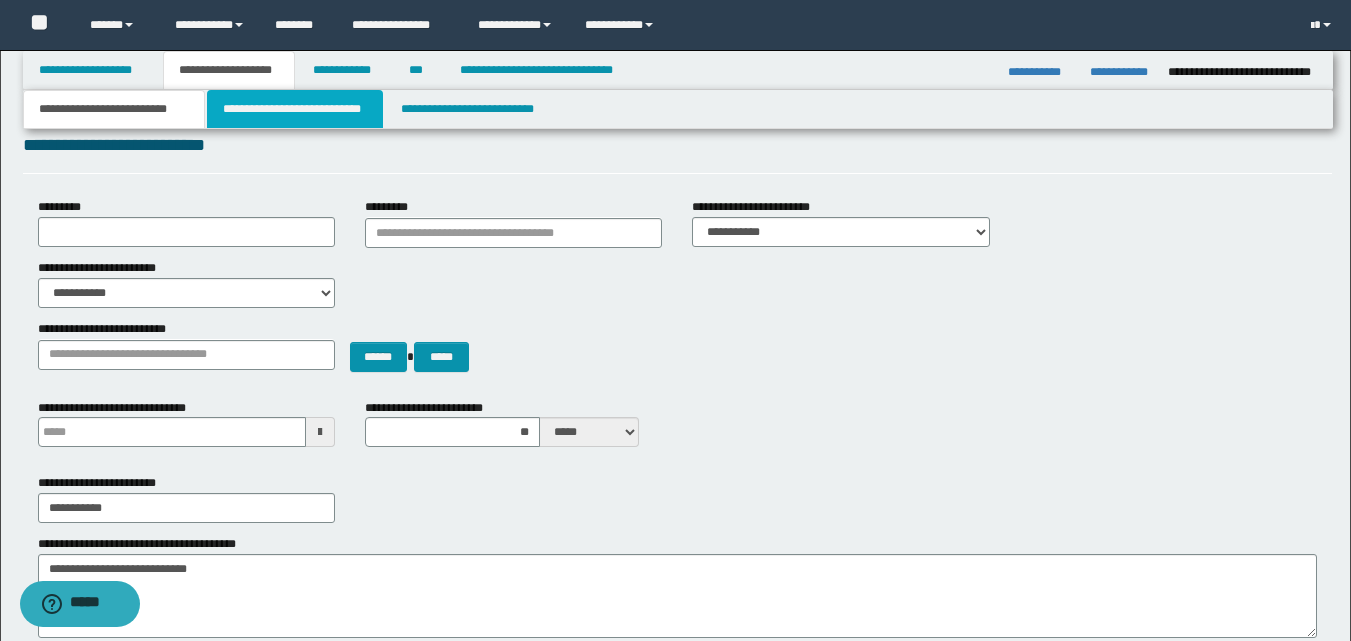 click on "**********" at bounding box center [295, 109] 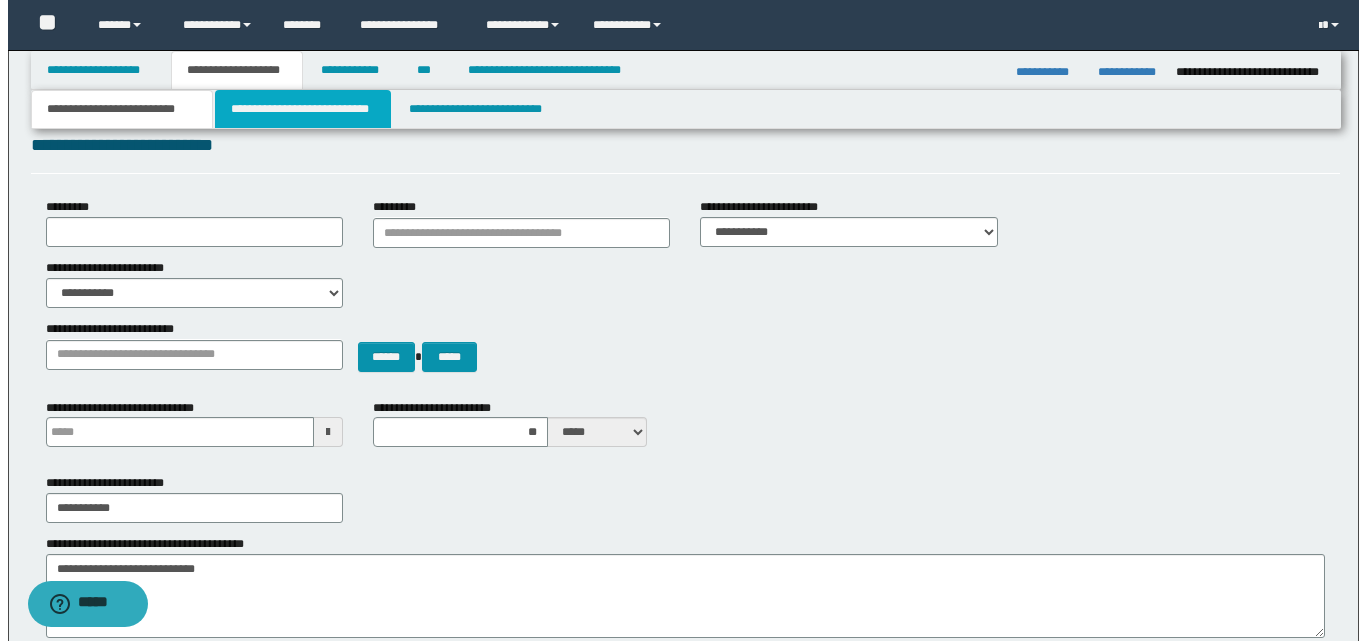 scroll, scrollTop: 0, scrollLeft: 0, axis: both 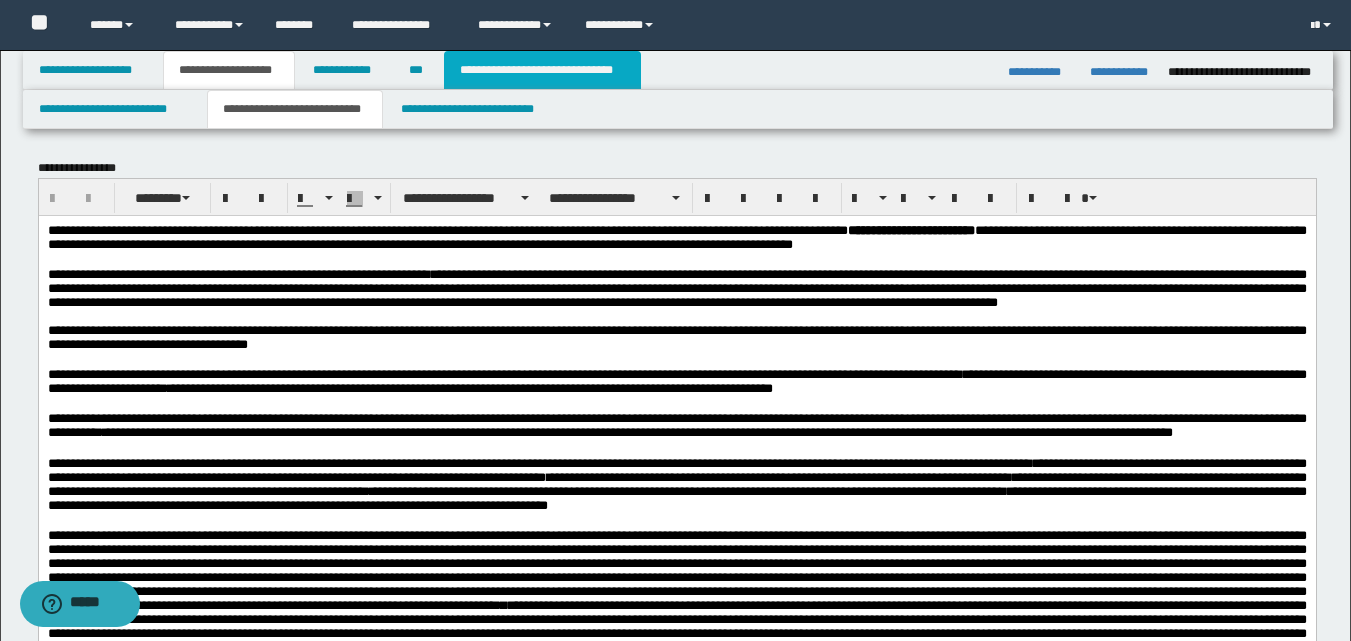click on "**********" at bounding box center [542, 70] 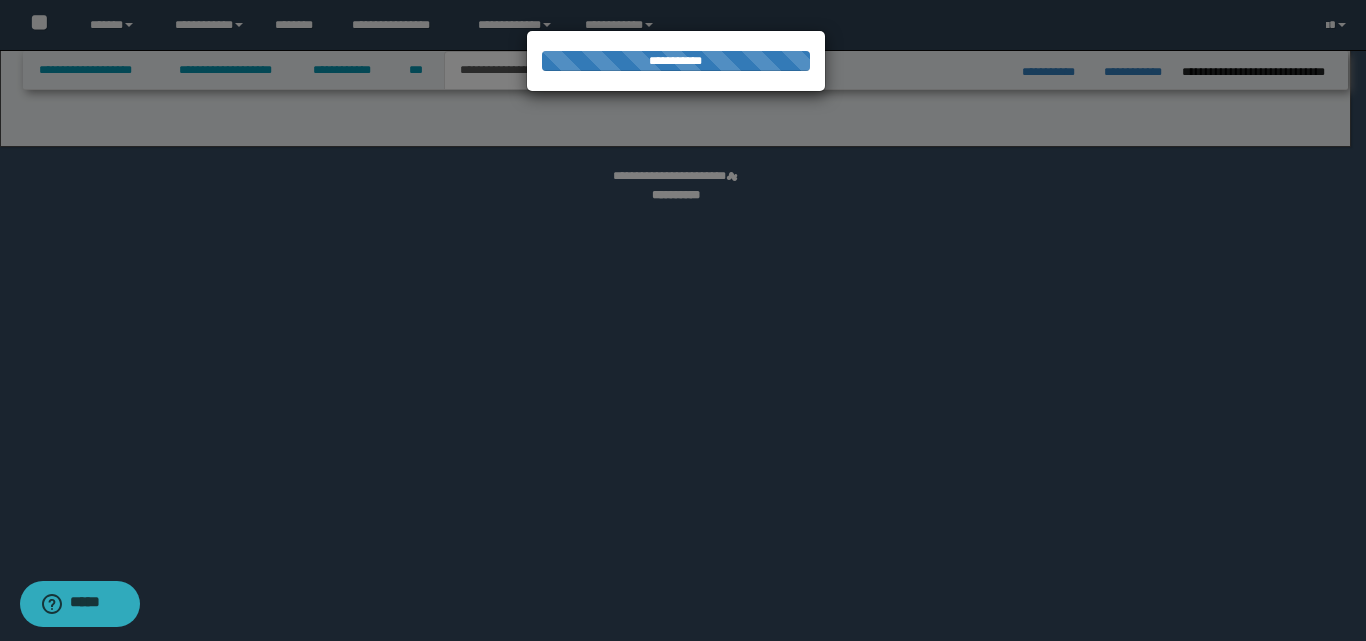 select on "*" 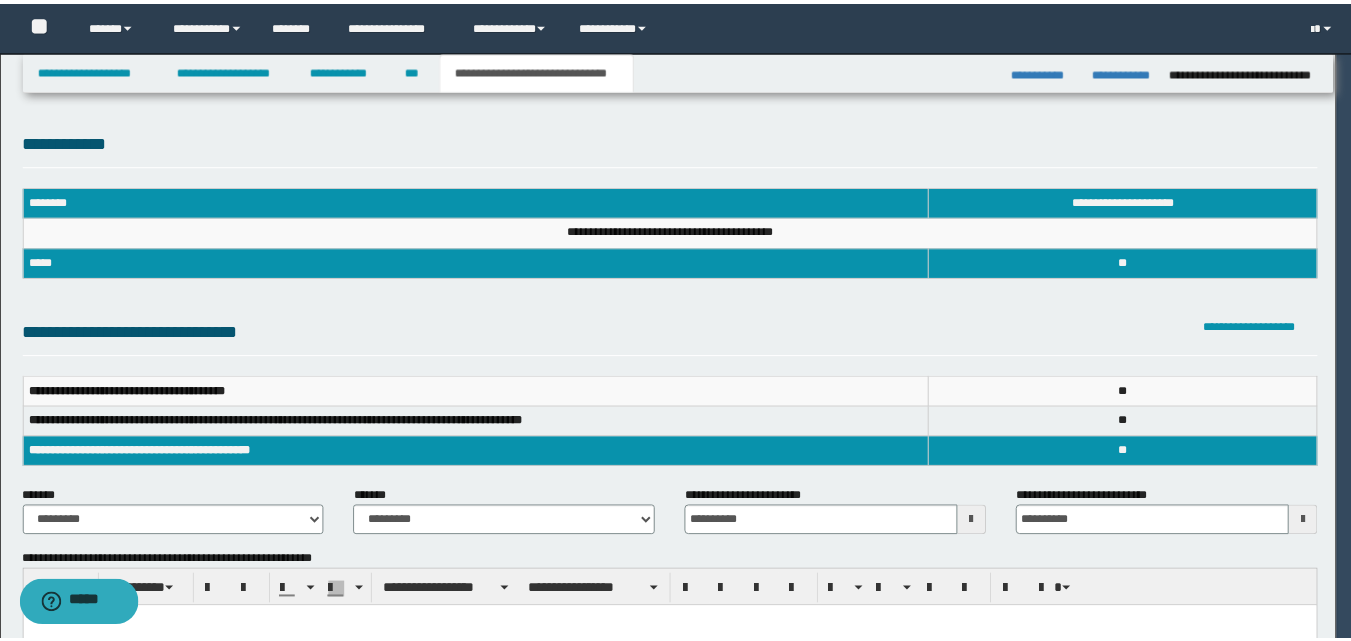 scroll, scrollTop: 0, scrollLeft: 0, axis: both 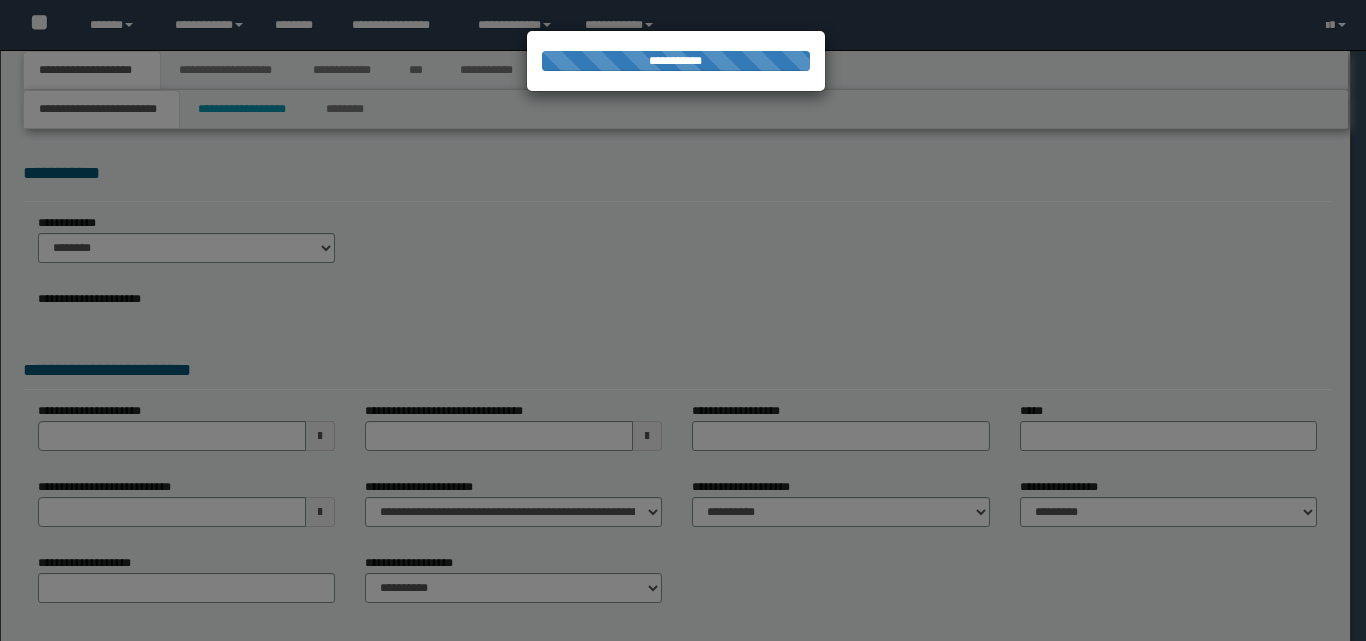 select on "**" 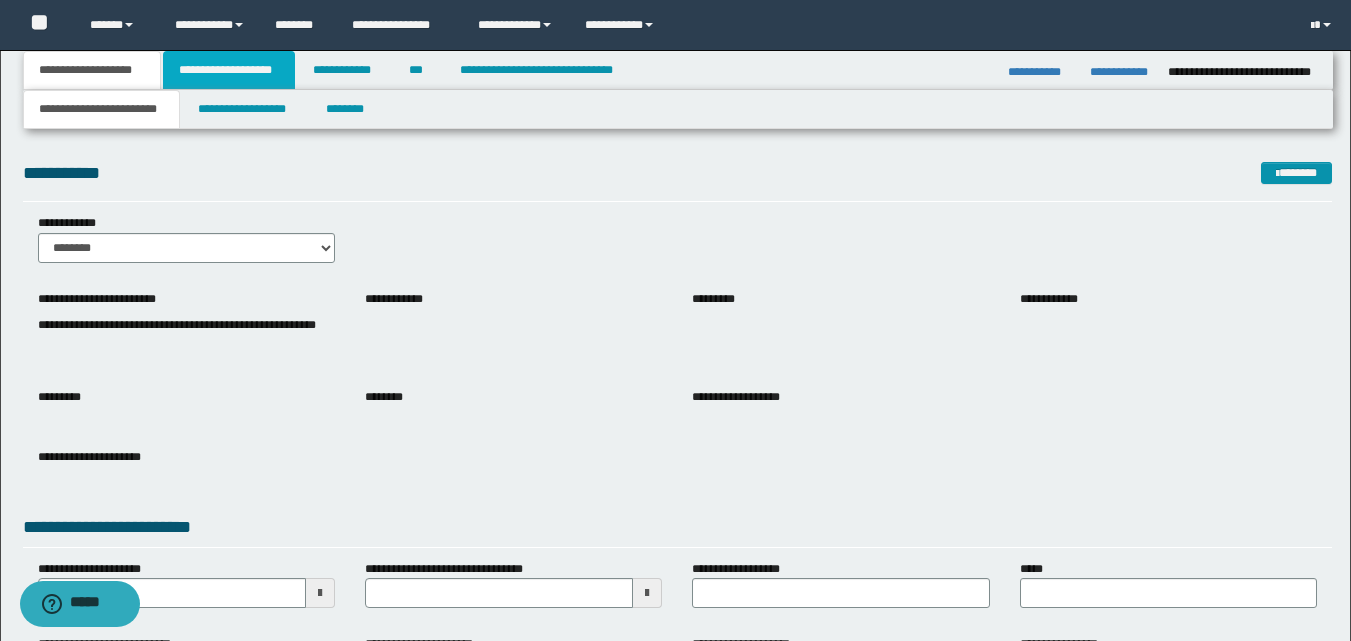click on "**********" at bounding box center (229, 70) 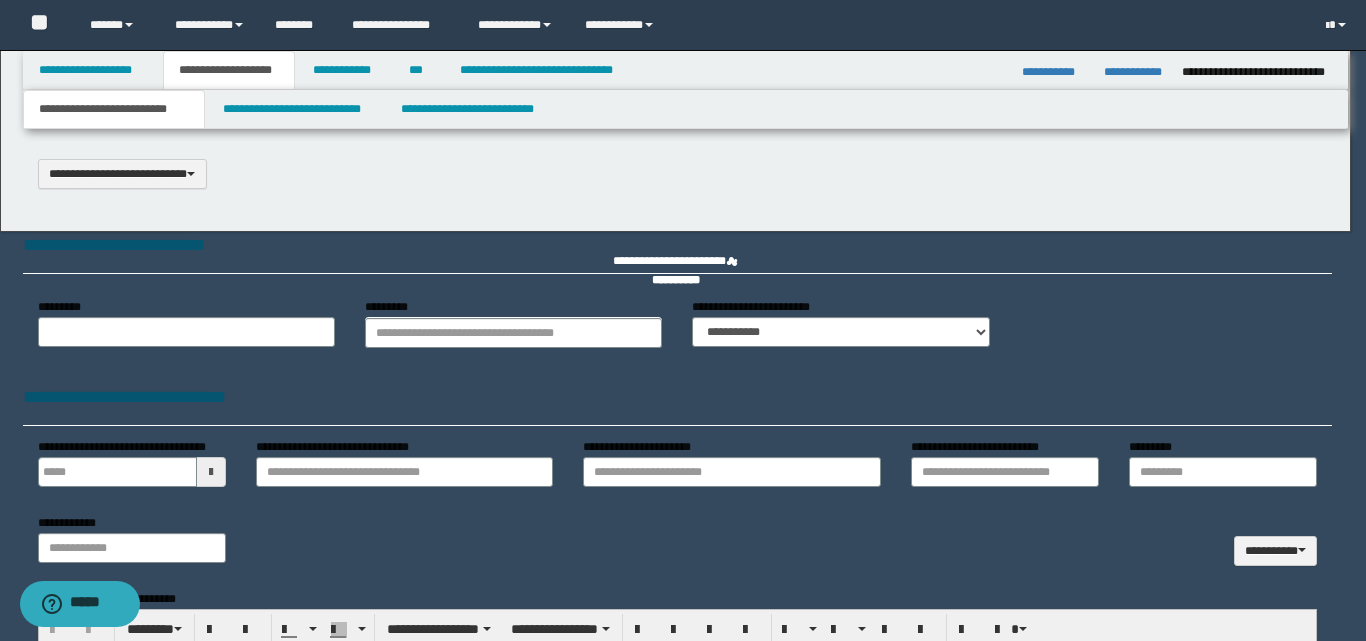 type 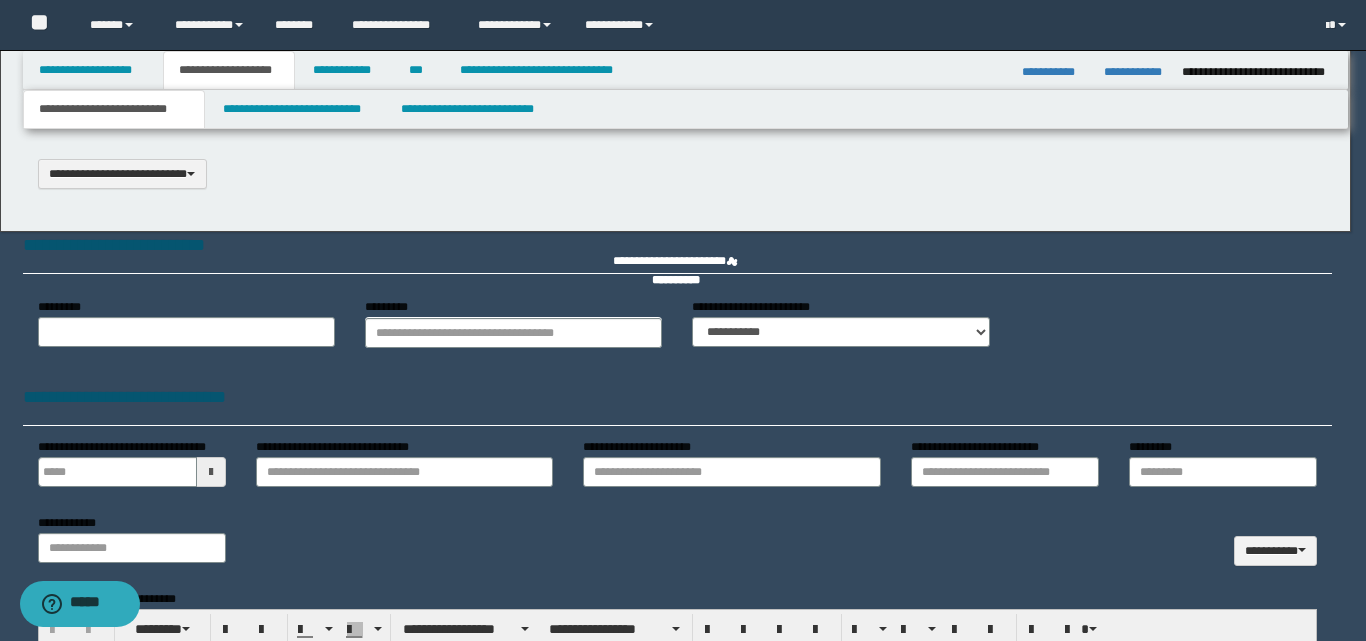 select on "*" 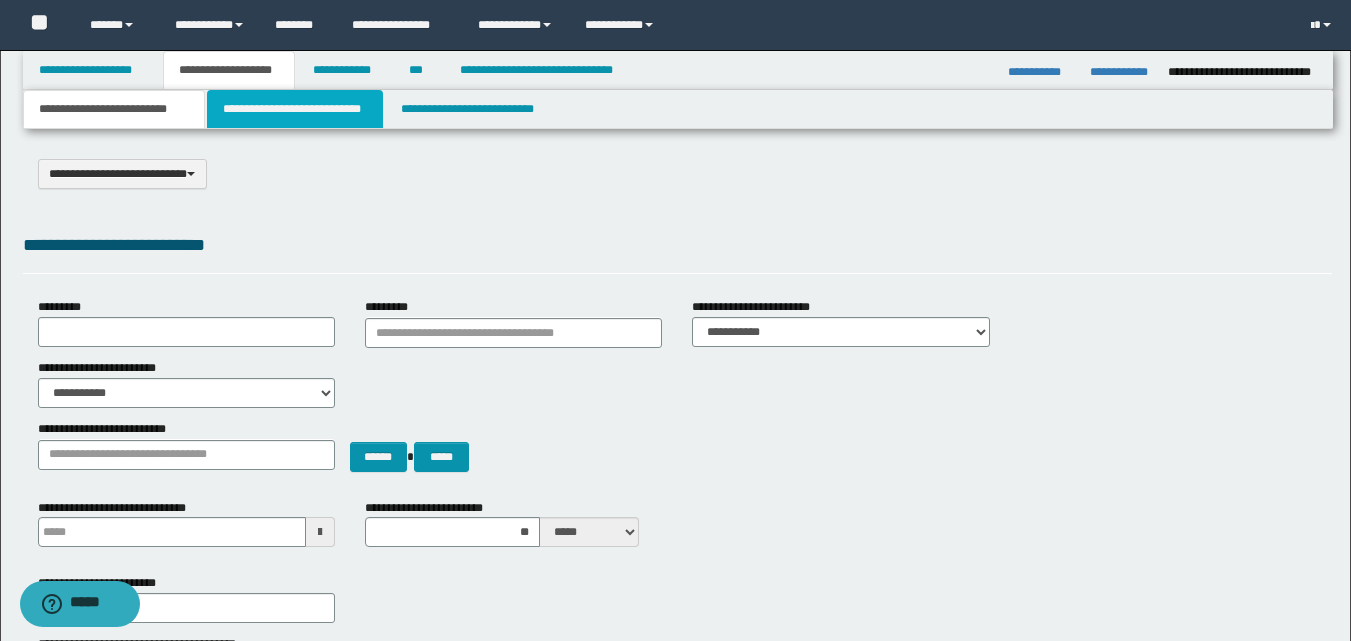 click on "**********" at bounding box center [295, 109] 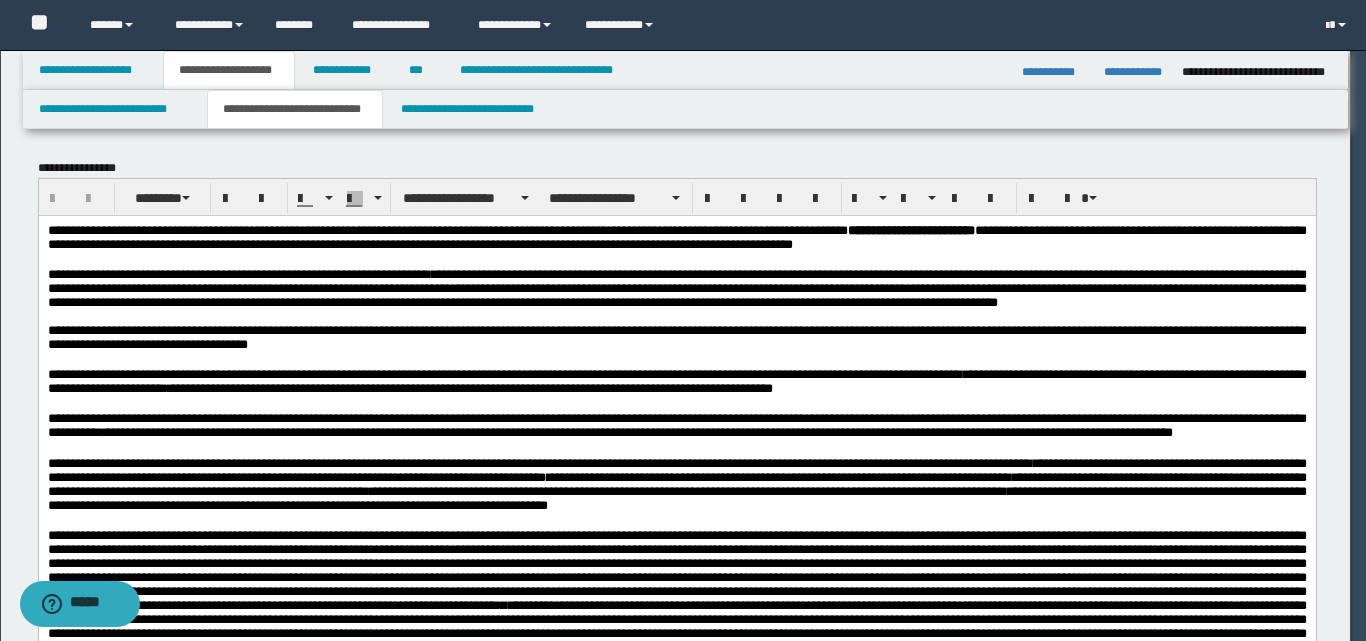 scroll, scrollTop: 0, scrollLeft: 0, axis: both 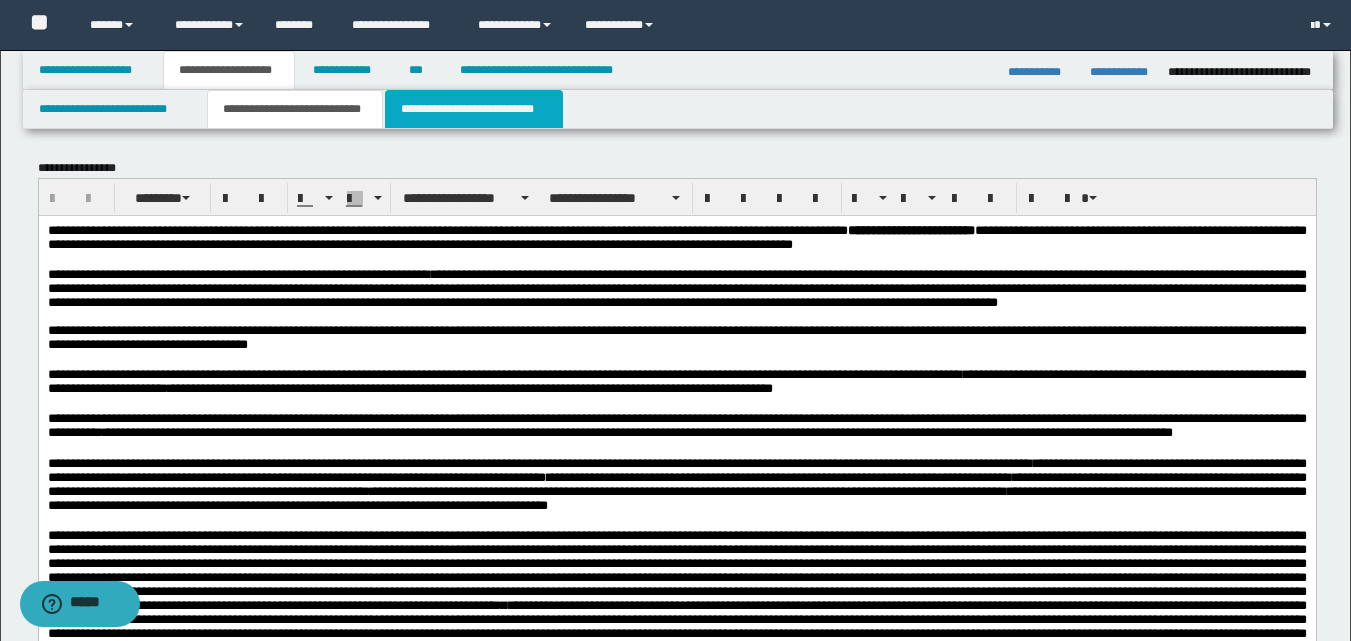 click on "**********" at bounding box center (474, 109) 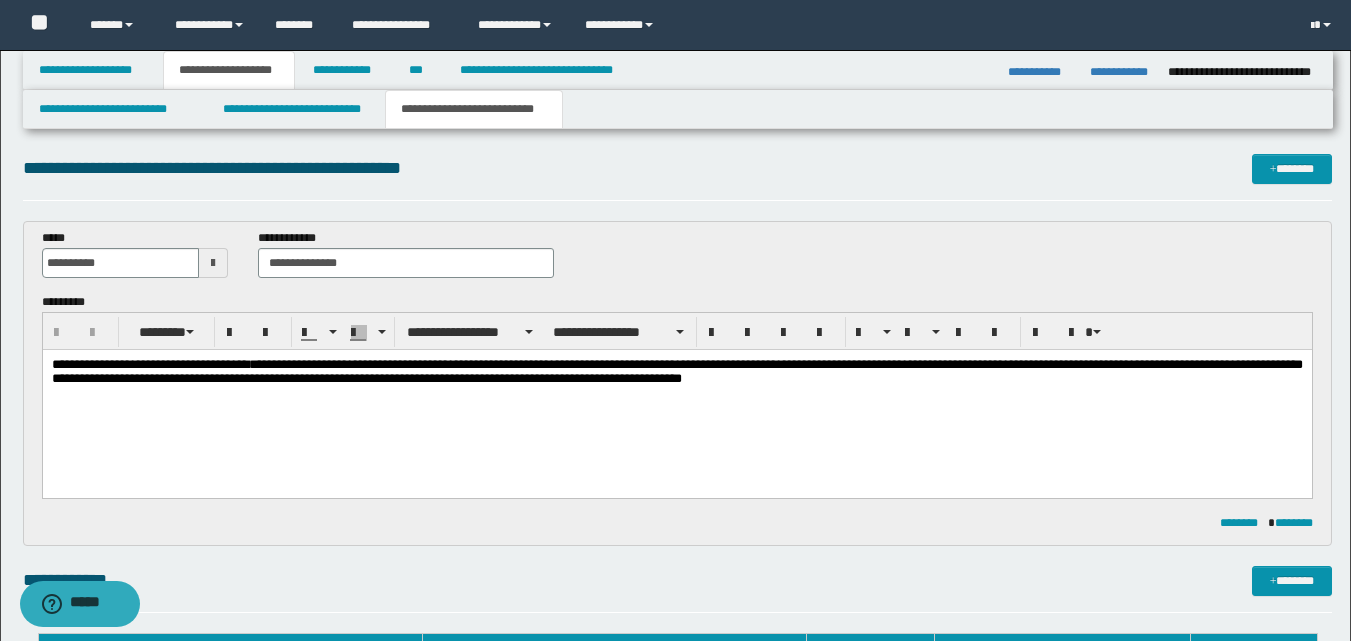 scroll, scrollTop: 0, scrollLeft: 0, axis: both 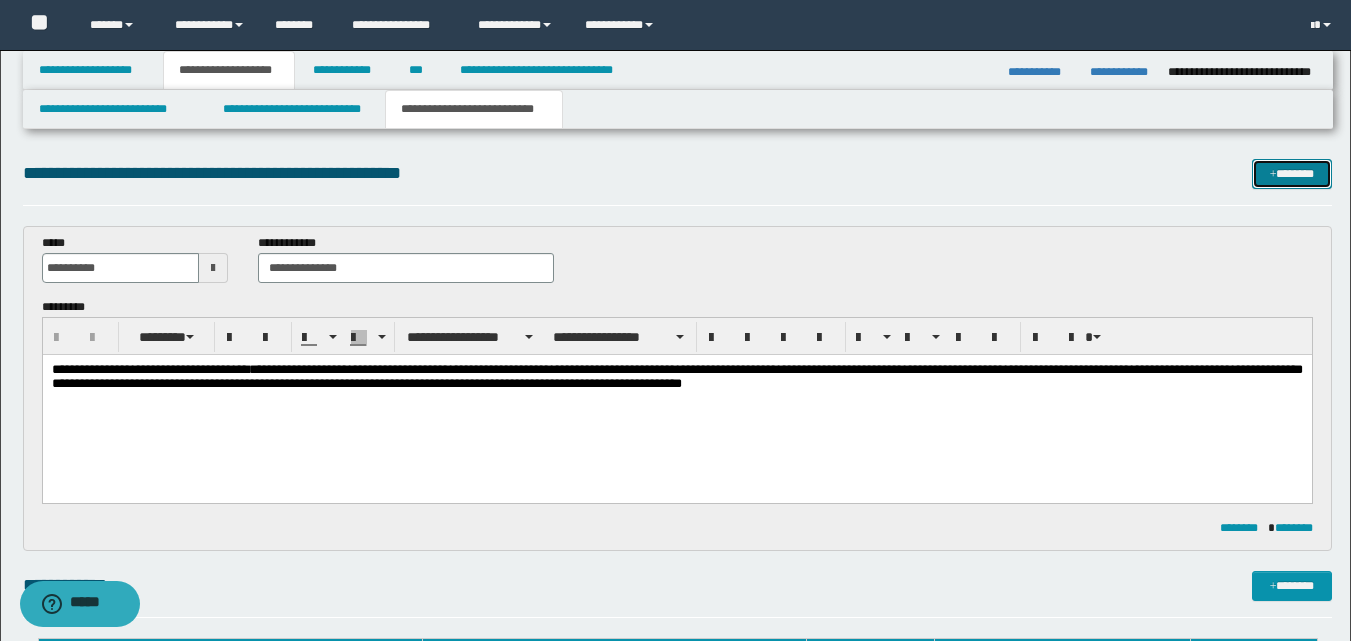 click on "*******" at bounding box center [1292, 174] 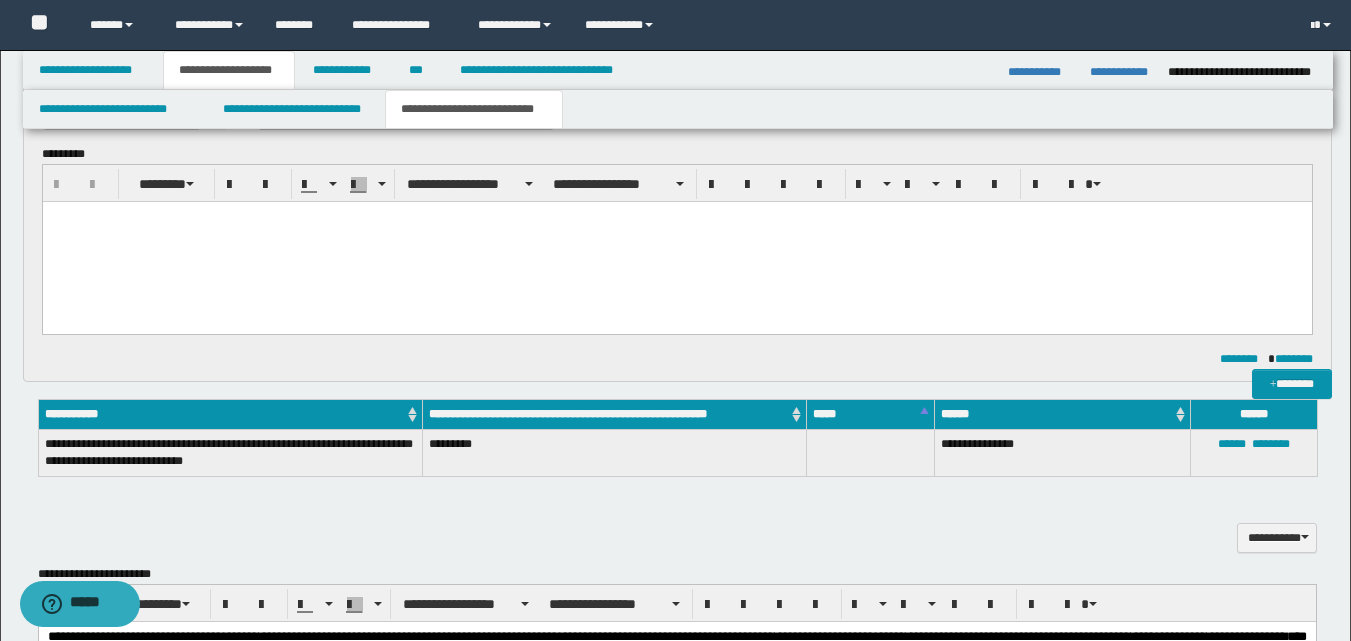scroll, scrollTop: 0, scrollLeft: 0, axis: both 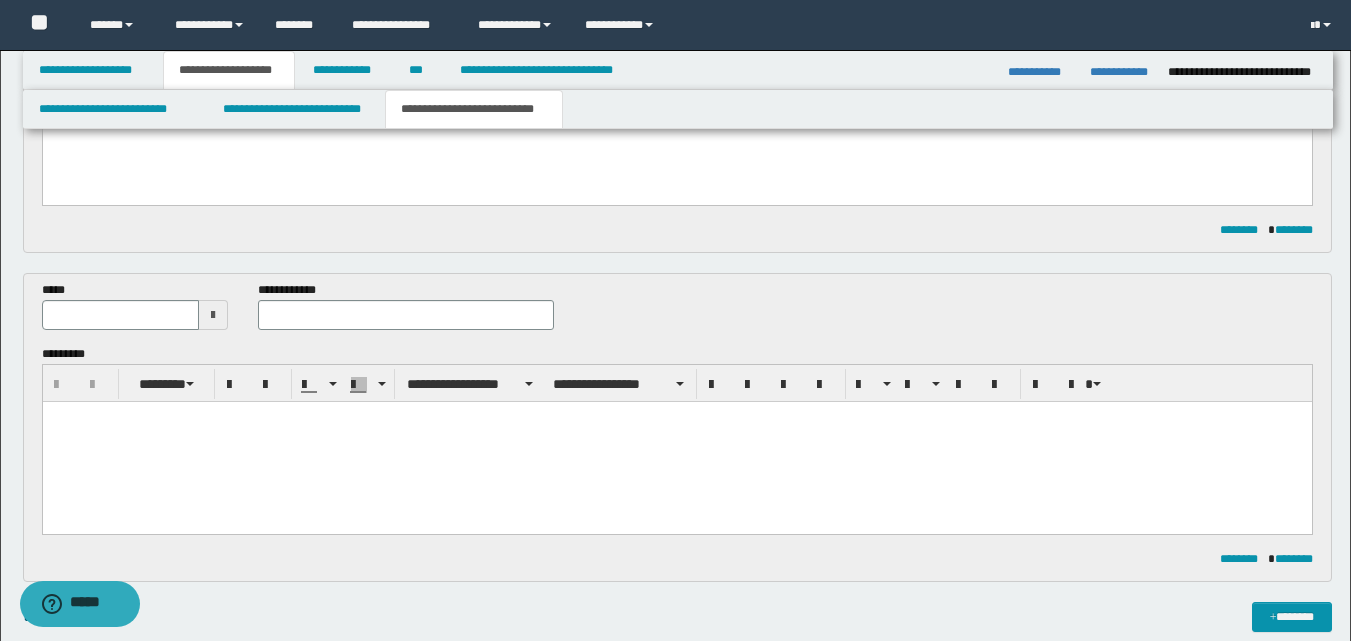 type 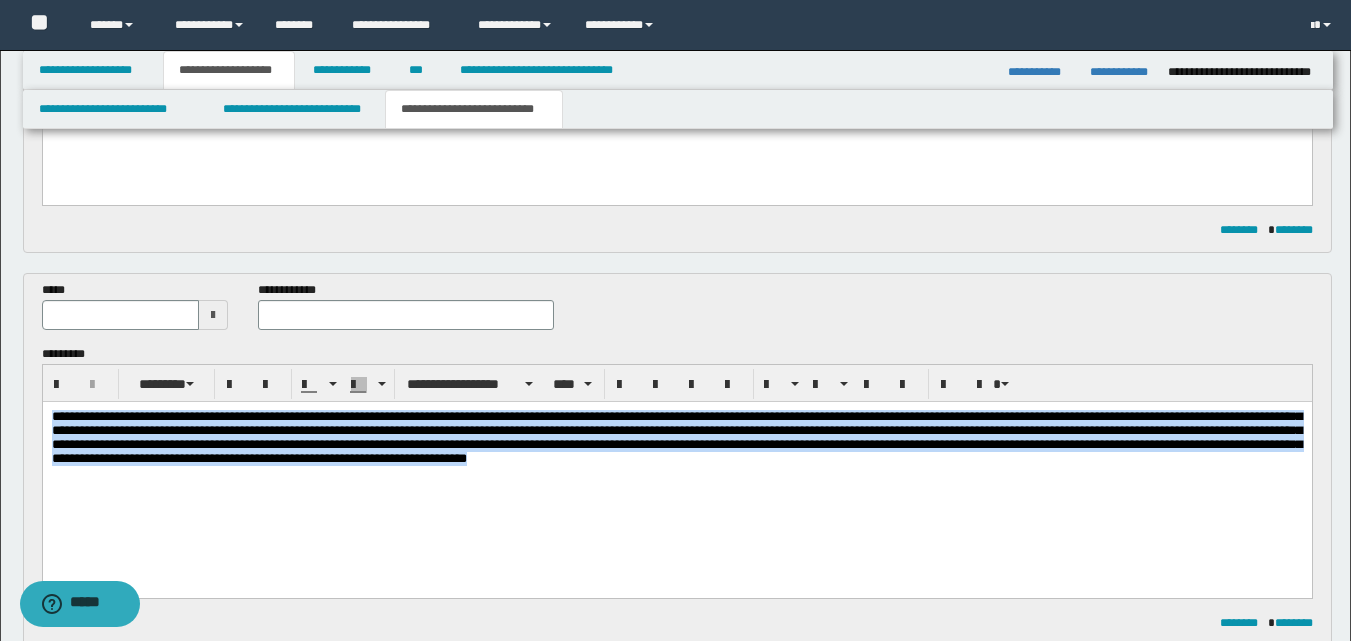 drag, startPoint x: 49, startPoint y: 414, endPoint x: 115, endPoint y: 483, distance: 95.48299 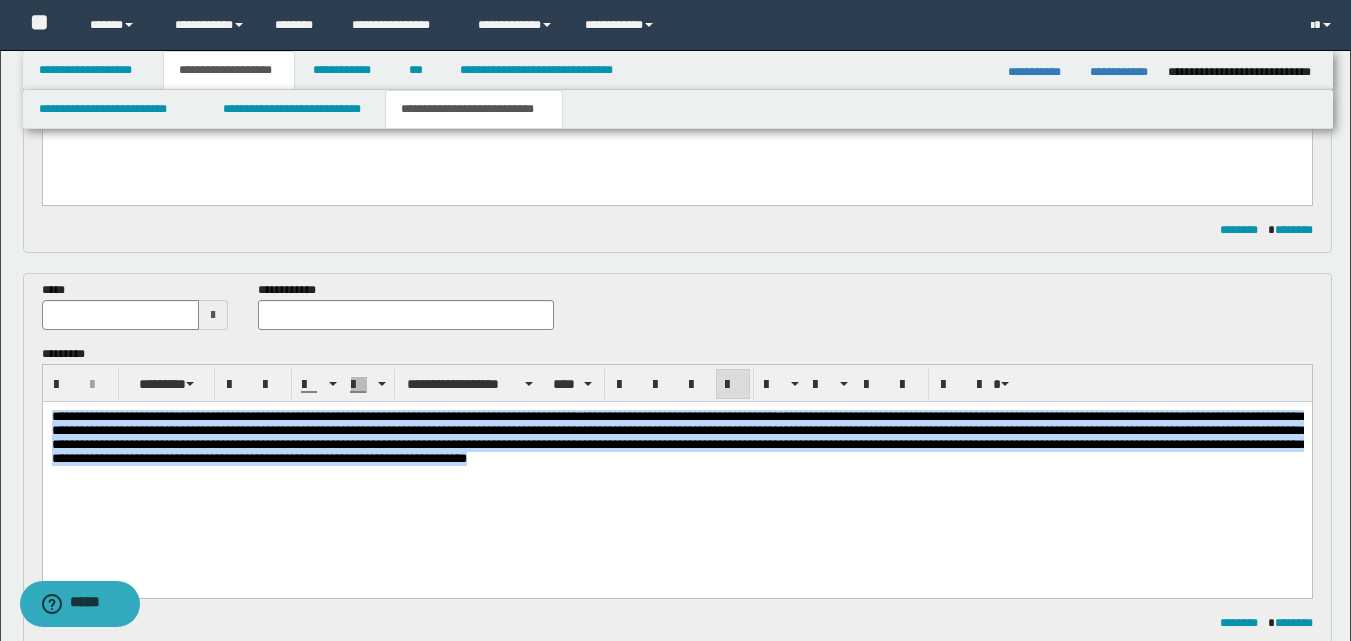 click on "**********" at bounding box center [676, 462] 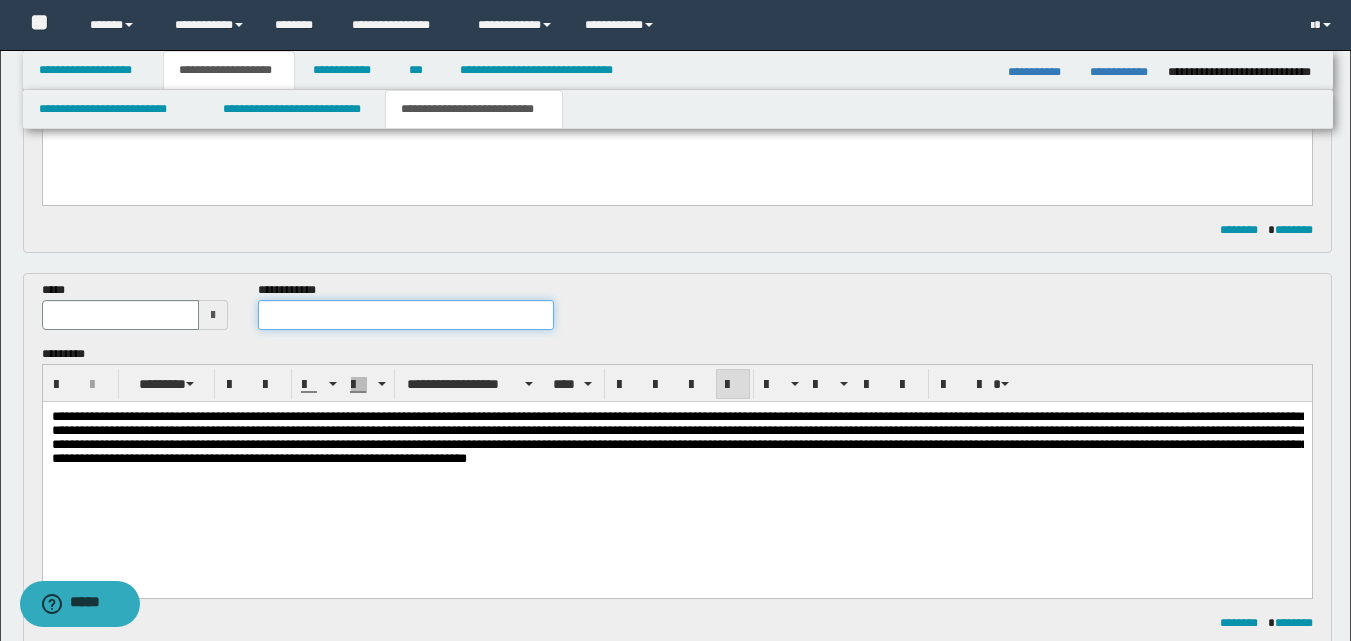 click at bounding box center (405, 315) 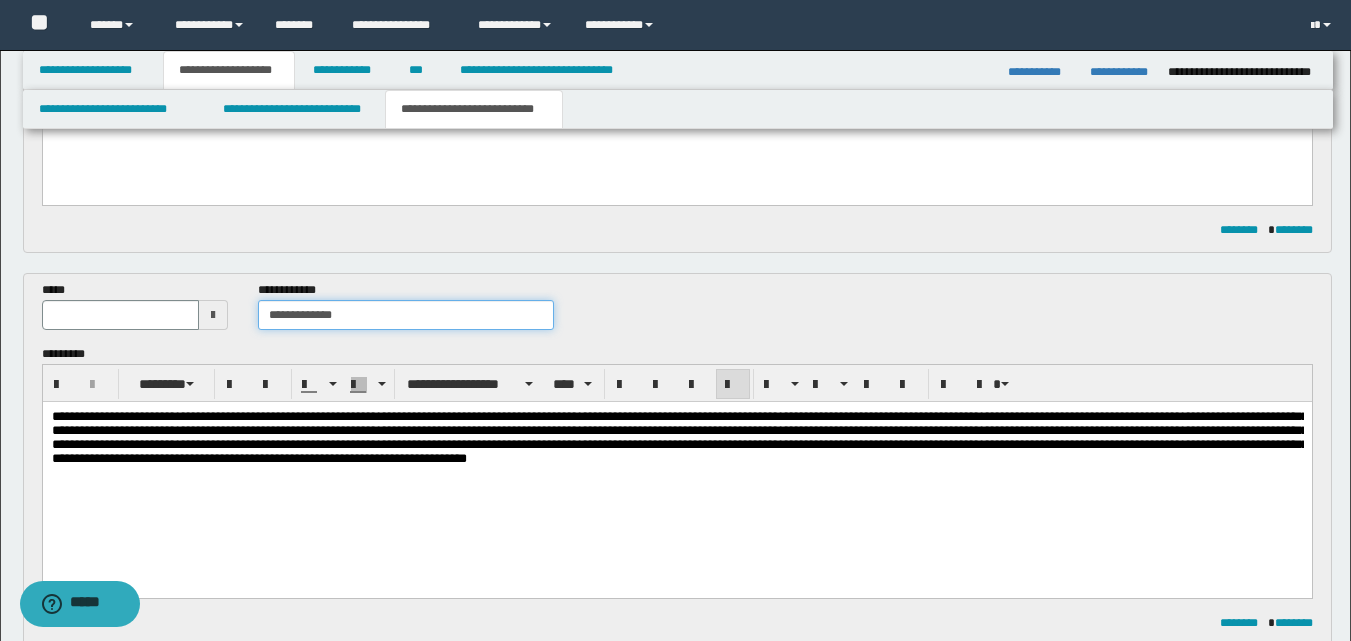 type on "**********" 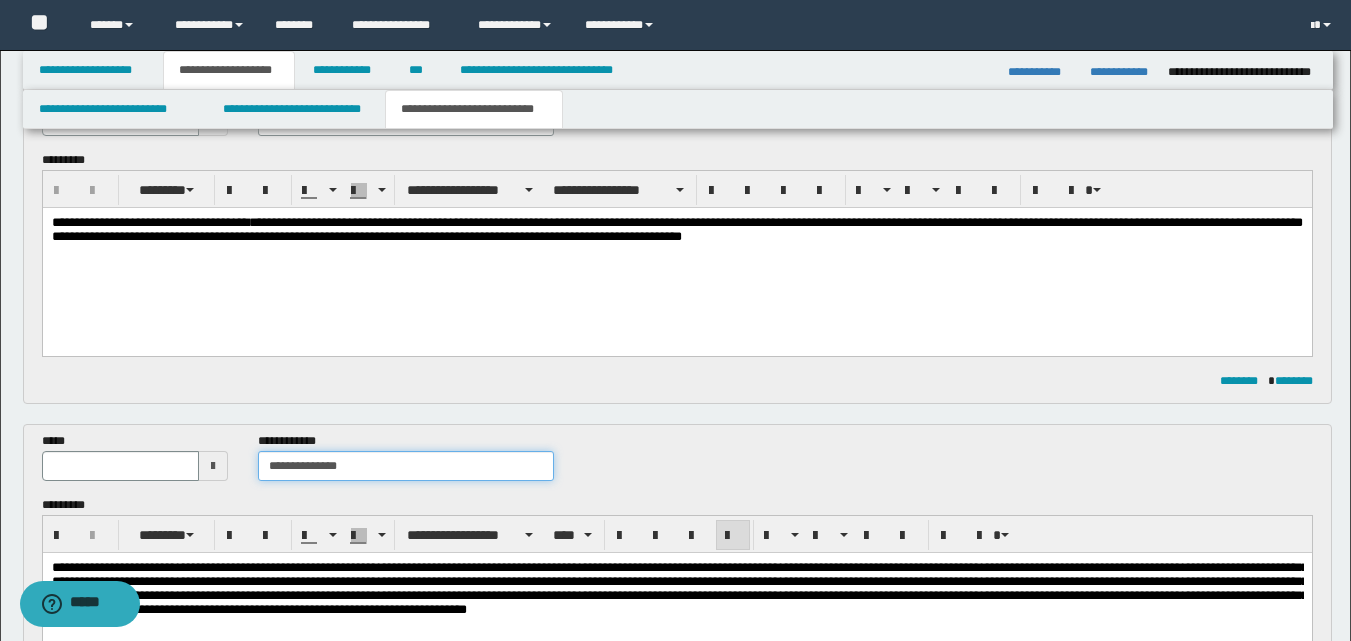 scroll, scrollTop: 200, scrollLeft: 0, axis: vertical 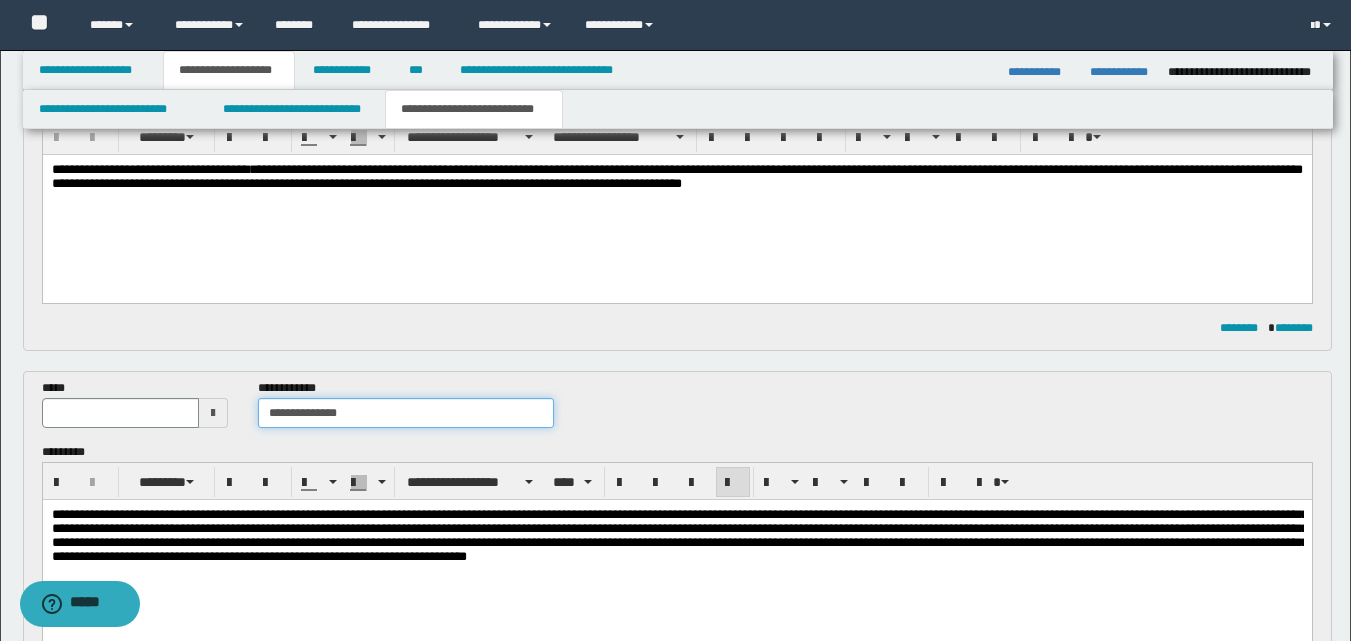 type 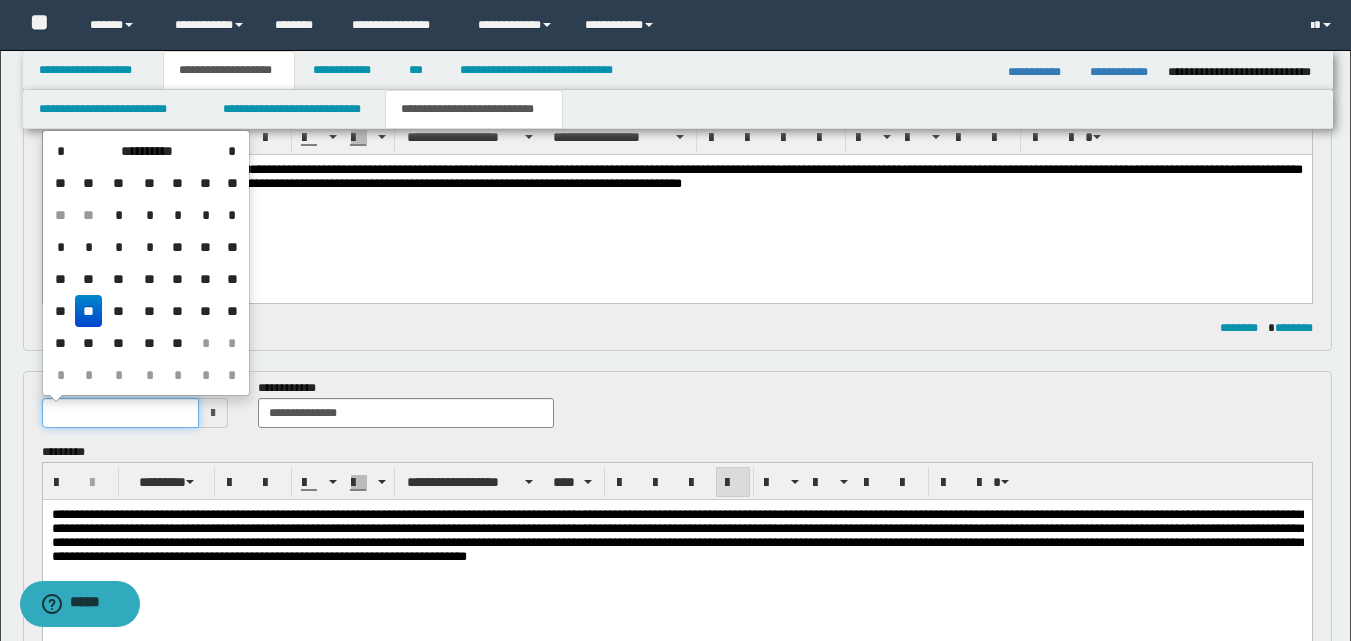 click at bounding box center [121, 413] 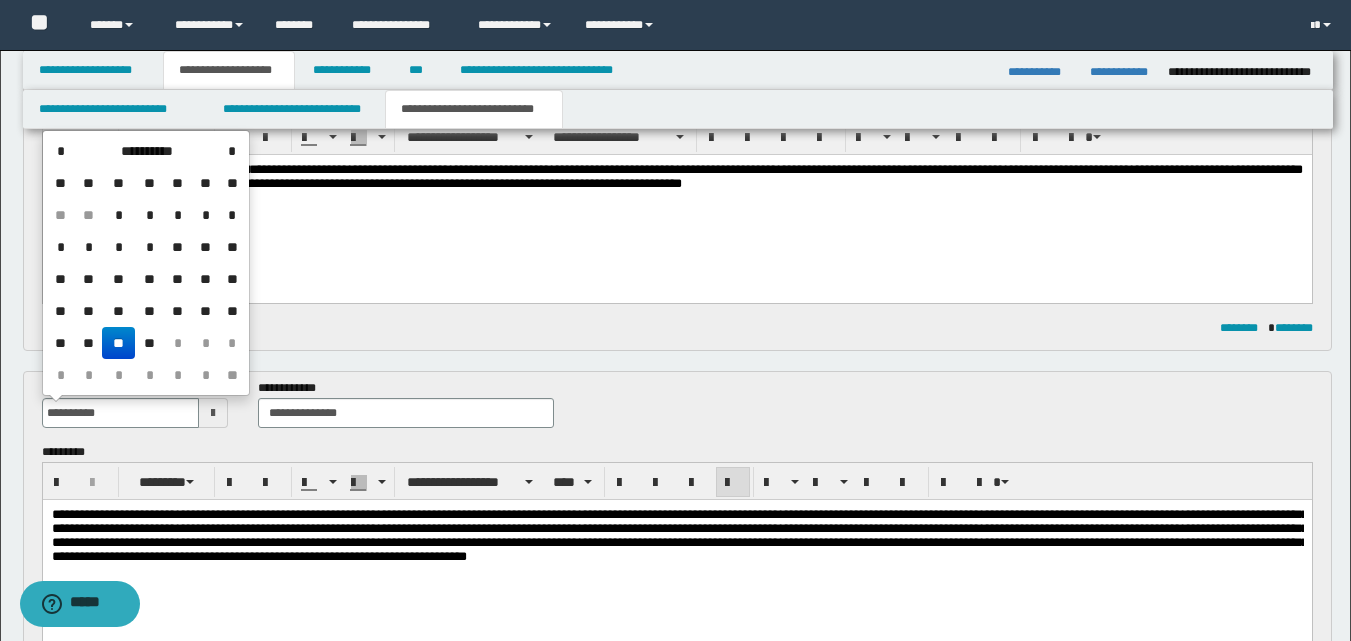 click on "**********" at bounding box center [679, 534] 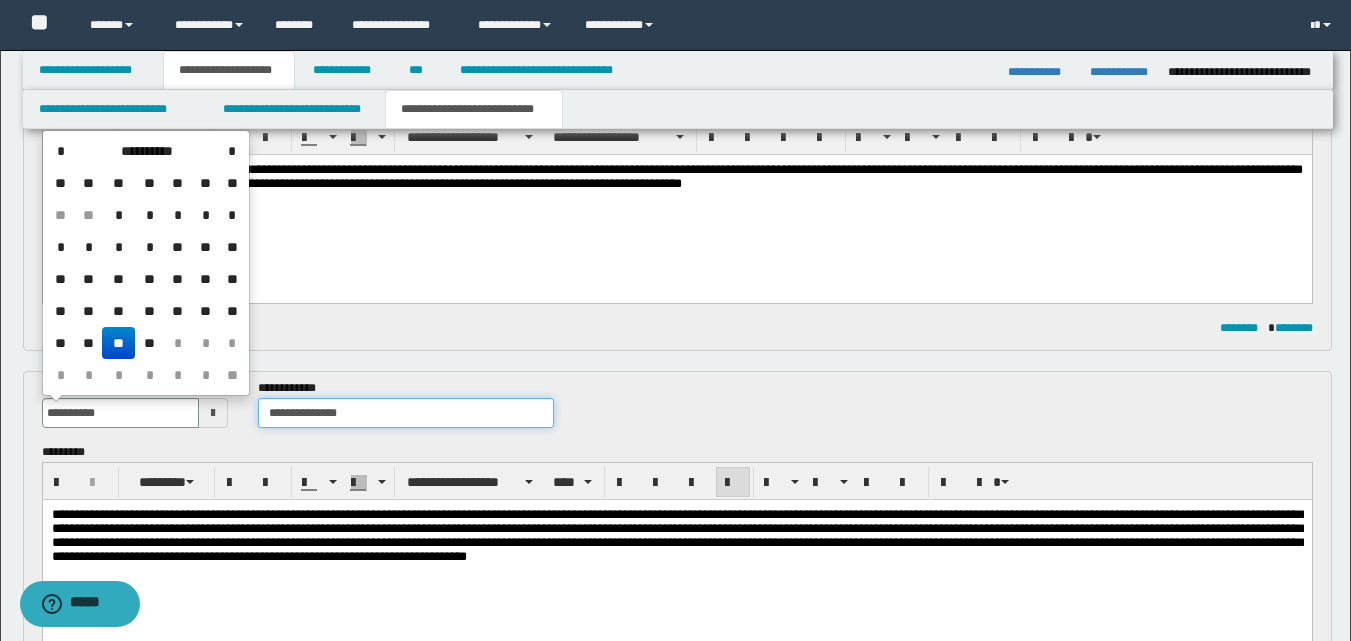 type on "**********" 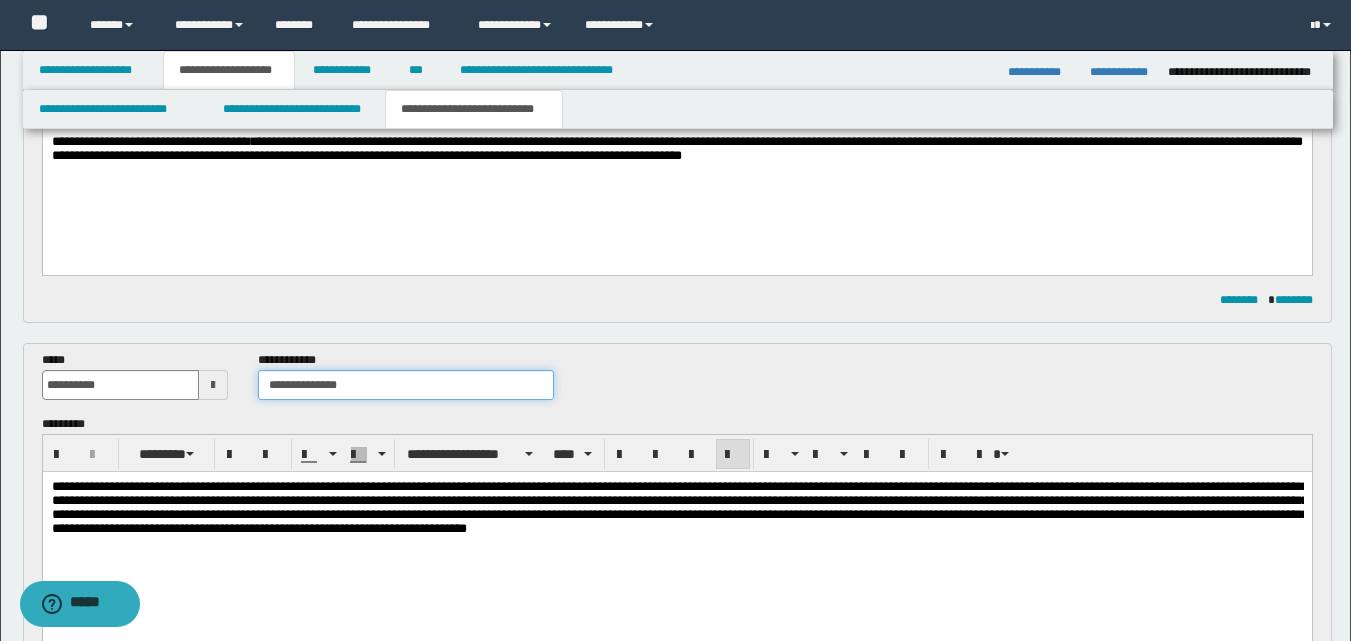 scroll, scrollTop: 200, scrollLeft: 0, axis: vertical 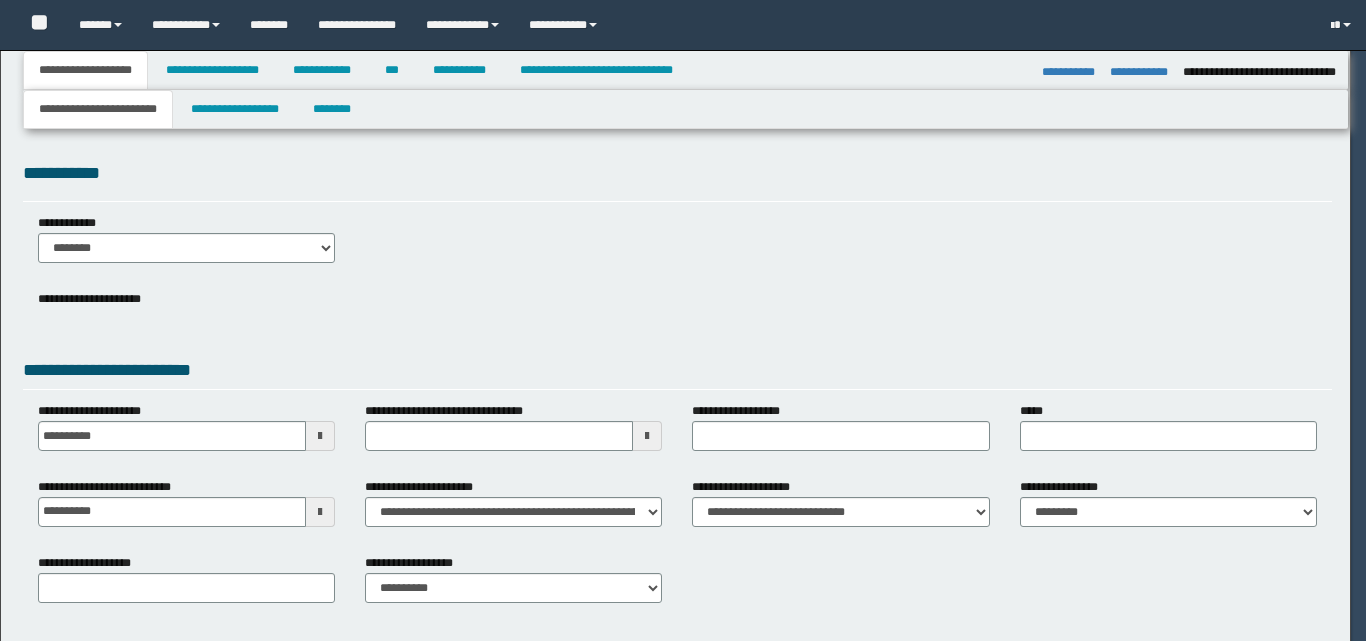 select on "**" 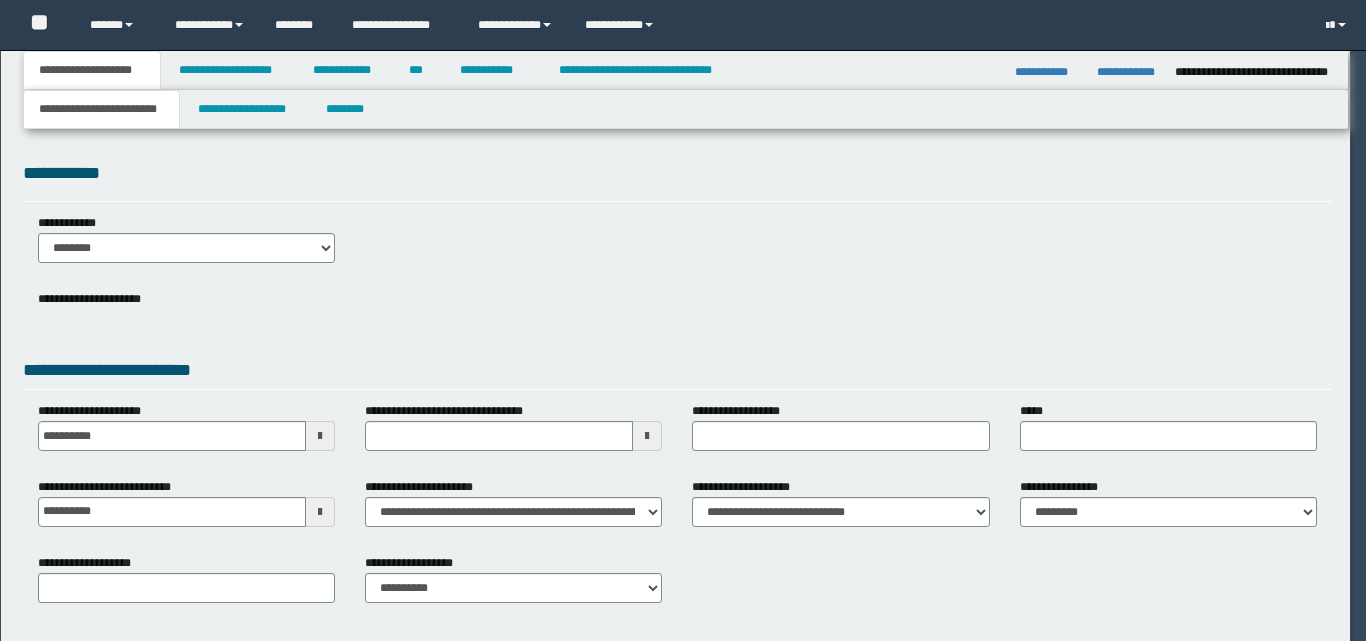 scroll, scrollTop: 0, scrollLeft: 0, axis: both 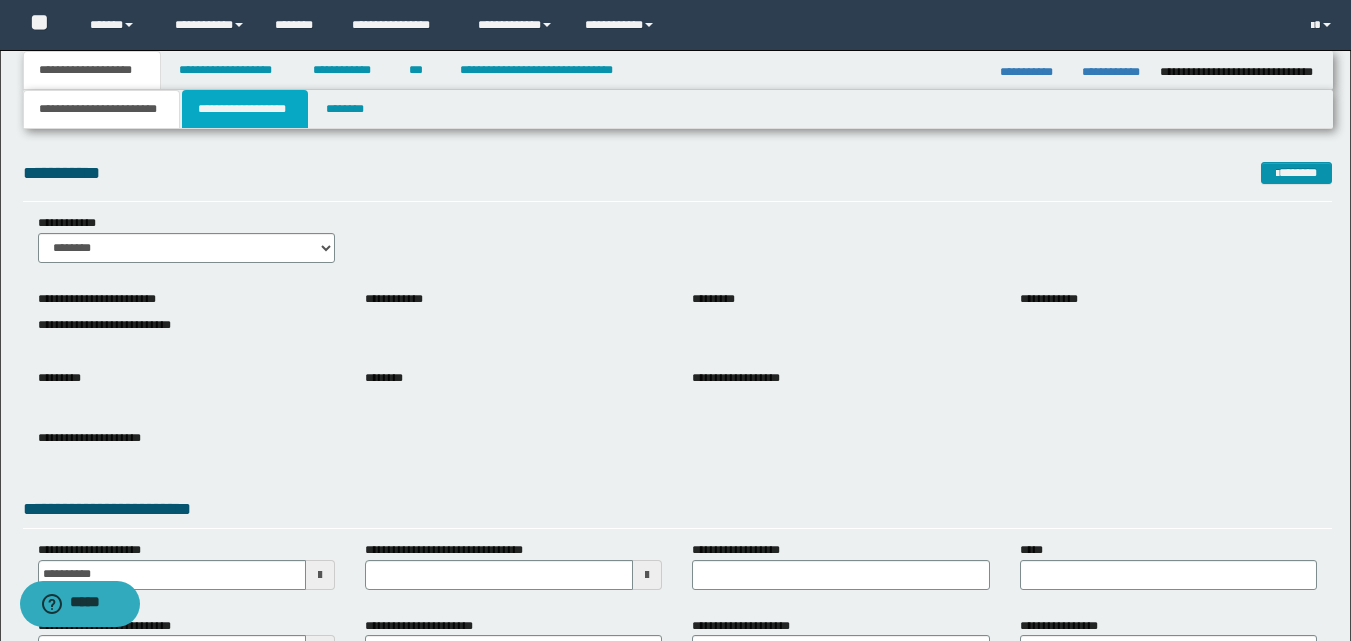 click on "**********" at bounding box center (245, 109) 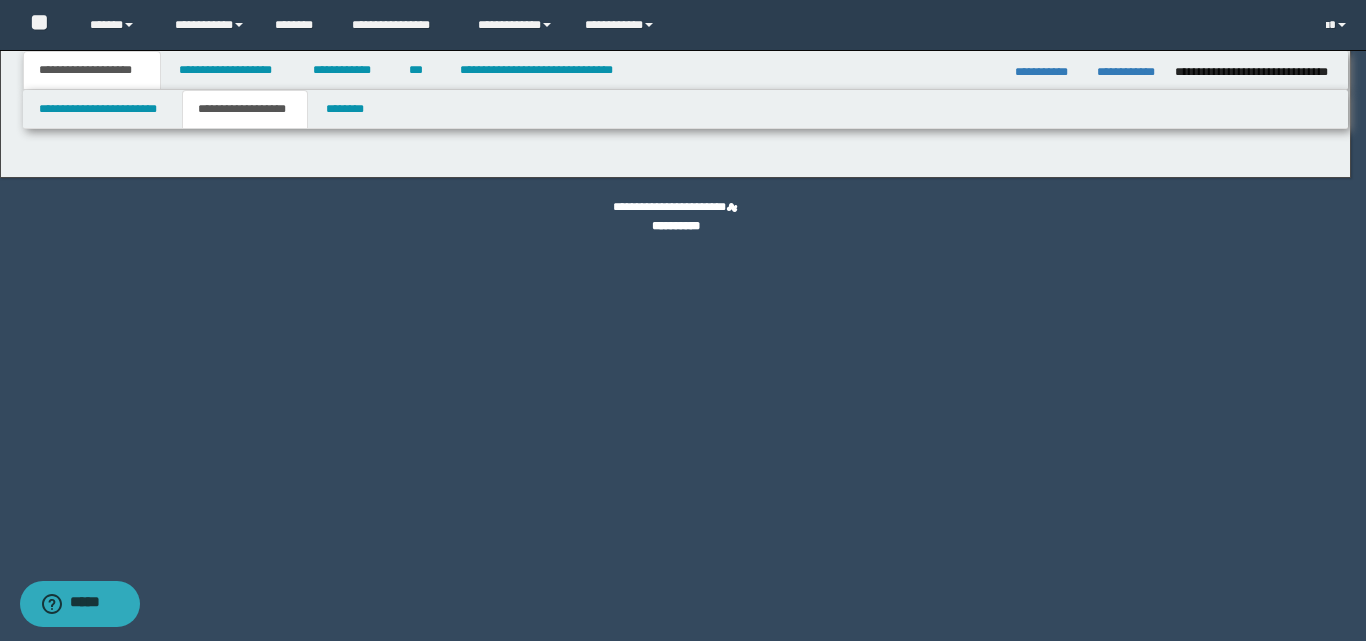 type on "********" 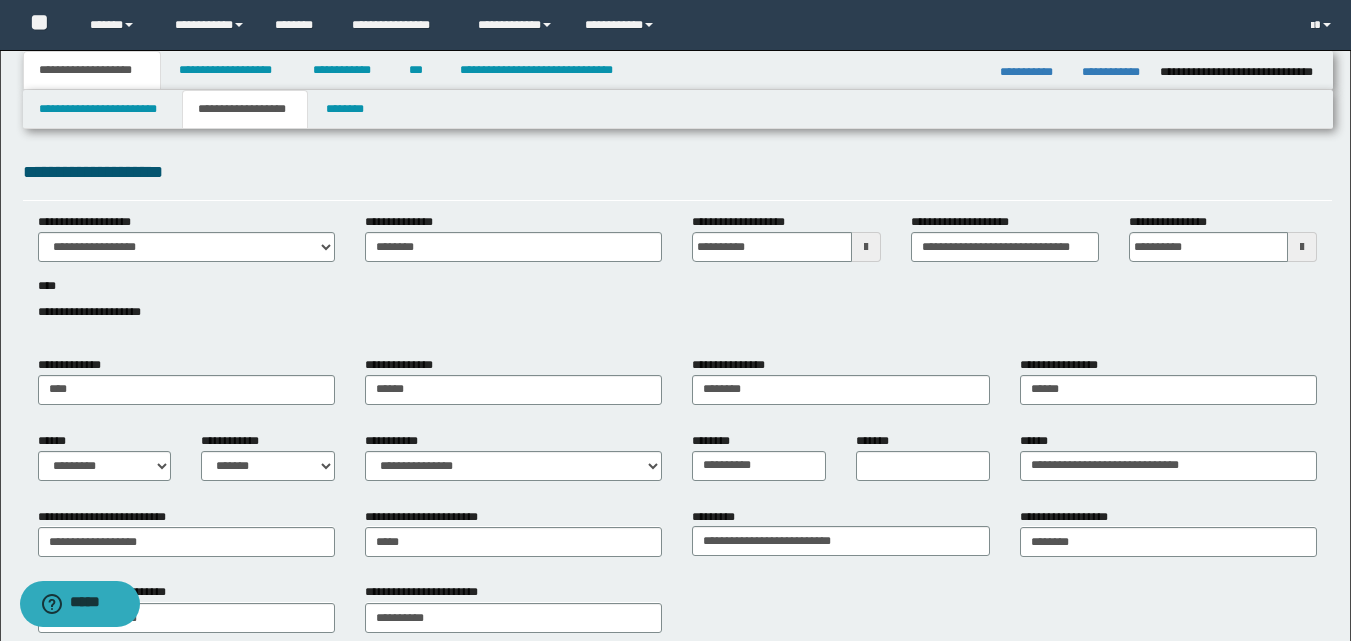 scroll, scrollTop: 0, scrollLeft: 0, axis: both 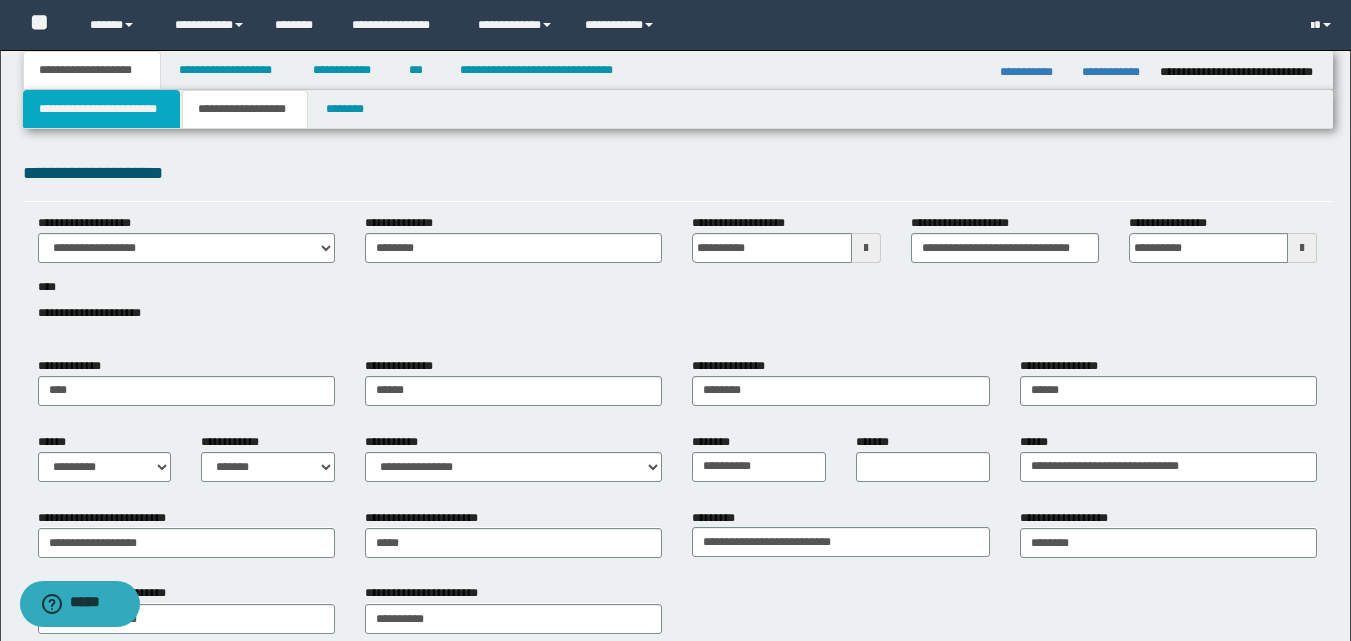 click on "**********" at bounding box center [101, 109] 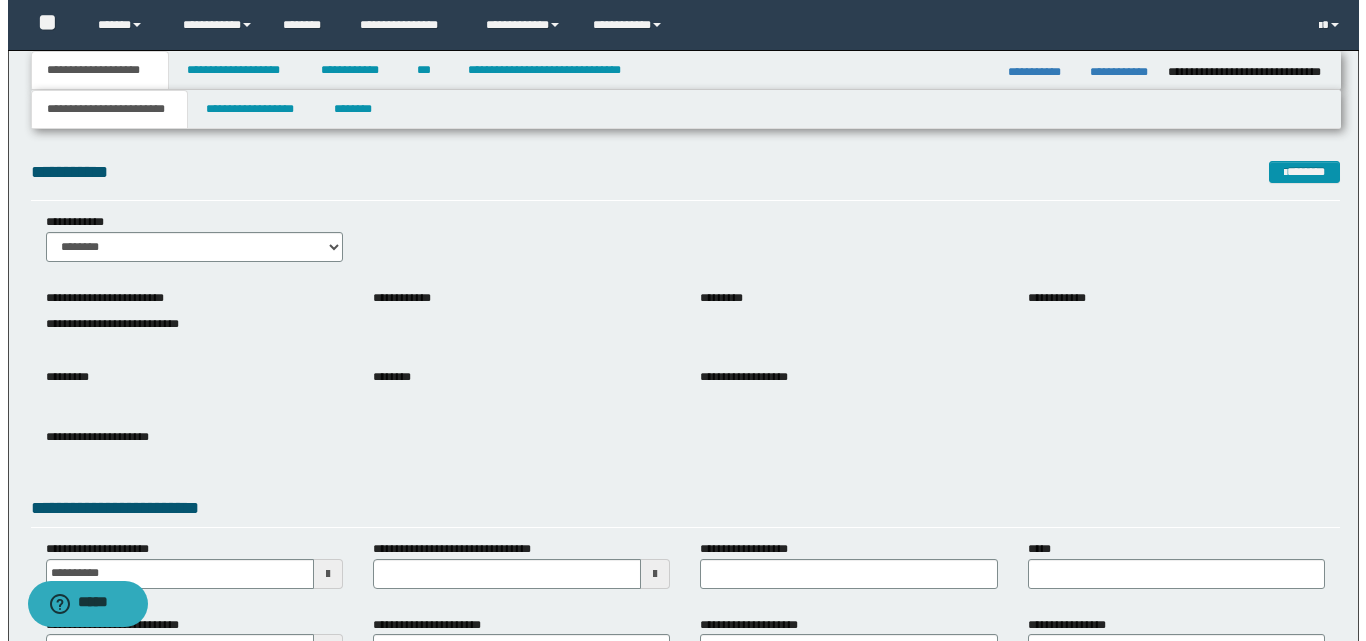 scroll, scrollTop: 0, scrollLeft: 0, axis: both 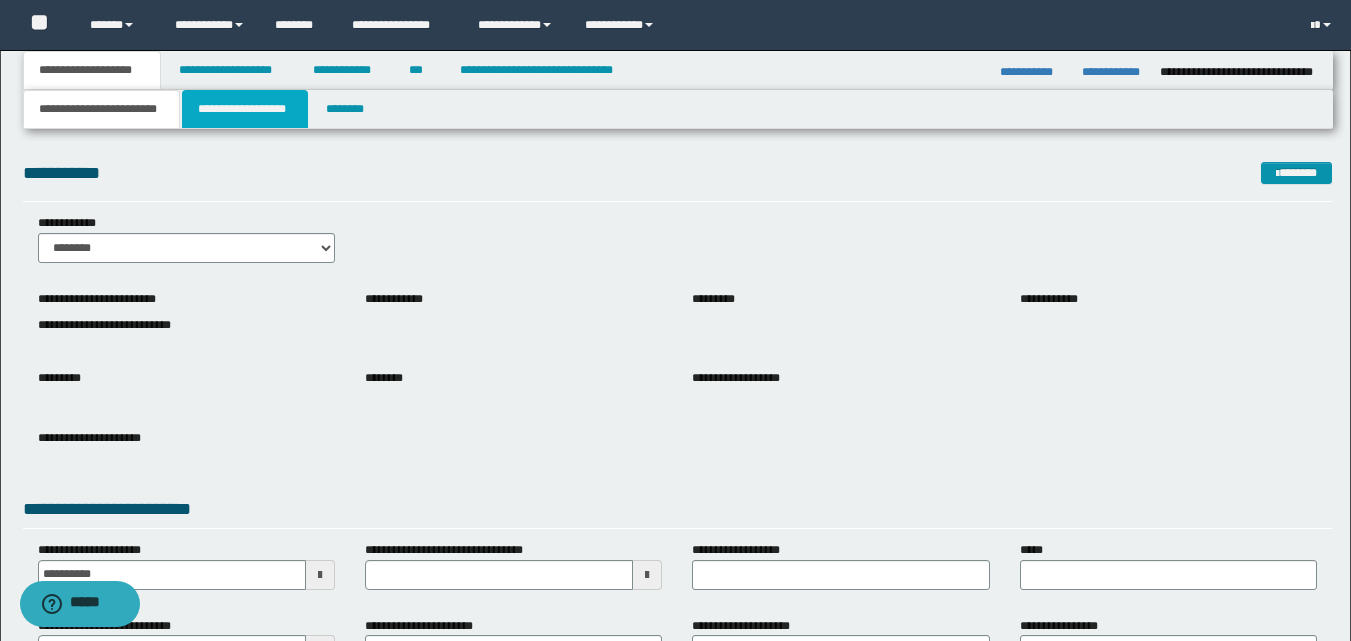 click on "**********" at bounding box center [245, 109] 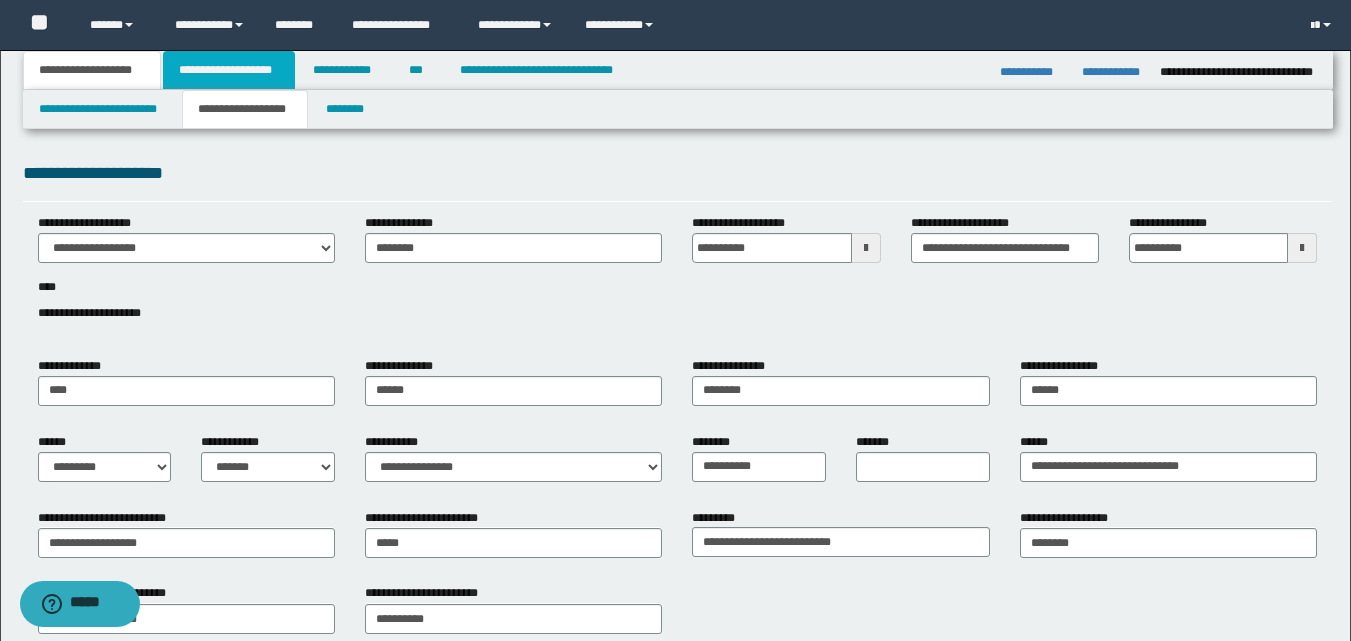click on "**********" at bounding box center (229, 70) 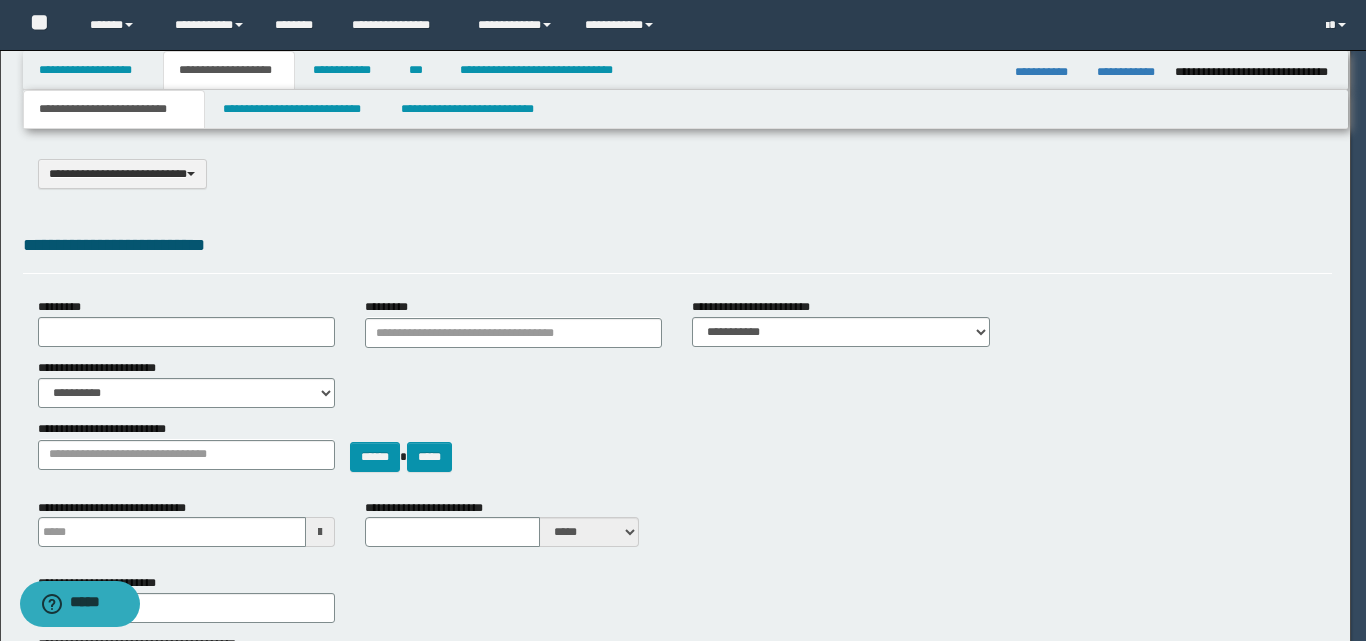 type on "**********" 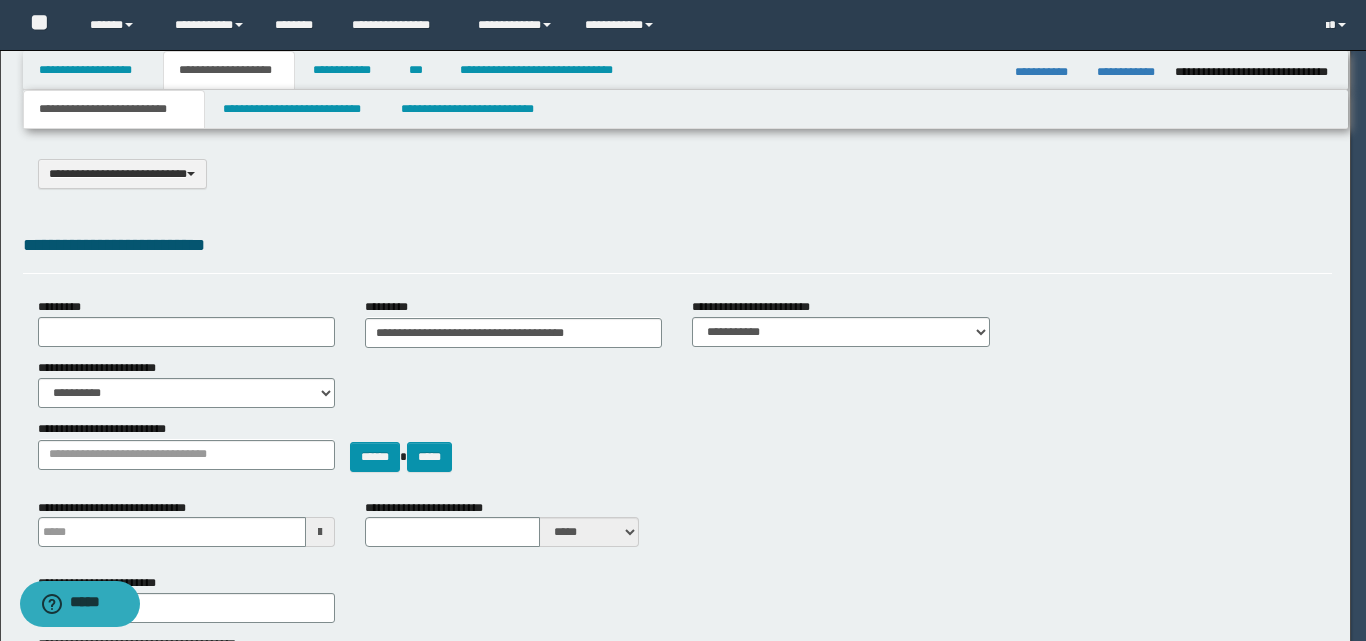 select on "*" 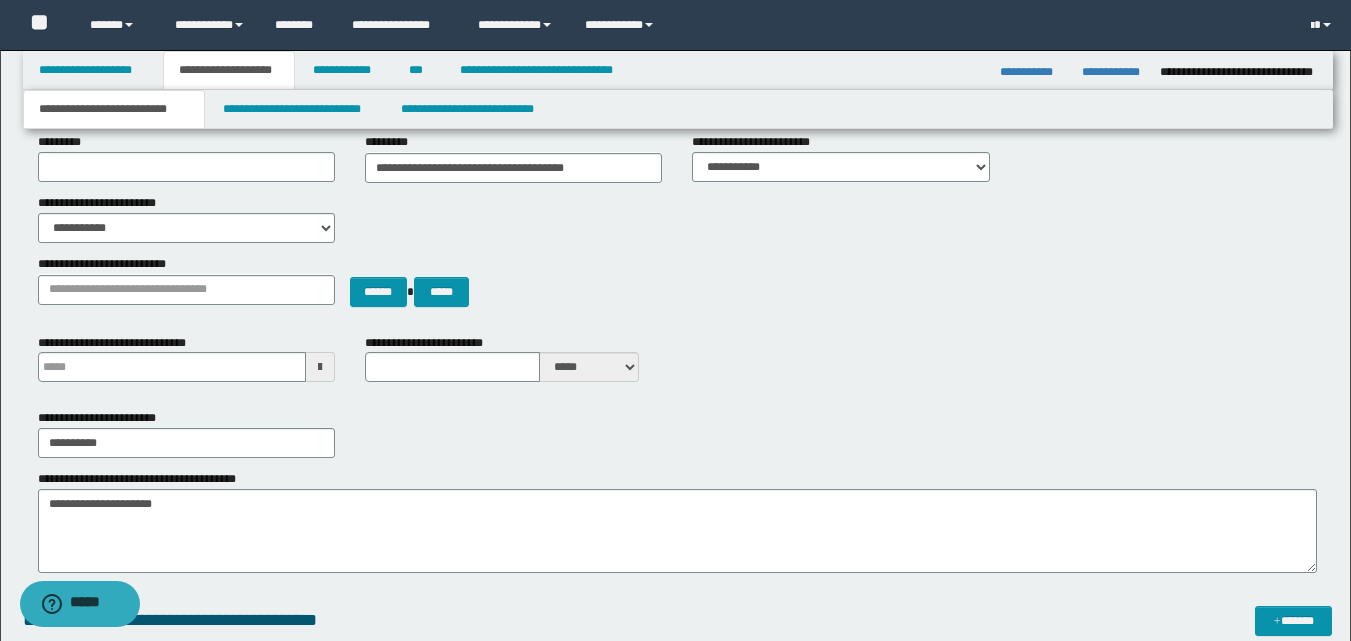 scroll, scrollTop: 200, scrollLeft: 0, axis: vertical 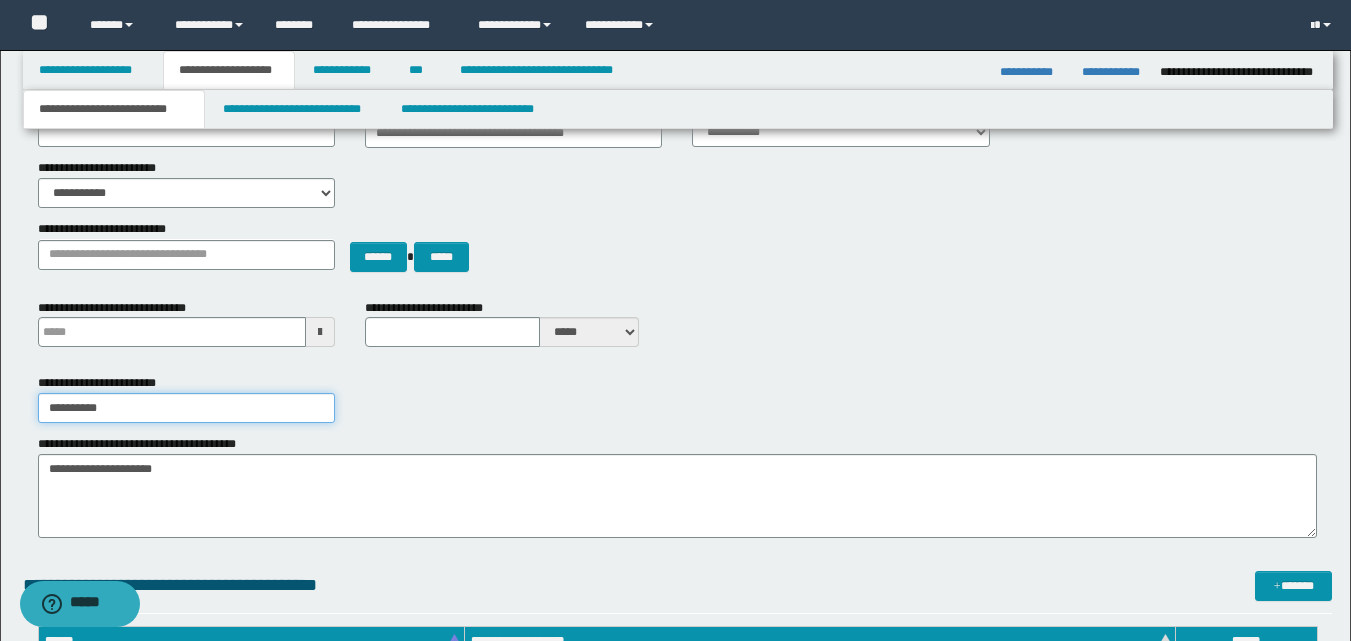 click on "**********" at bounding box center (186, 408) 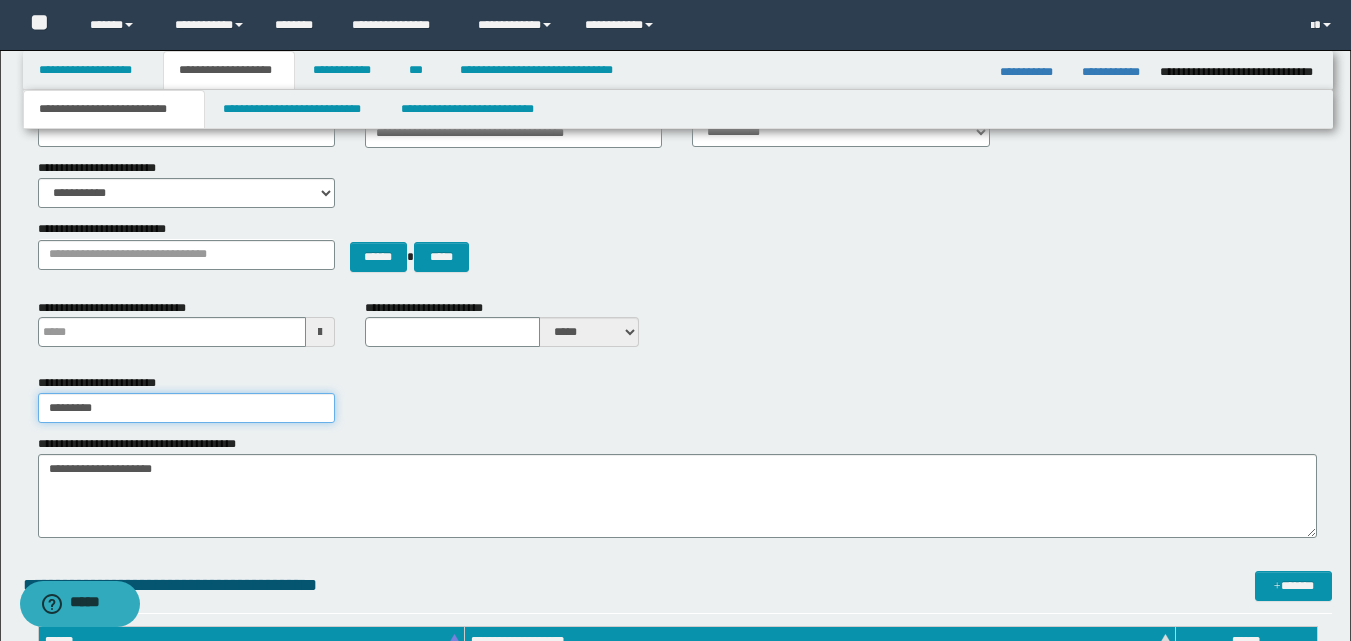 type on "**********" 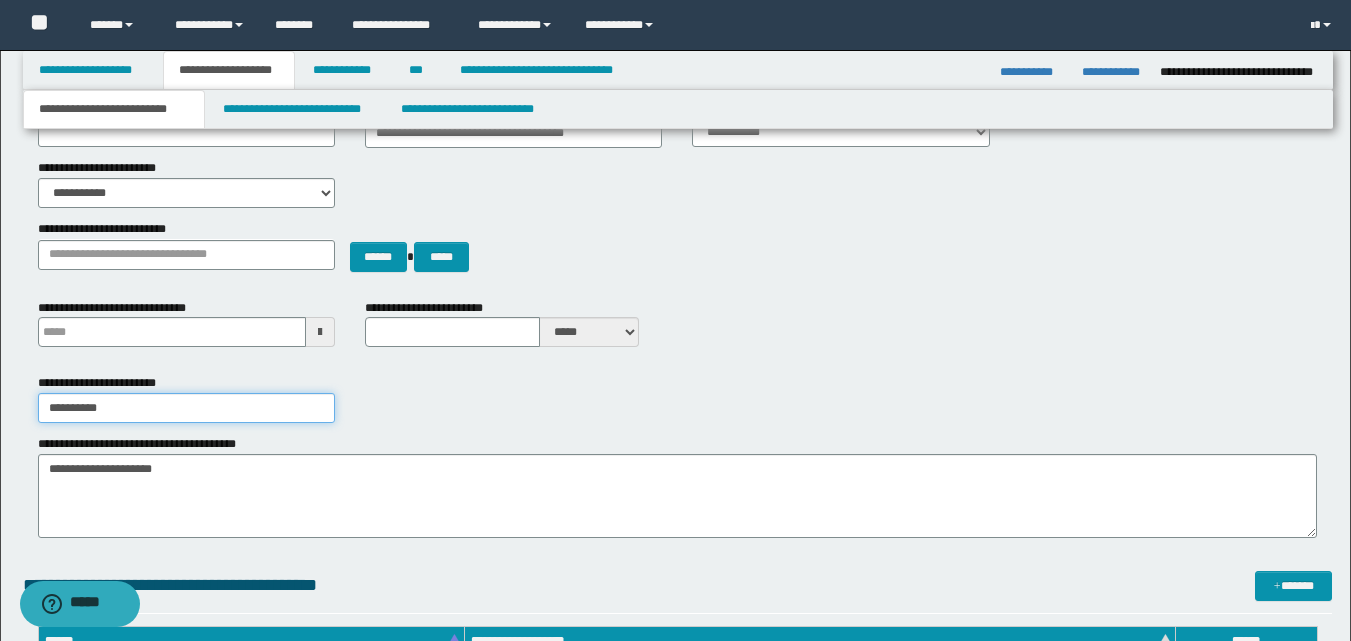 type 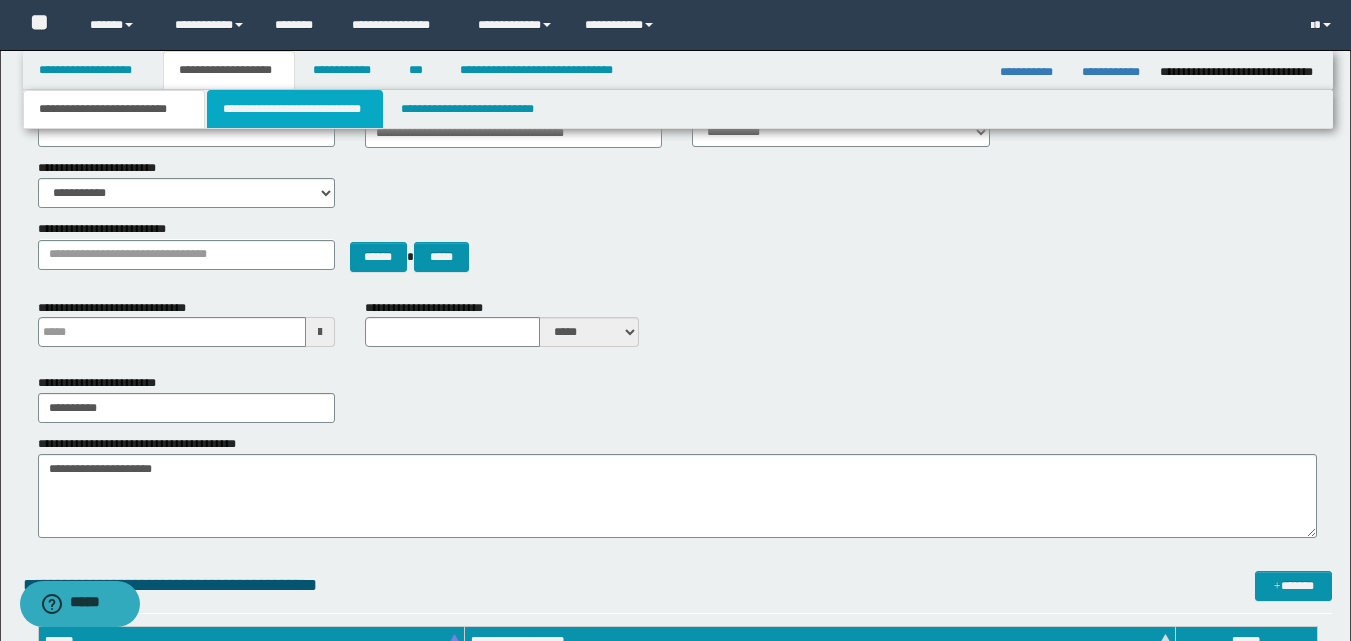click on "**********" at bounding box center [295, 109] 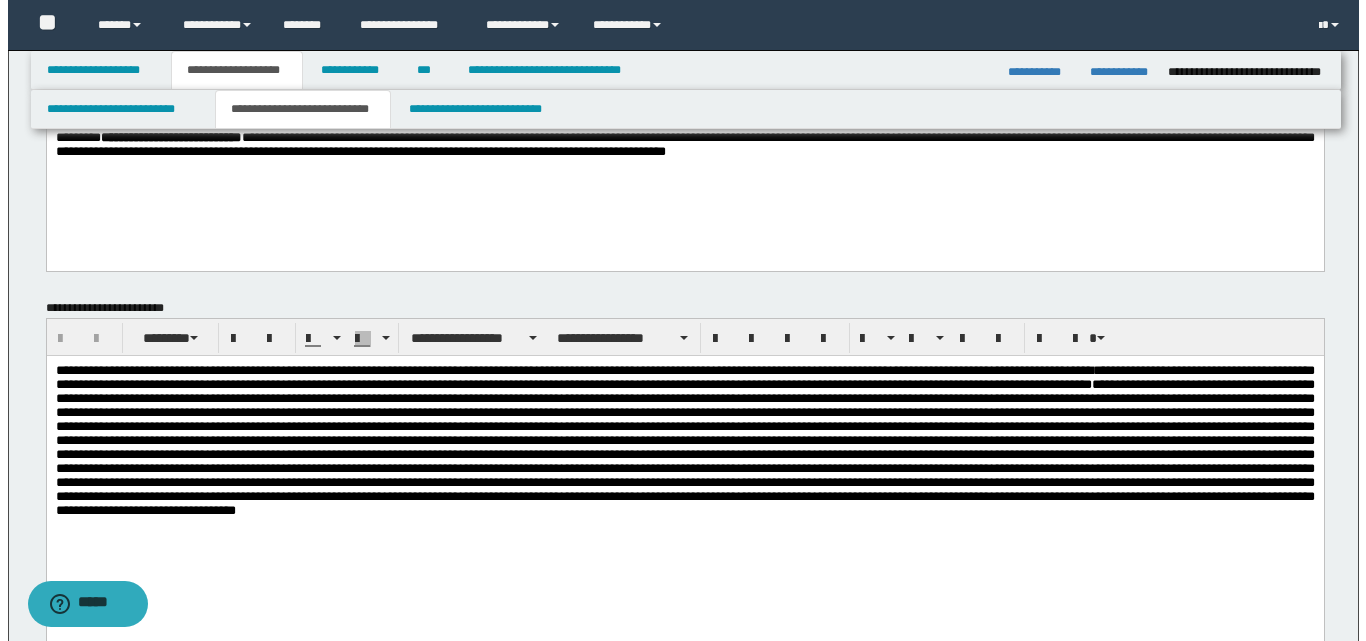 scroll, scrollTop: 0, scrollLeft: 0, axis: both 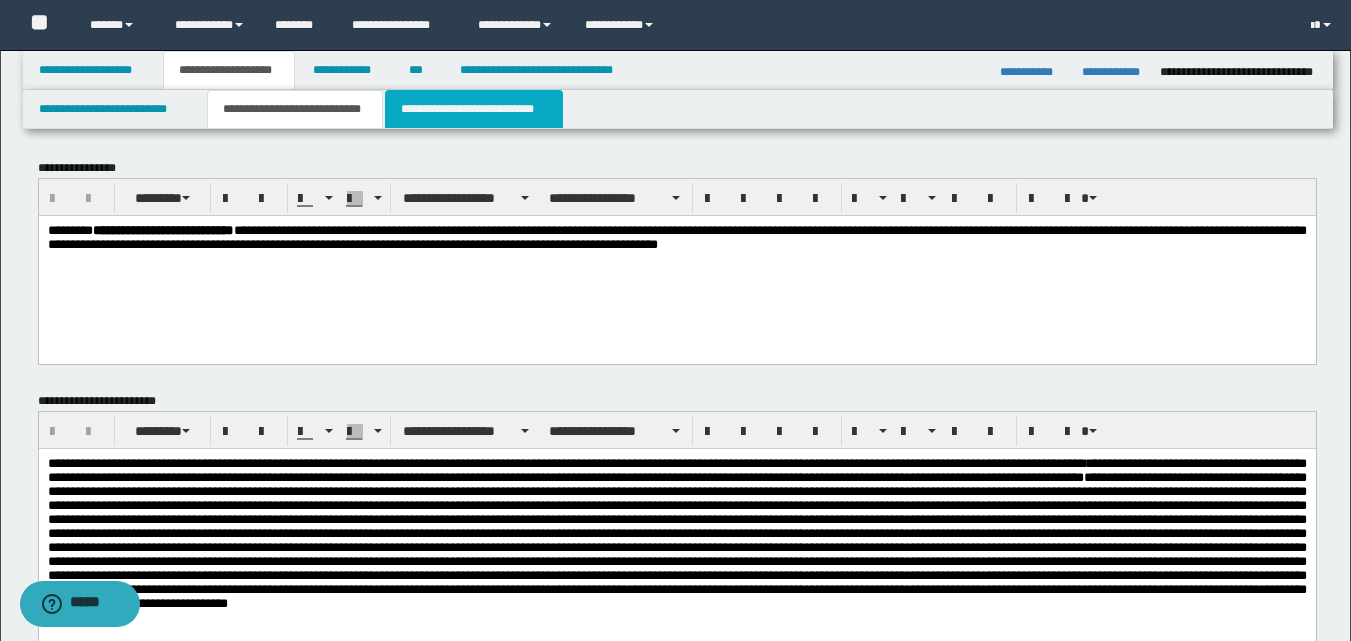 click on "**********" at bounding box center (474, 109) 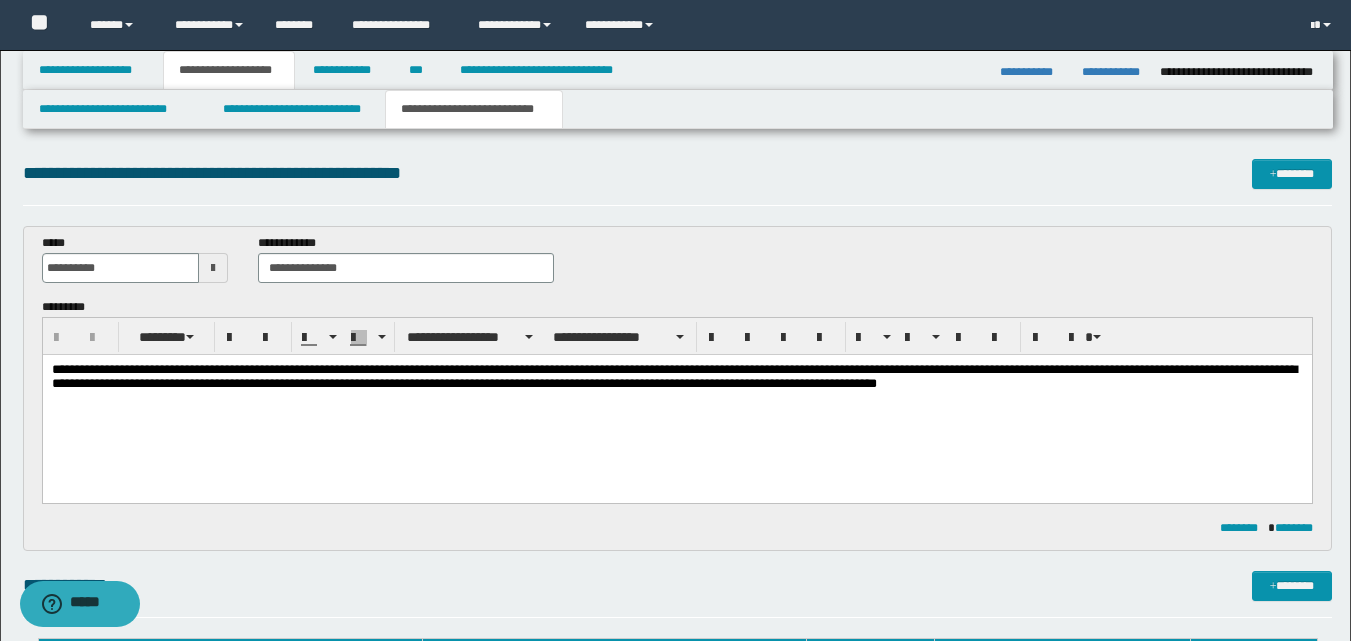 scroll, scrollTop: 0, scrollLeft: 0, axis: both 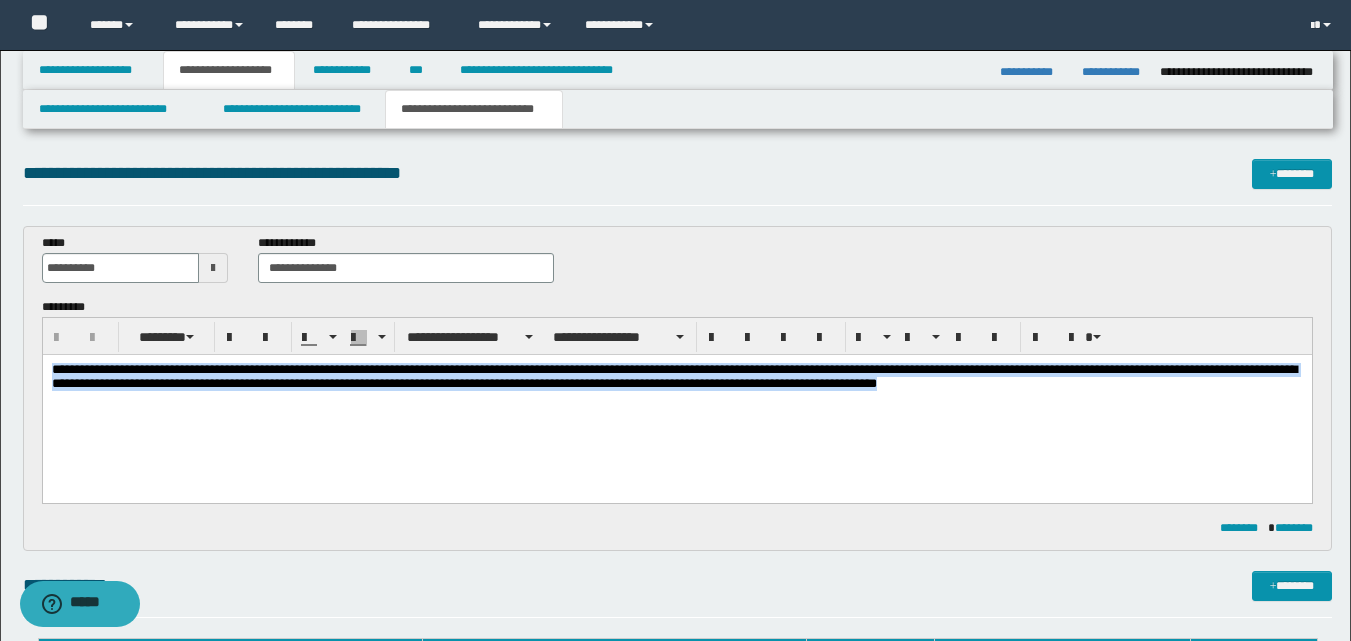 drag, startPoint x: 50, startPoint y: 369, endPoint x: 993, endPoint y: 403, distance: 943.61273 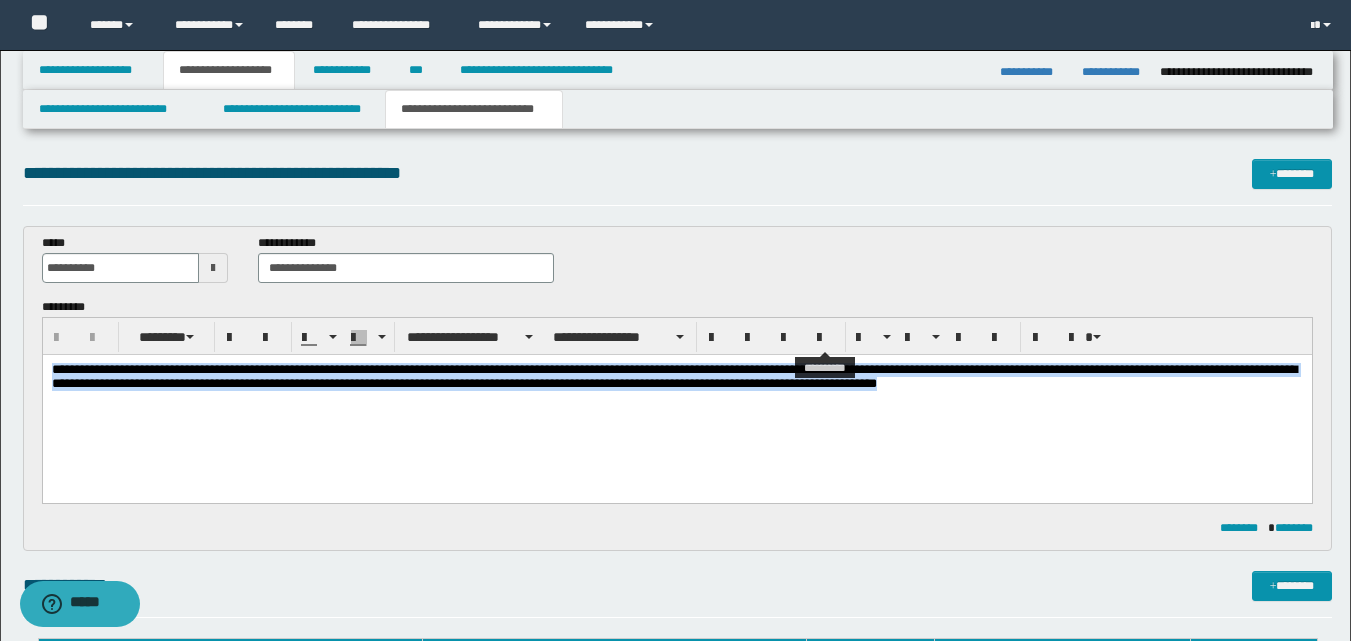 click at bounding box center (825, 337) 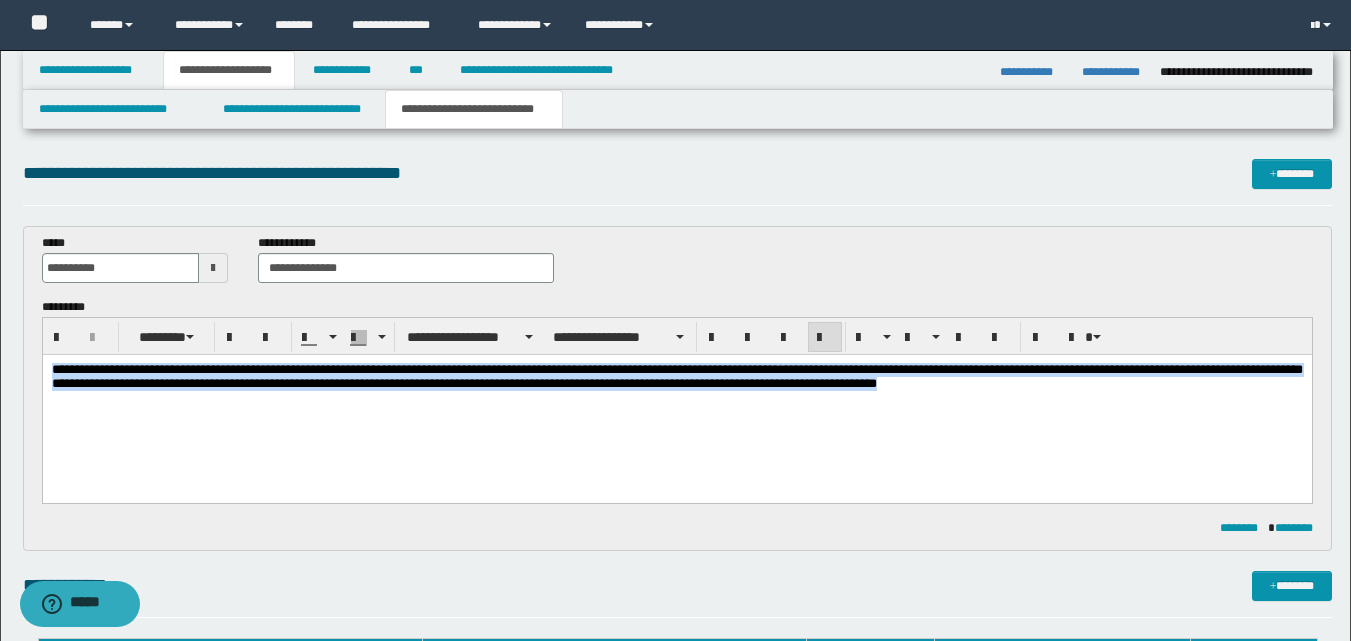 click on "**********" at bounding box center (470, 337) 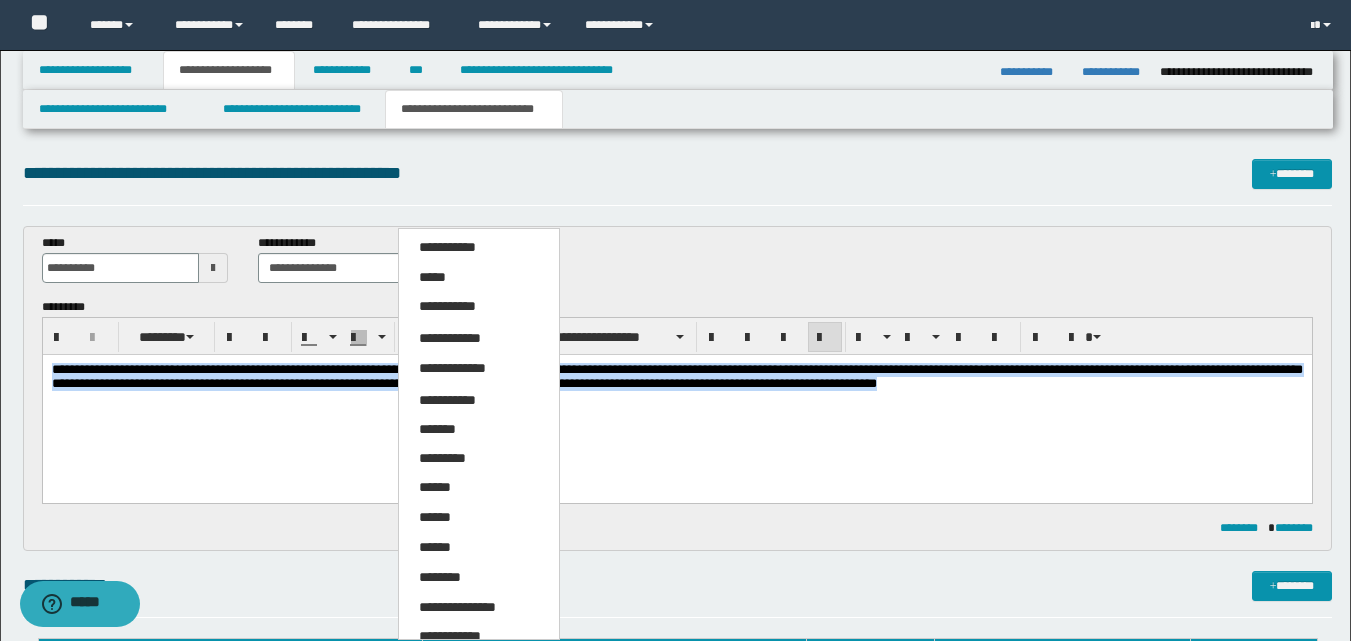 click on "*****" at bounding box center [479, 278] 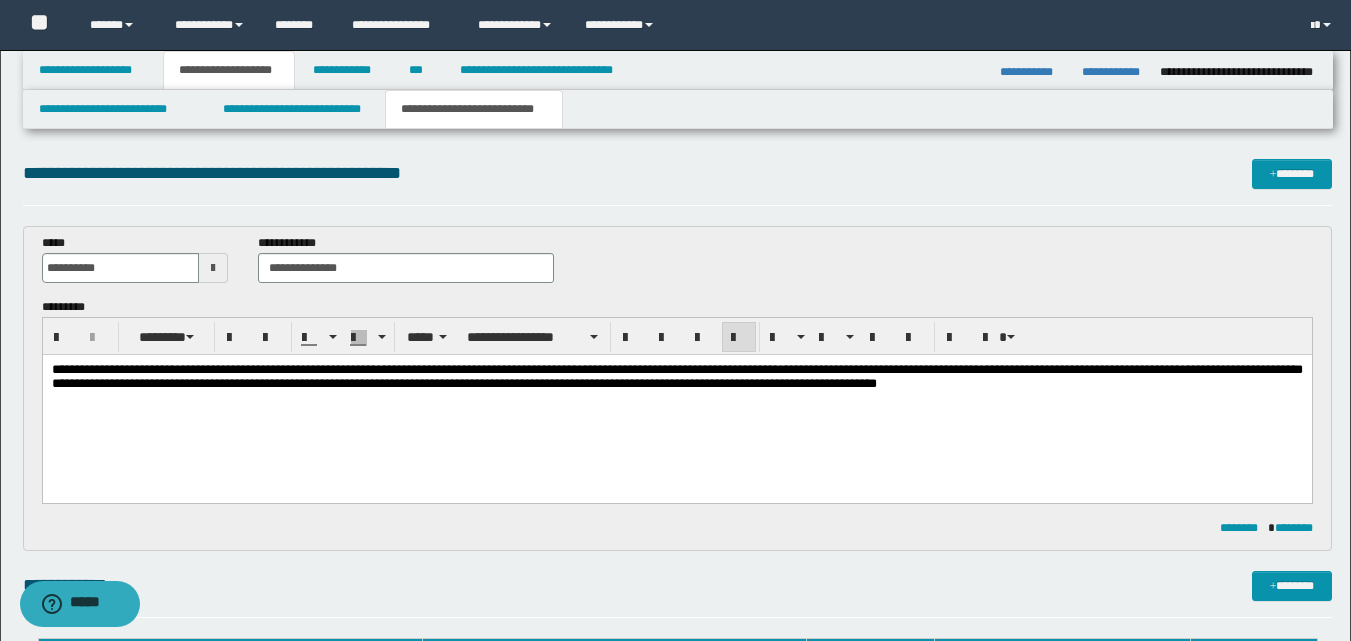 click on "**********" at bounding box center [676, 404] 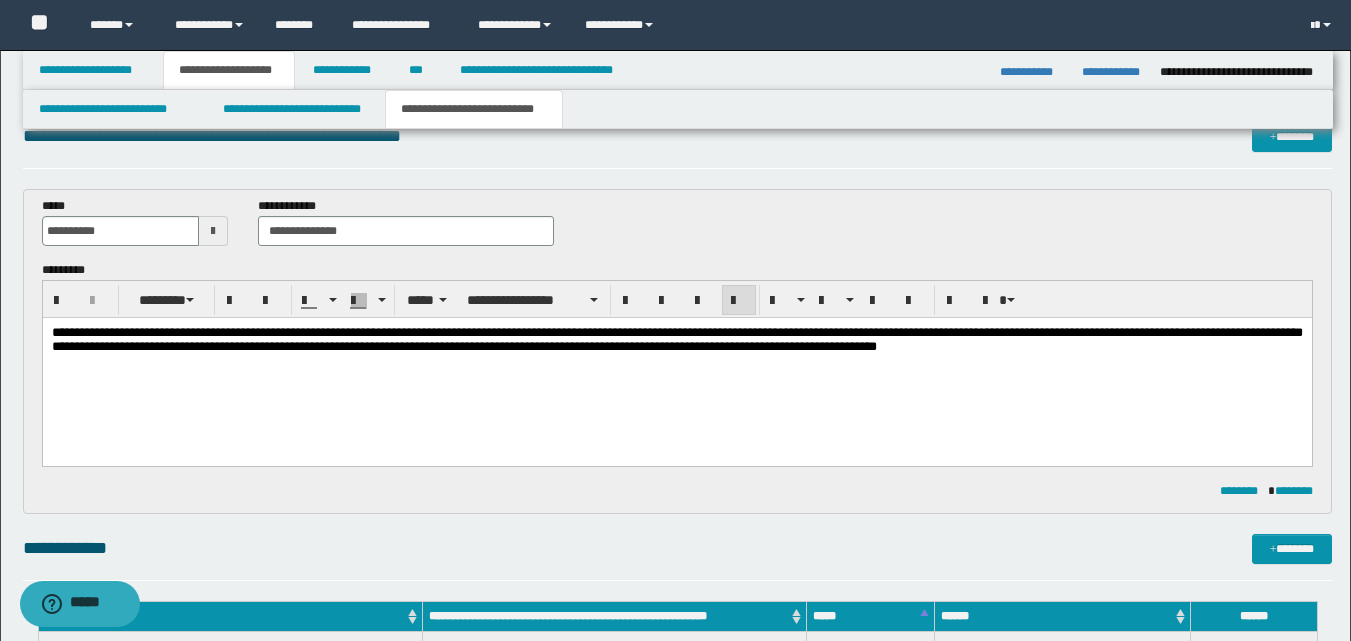 scroll, scrollTop: 0, scrollLeft: 0, axis: both 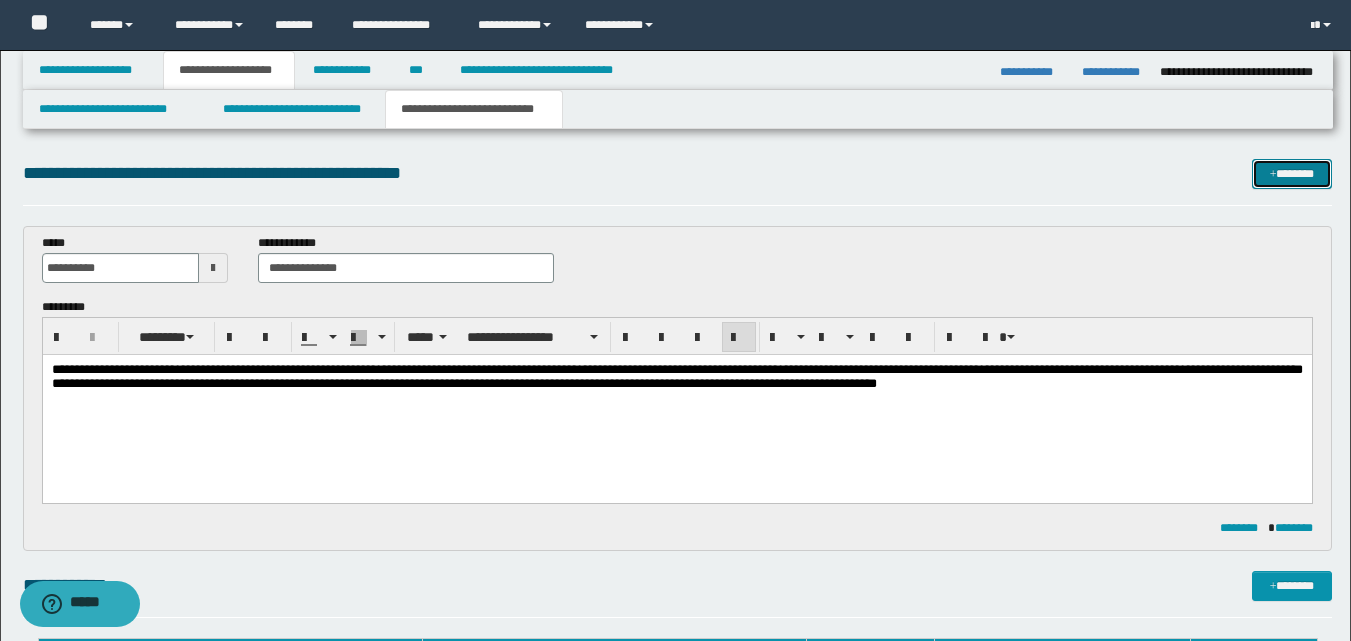 click on "*******" at bounding box center [1292, 174] 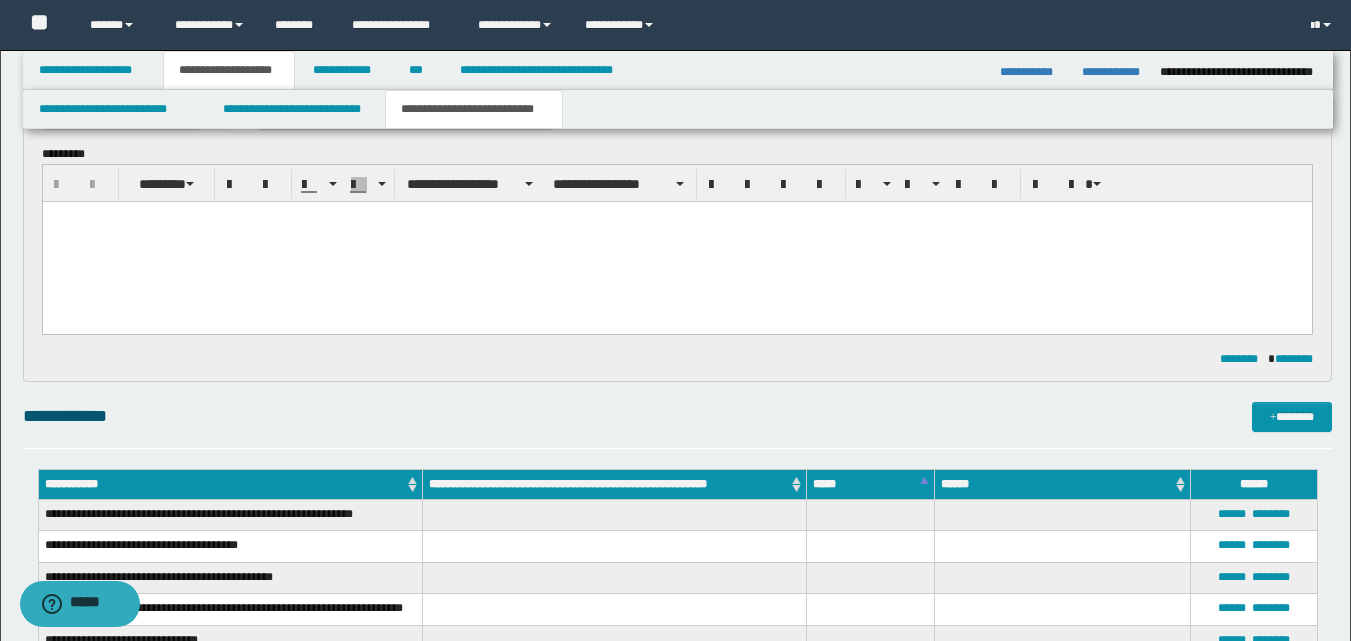 scroll, scrollTop: 0, scrollLeft: 0, axis: both 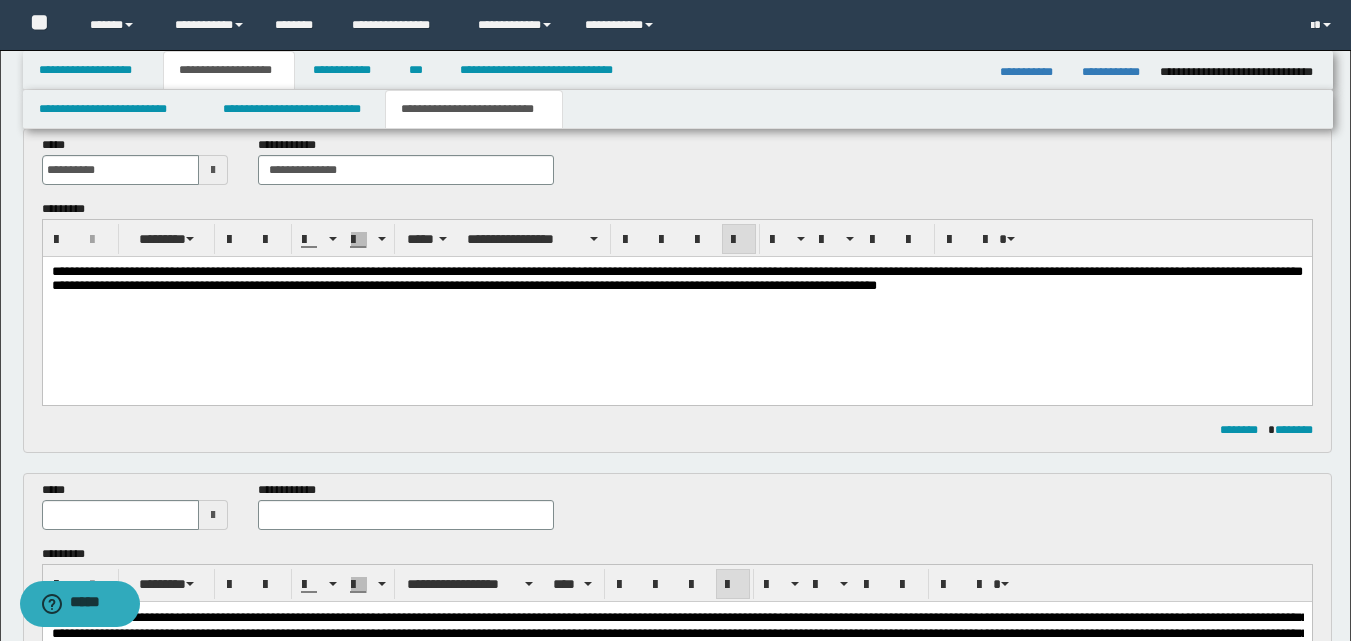 click at bounding box center [213, 515] 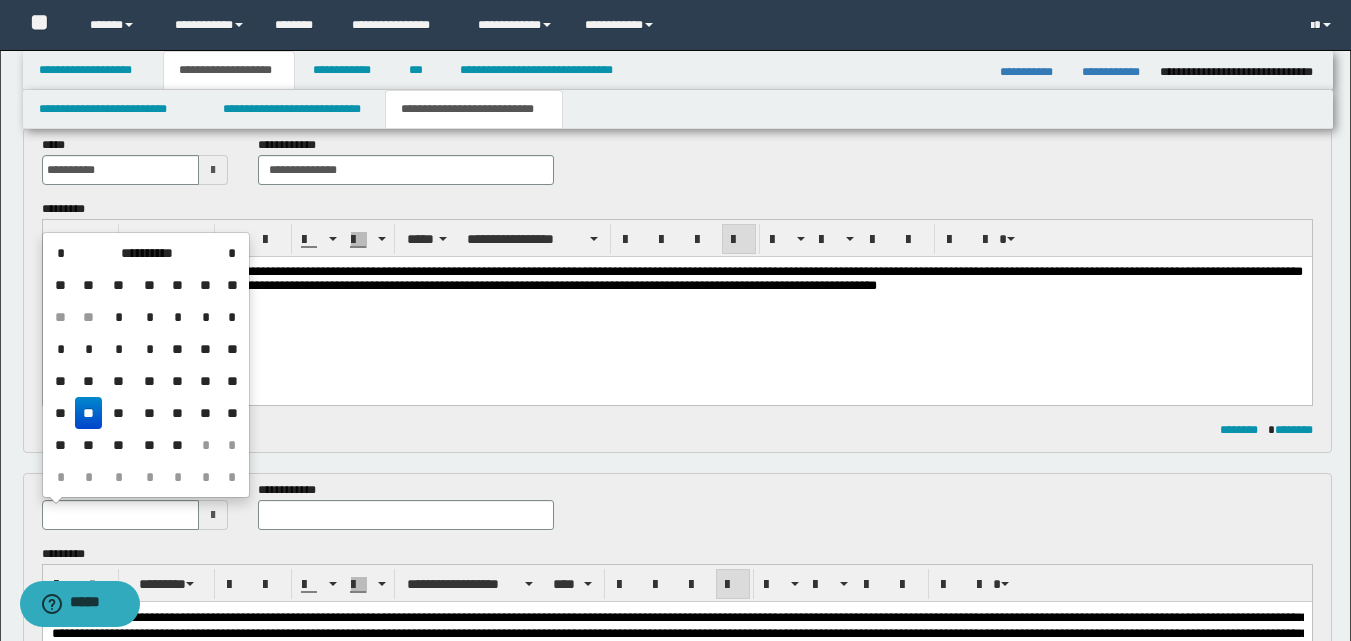 click on "*" at bounding box center [206, 317] 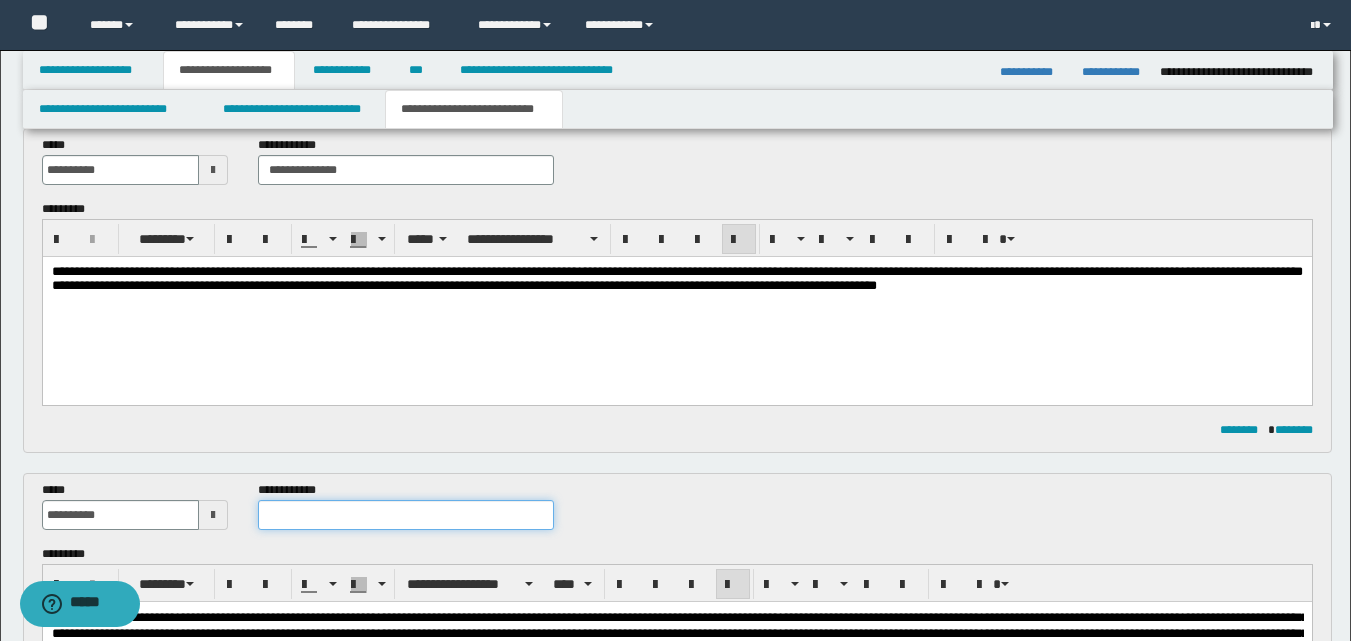 click at bounding box center [405, 515] 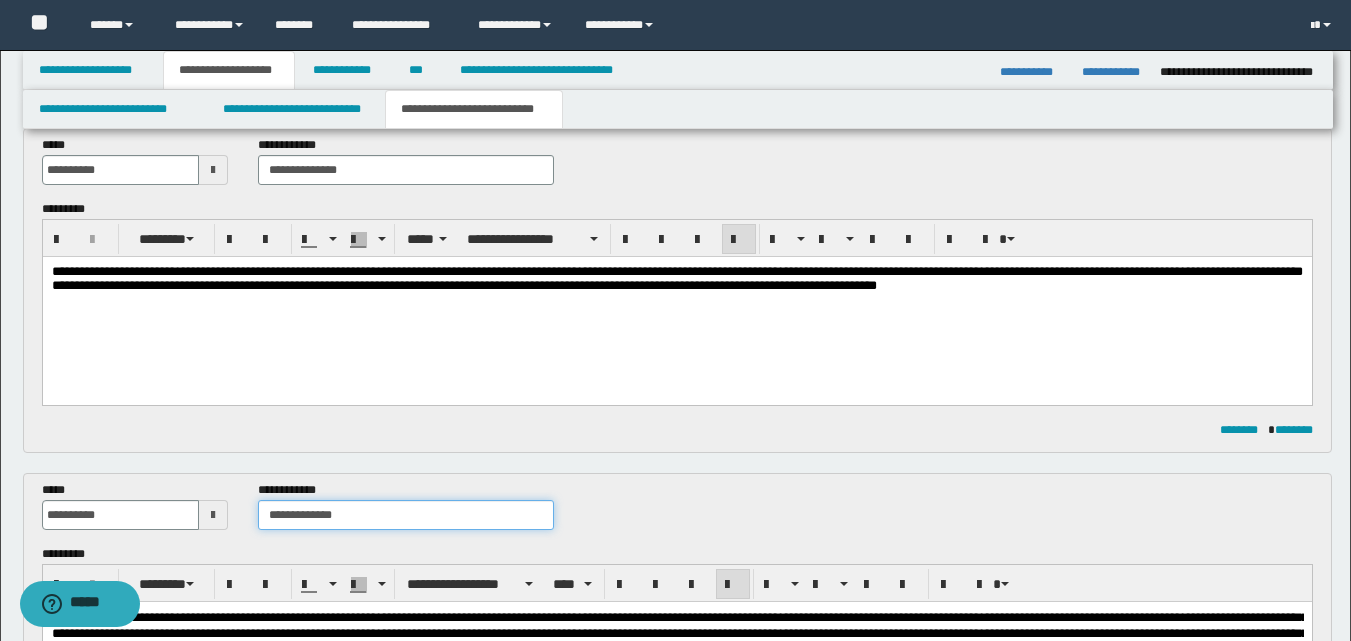 type on "**********" 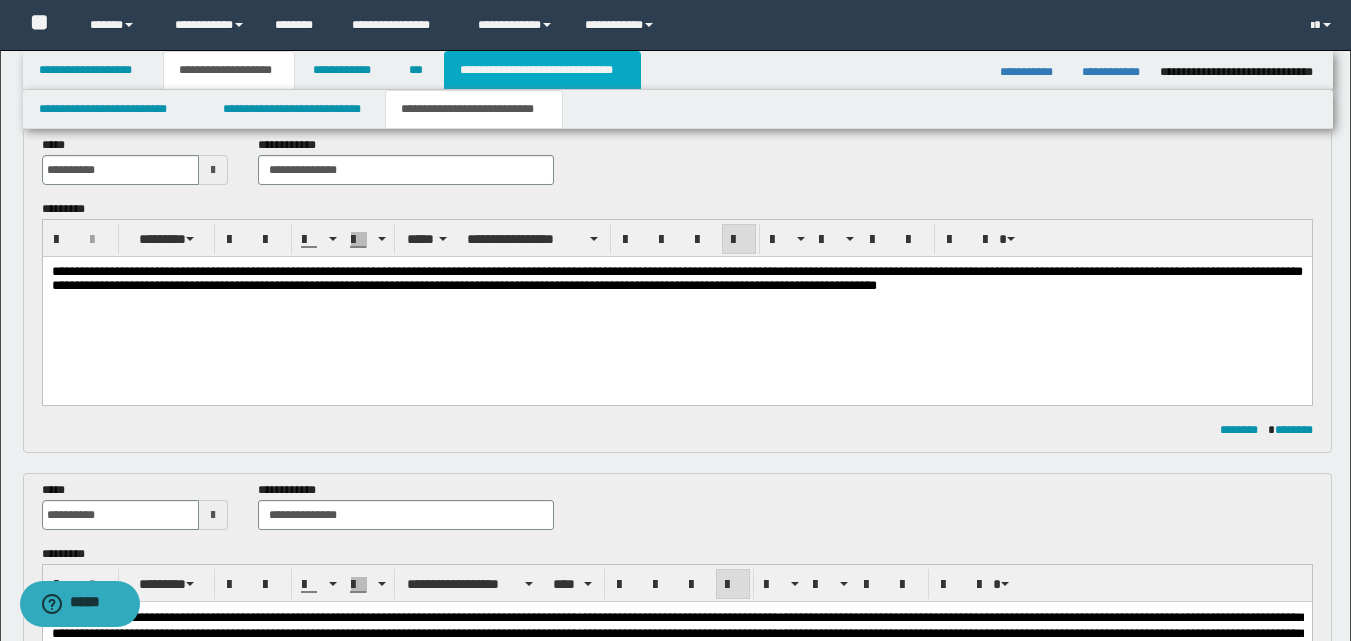 click on "**********" at bounding box center [542, 70] 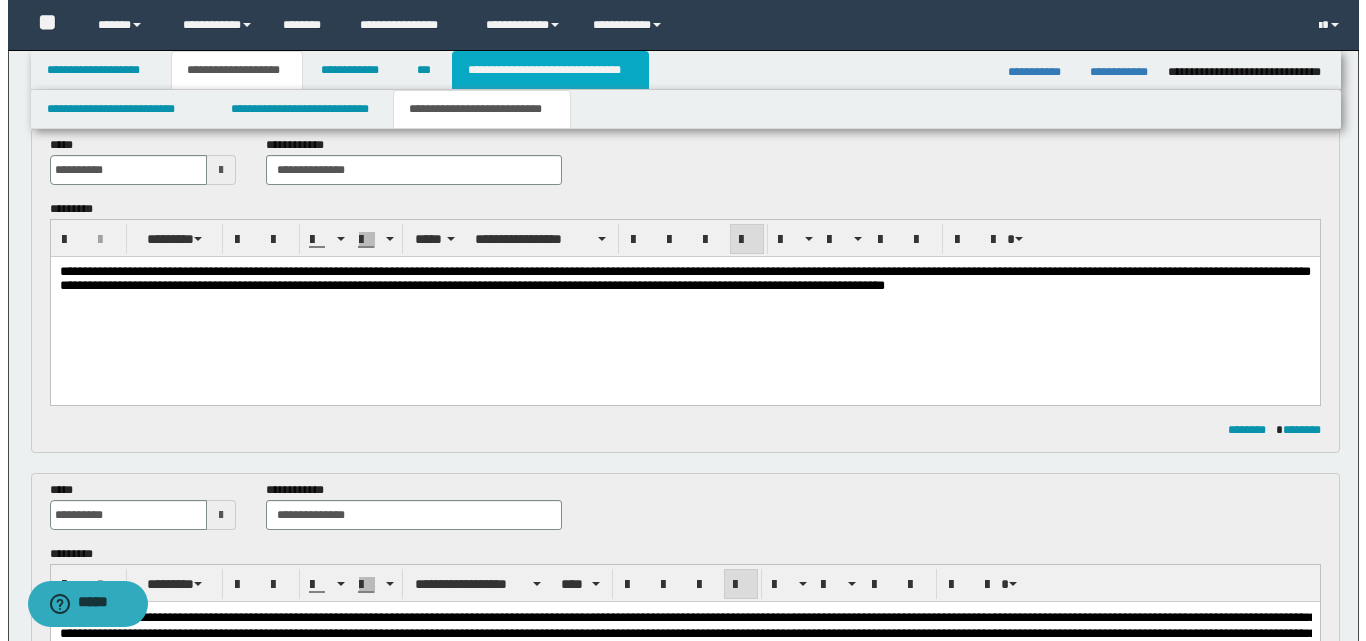 scroll, scrollTop: 0, scrollLeft: 0, axis: both 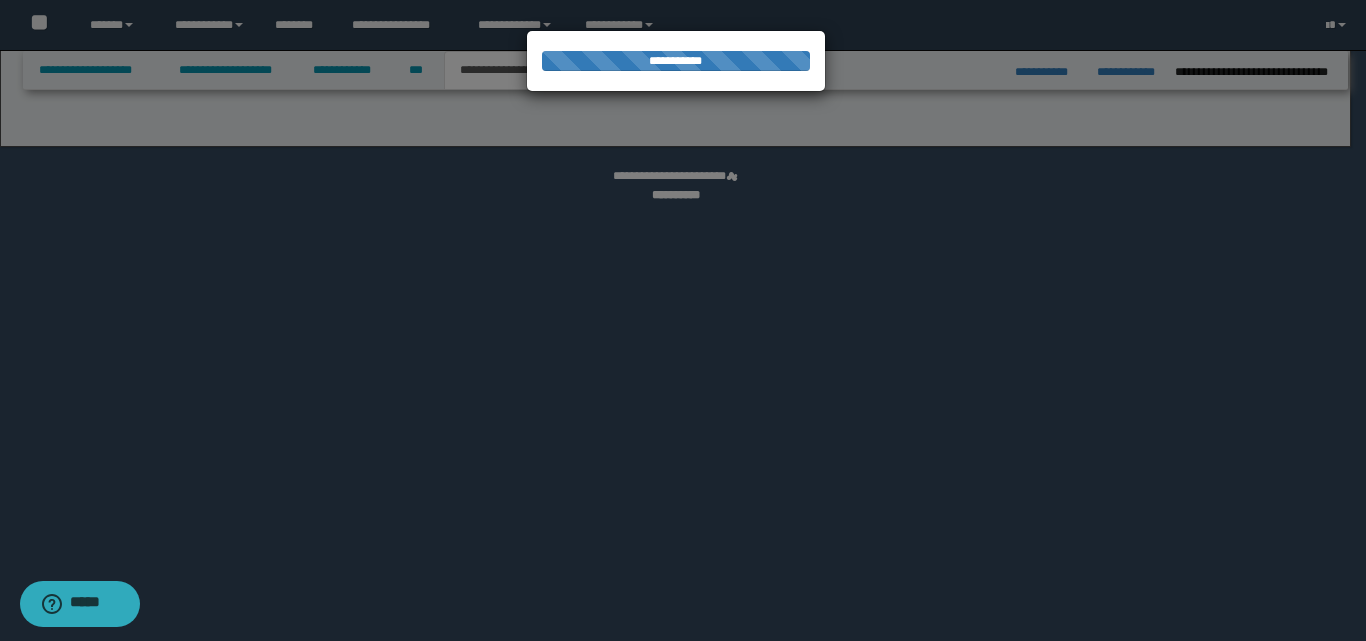 select on "*" 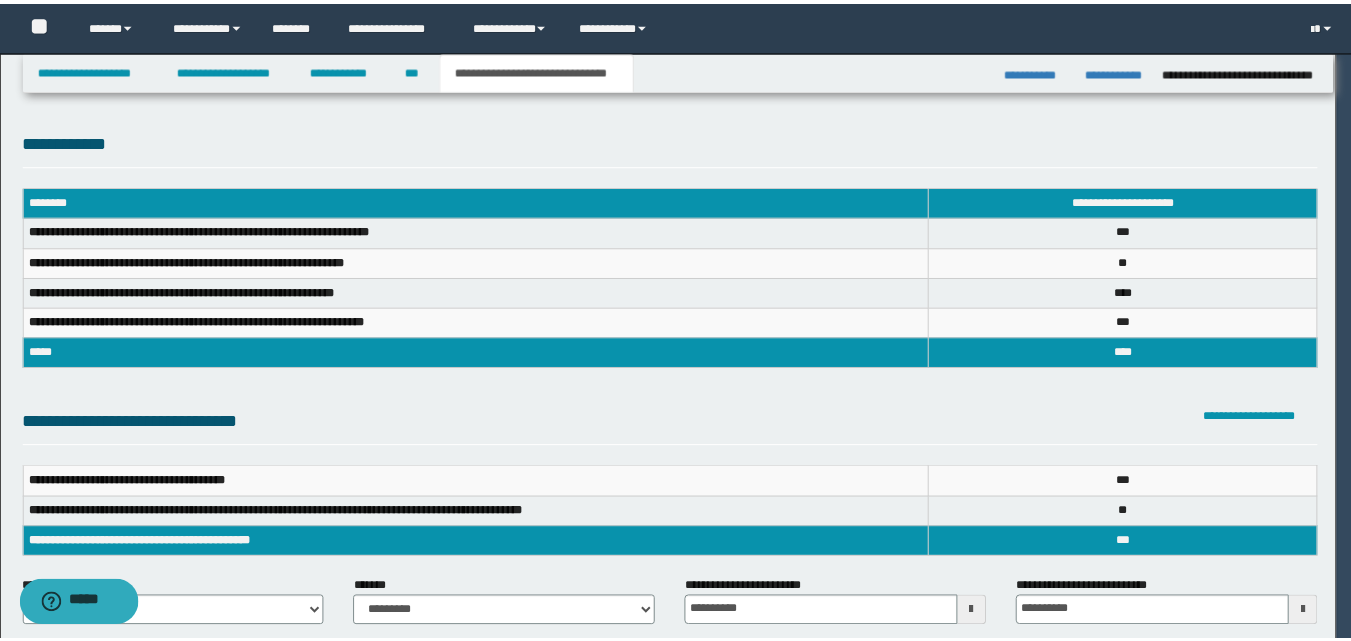 scroll, scrollTop: 0, scrollLeft: 0, axis: both 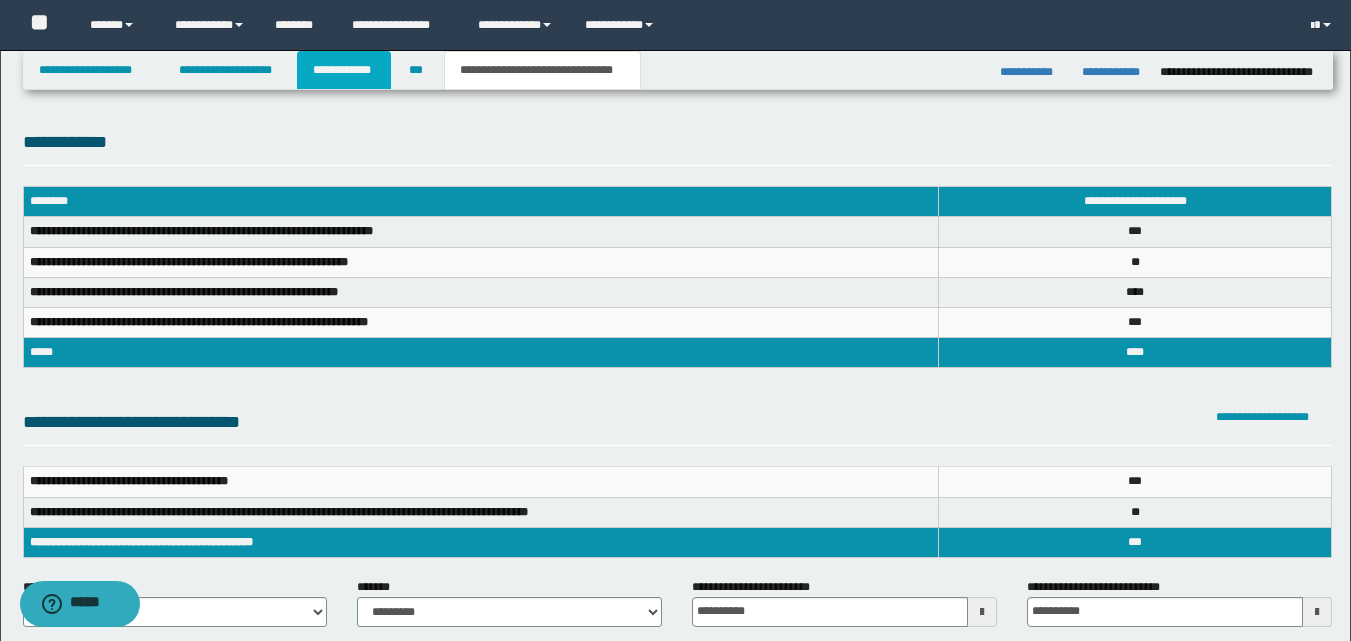 click on "**********" at bounding box center (344, 70) 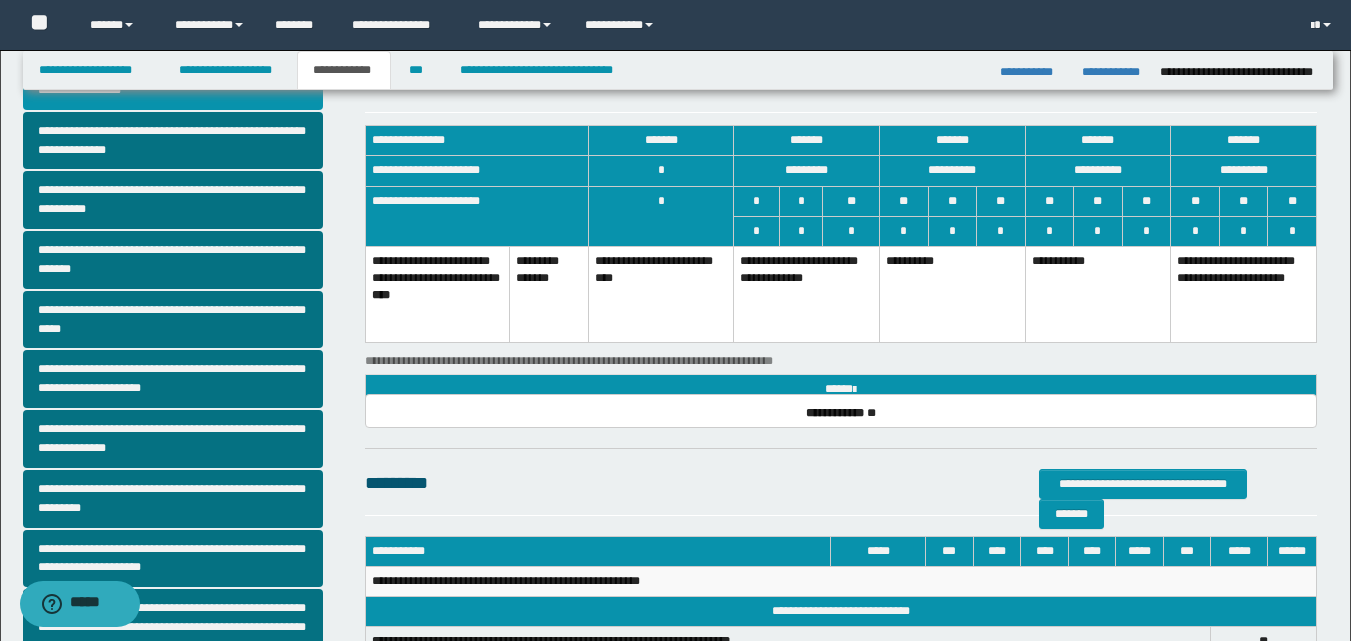 scroll, scrollTop: 300, scrollLeft: 0, axis: vertical 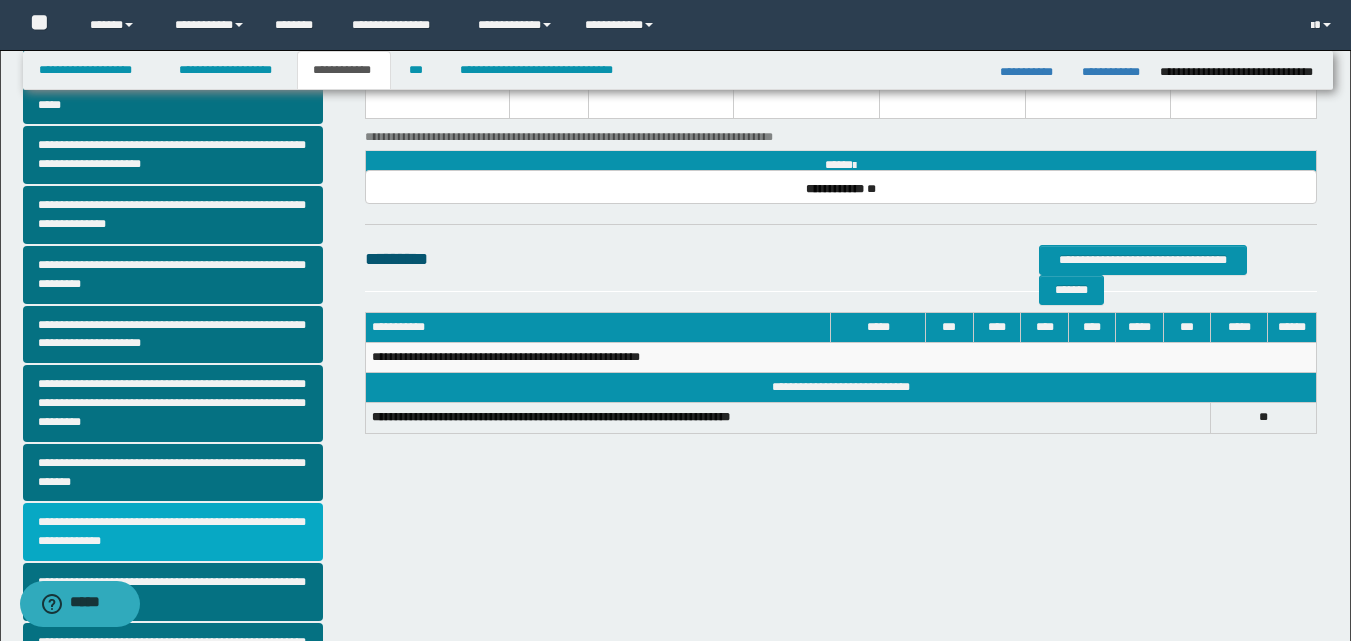 click on "**********" at bounding box center (173, 532) 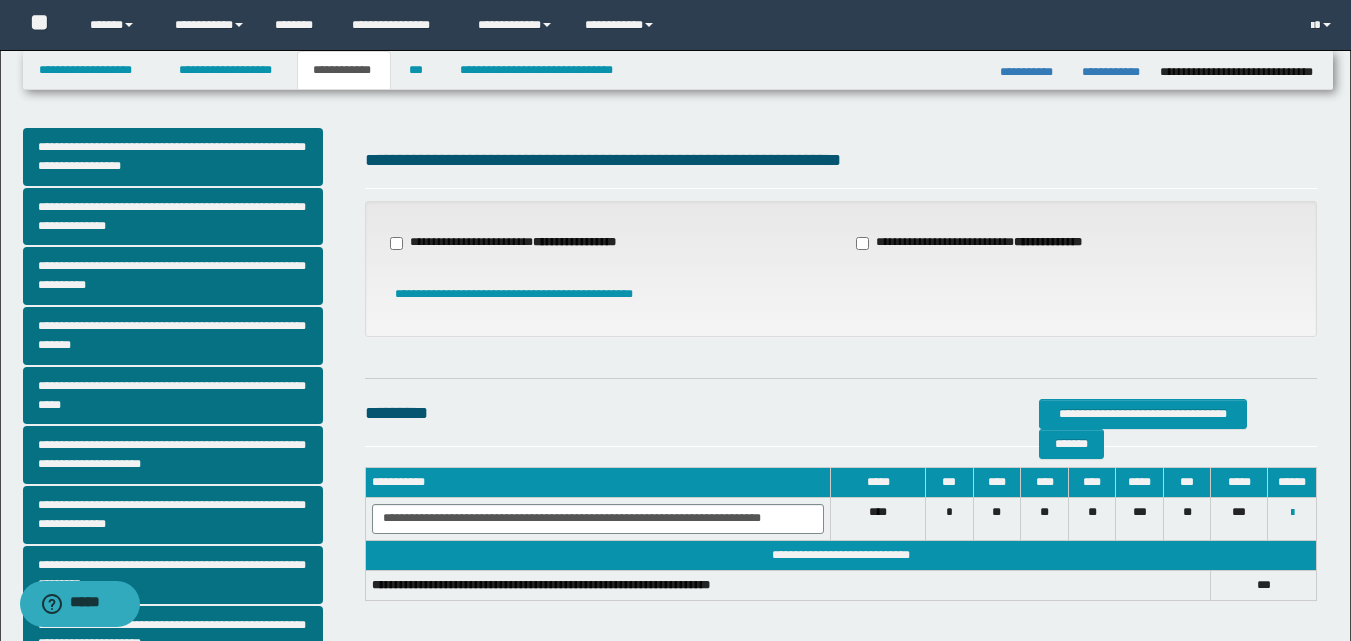 scroll, scrollTop: 200, scrollLeft: 0, axis: vertical 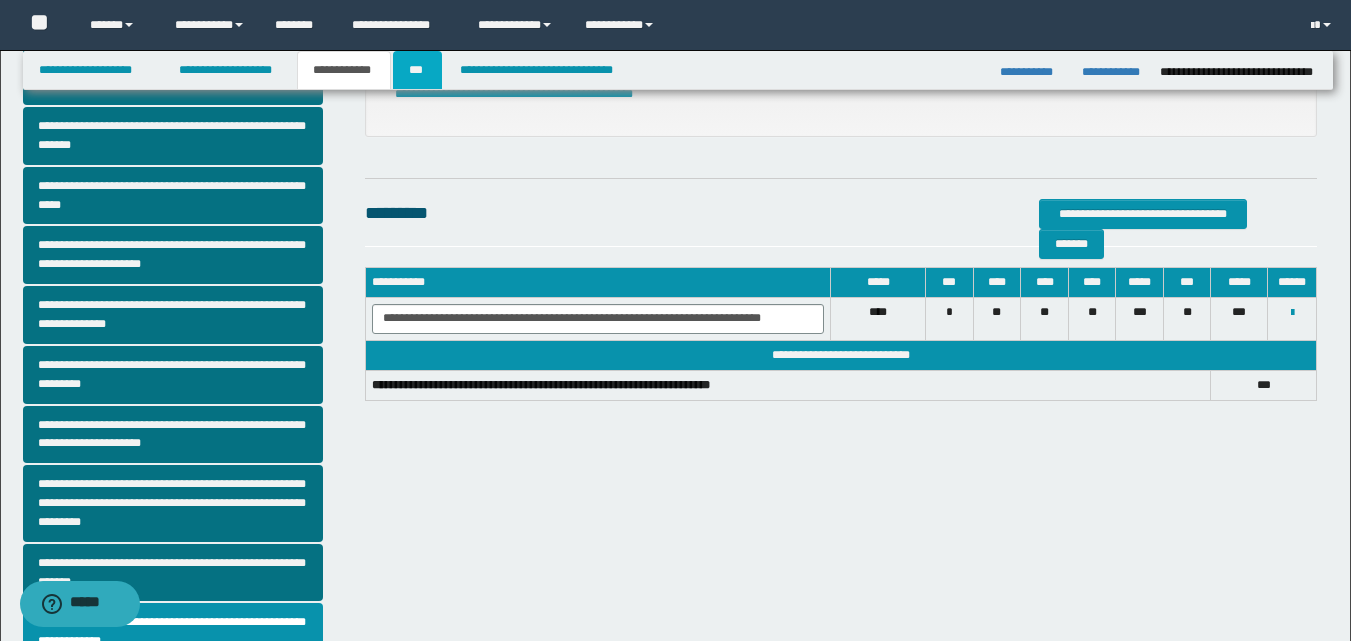 click on "***" at bounding box center [417, 70] 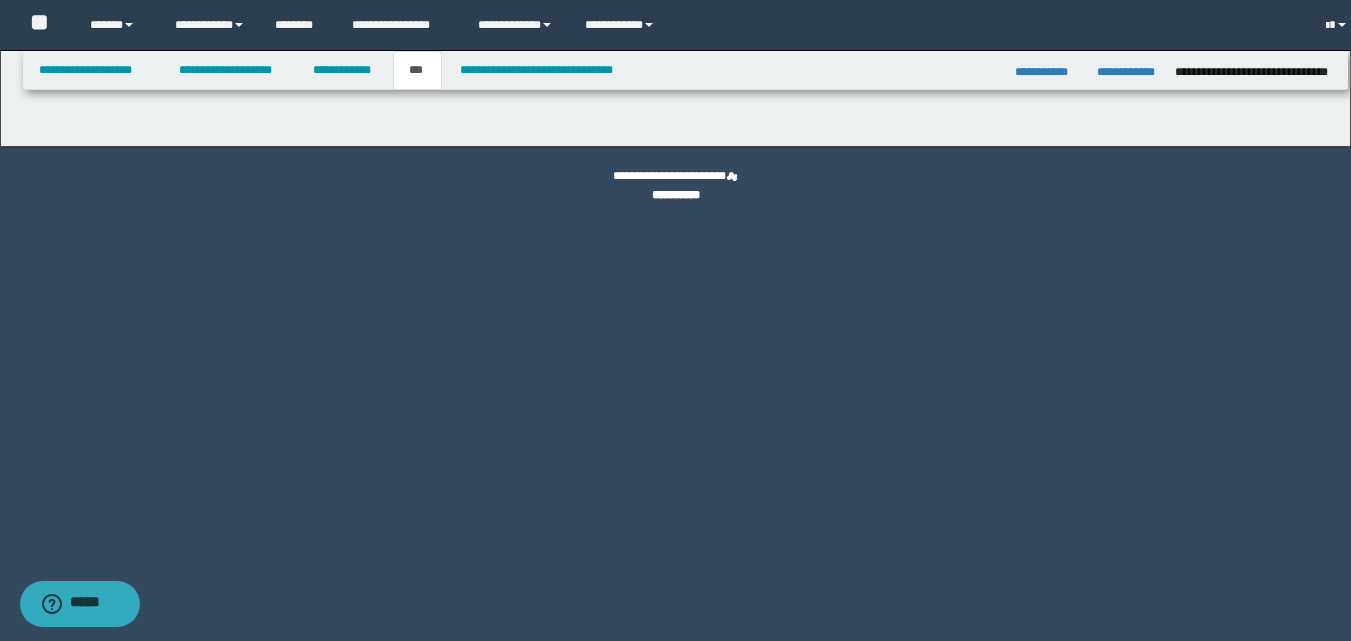 scroll, scrollTop: 0, scrollLeft: 0, axis: both 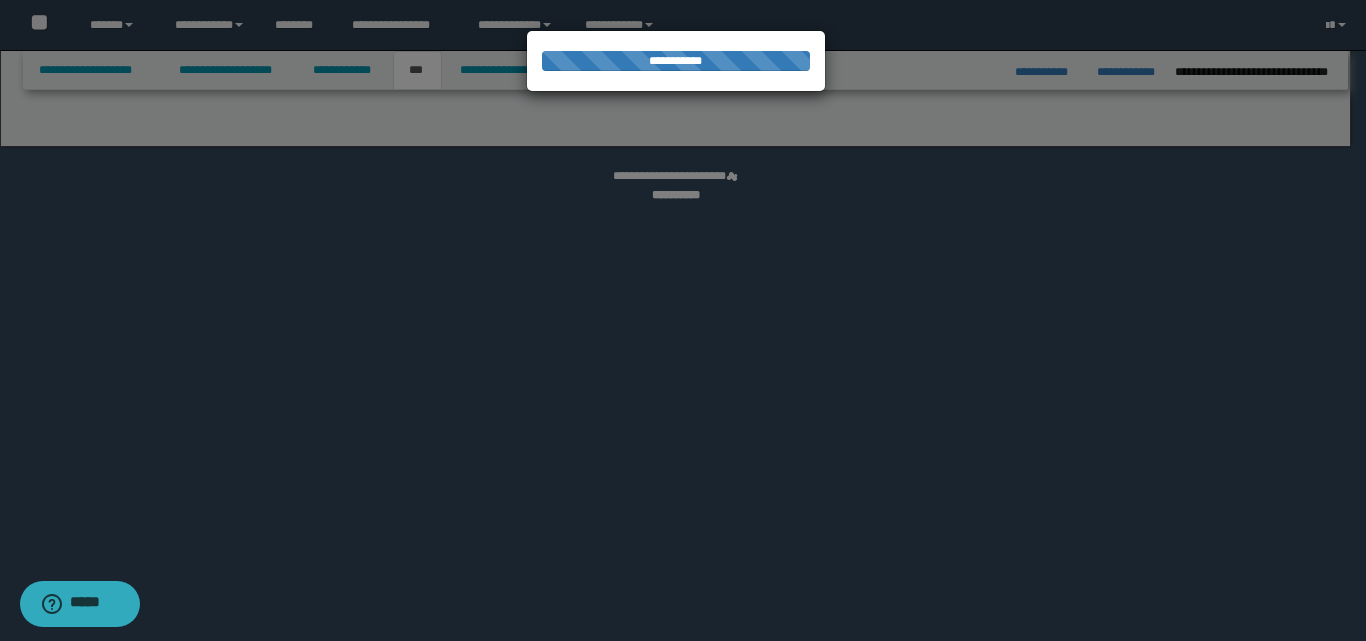 select on "***" 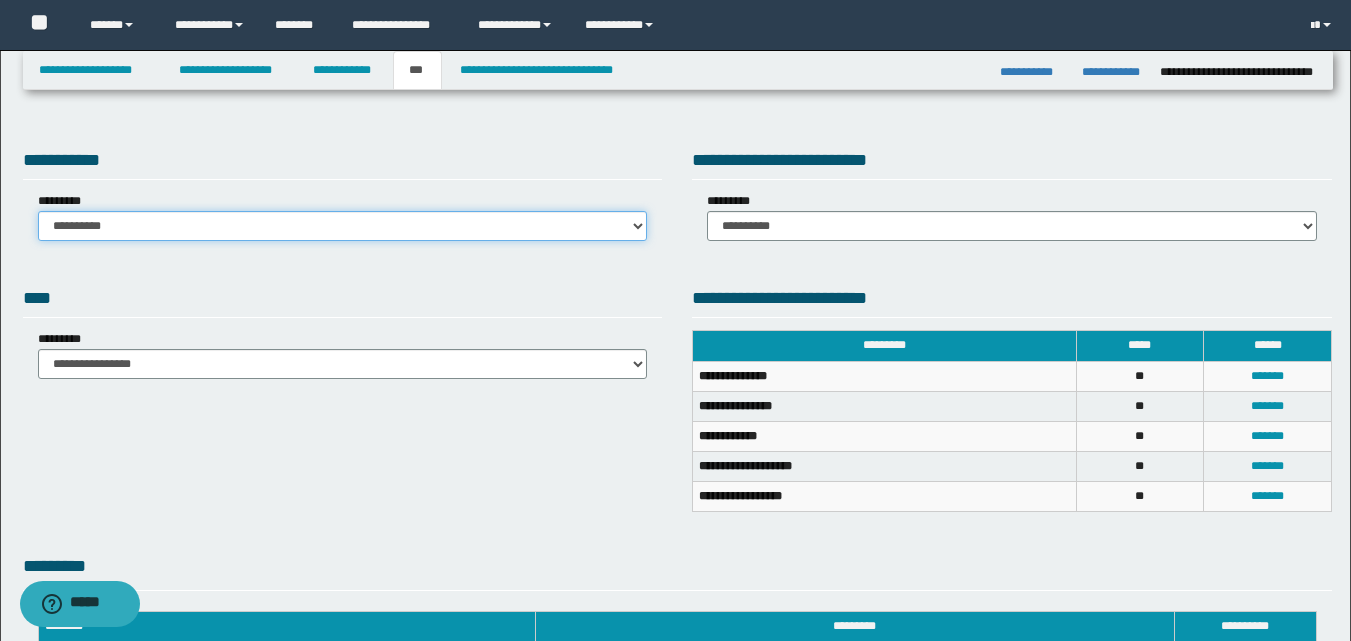 click on "**********" at bounding box center [343, 226] 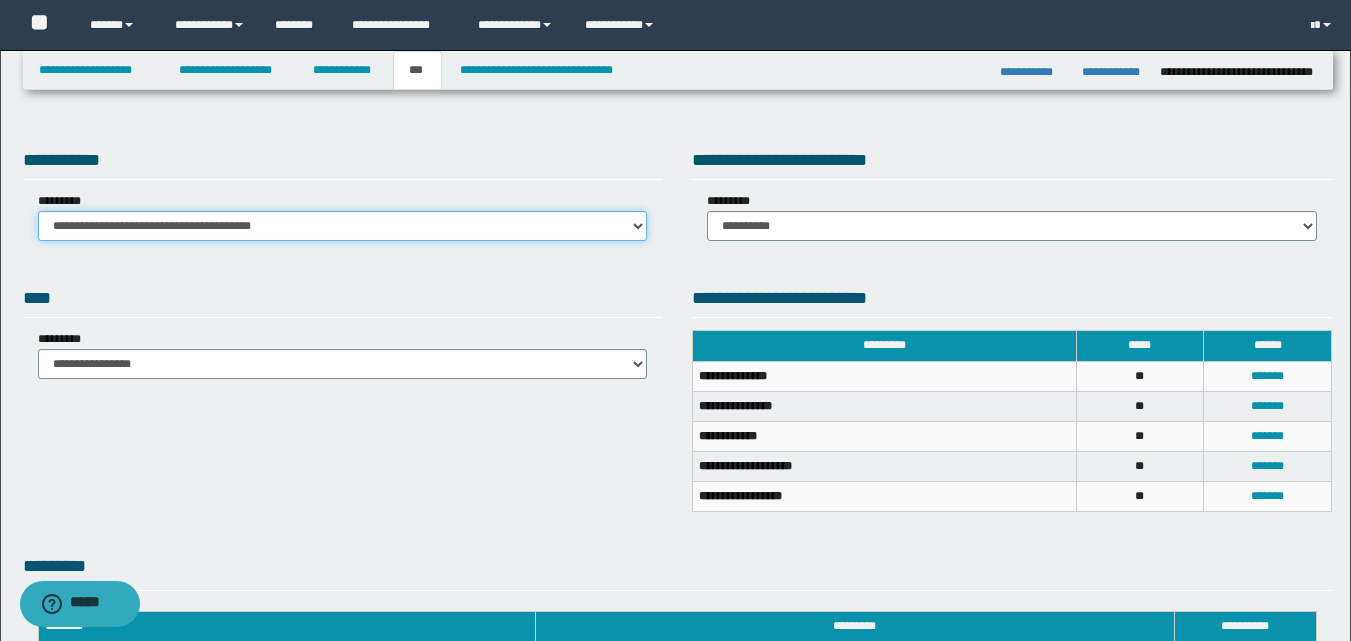 click on "**********" at bounding box center [343, 226] 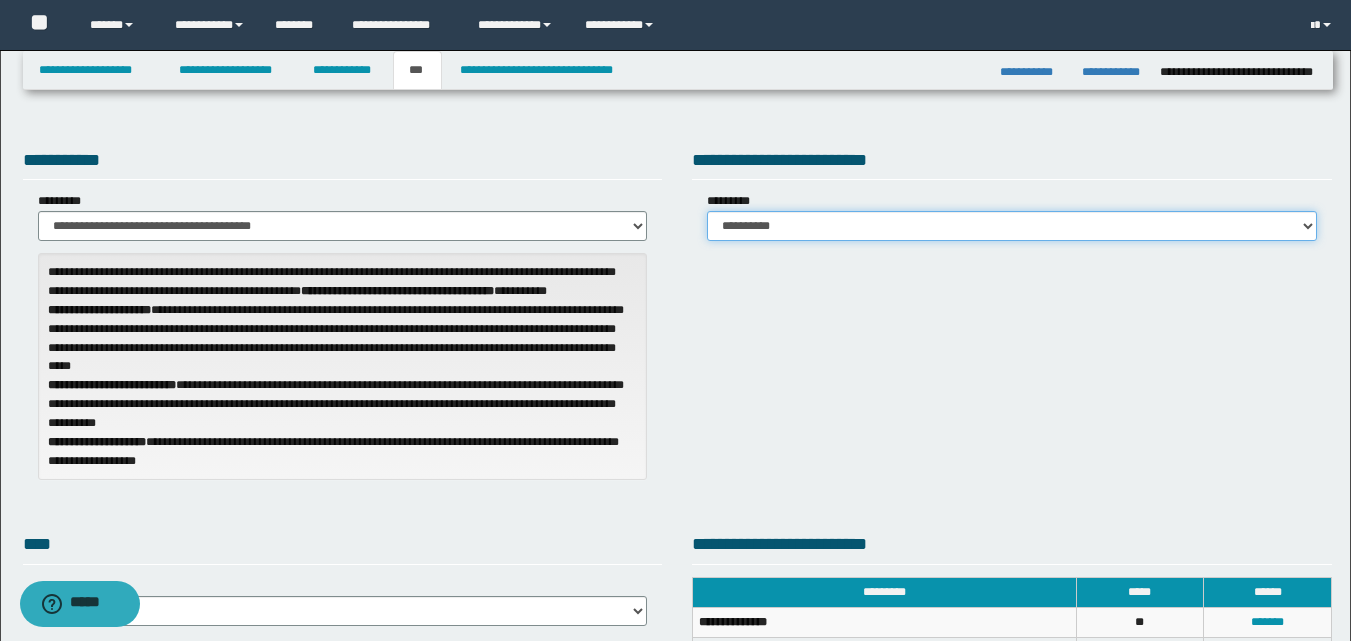 click on "**********" at bounding box center [1012, 226] 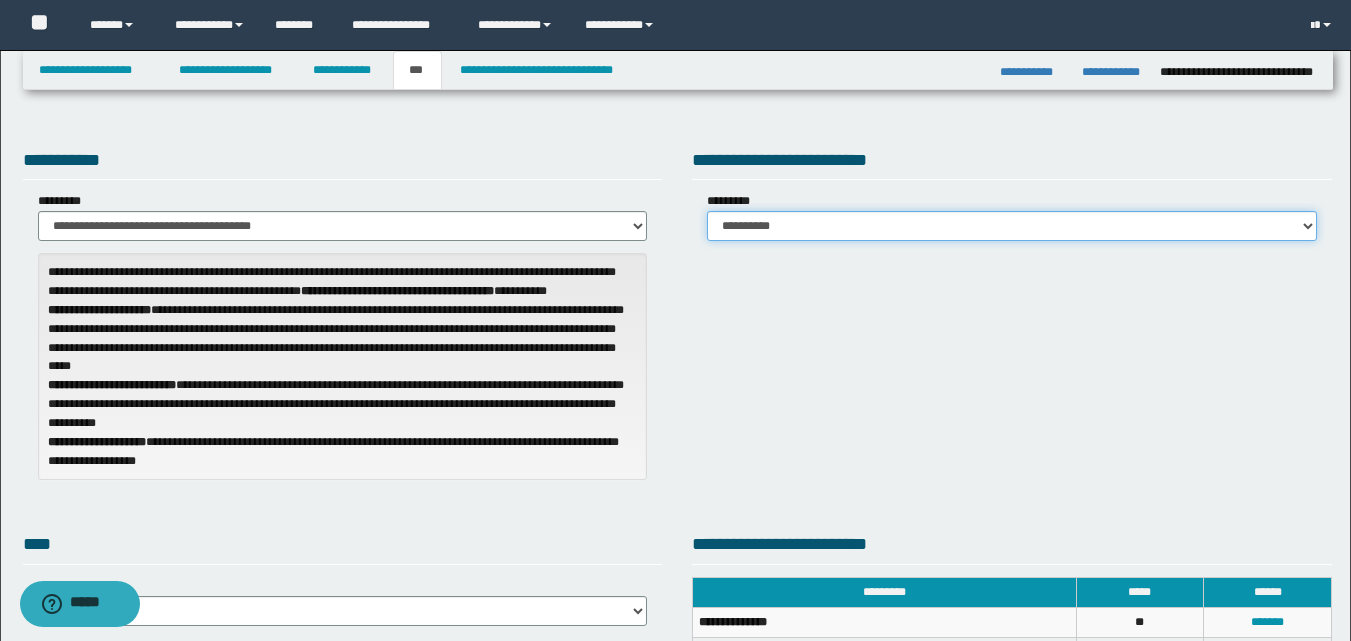 select on "***" 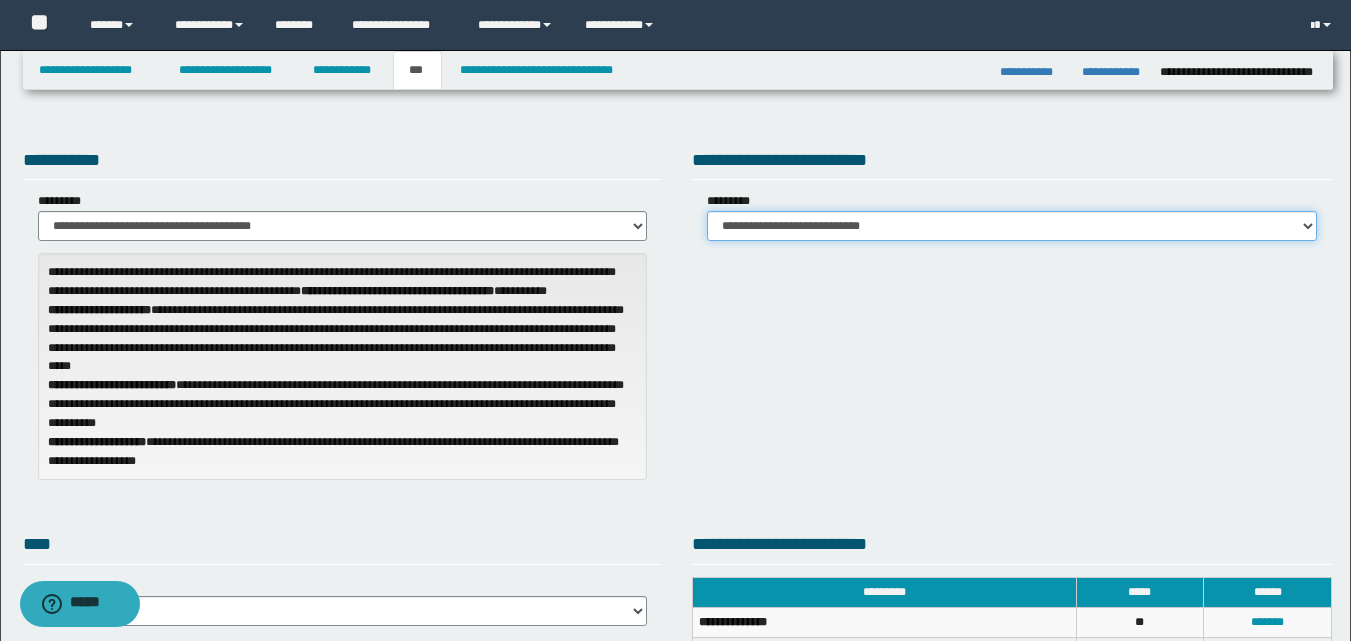 click on "**********" at bounding box center [1012, 226] 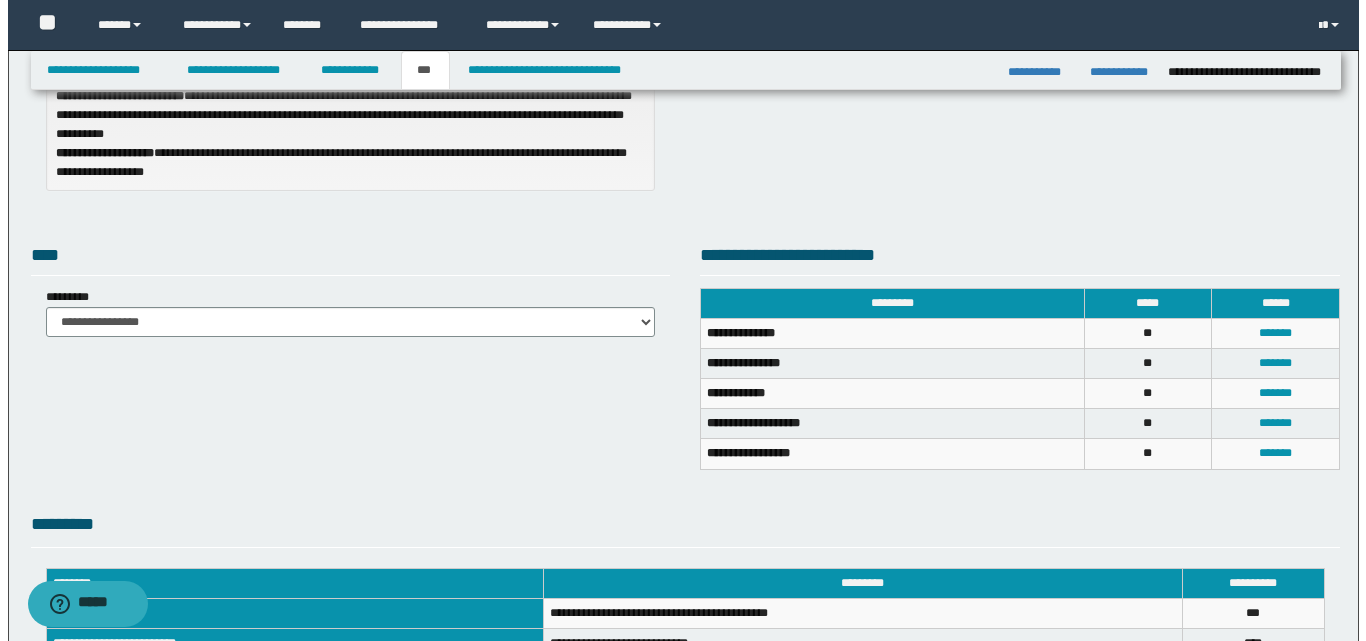 scroll, scrollTop: 300, scrollLeft: 0, axis: vertical 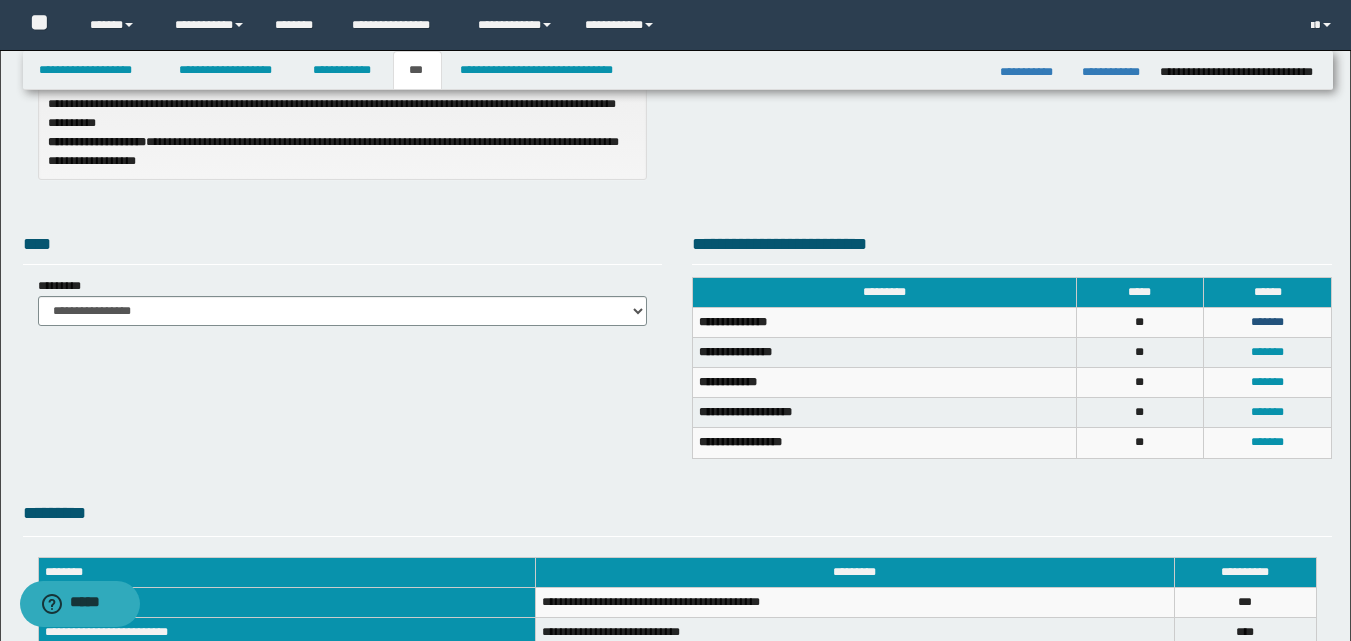 click on "*******" at bounding box center (1267, 322) 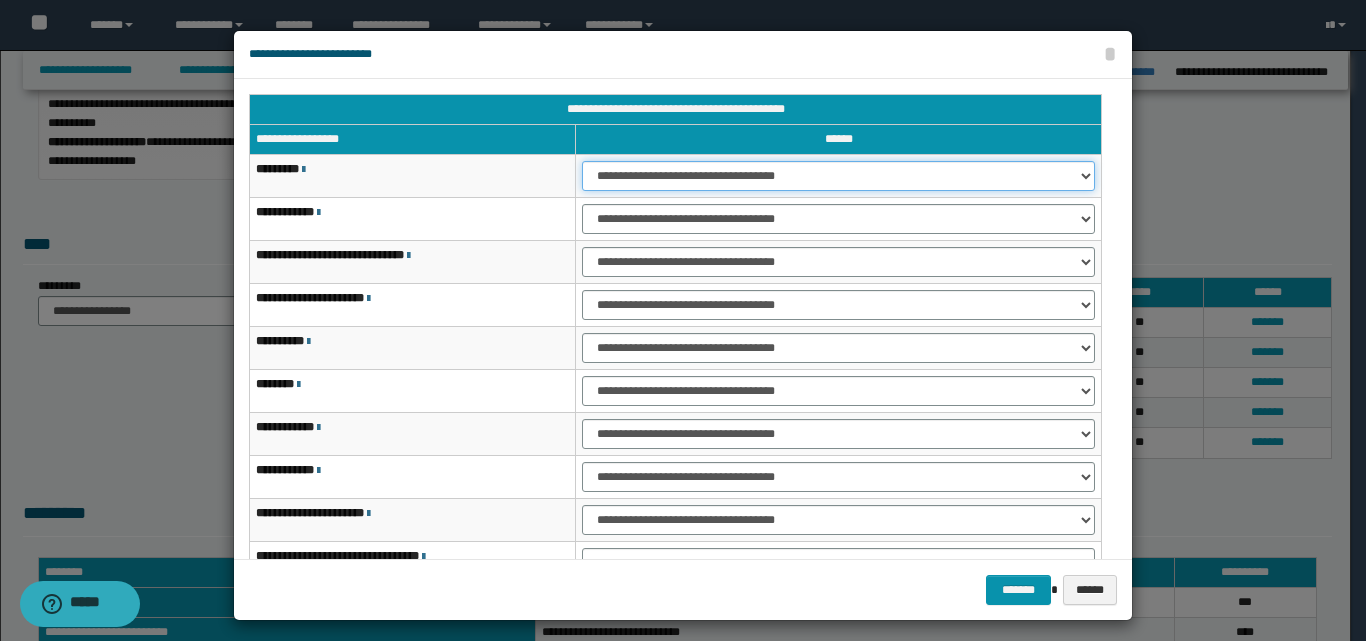 click on "**********" at bounding box center [838, 176] 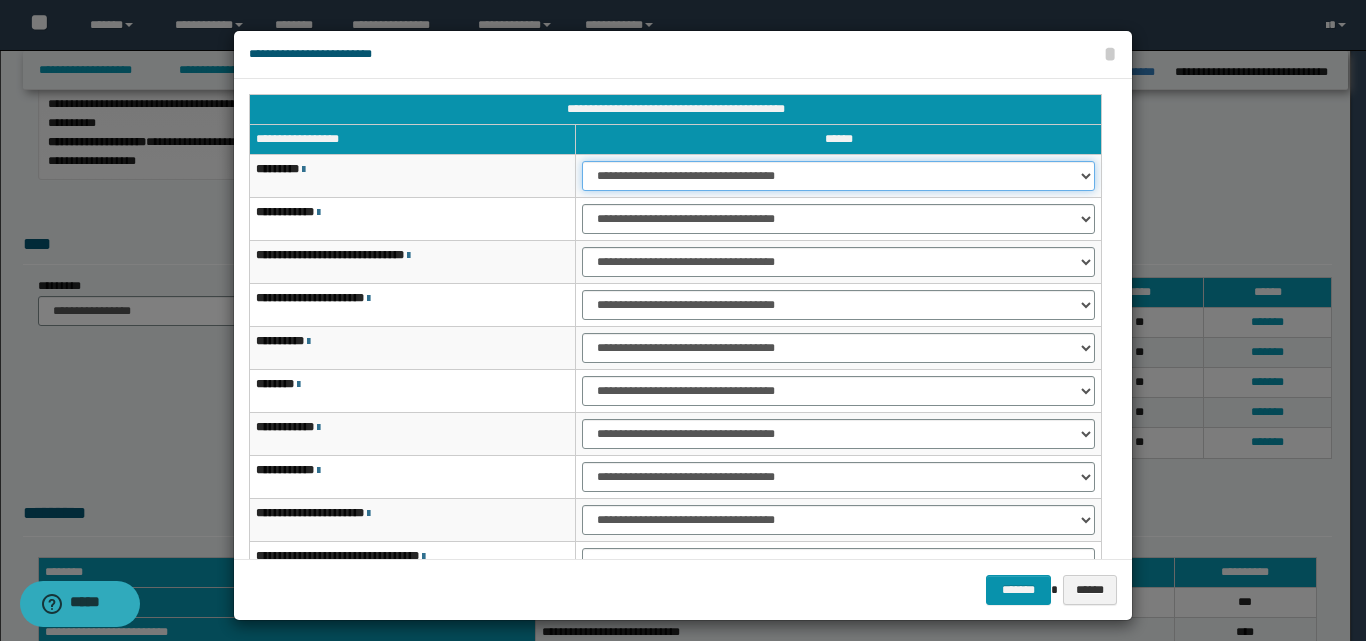 select on "***" 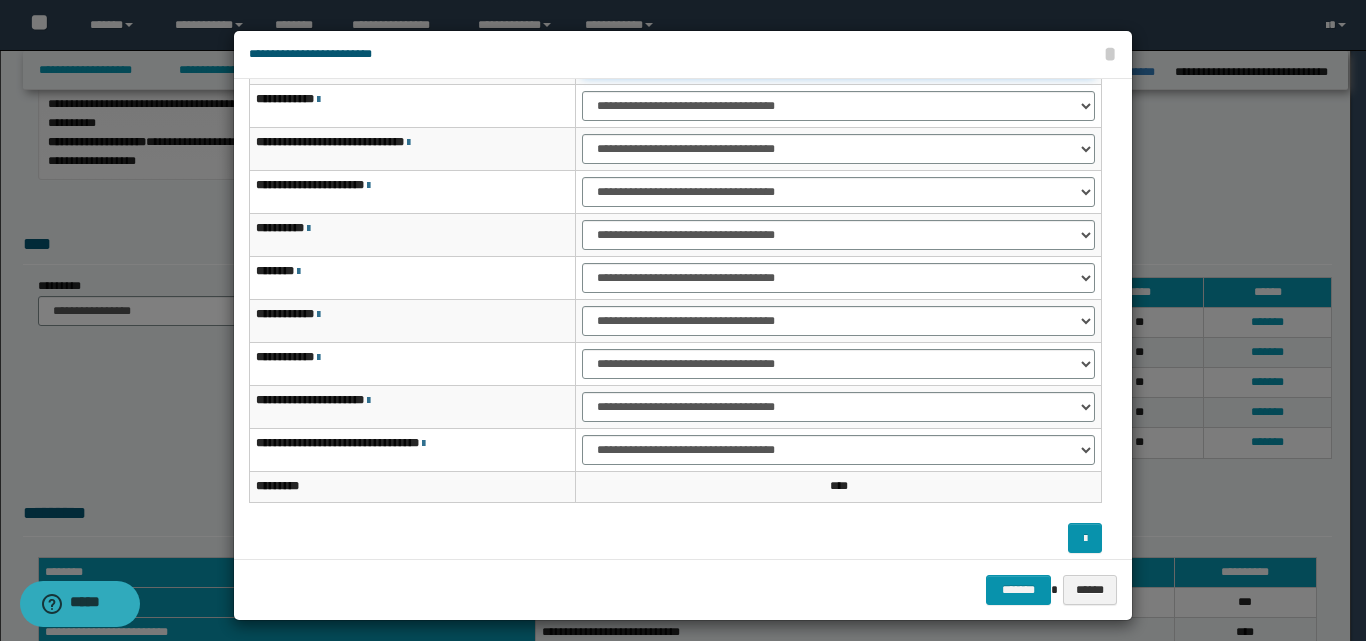 scroll, scrollTop: 121, scrollLeft: 0, axis: vertical 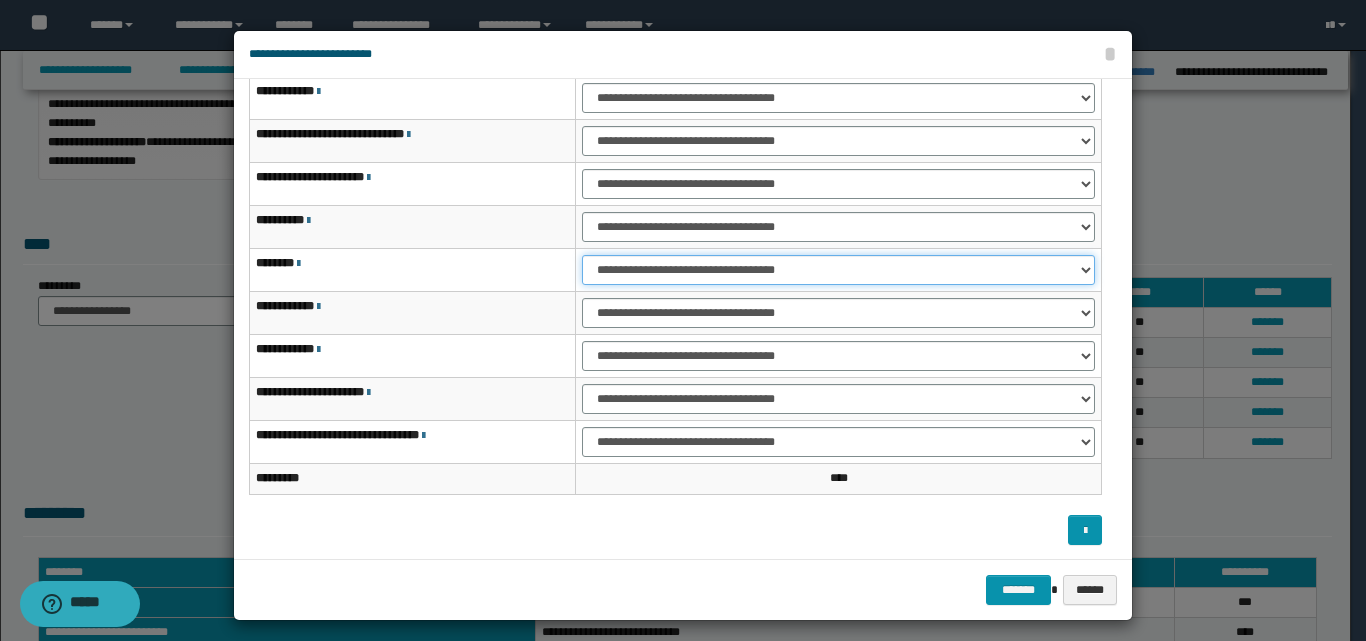 click on "**********" at bounding box center [838, 270] 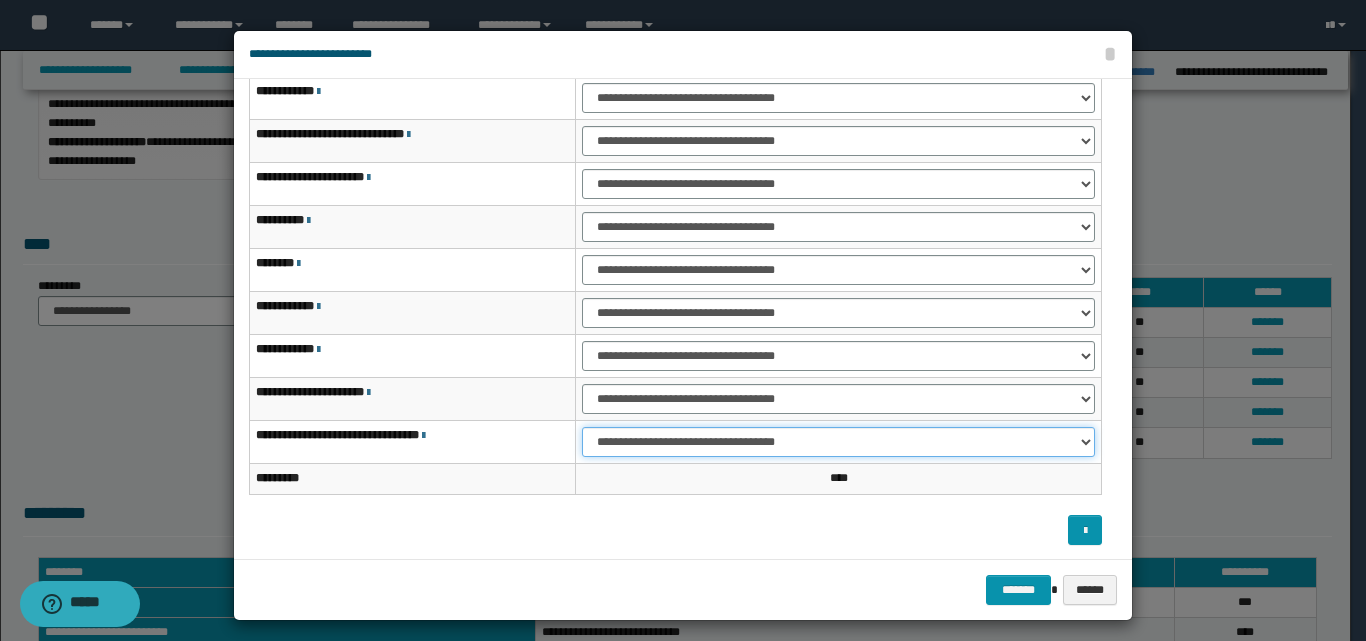 click on "**********" at bounding box center [838, 442] 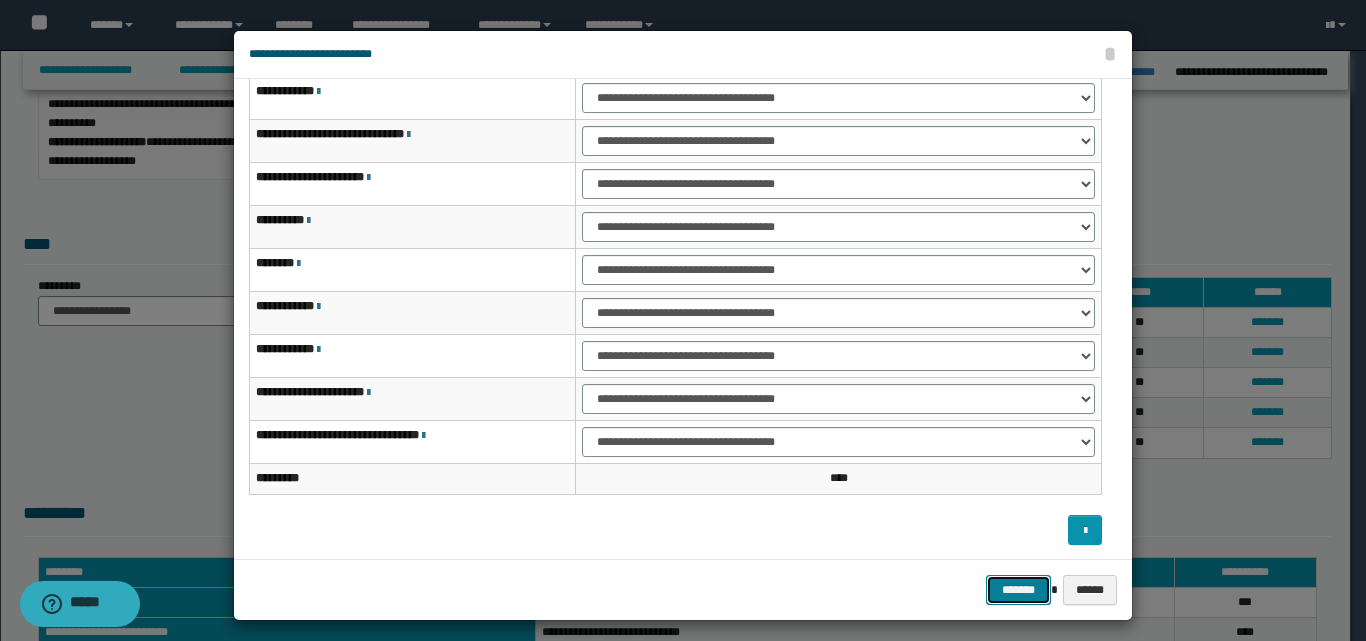click on "*******" at bounding box center (1018, 590) 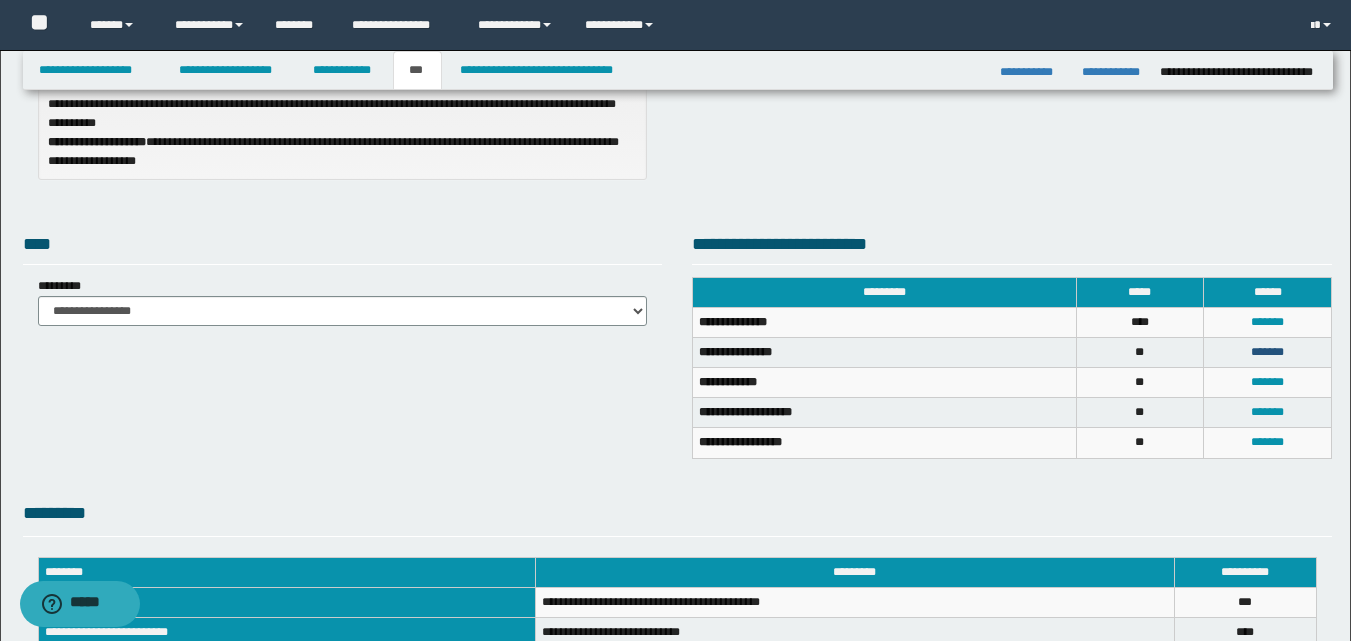 click on "*******" at bounding box center [1267, 352] 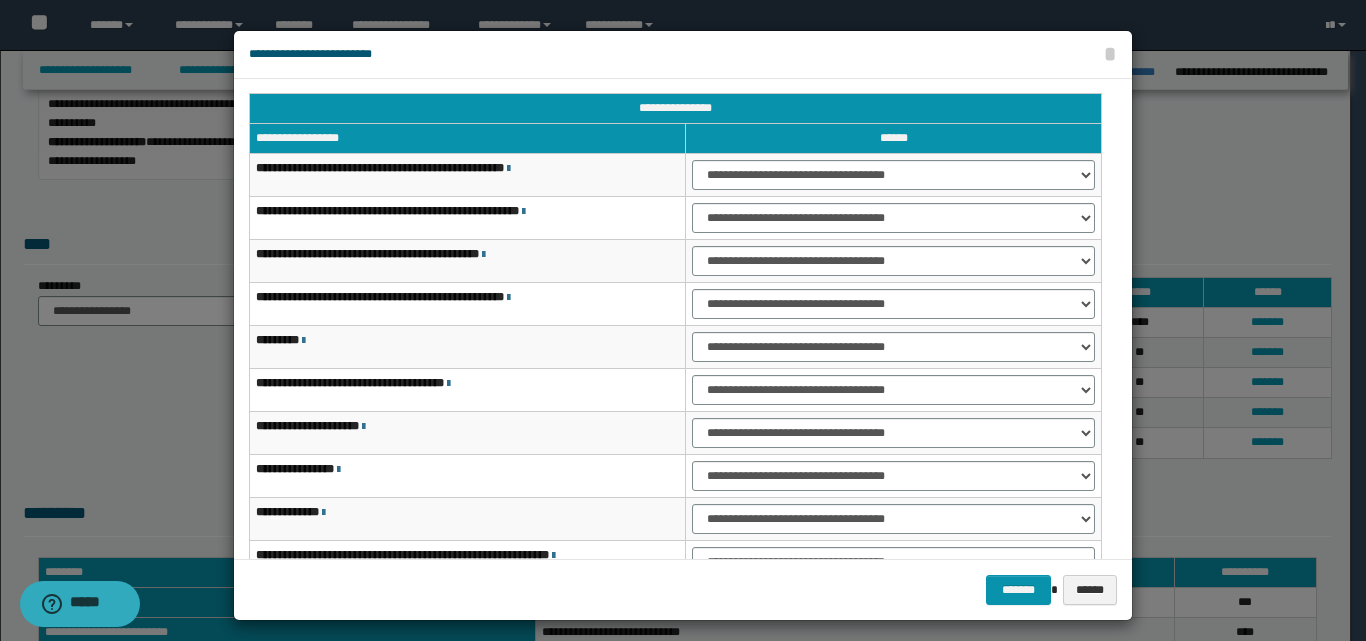 scroll, scrollTop: 0, scrollLeft: 0, axis: both 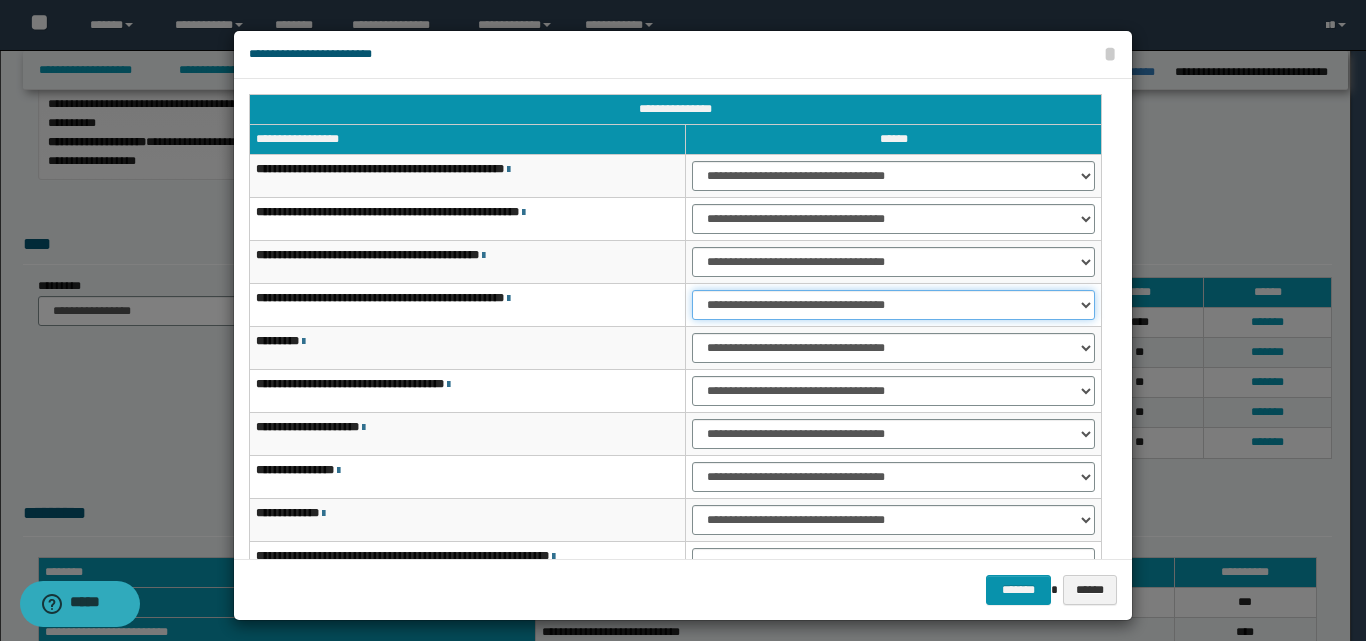click on "**********" at bounding box center [893, 305] 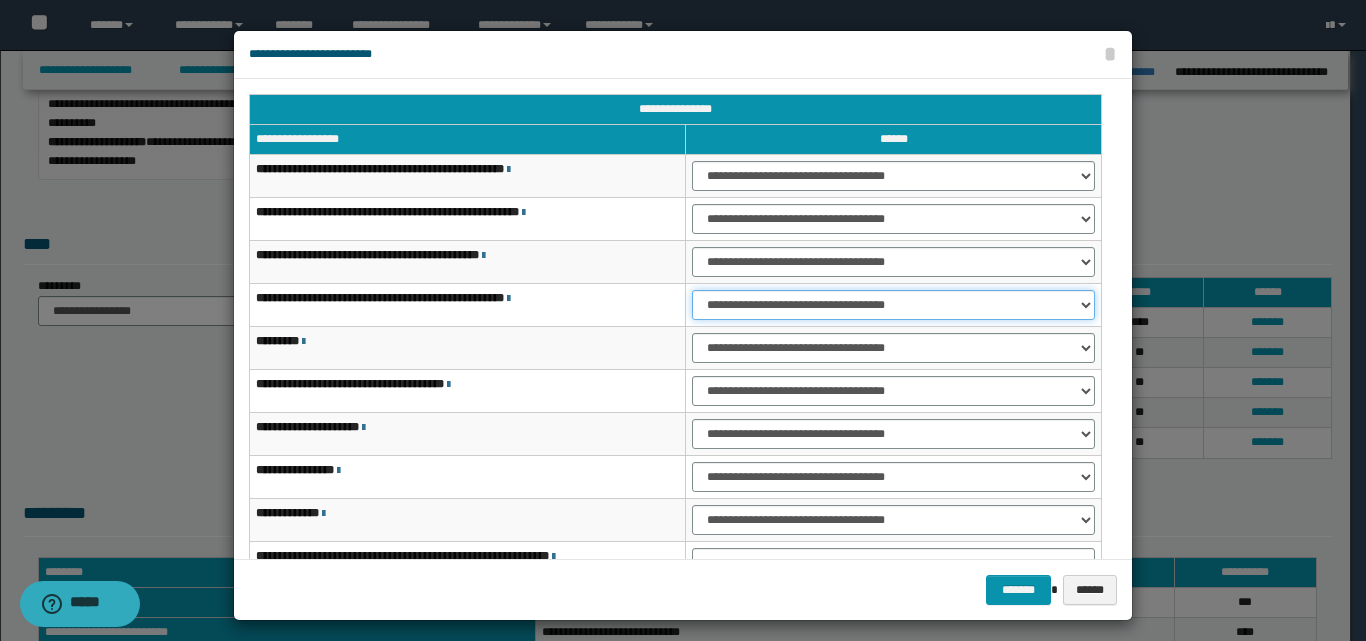 select on "***" 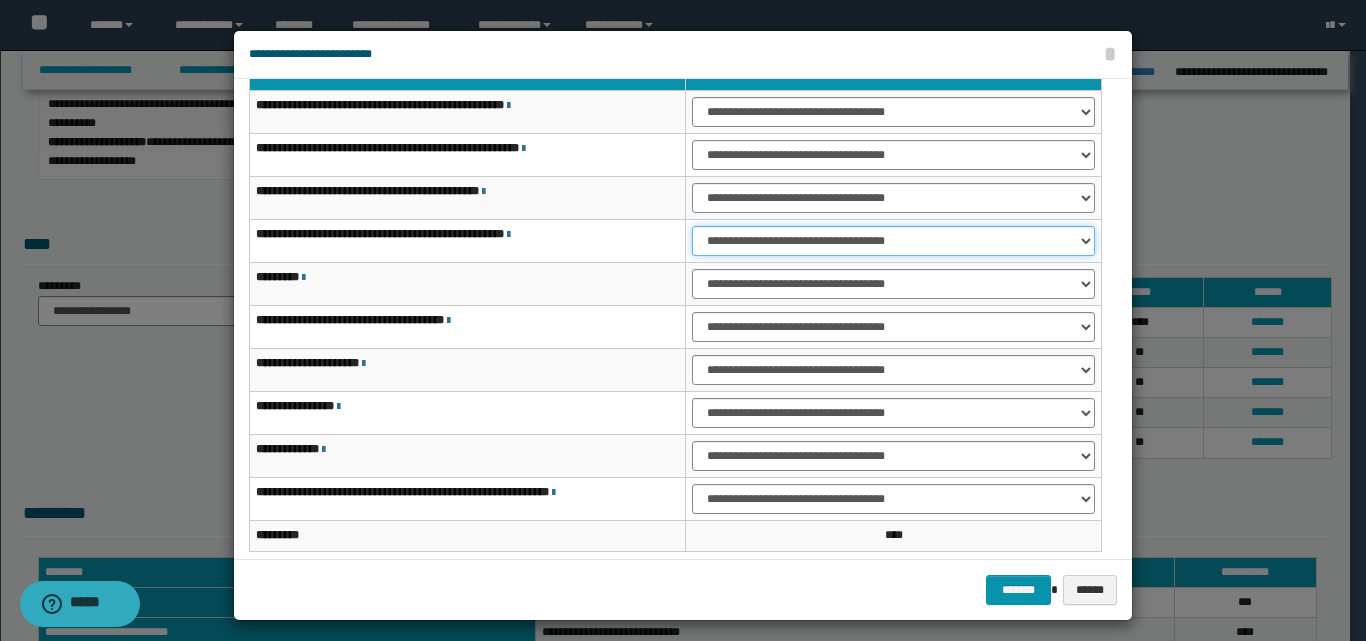 scroll, scrollTop: 121, scrollLeft: 0, axis: vertical 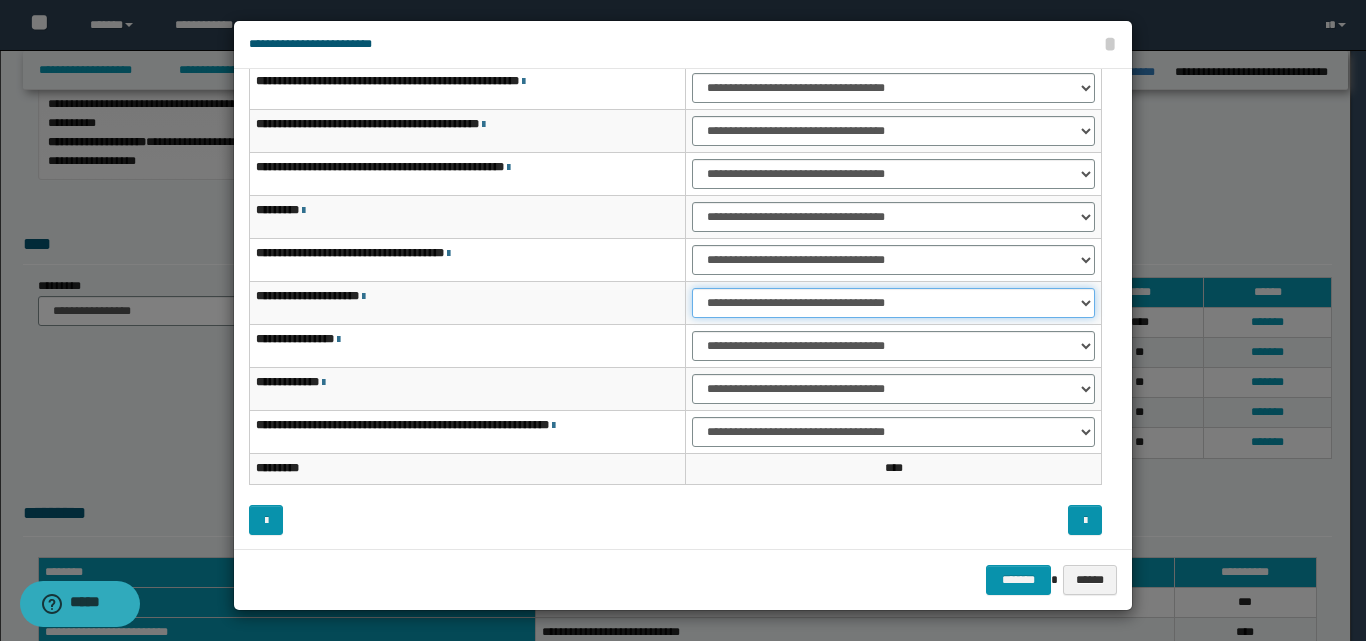 click on "**********" at bounding box center [893, 303] 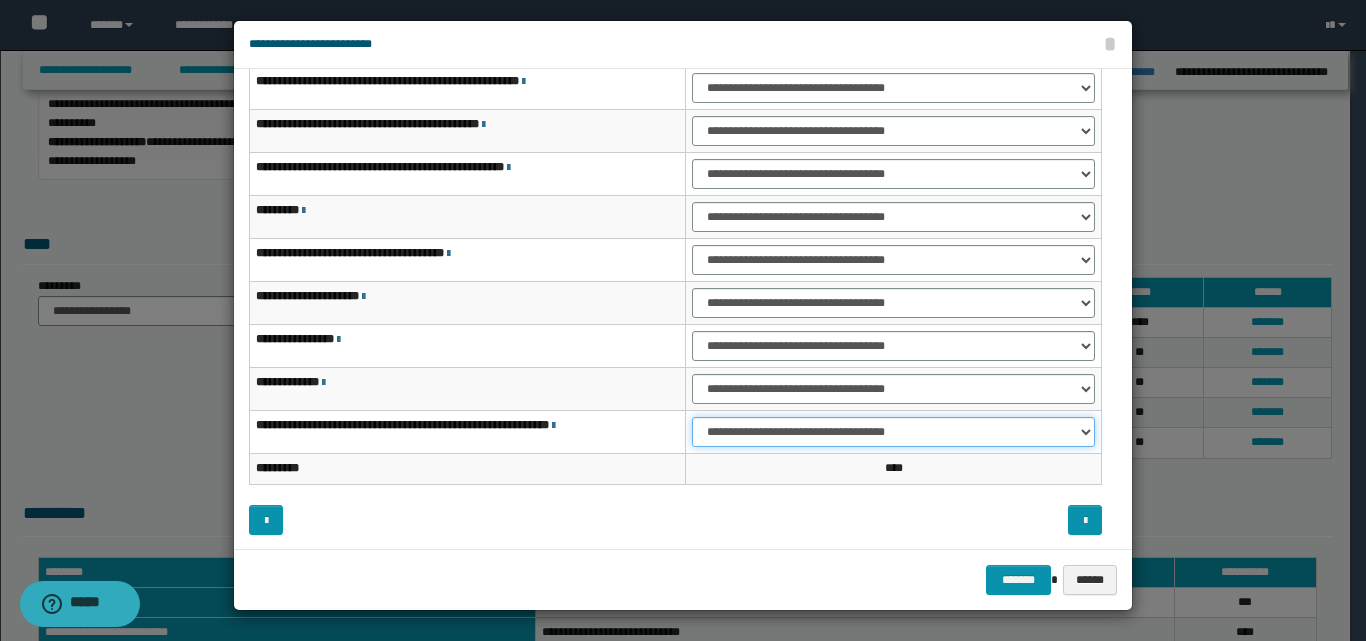 click on "**********" at bounding box center [893, 432] 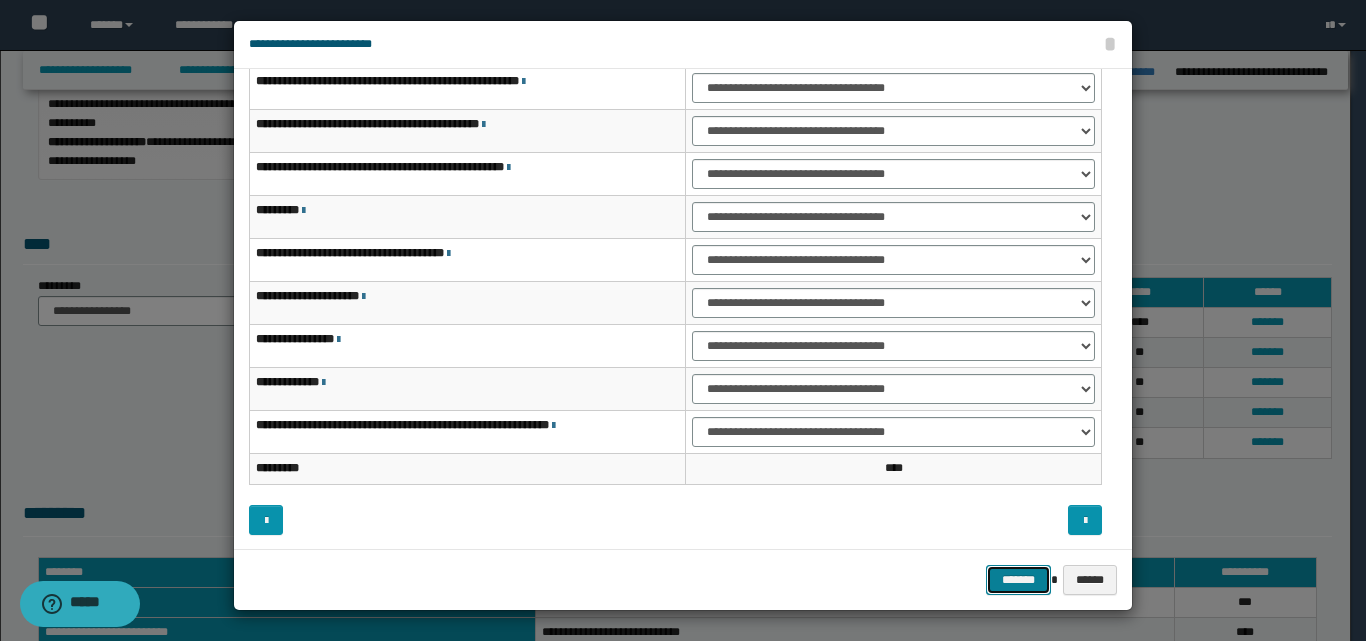 click on "*******" at bounding box center [1018, 580] 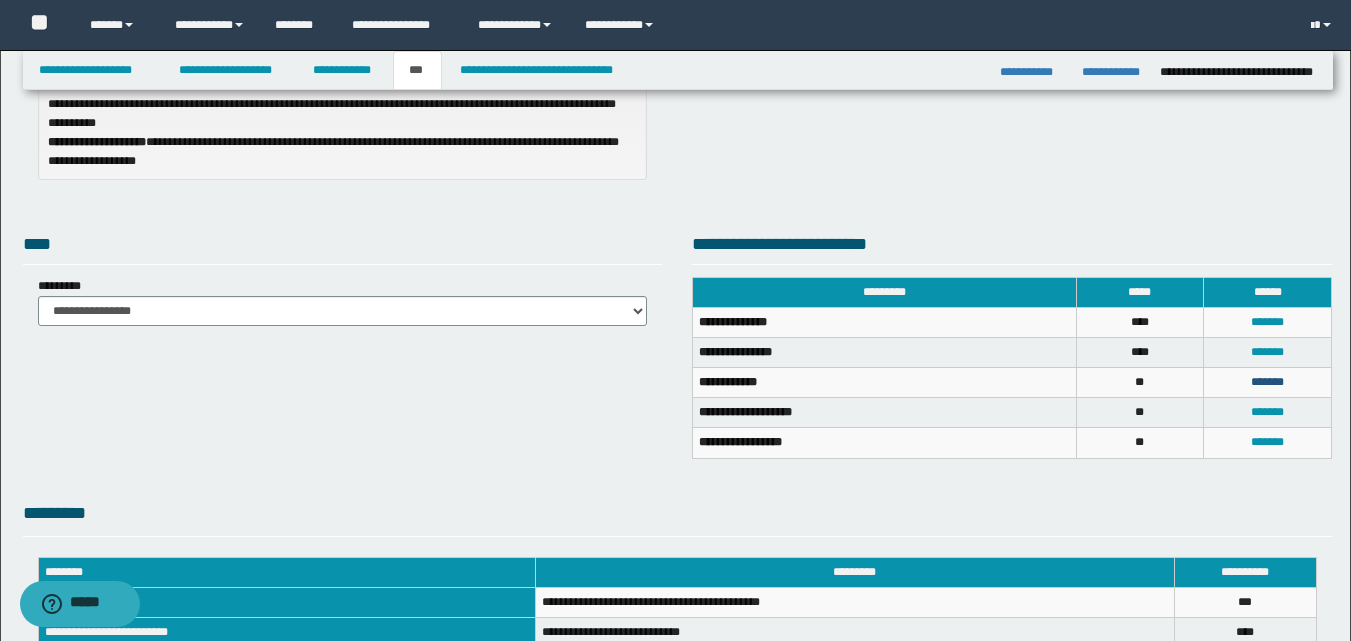 click on "*******" at bounding box center [1267, 382] 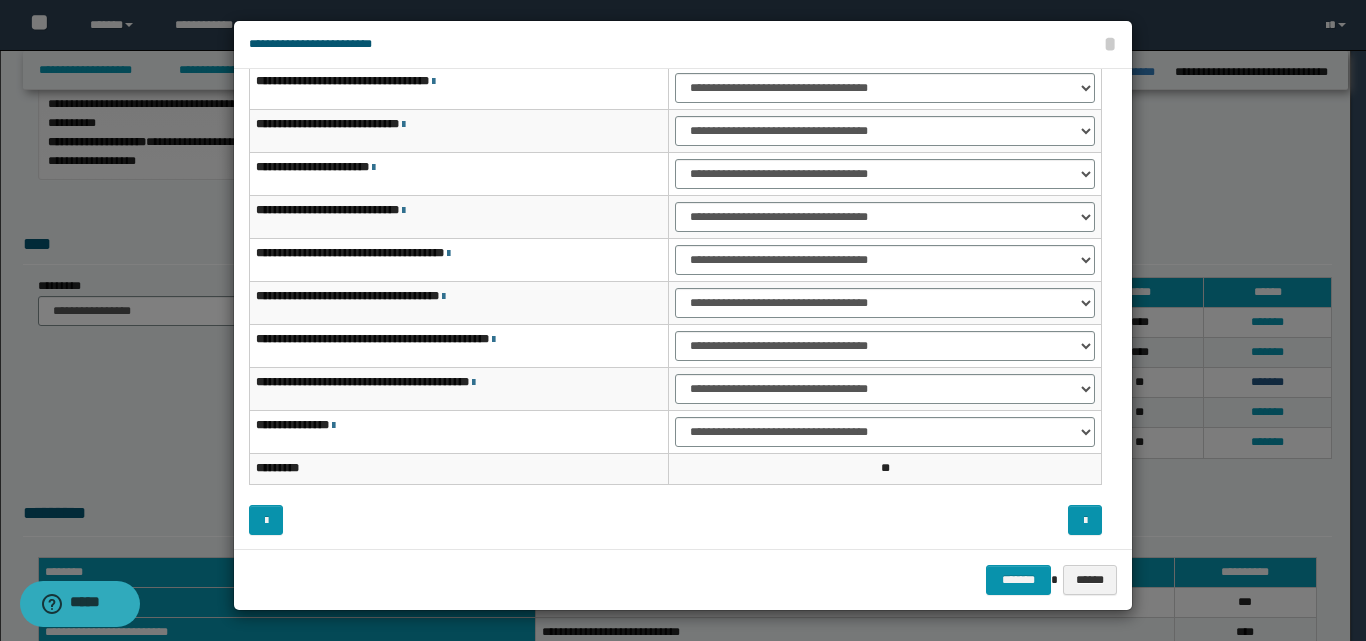 scroll, scrollTop: 0, scrollLeft: 0, axis: both 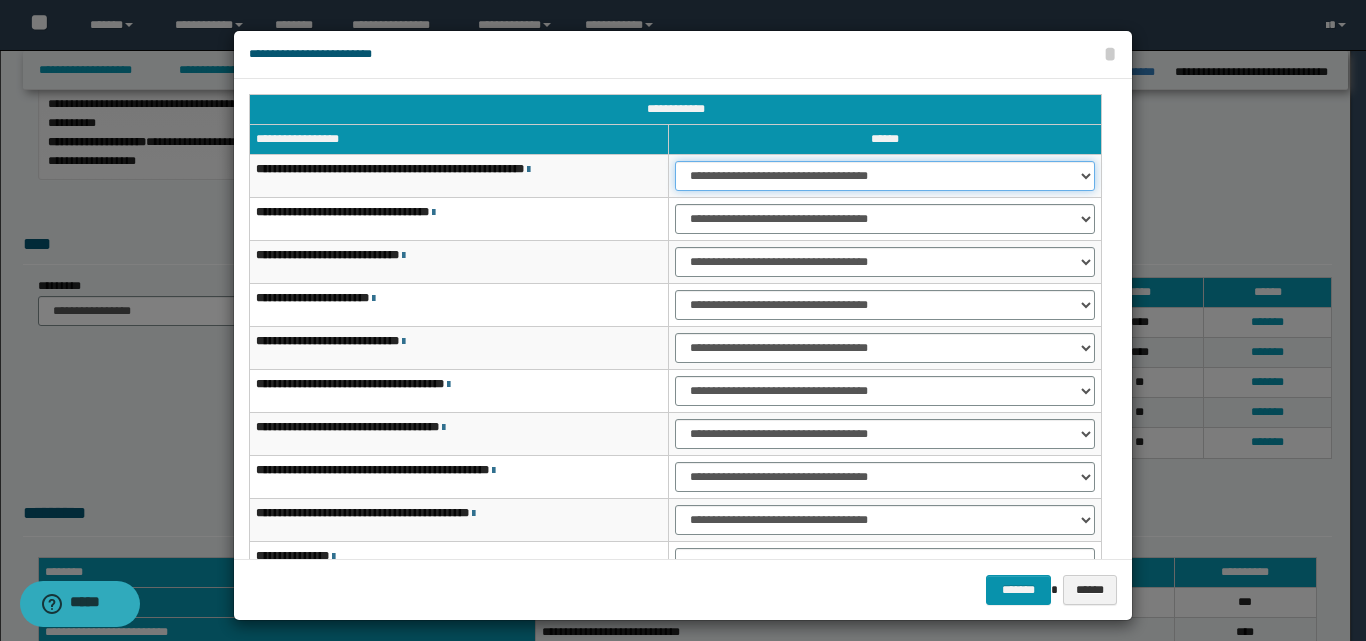 click on "**********" at bounding box center (885, 176) 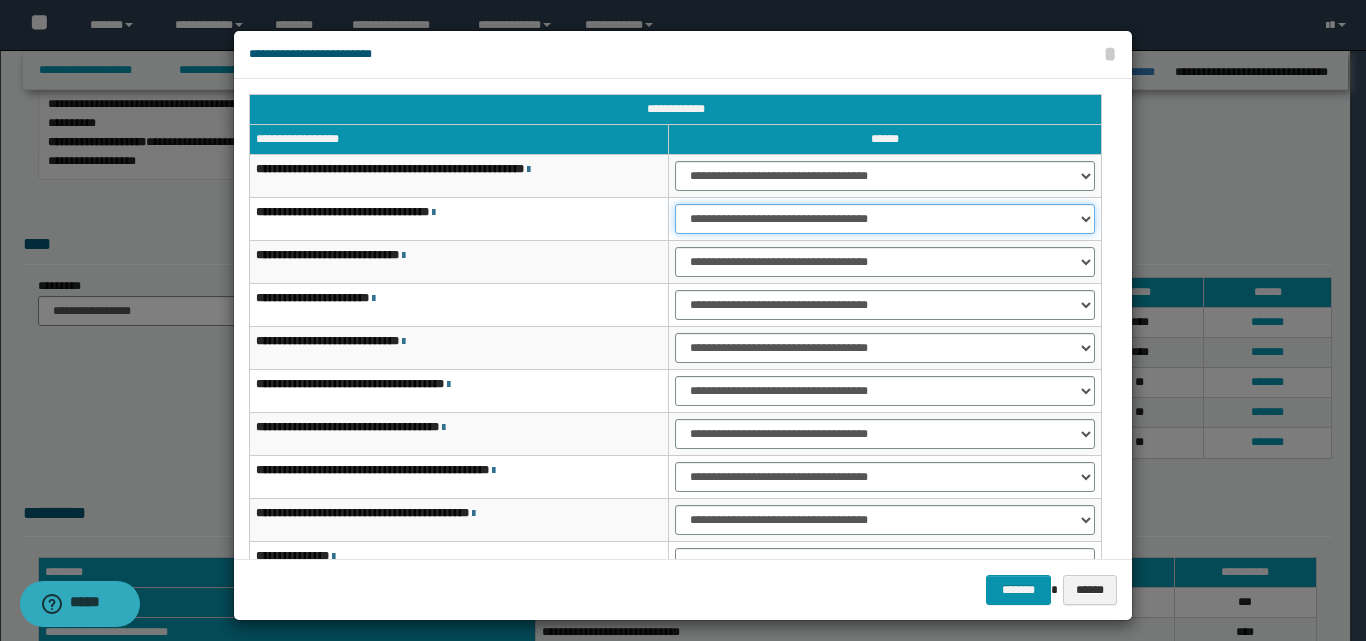 click on "**********" at bounding box center (885, 219) 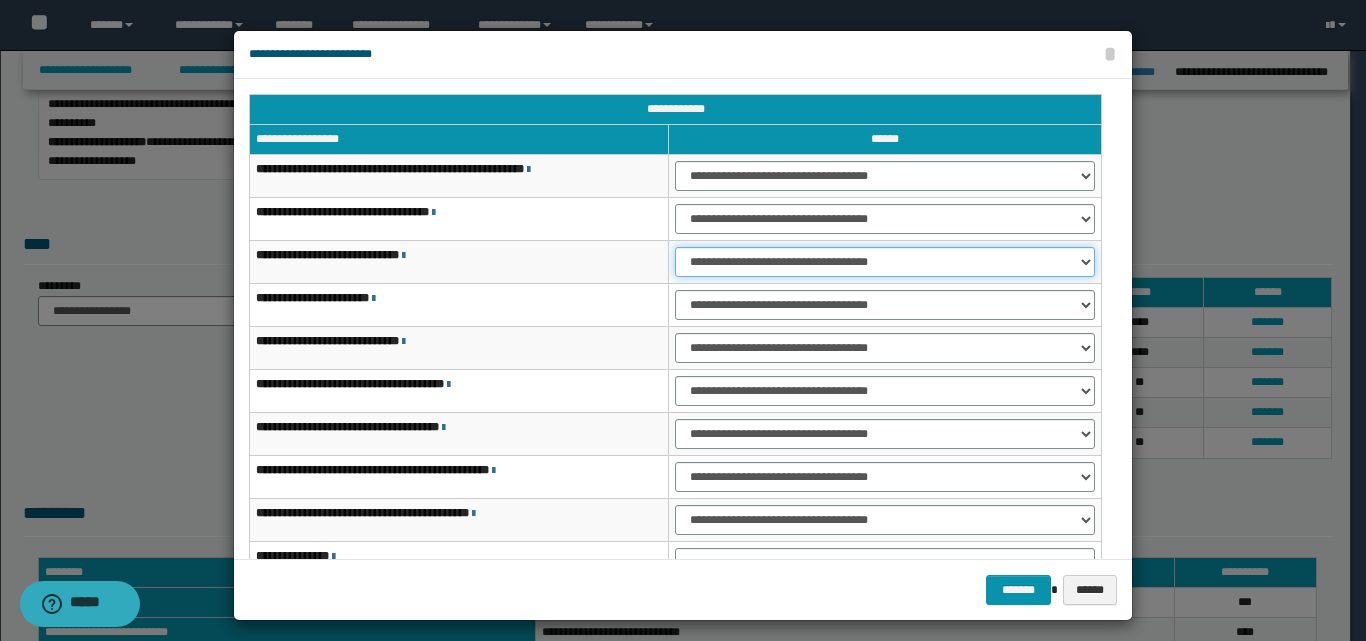 click on "**********" at bounding box center [885, 262] 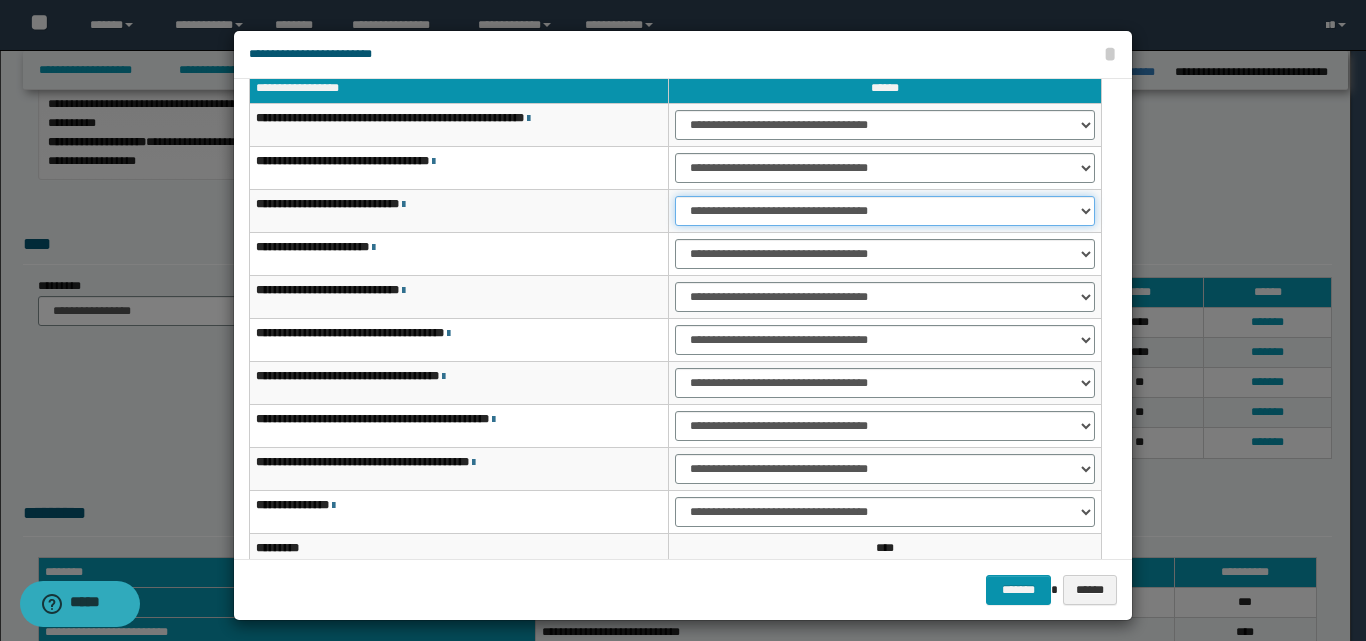 scroll, scrollTop: 100, scrollLeft: 0, axis: vertical 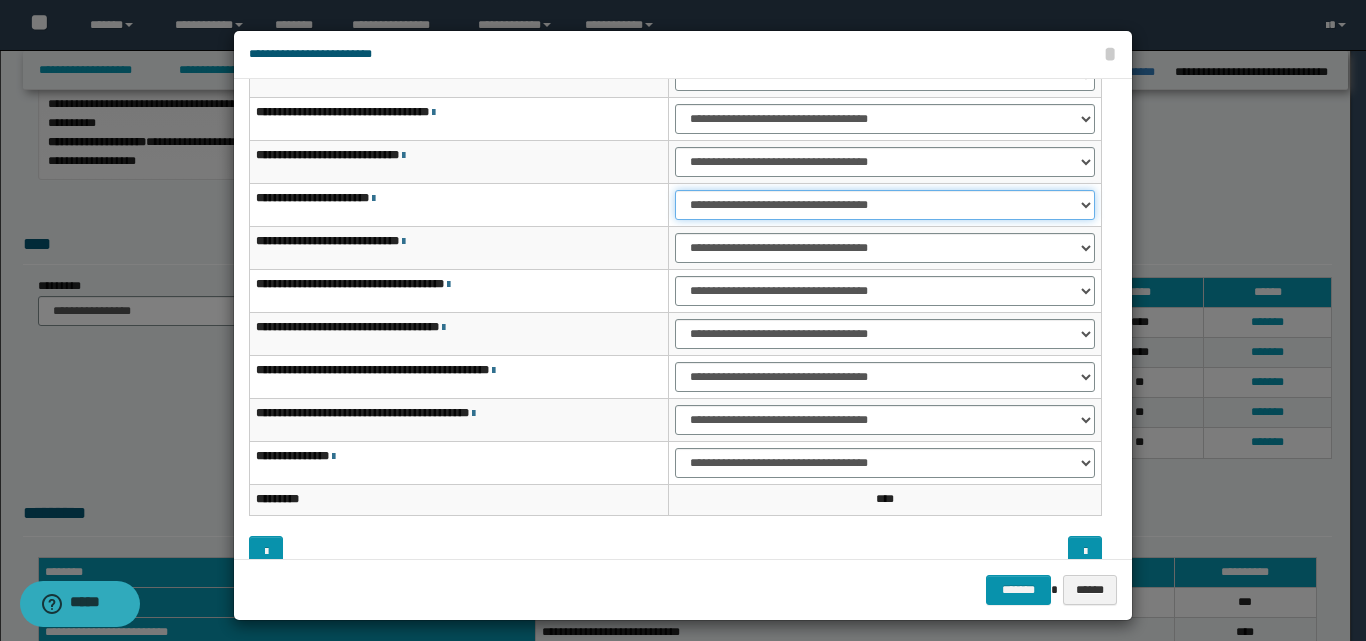 click on "**********" at bounding box center [885, 205] 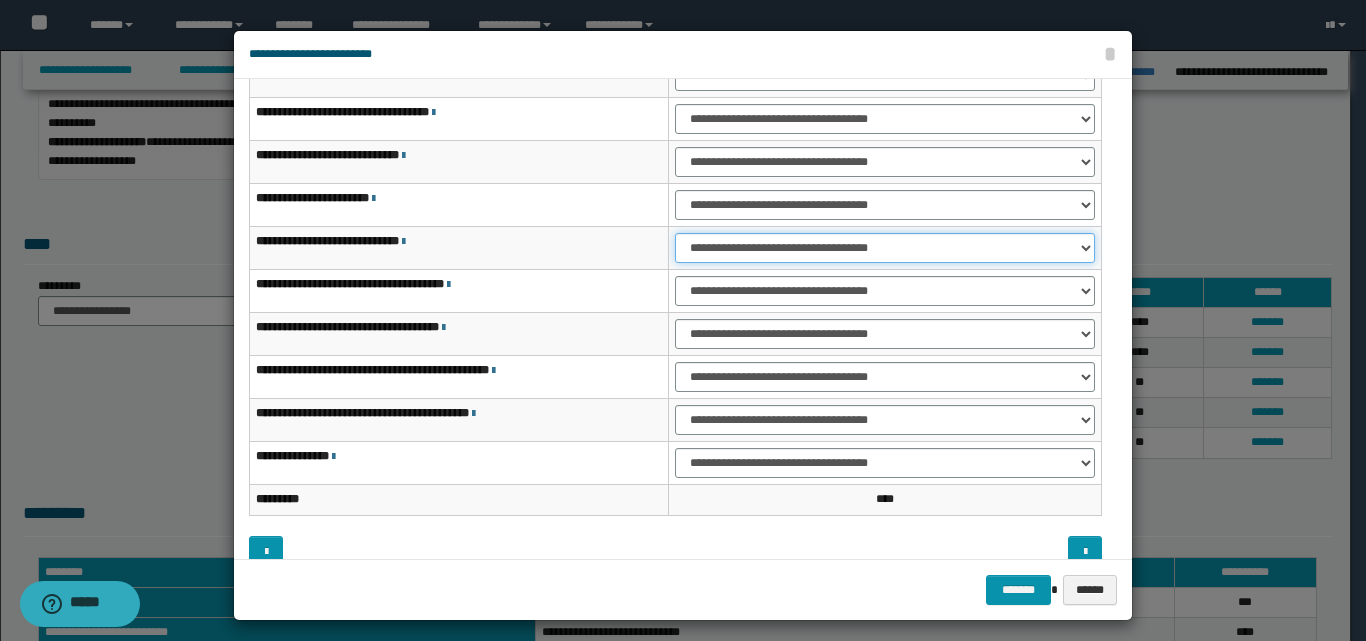 click on "**********" at bounding box center [885, 248] 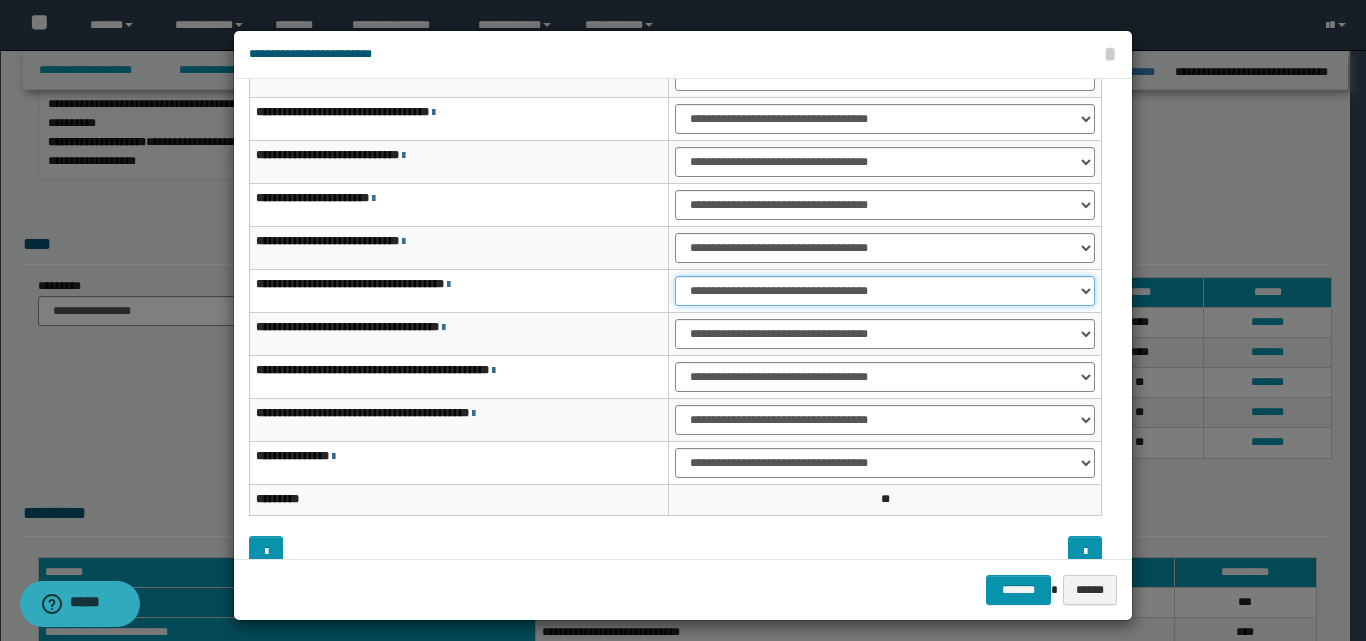 click on "**********" at bounding box center (885, 291) 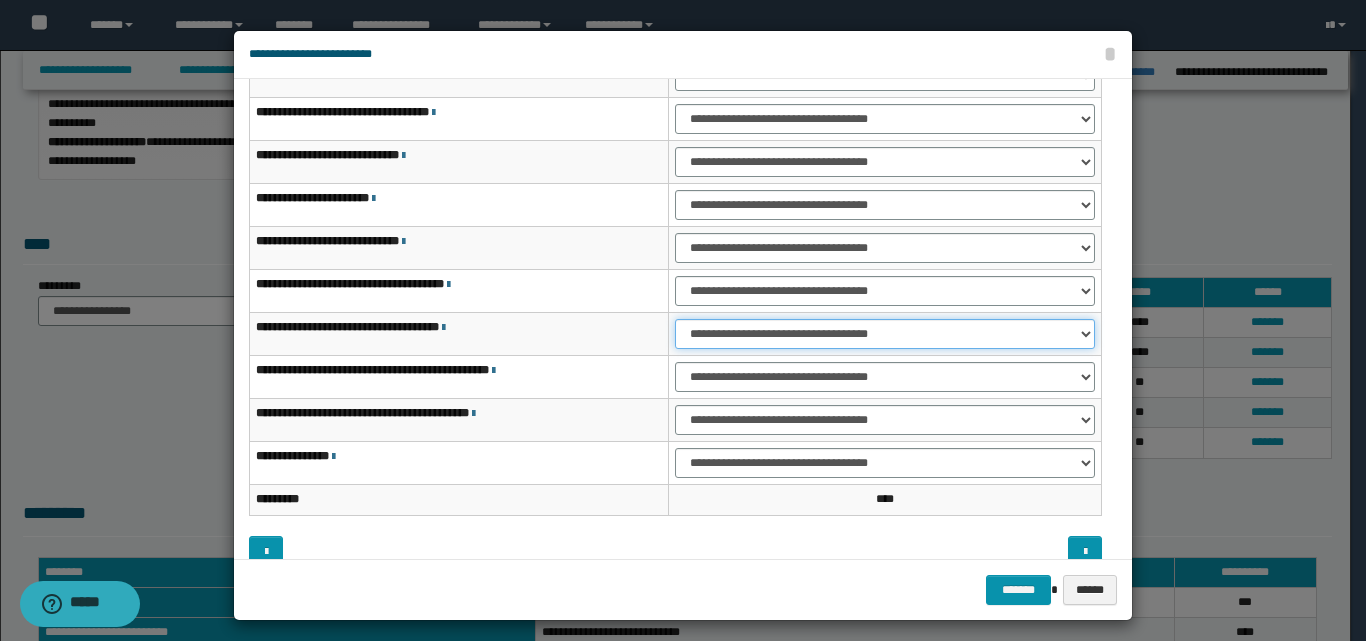 click on "**********" at bounding box center [885, 334] 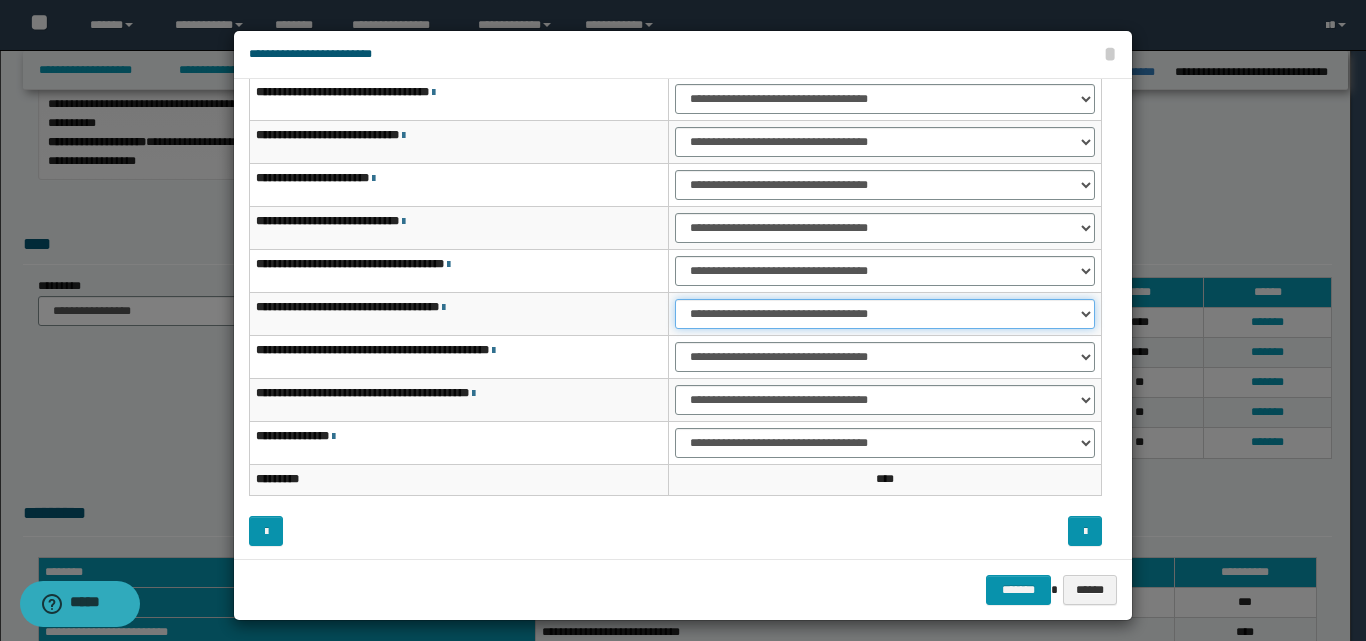 scroll, scrollTop: 121, scrollLeft: 0, axis: vertical 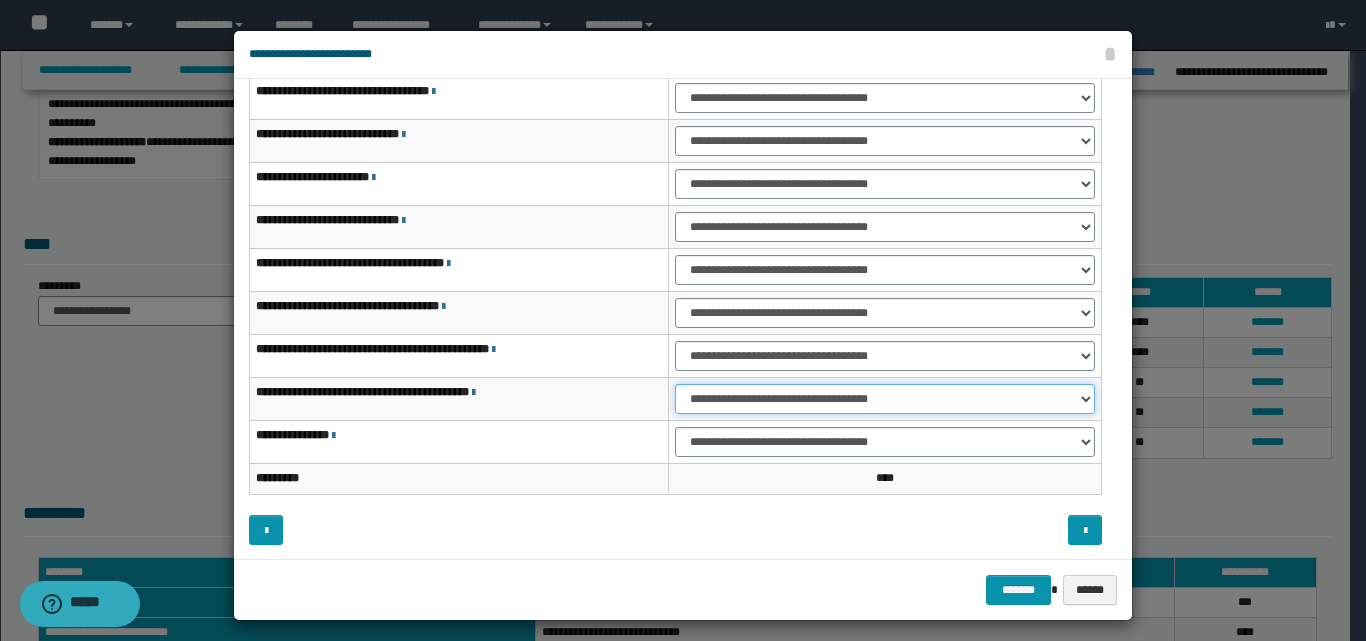 click on "**********" at bounding box center (885, 399) 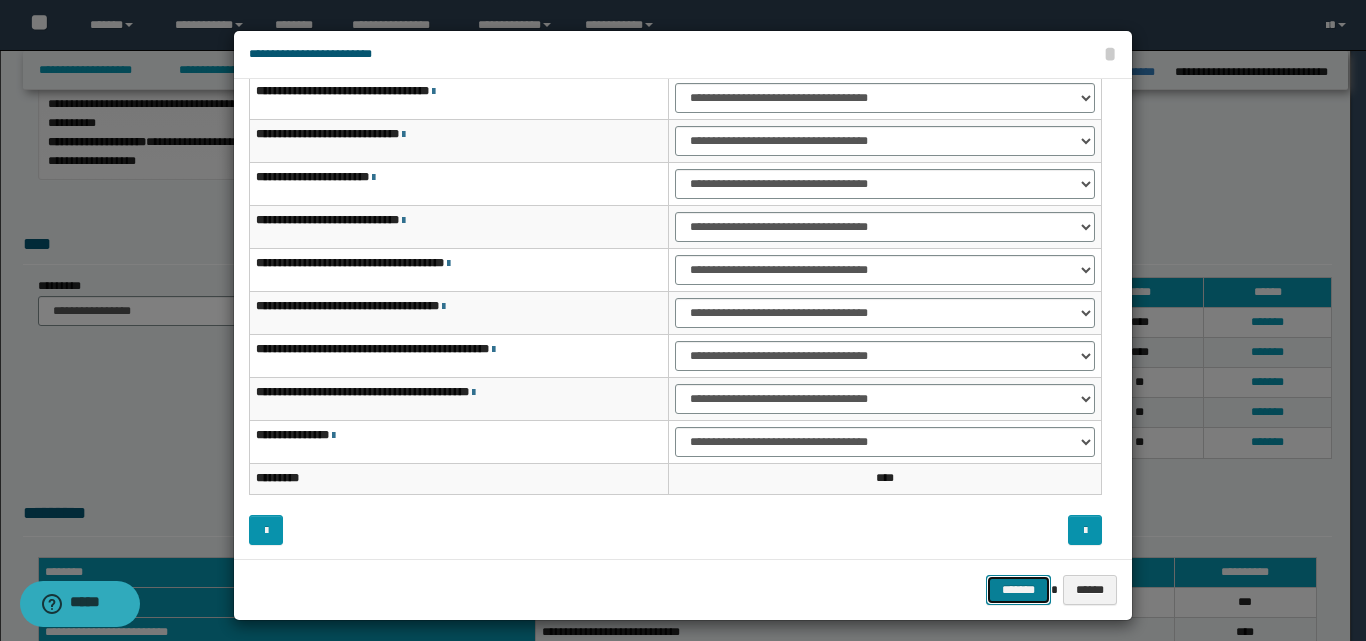 click on "*******" at bounding box center [1018, 590] 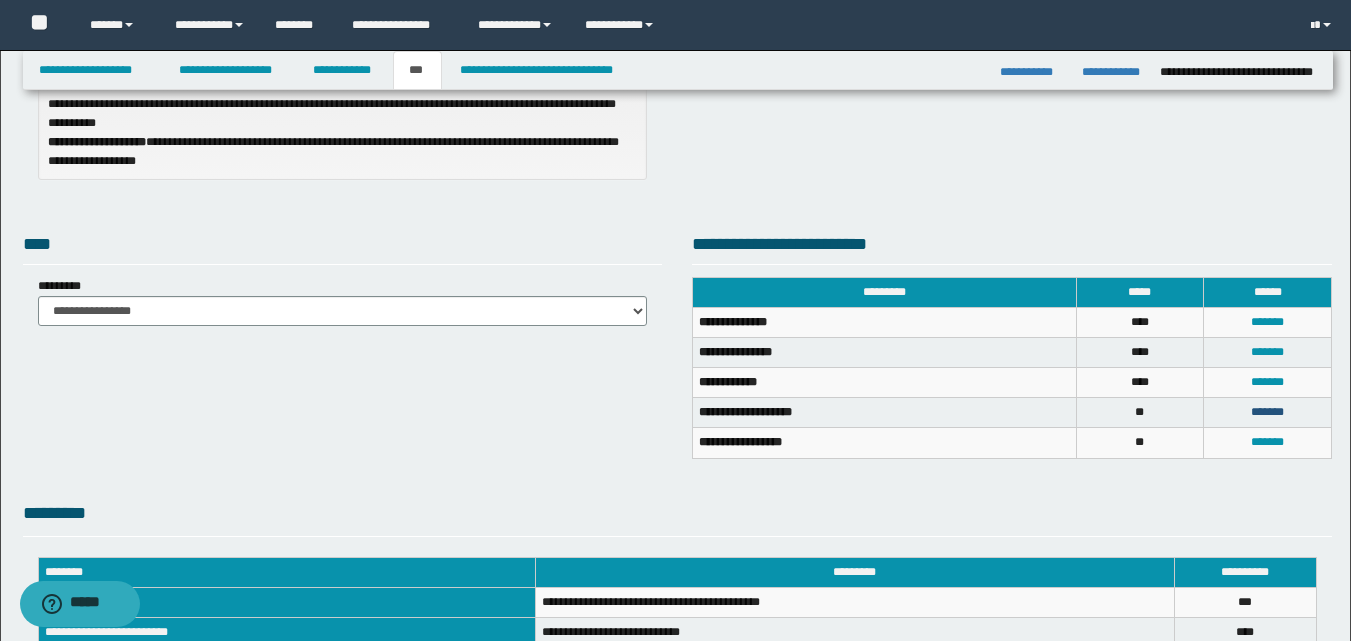 click on "*******" at bounding box center (1267, 412) 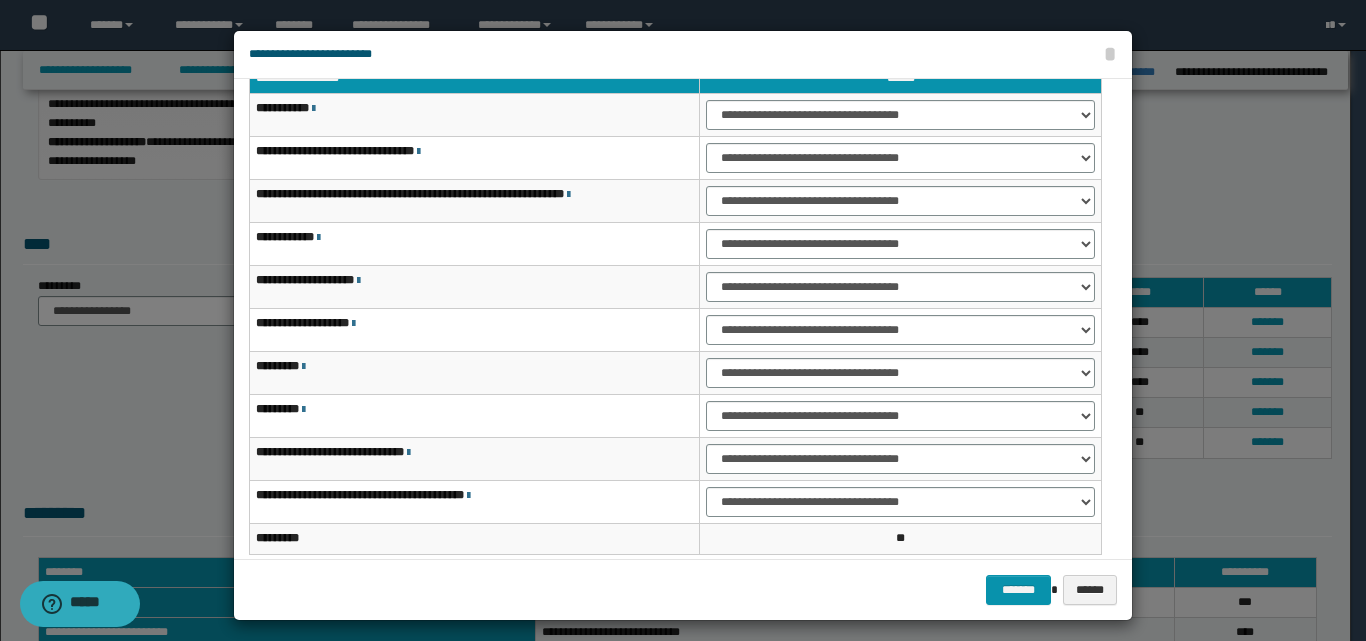 scroll, scrollTop: 0, scrollLeft: 0, axis: both 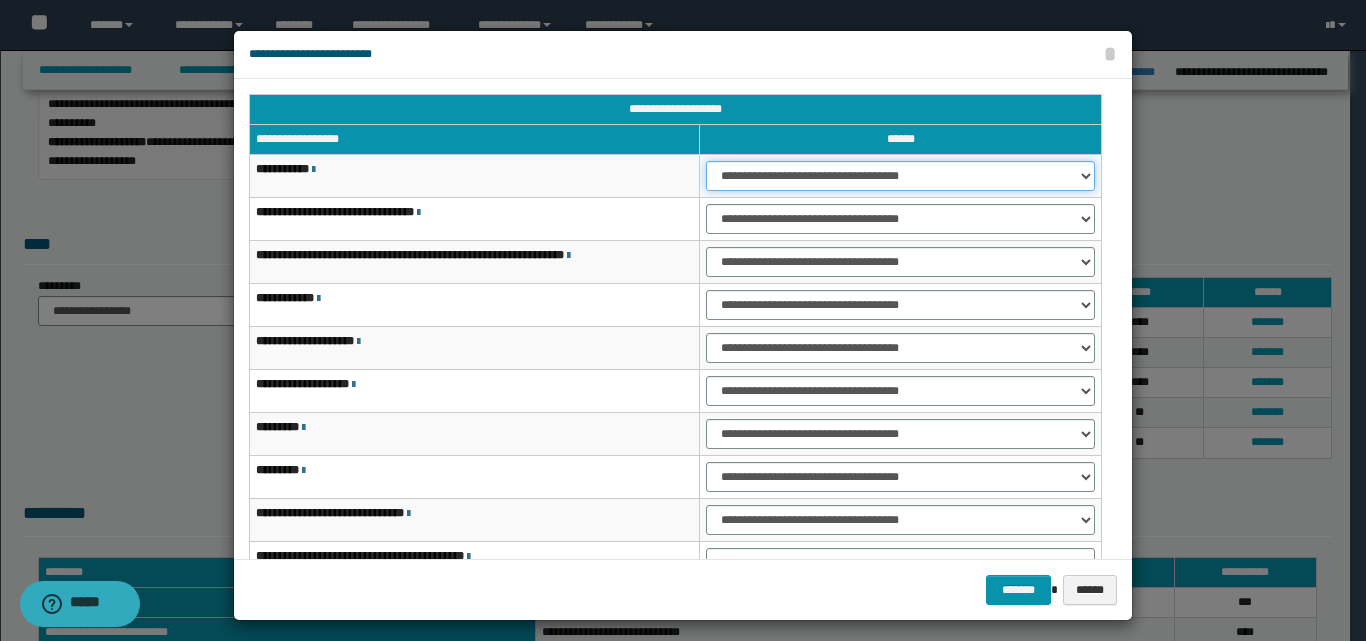 click on "**********" at bounding box center (900, 176) 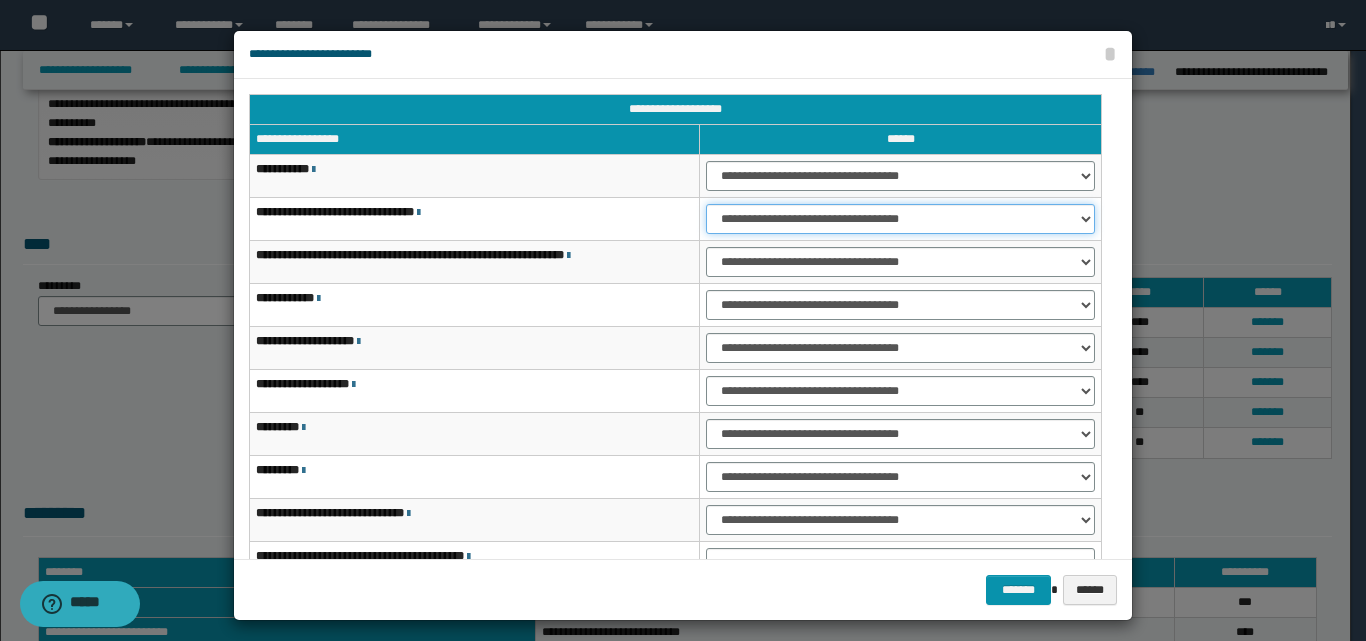 click on "**********" at bounding box center (900, 219) 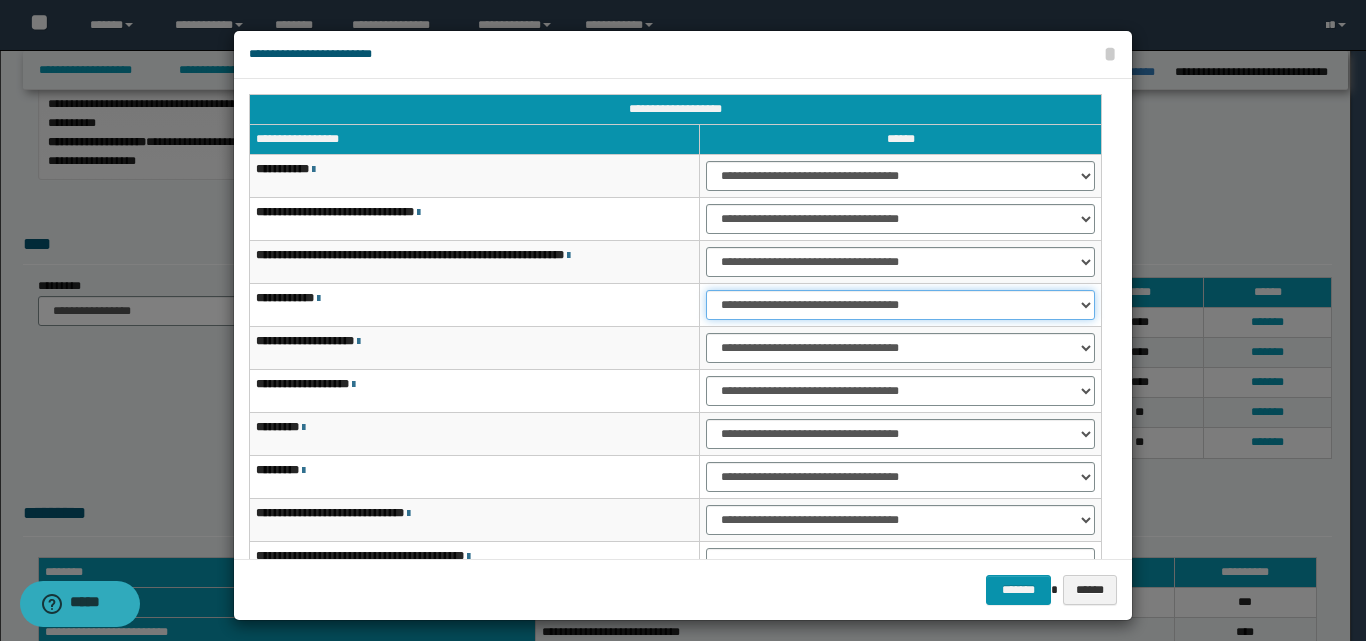 click on "**********" at bounding box center (900, 305) 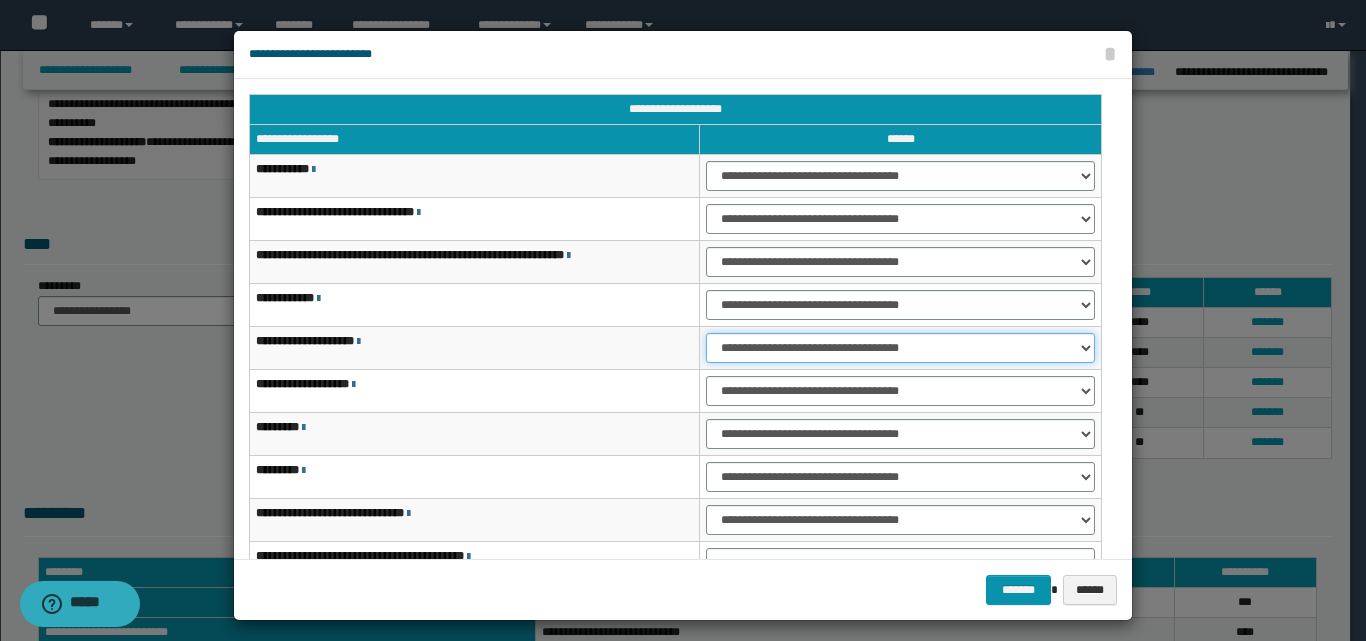 click on "**********" at bounding box center (900, 348) 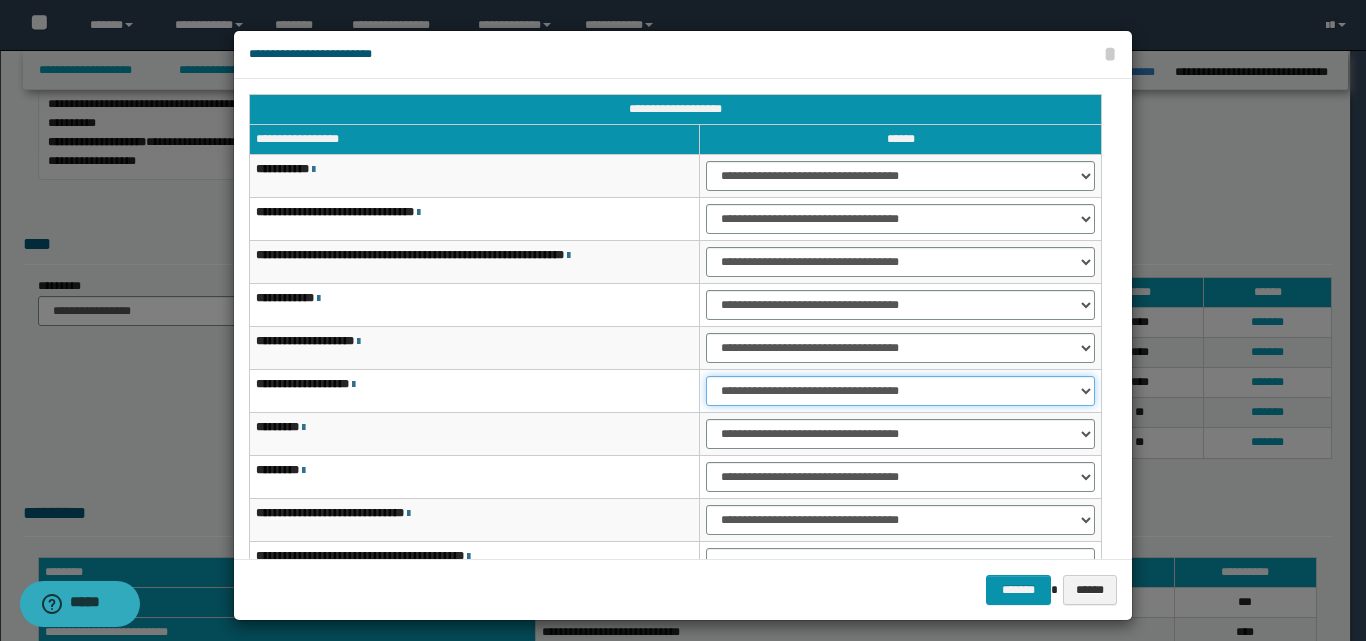 click on "**********" at bounding box center [900, 391] 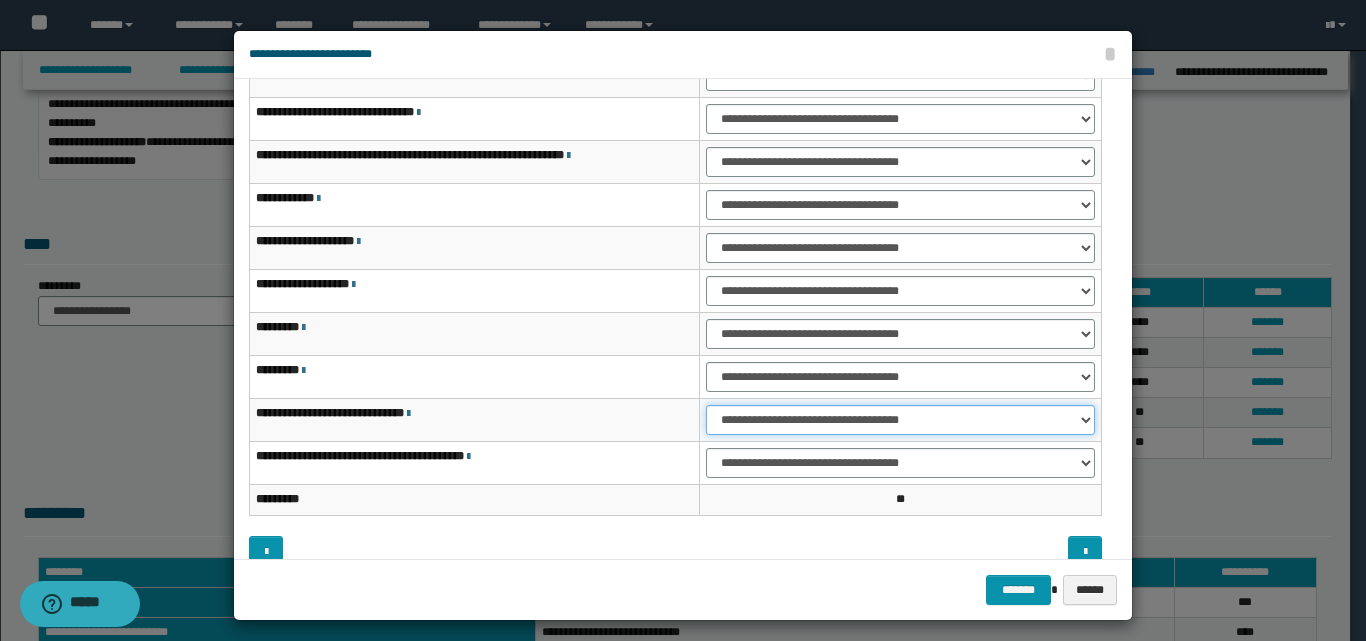 click on "**********" at bounding box center [900, 420] 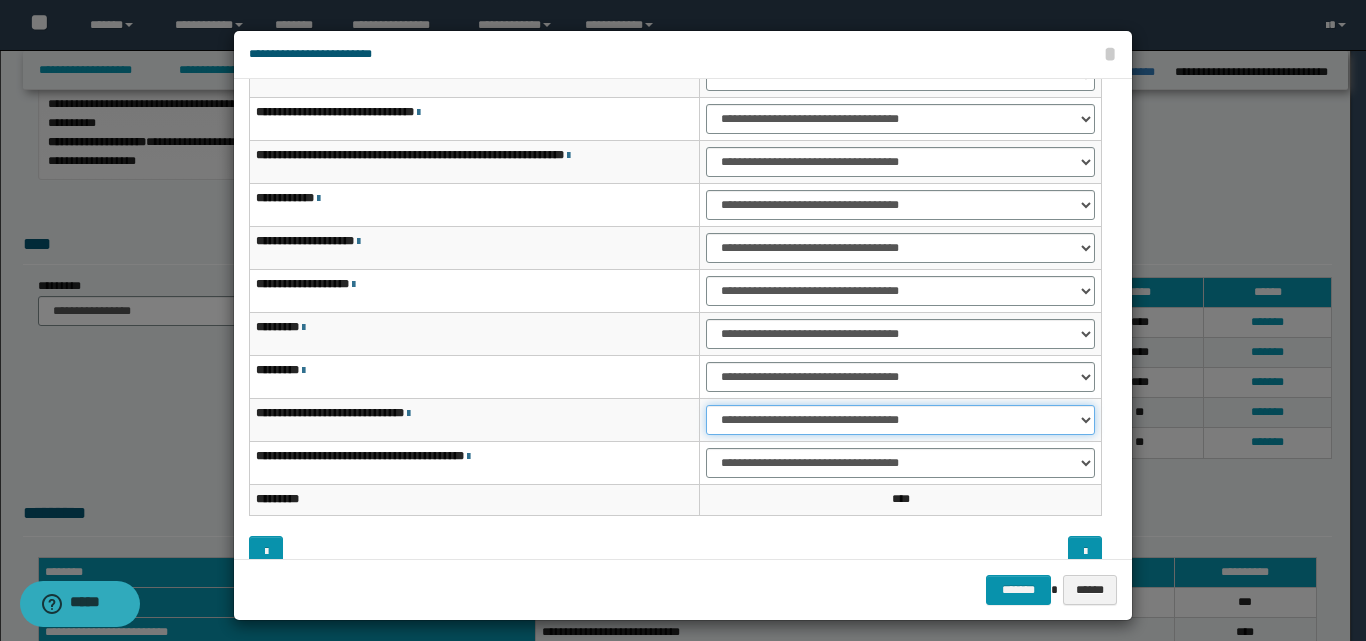 scroll, scrollTop: 121, scrollLeft: 0, axis: vertical 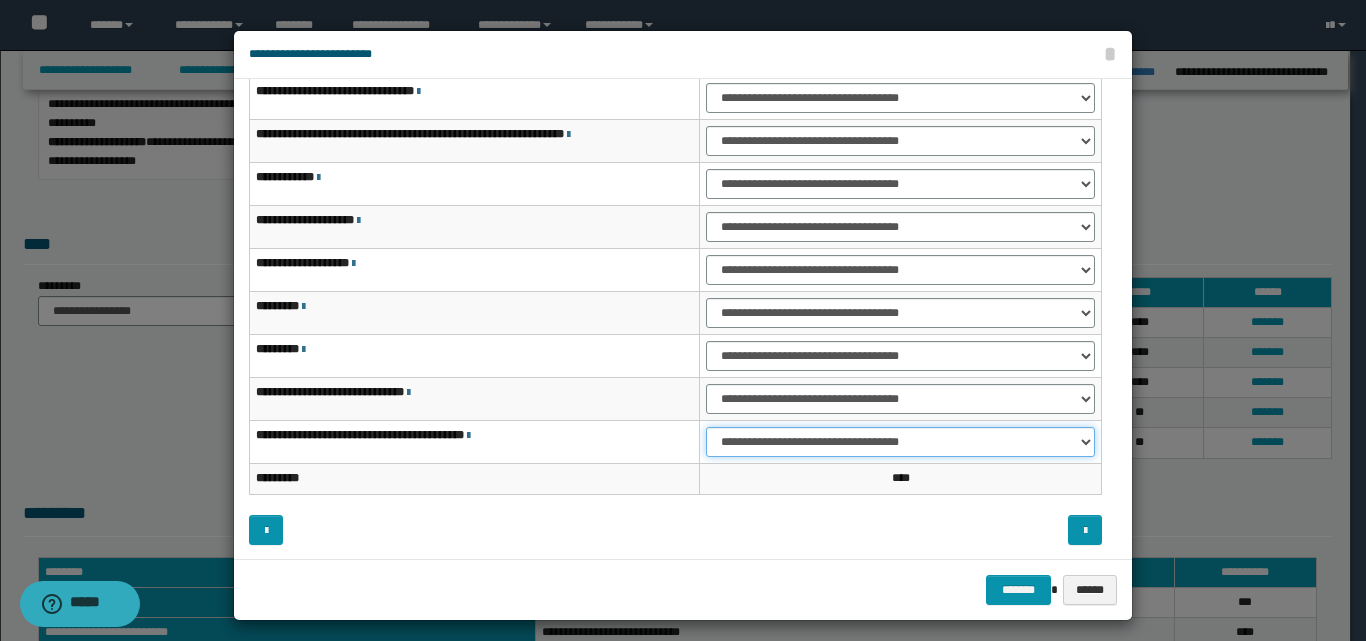click on "**********" at bounding box center (900, 442) 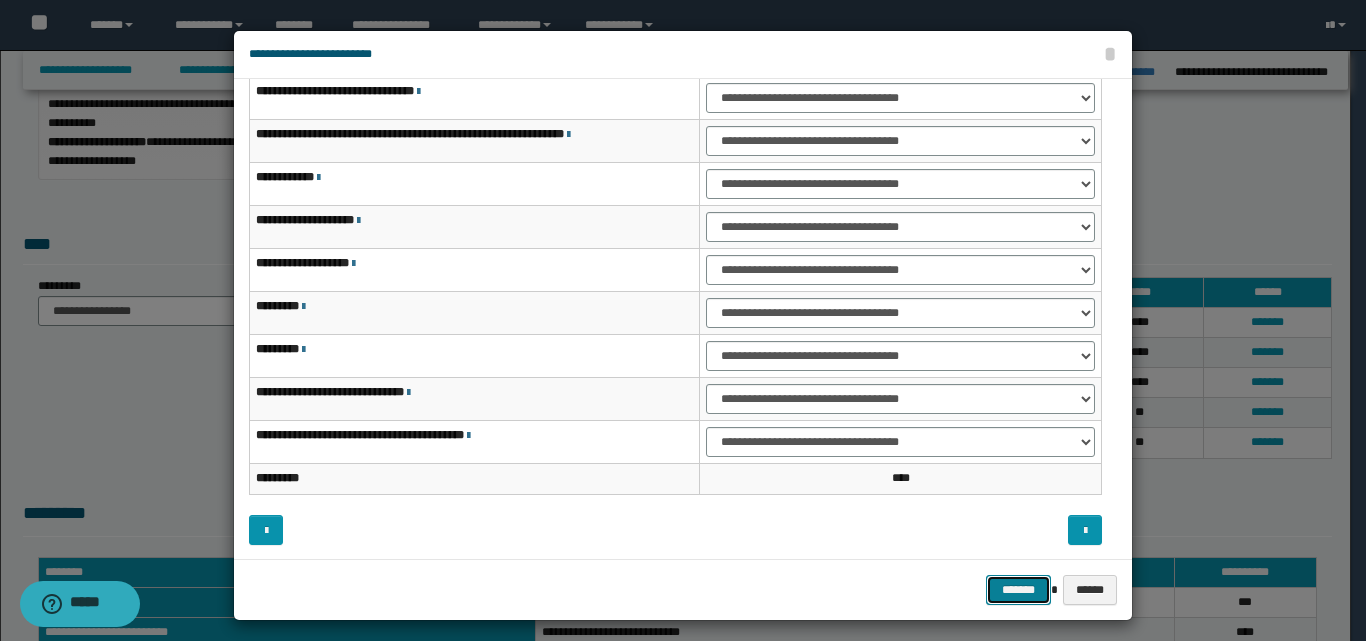 click on "*******" at bounding box center (1018, 590) 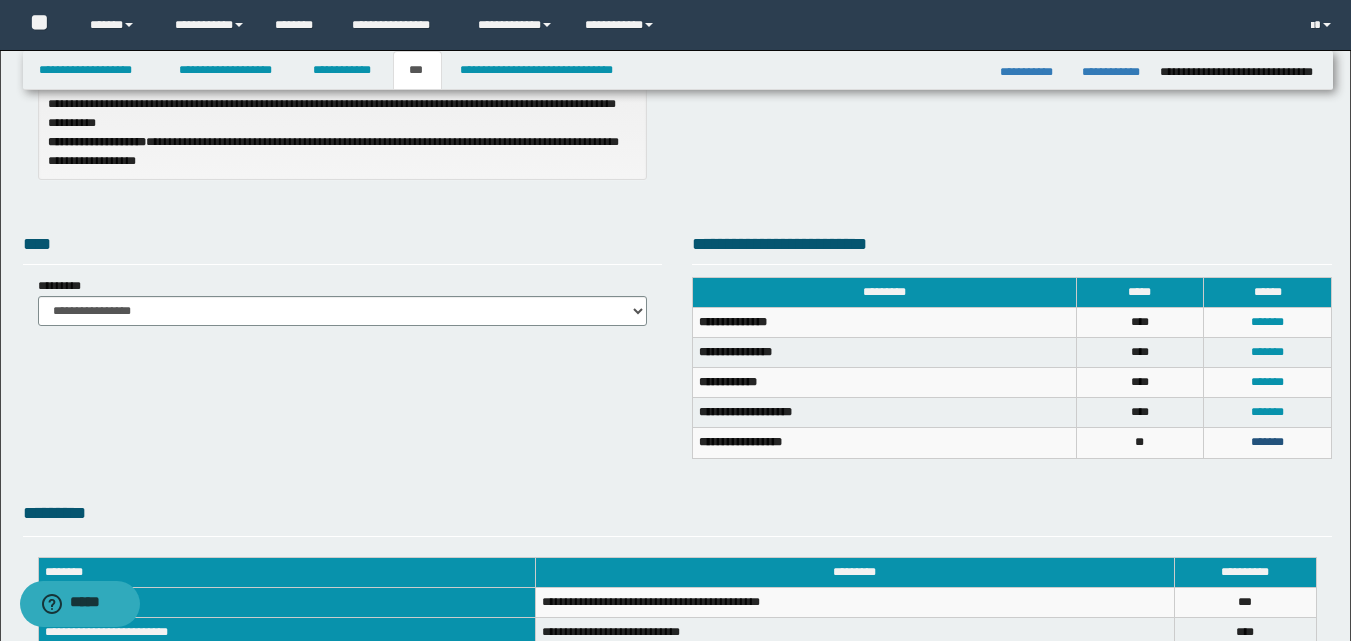 click on "*******" at bounding box center [1267, 442] 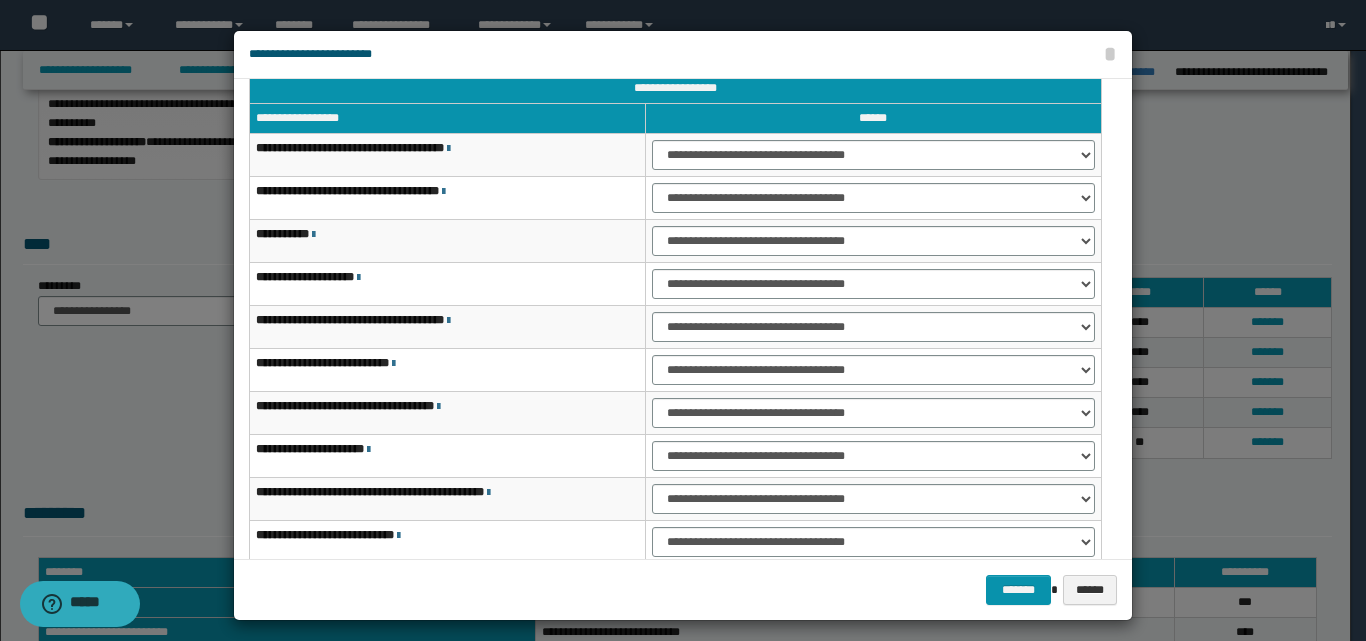 scroll, scrollTop: 0, scrollLeft: 0, axis: both 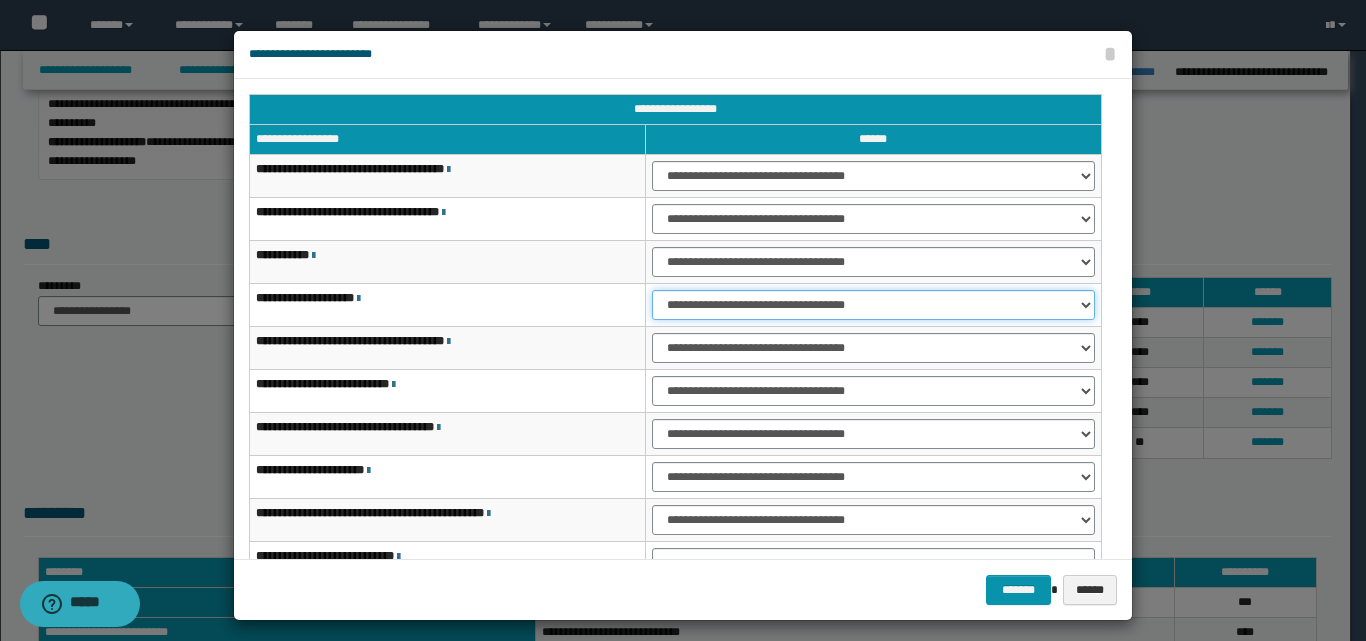 click on "**********" at bounding box center [873, 305] 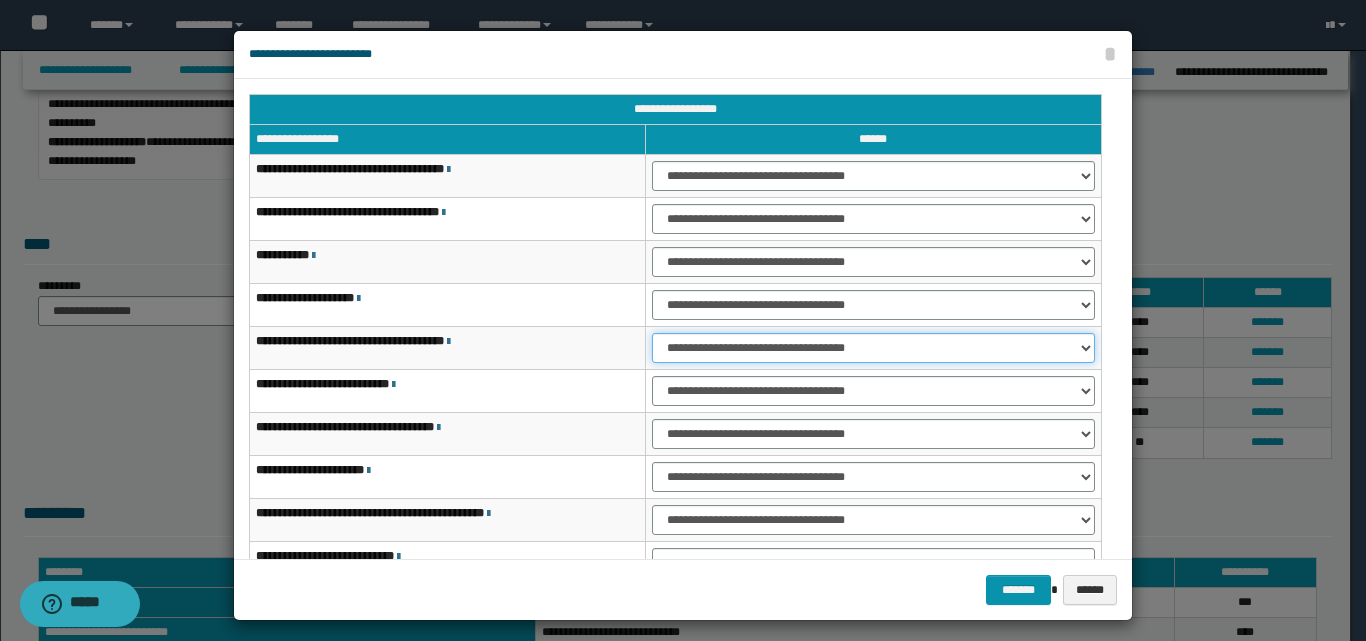 click on "**********" at bounding box center [873, 348] 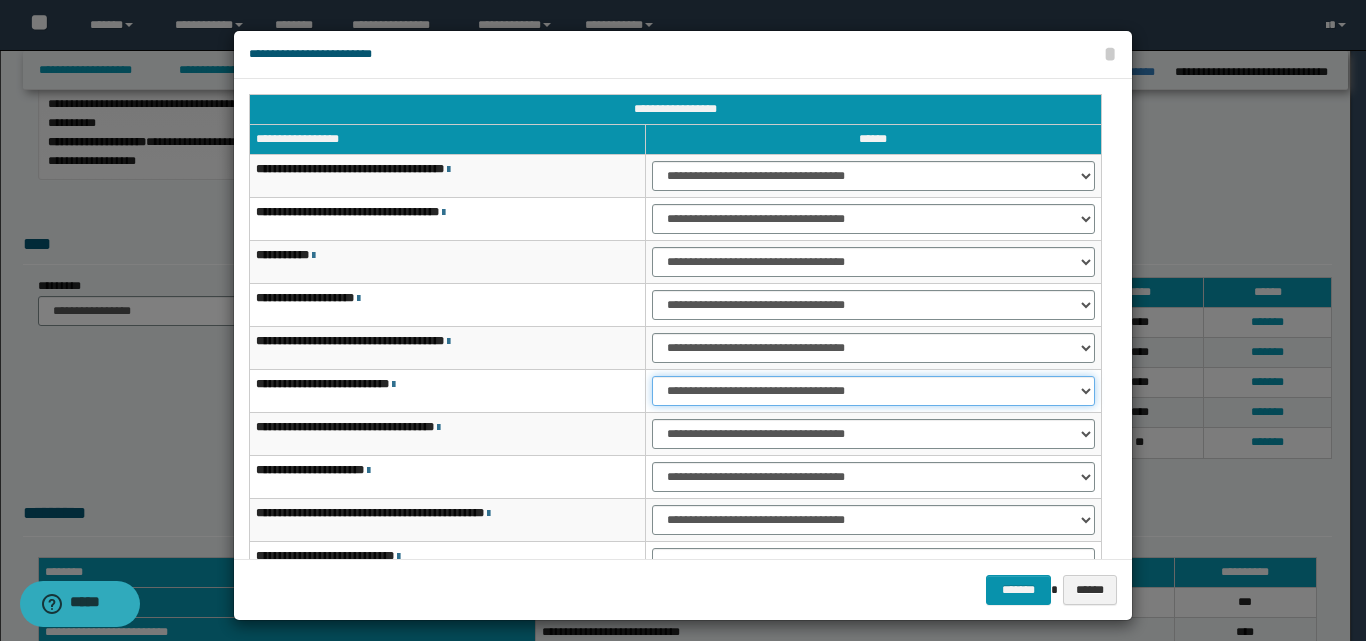 click on "**********" at bounding box center (873, 391) 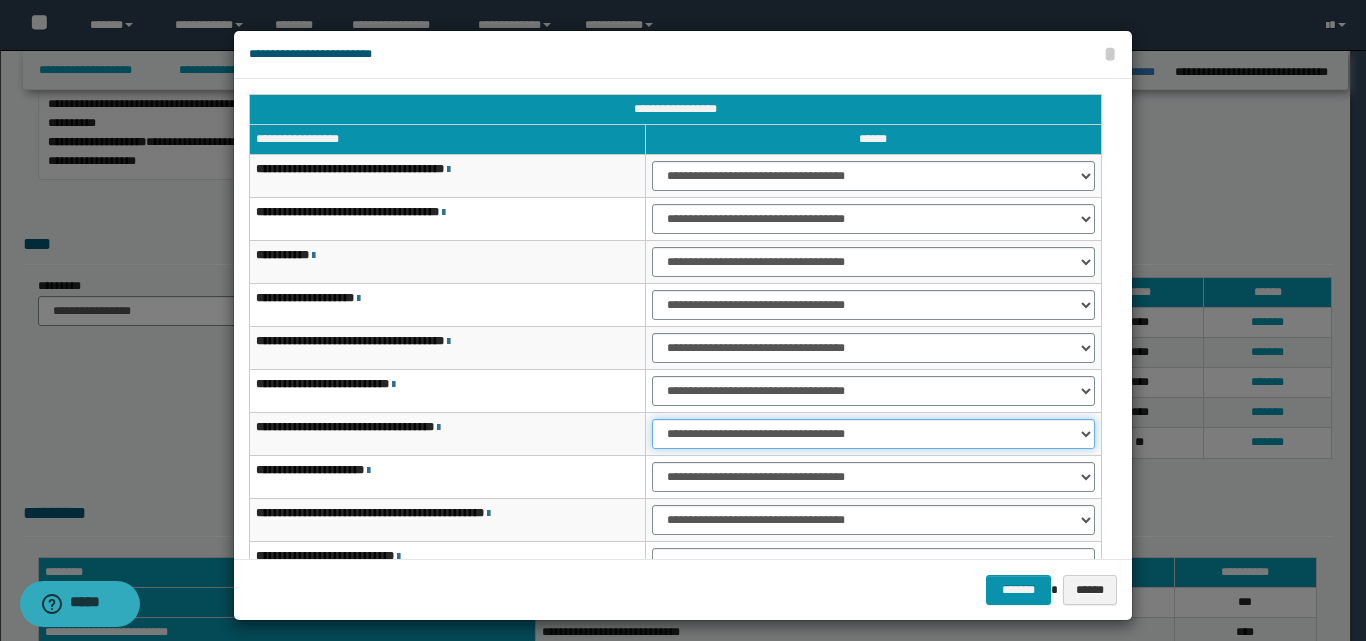 click on "**********" at bounding box center [873, 434] 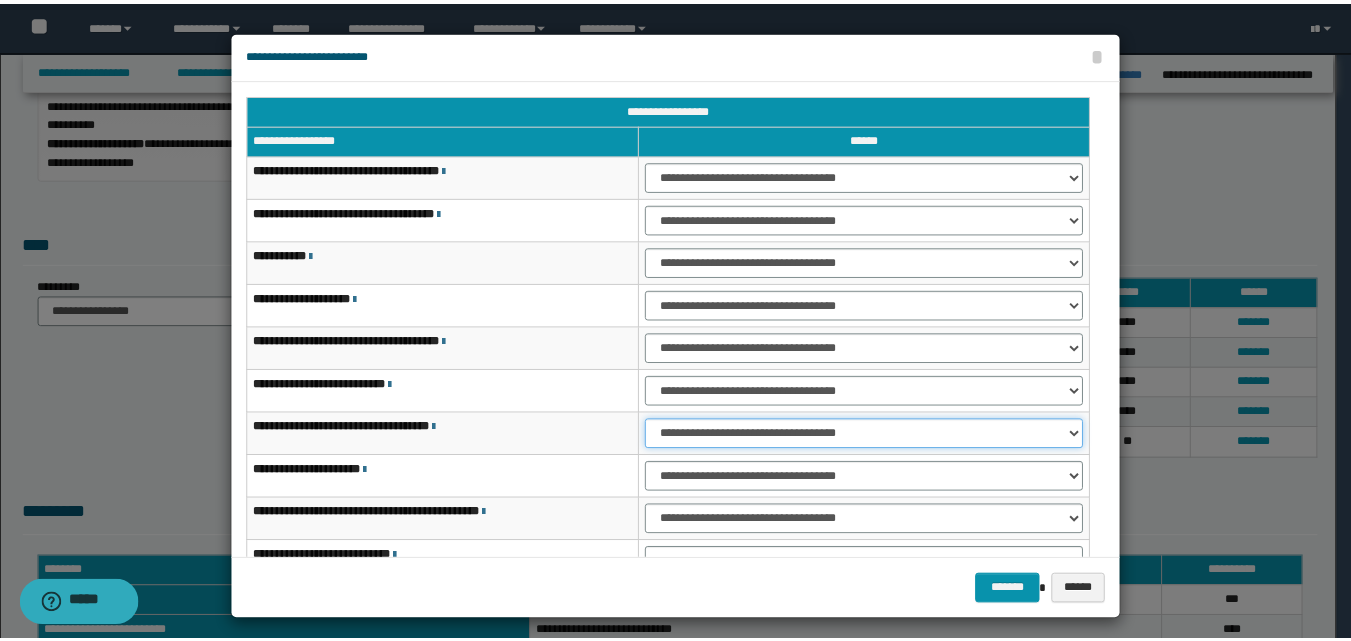 scroll, scrollTop: 100, scrollLeft: 0, axis: vertical 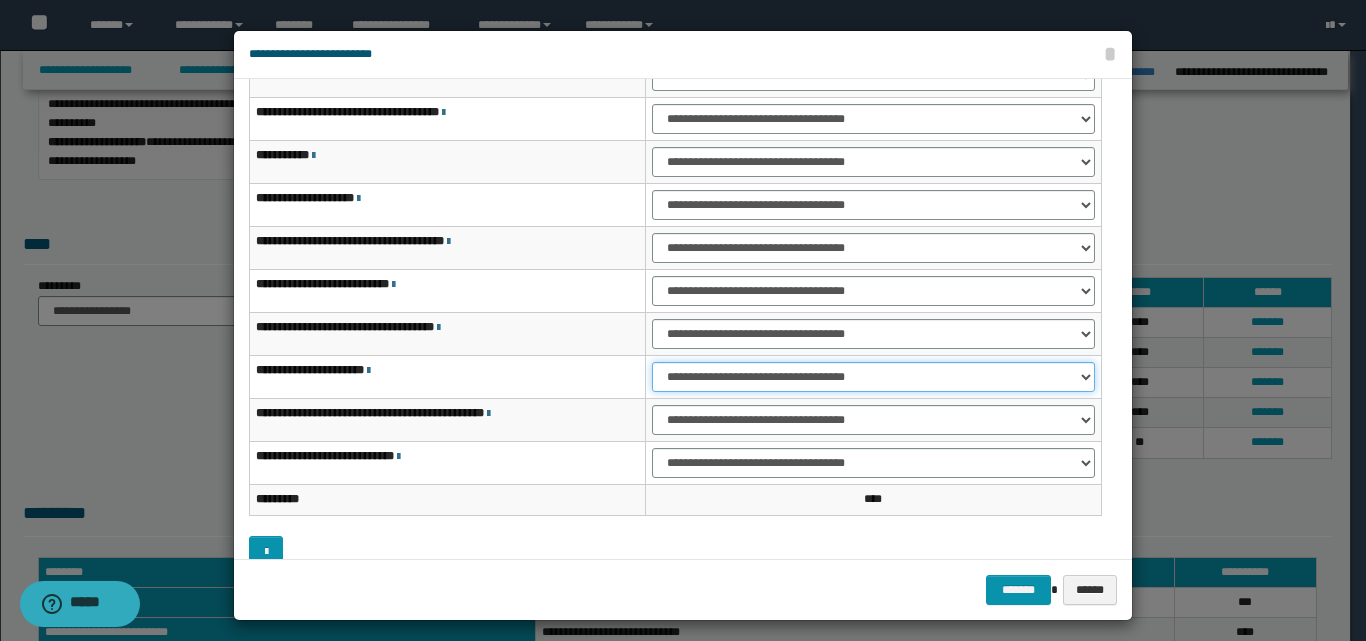 click on "**********" at bounding box center (873, 377) 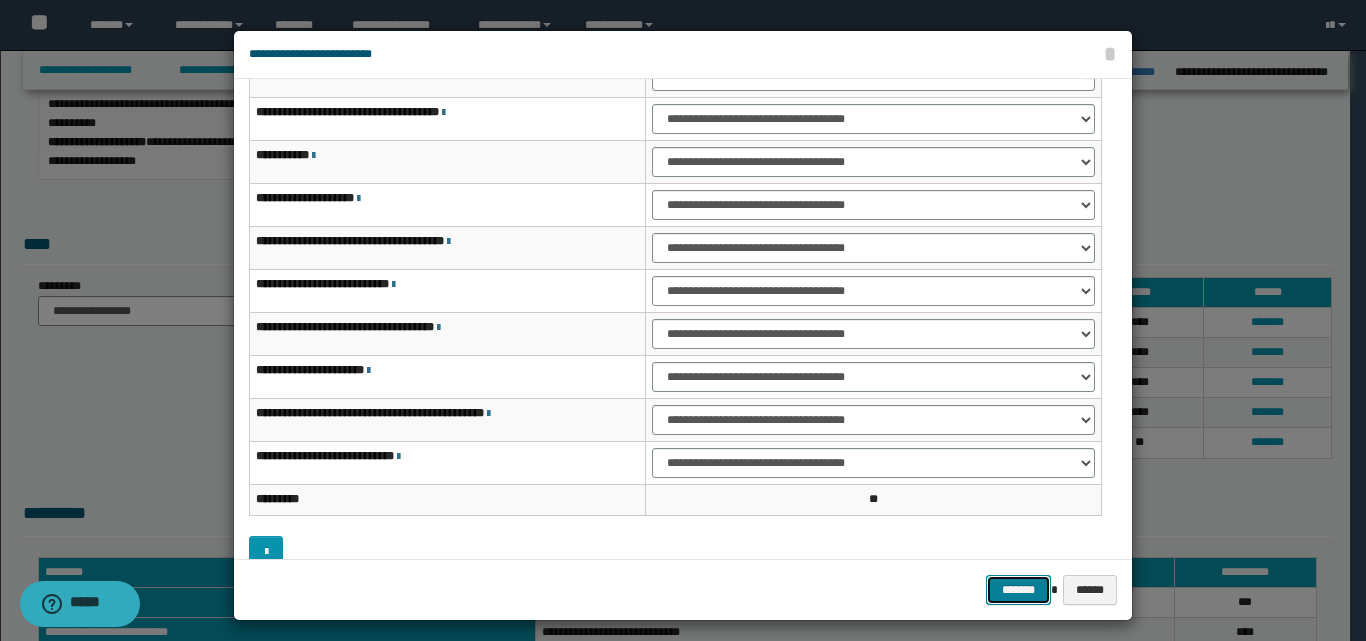 click on "*******" at bounding box center [1018, 590] 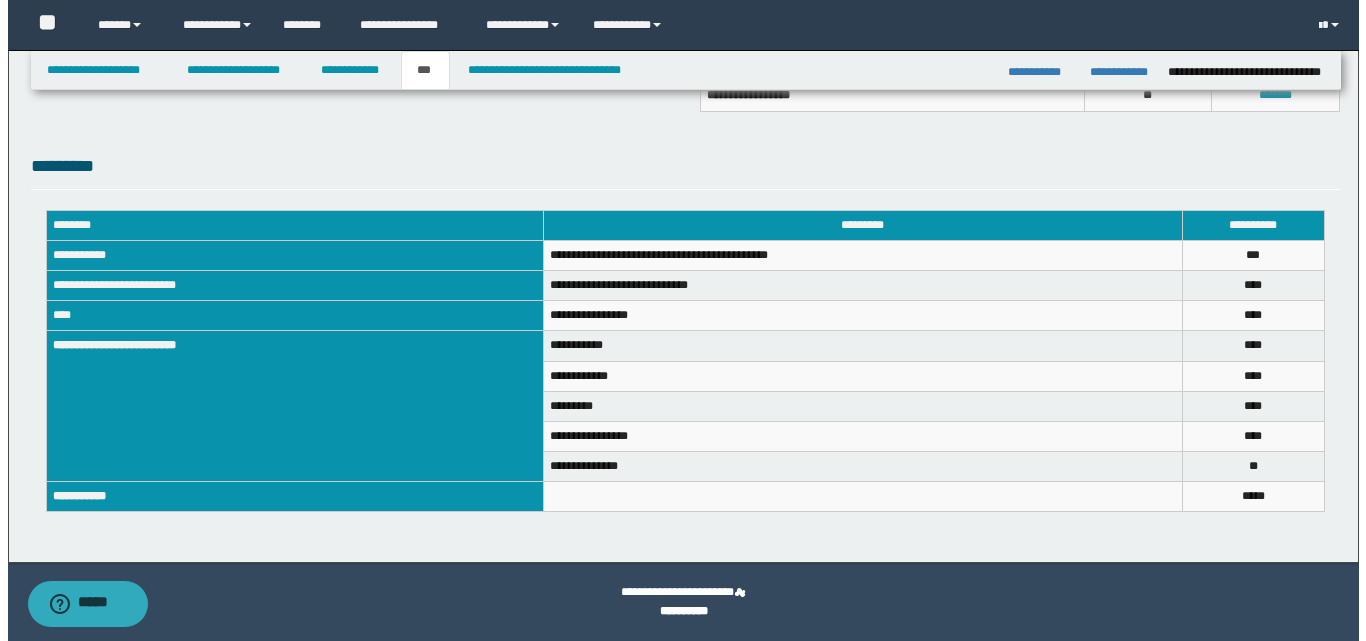 scroll, scrollTop: 247, scrollLeft: 0, axis: vertical 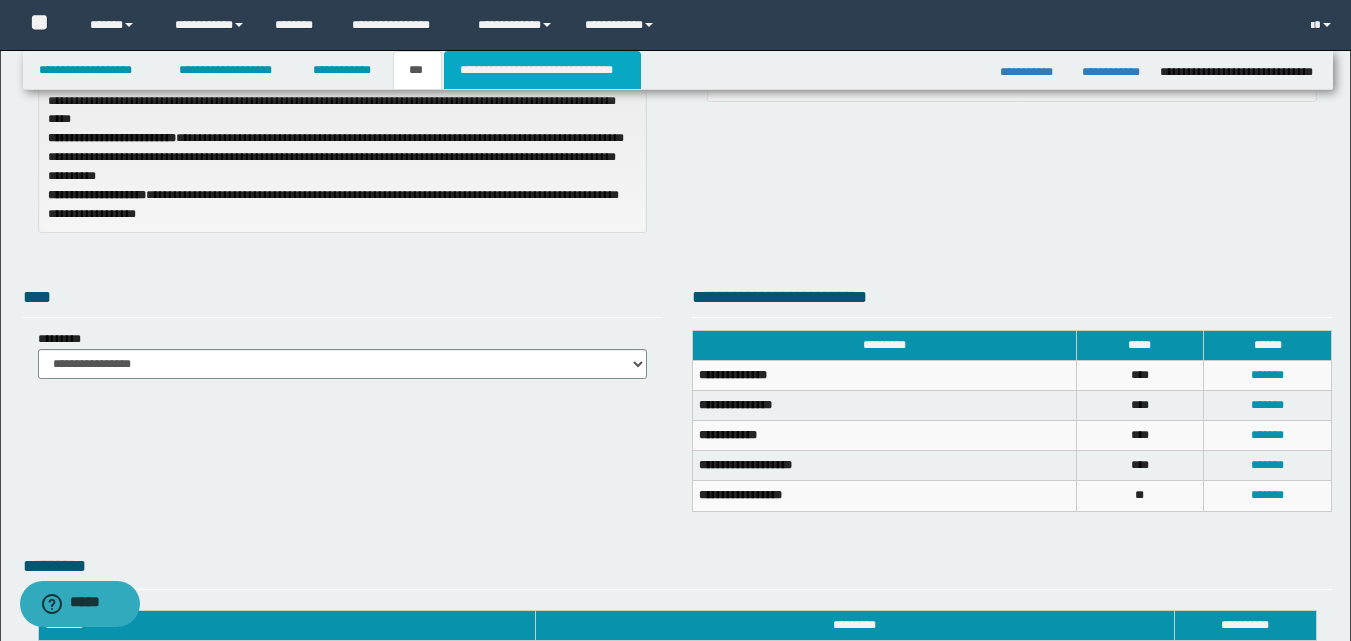 click on "**********" at bounding box center (542, 70) 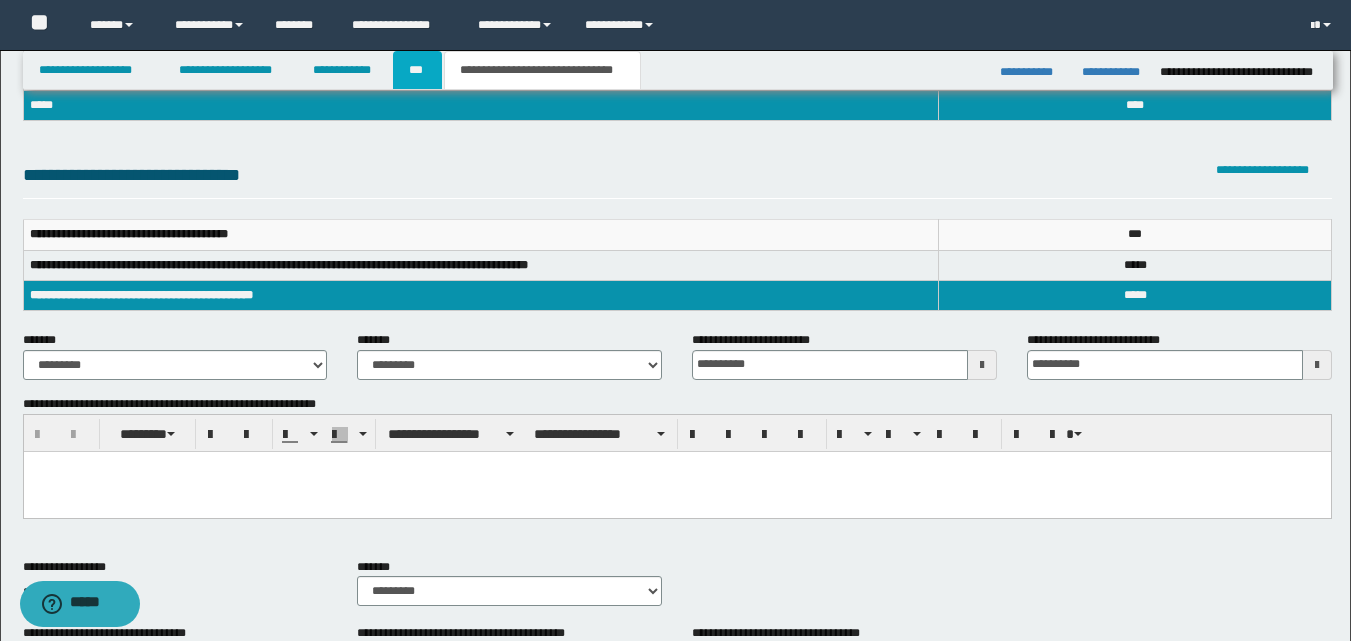 click on "***" at bounding box center [417, 70] 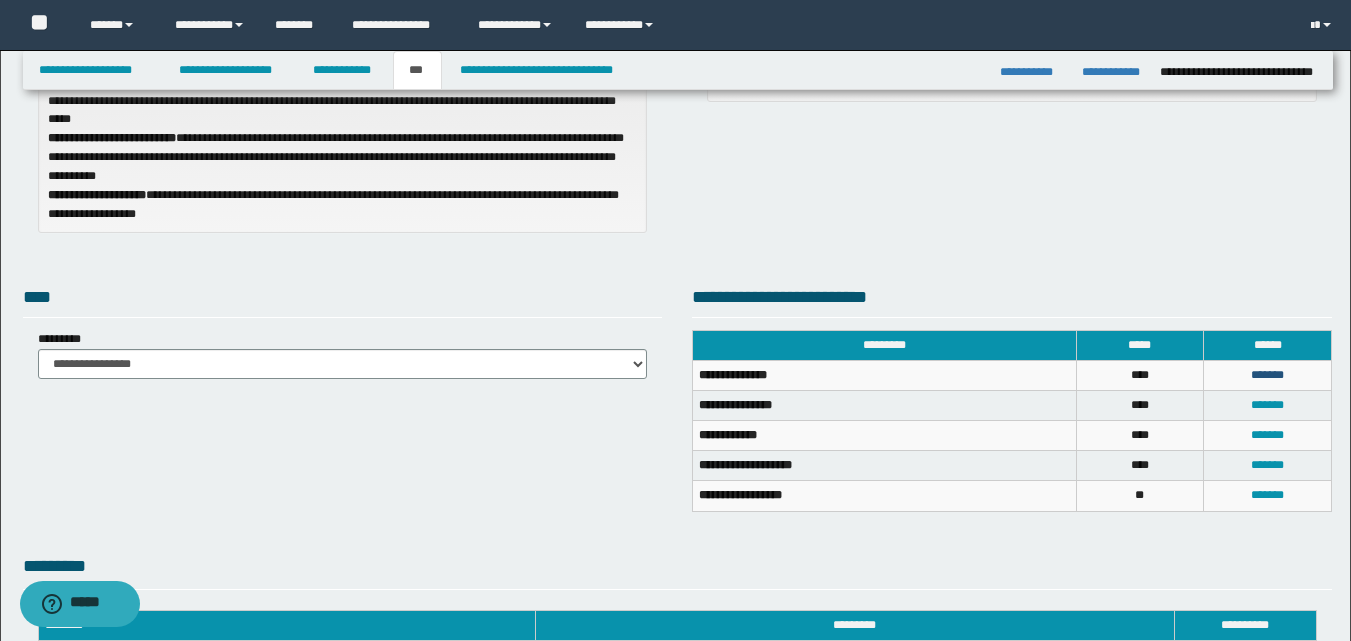 click on "*******" at bounding box center [1267, 375] 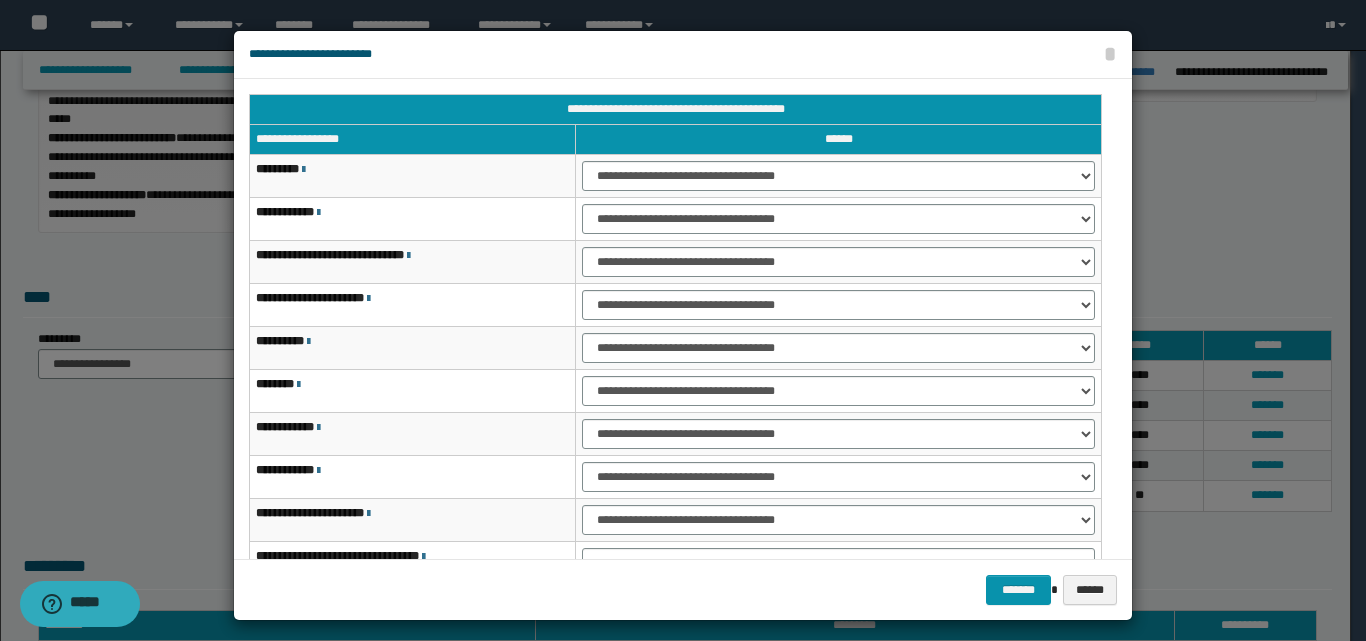 scroll, scrollTop: 100, scrollLeft: 0, axis: vertical 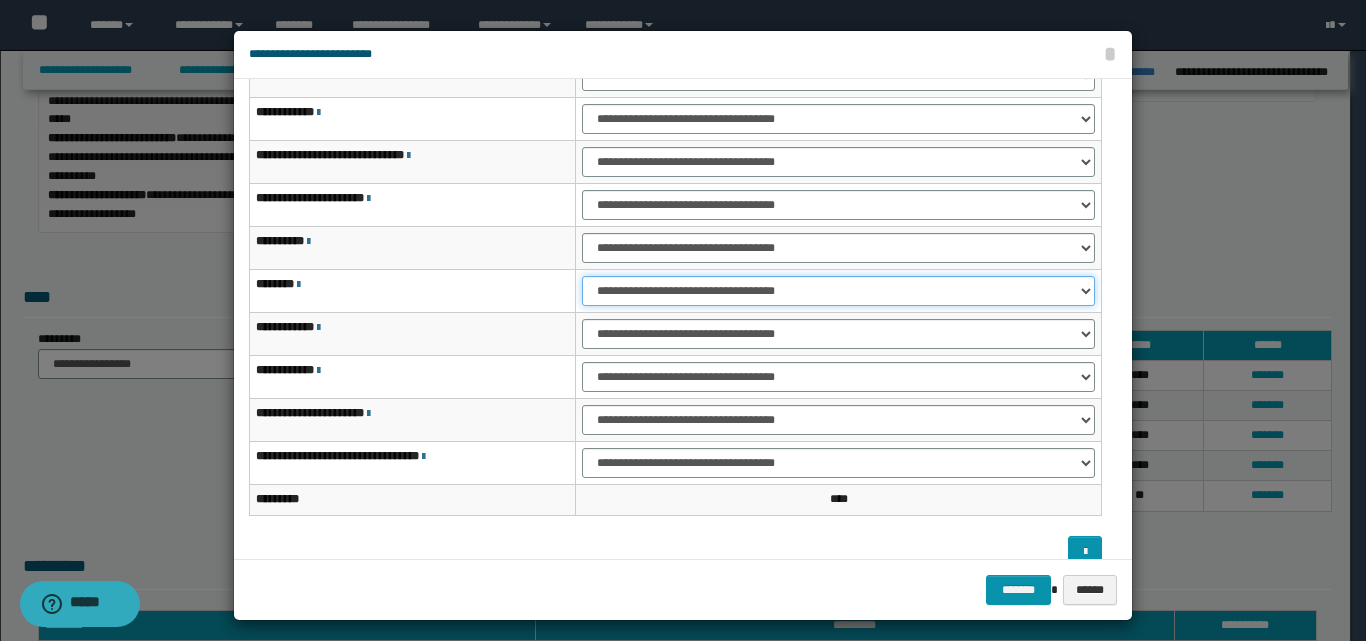 click on "**********" at bounding box center (838, 291) 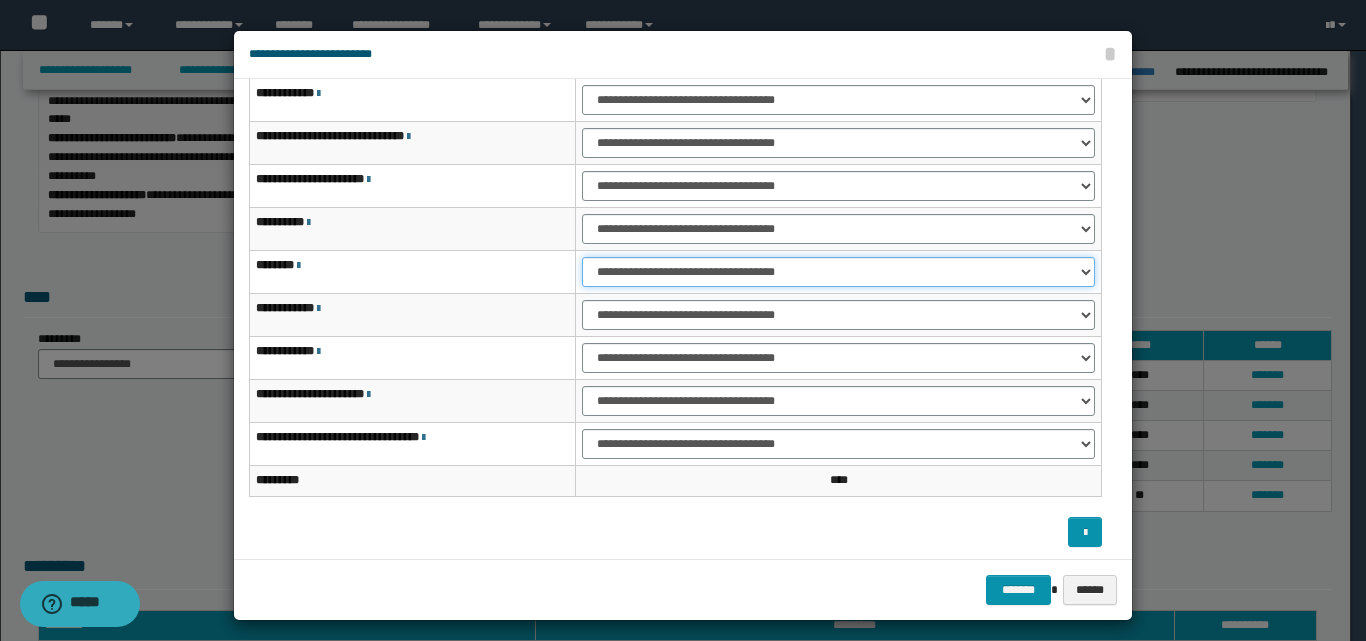 scroll, scrollTop: 121, scrollLeft: 0, axis: vertical 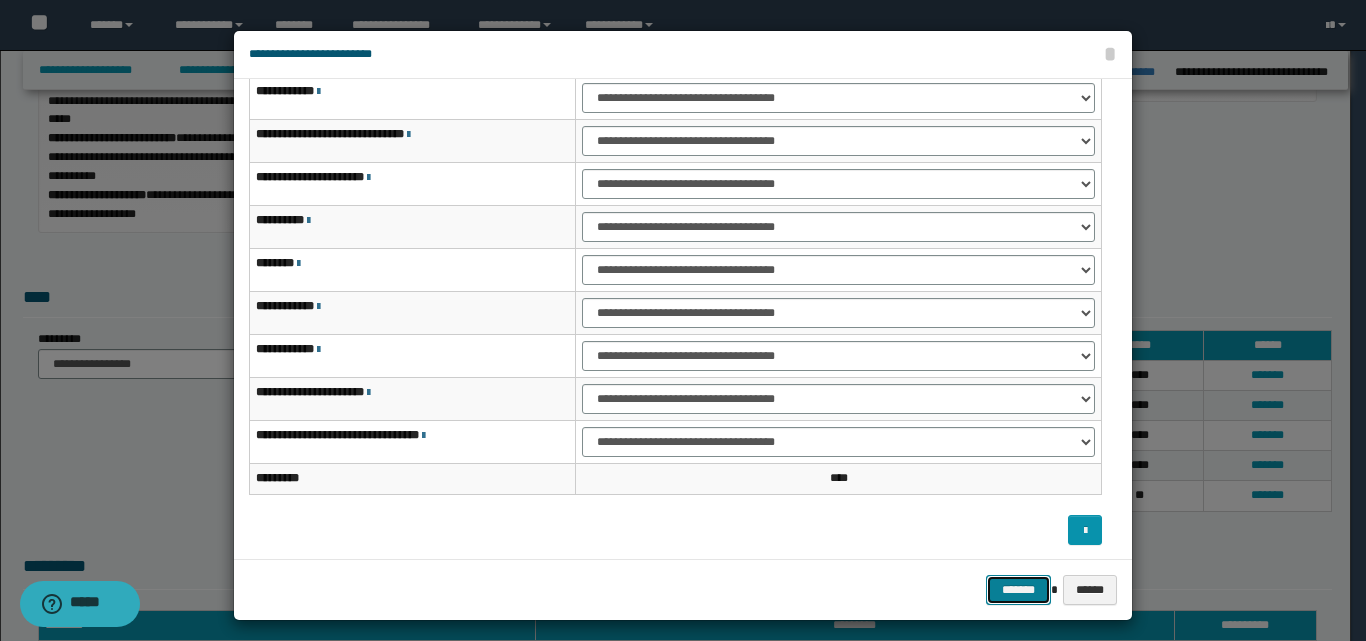 click on "*******" at bounding box center [1018, 590] 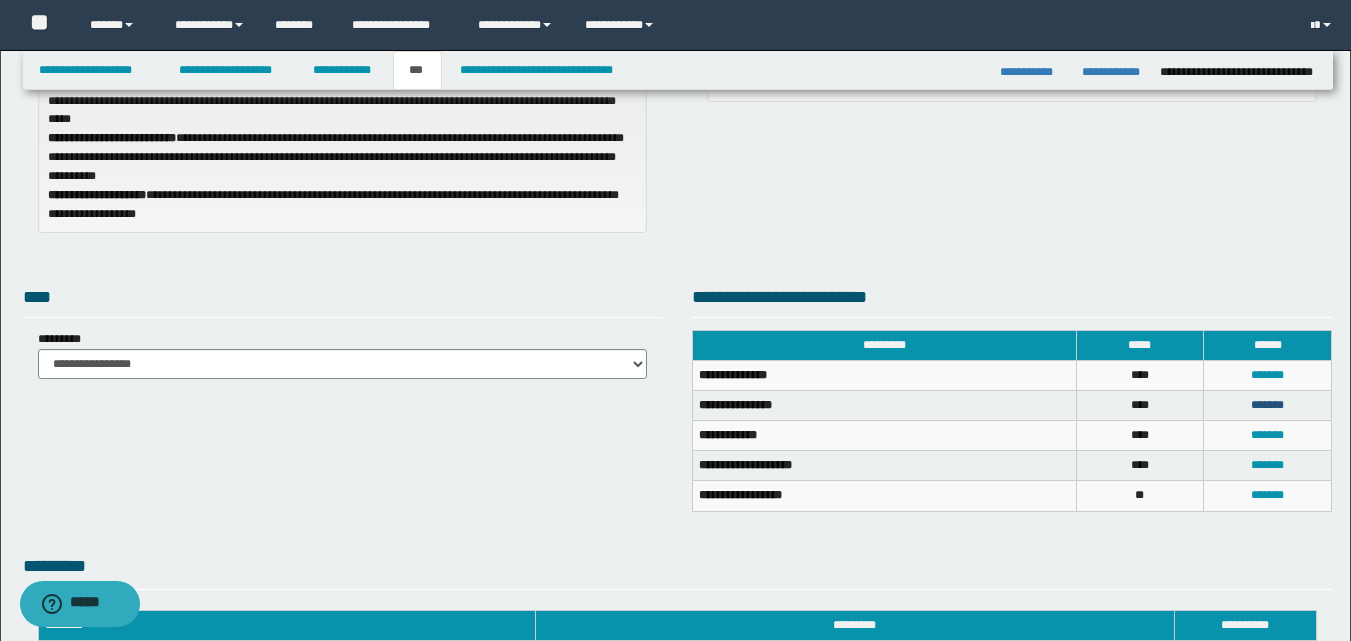 click on "*******" at bounding box center [1267, 405] 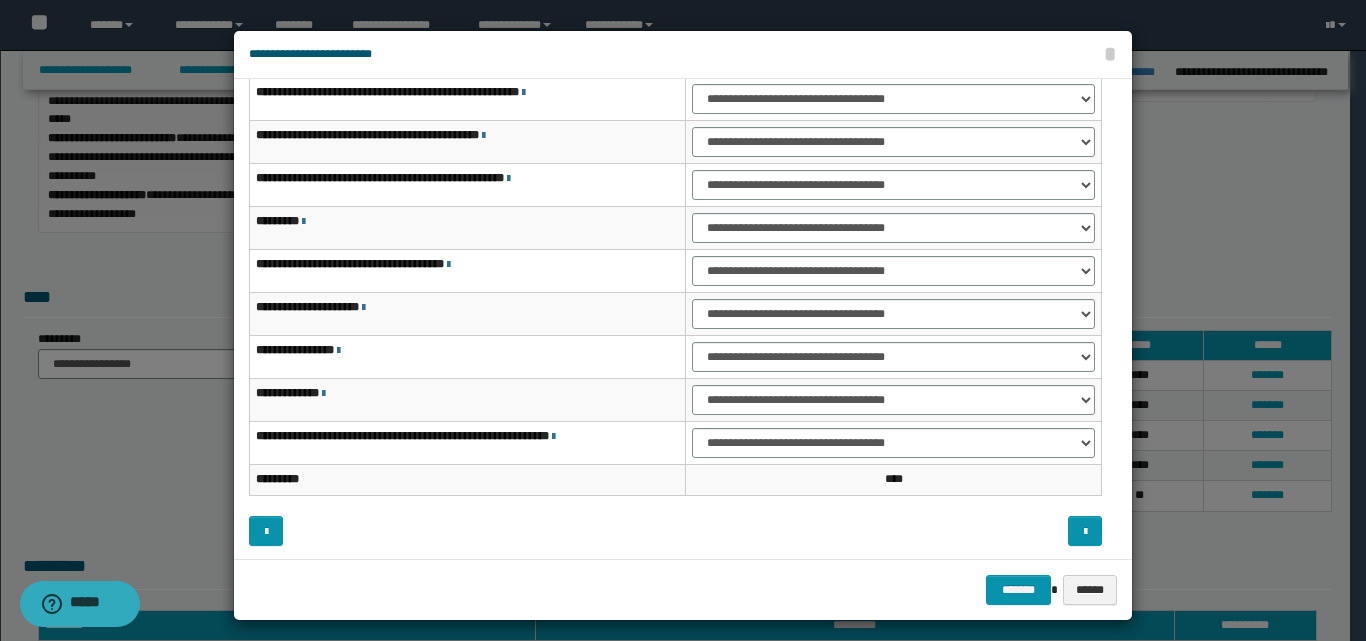 scroll, scrollTop: 121, scrollLeft: 0, axis: vertical 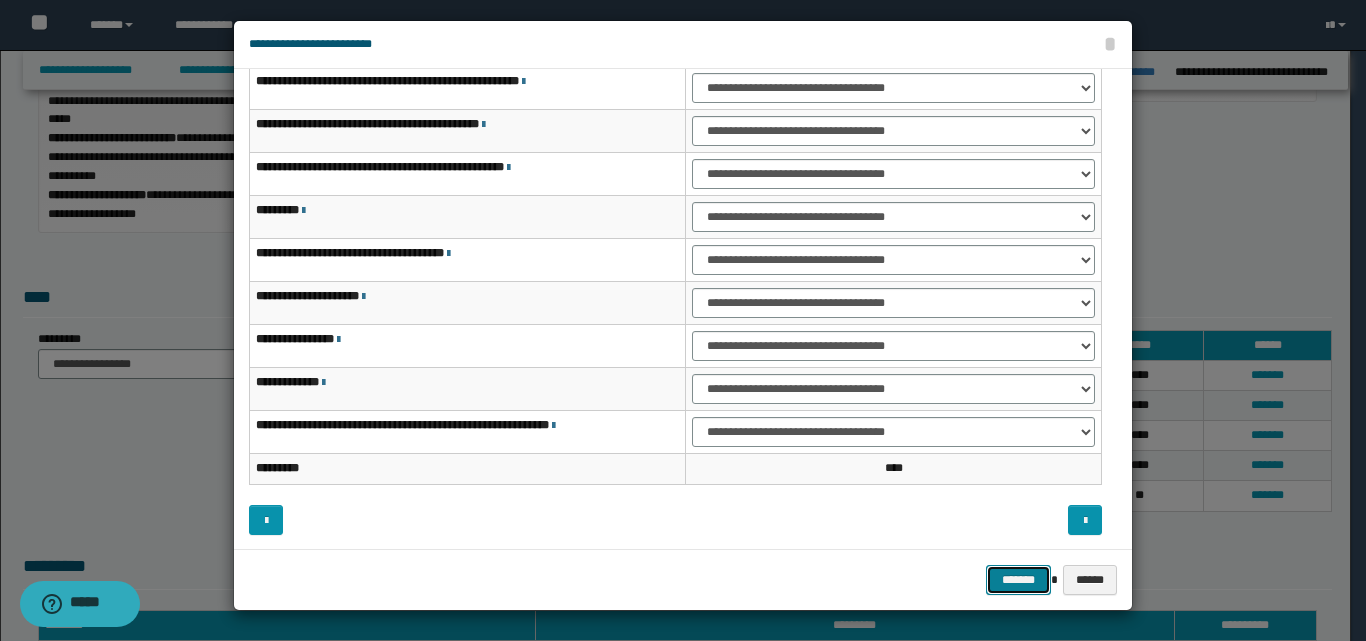 click on "*******" at bounding box center [1018, 580] 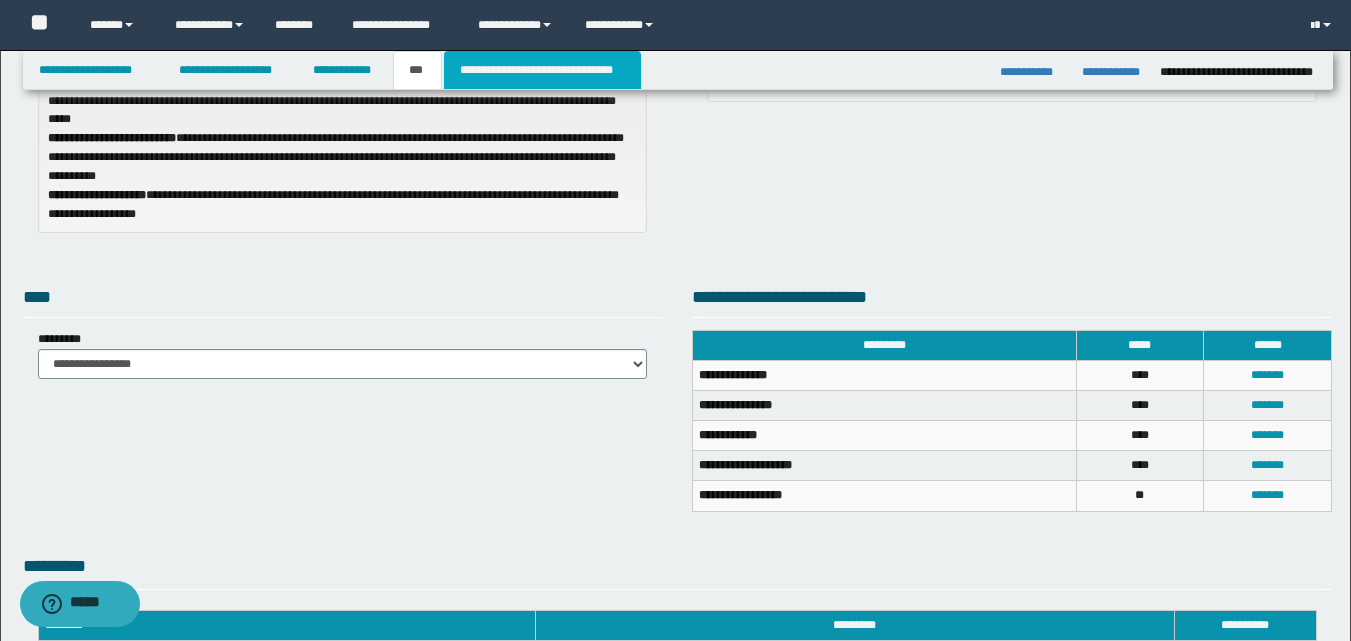 click on "**********" at bounding box center (542, 70) 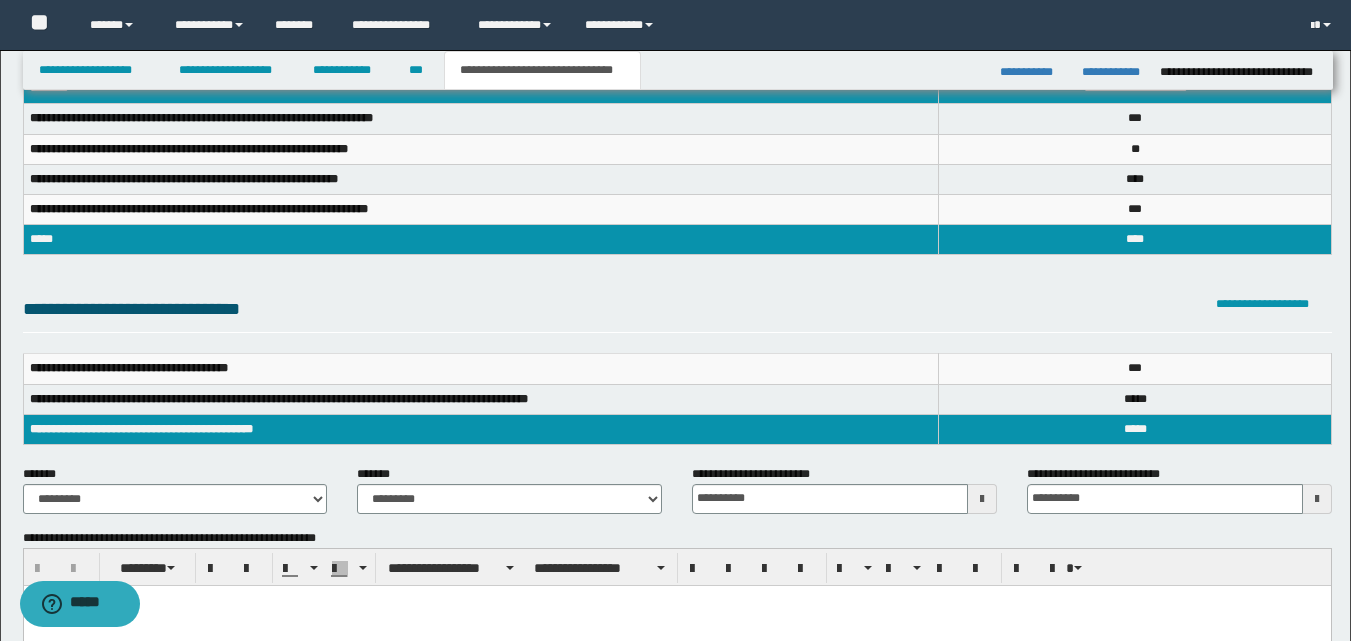 scroll, scrollTop: 0, scrollLeft: 0, axis: both 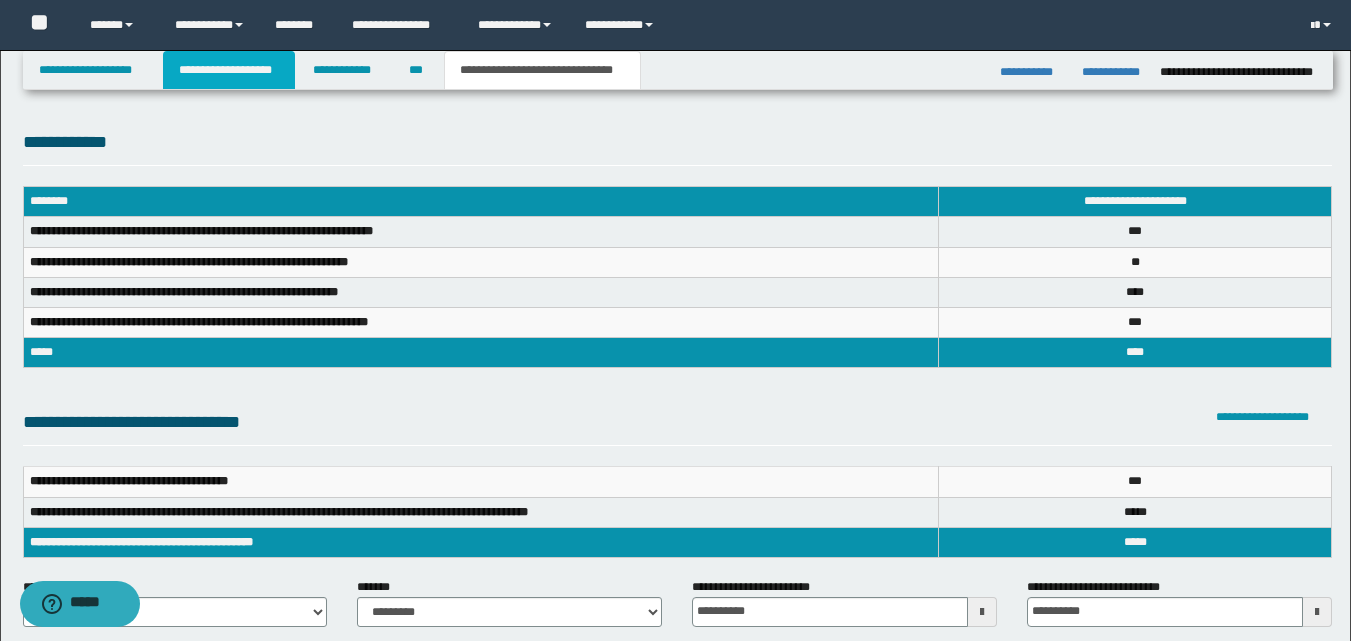 click on "**********" at bounding box center (229, 70) 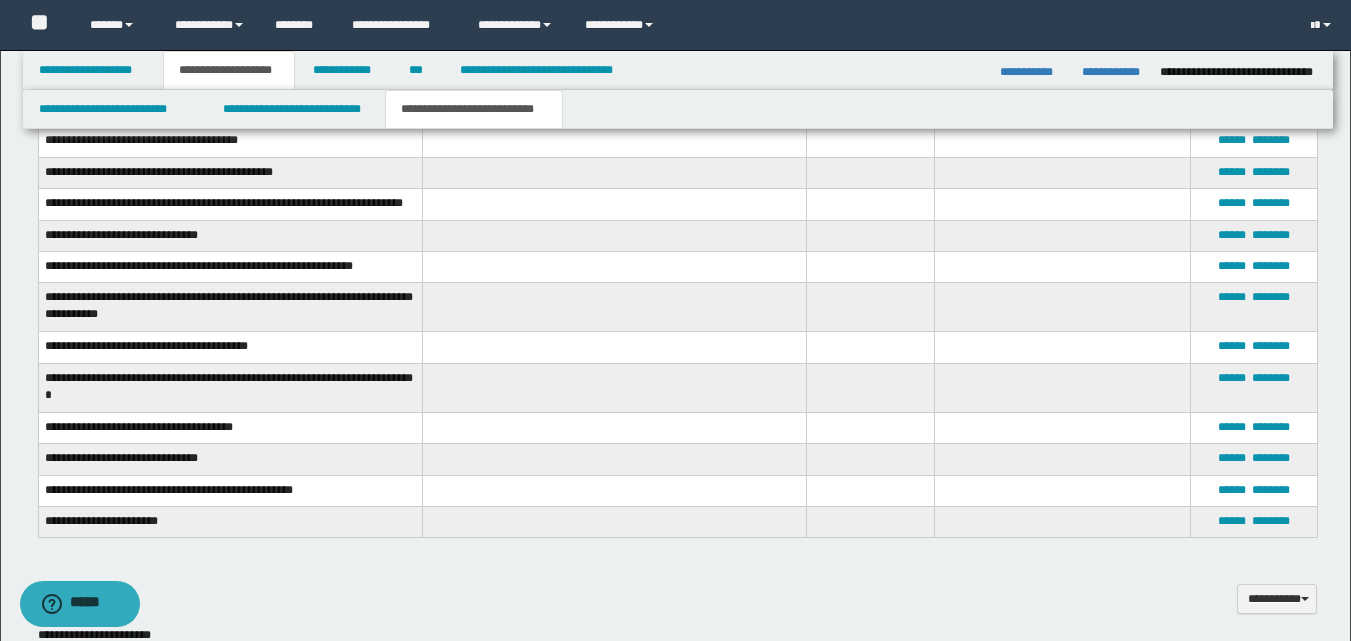 scroll, scrollTop: 1000, scrollLeft: 0, axis: vertical 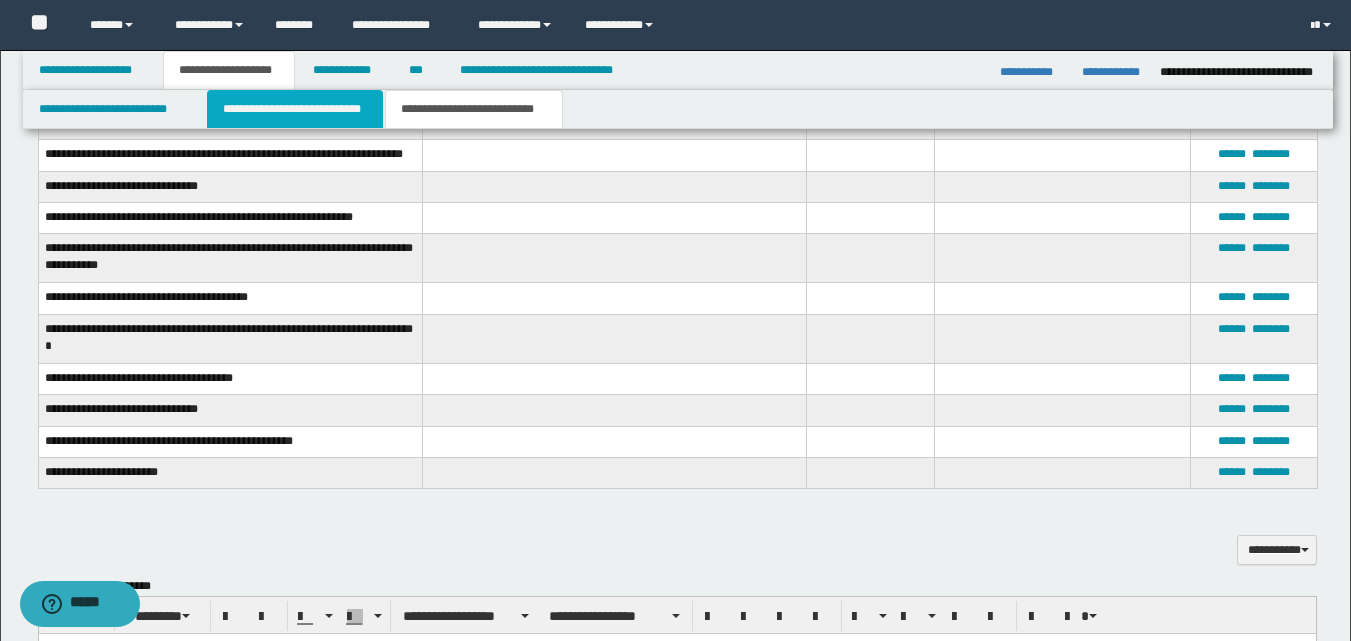 click on "**********" at bounding box center (295, 109) 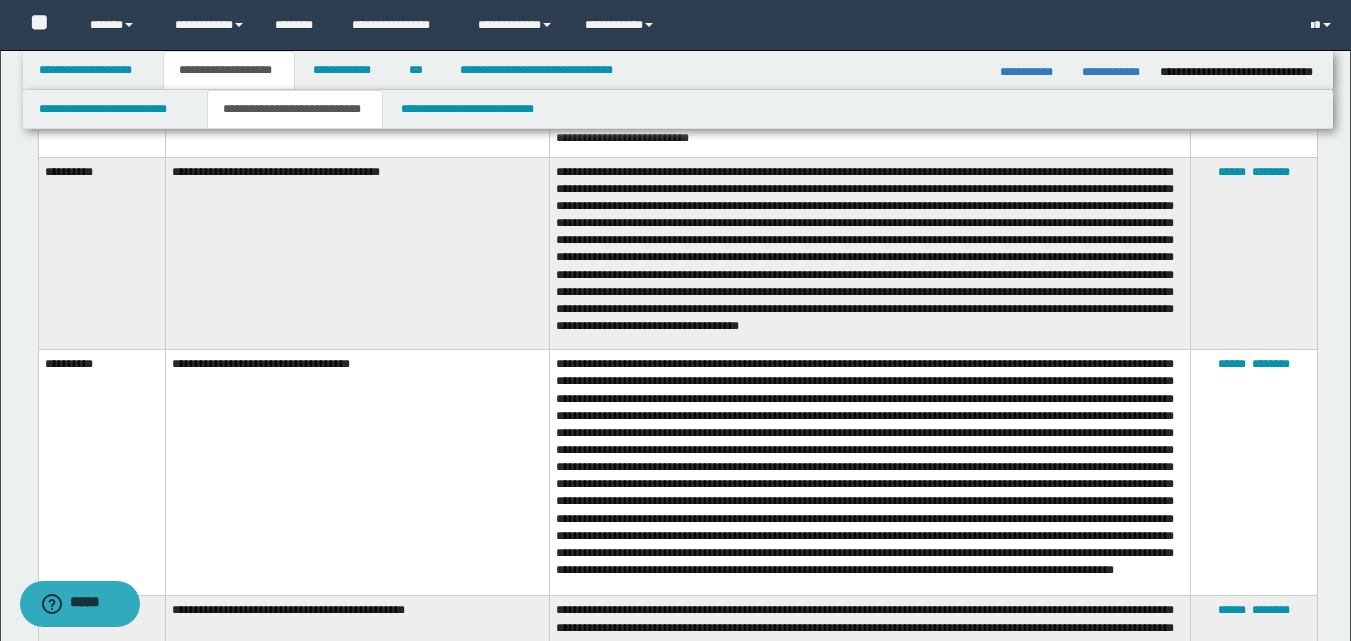 scroll, scrollTop: 2700, scrollLeft: 0, axis: vertical 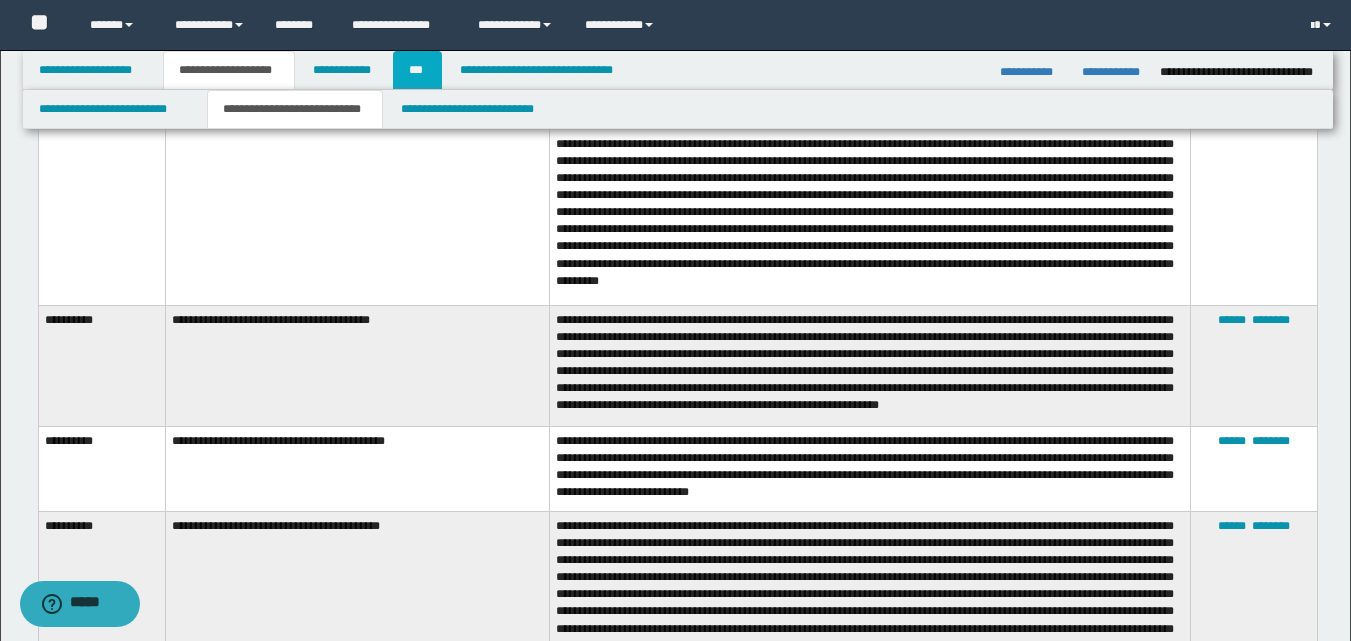 click on "***" at bounding box center [417, 70] 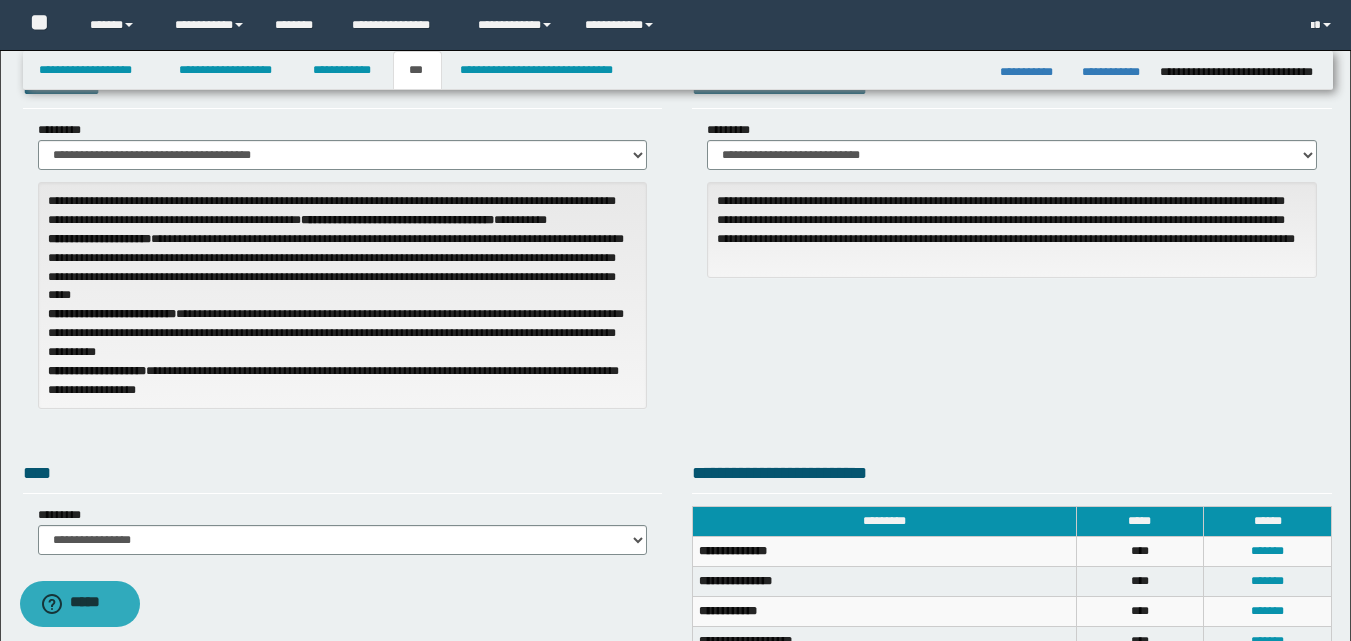 scroll, scrollTop: 0, scrollLeft: 0, axis: both 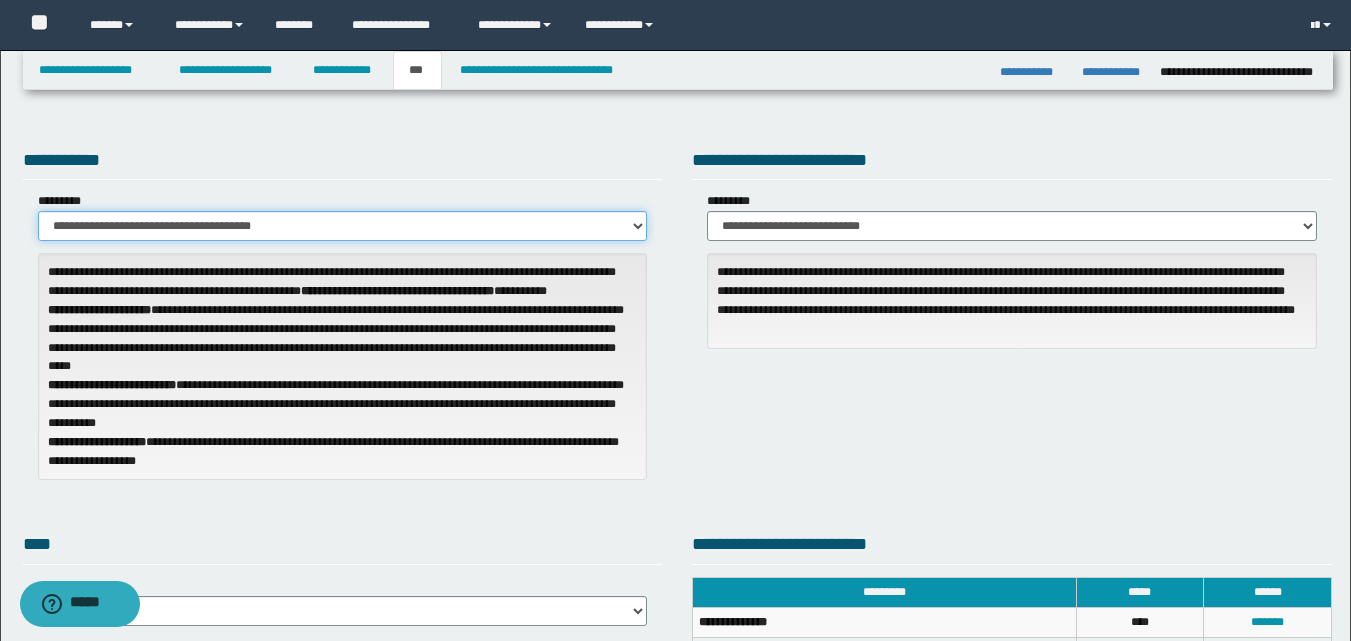 click on "**********" at bounding box center [343, 226] 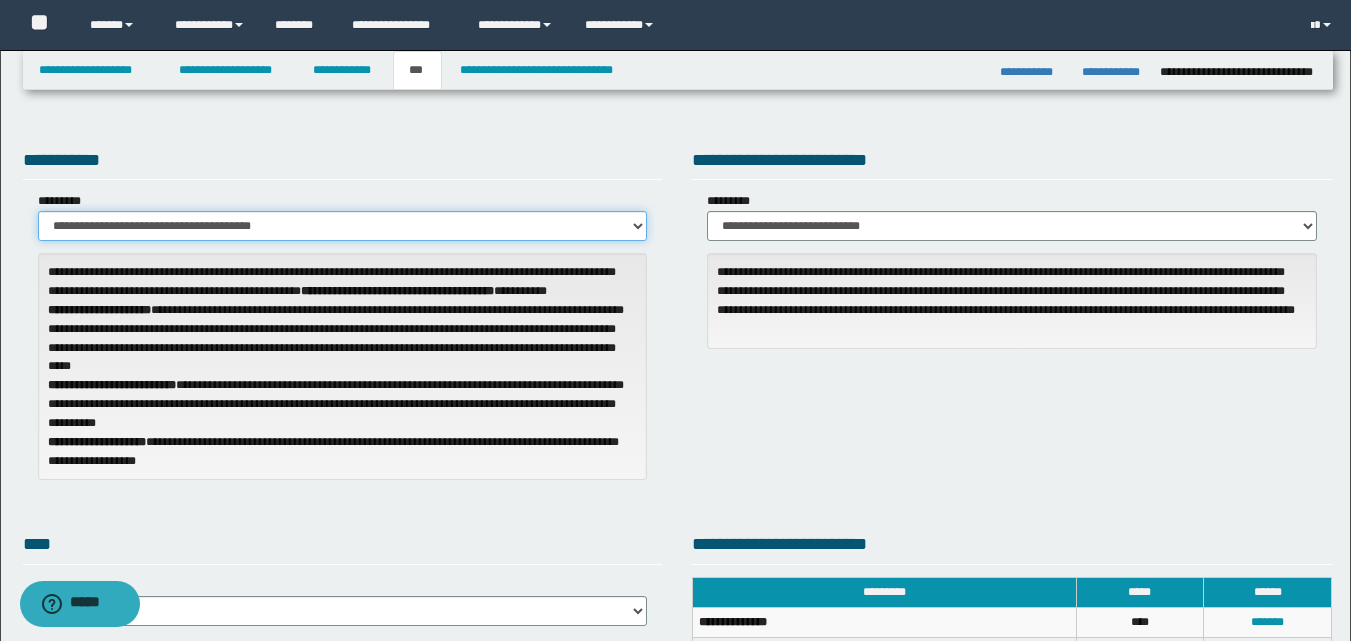 select on "**" 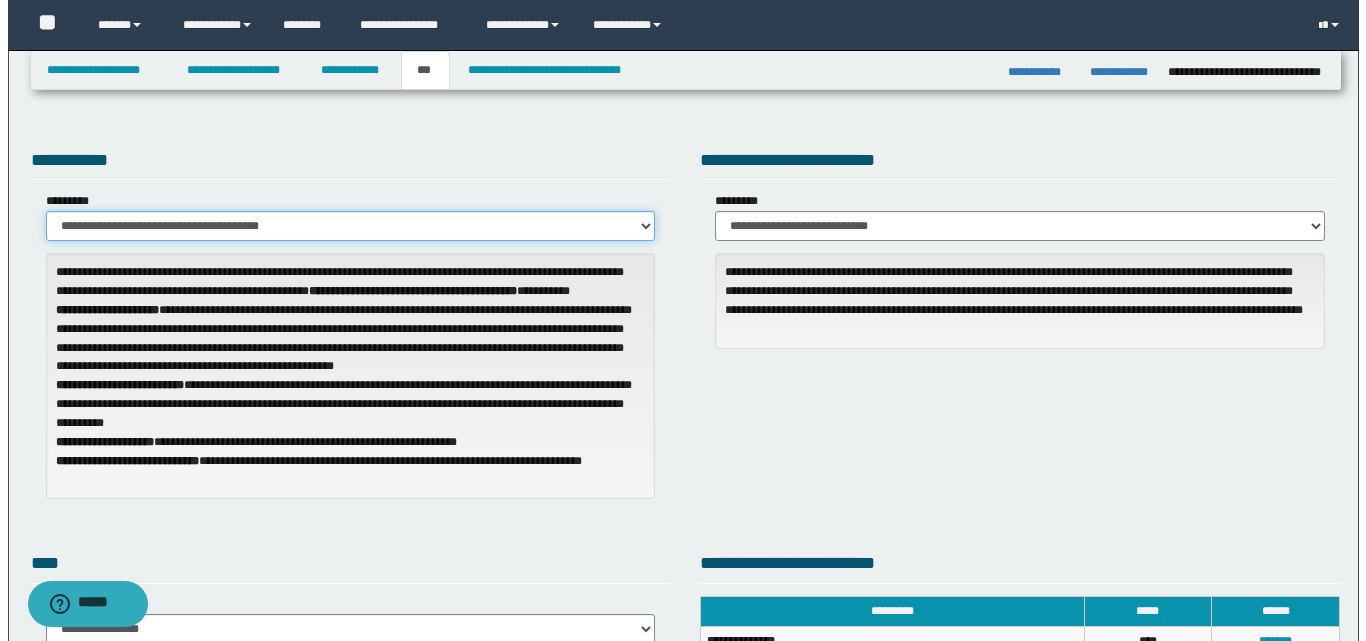 scroll, scrollTop: 400, scrollLeft: 0, axis: vertical 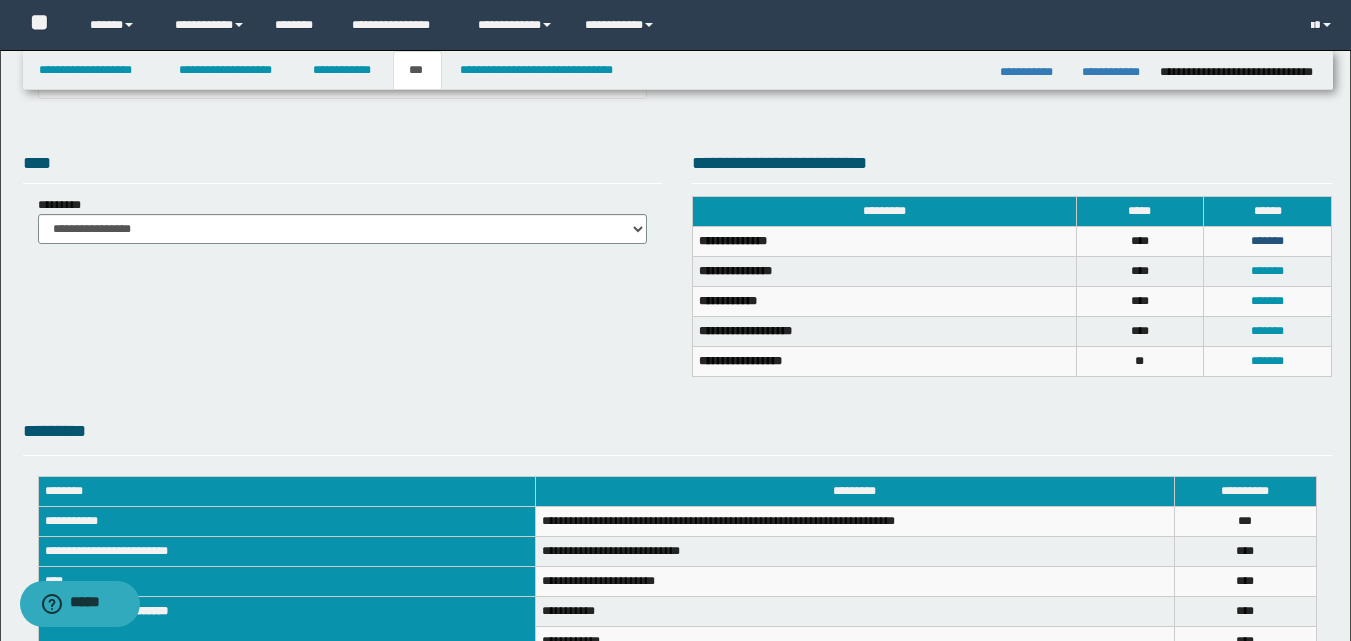 click on "*******" at bounding box center (1267, 241) 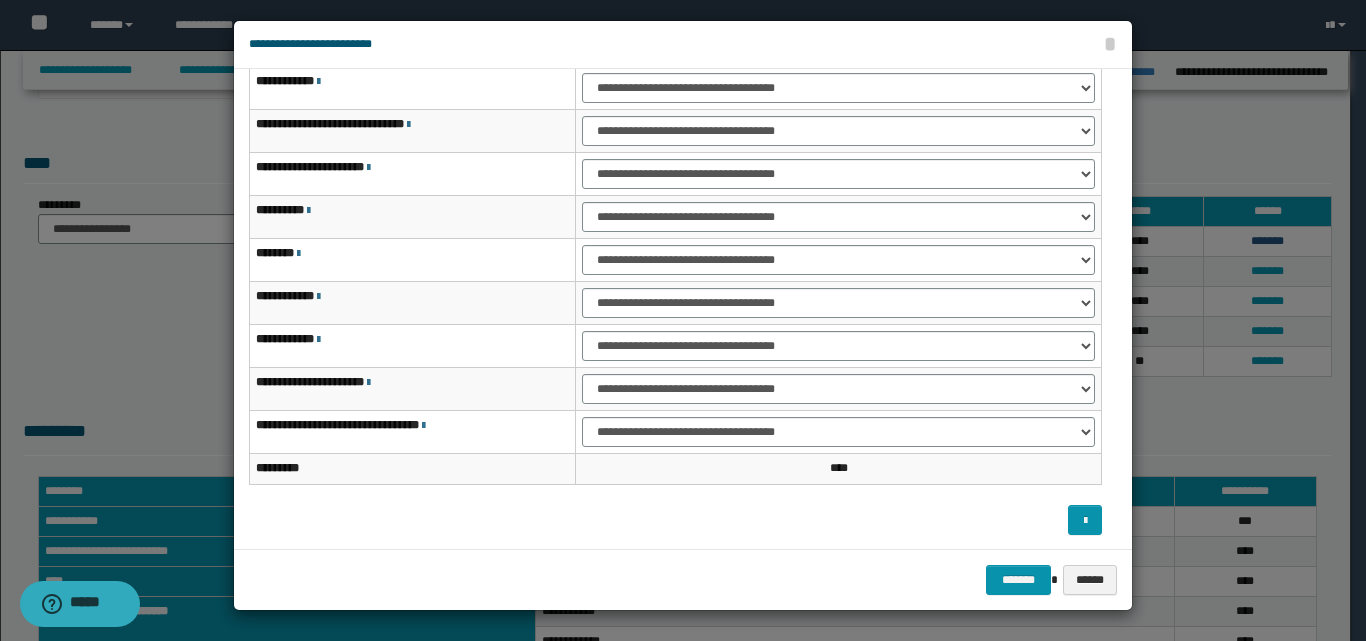 scroll, scrollTop: 0, scrollLeft: 0, axis: both 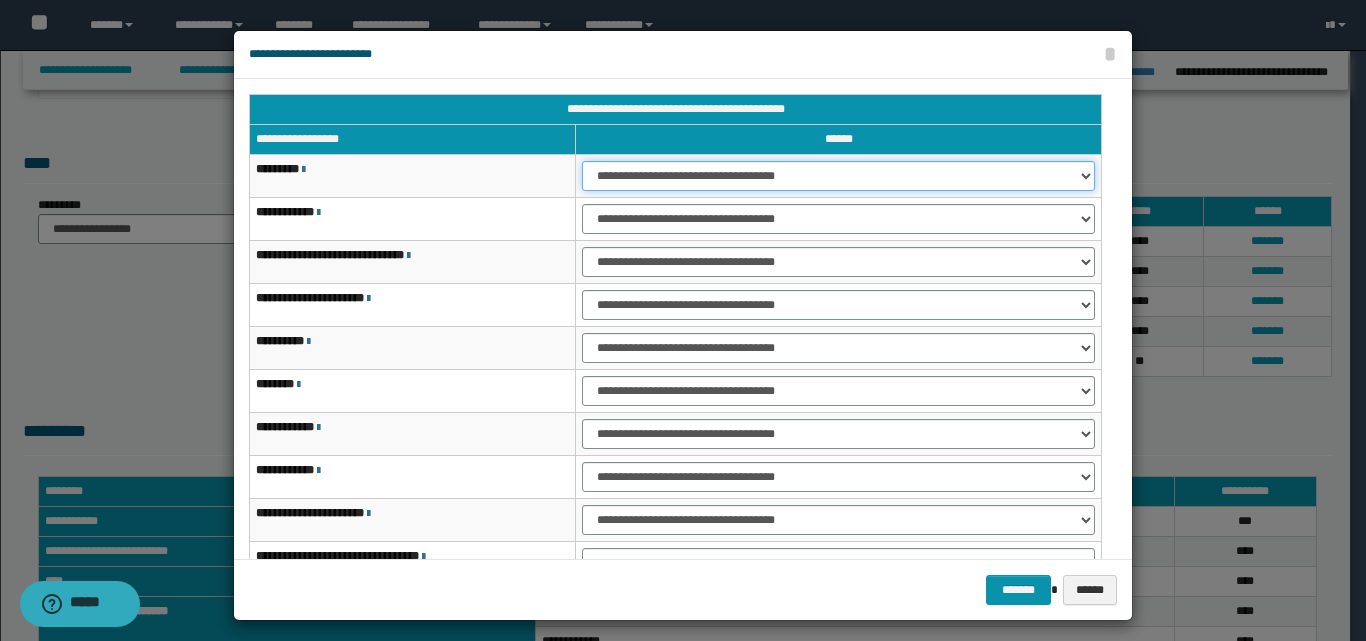 click on "**********" at bounding box center [838, 176] 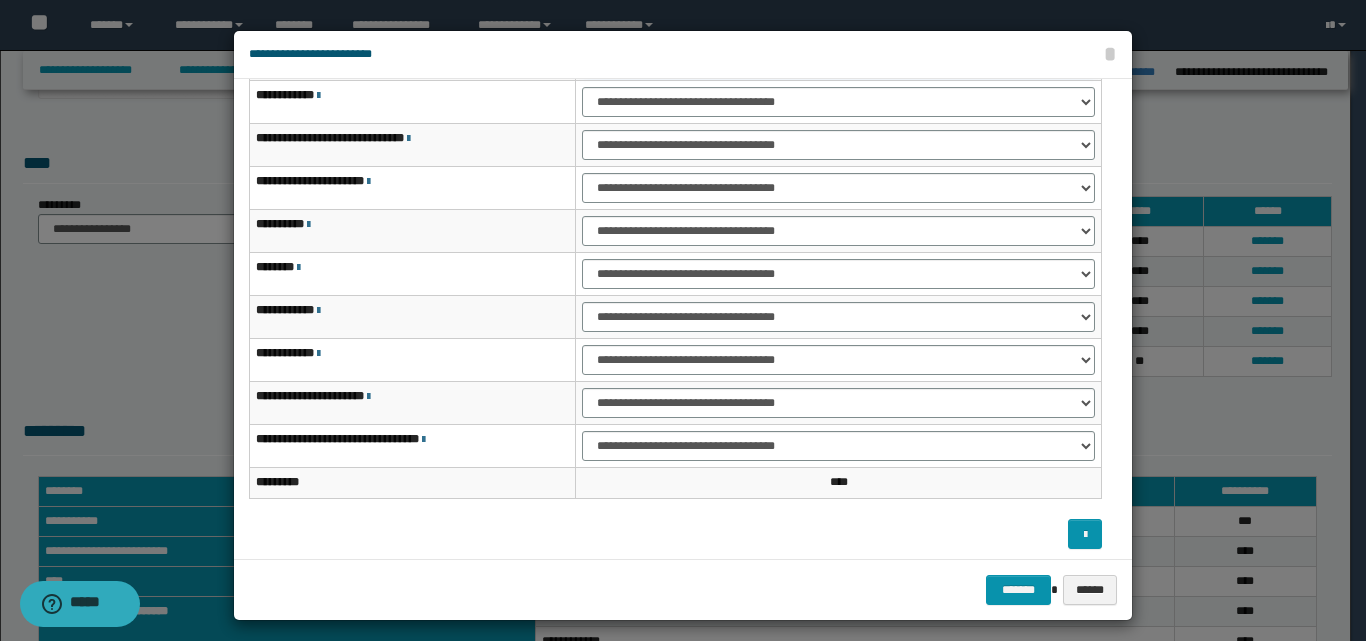 scroll, scrollTop: 121, scrollLeft: 0, axis: vertical 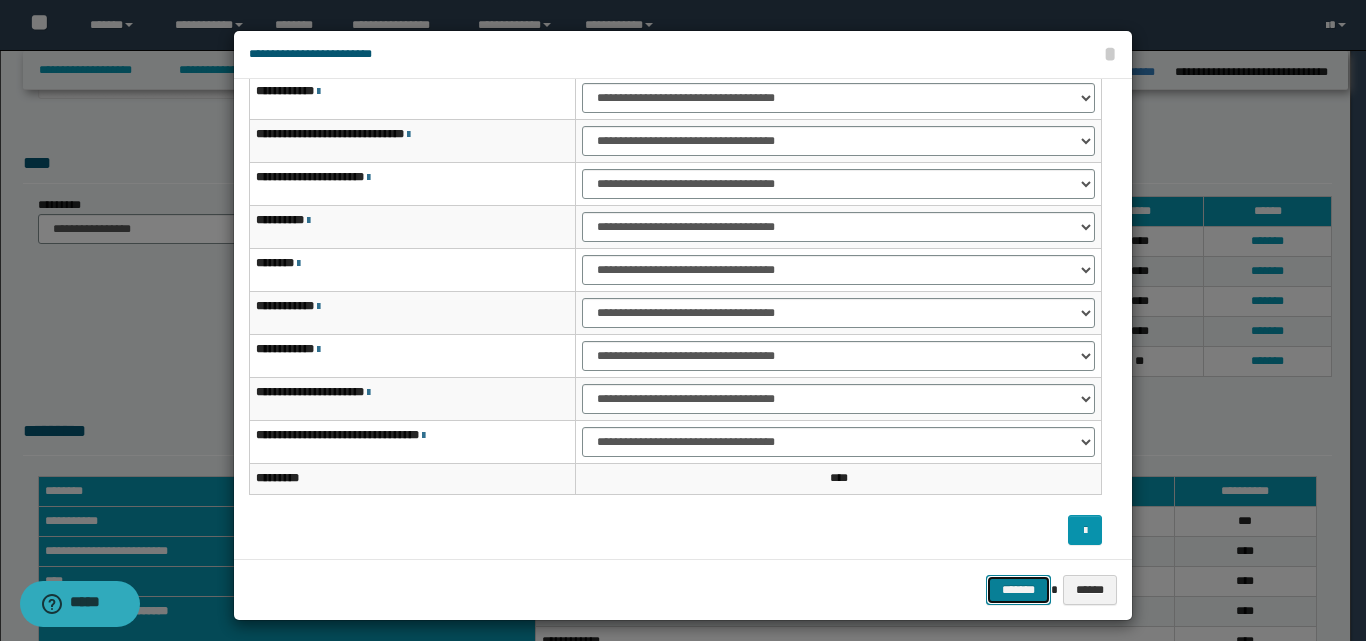 click on "*******" at bounding box center [1018, 590] 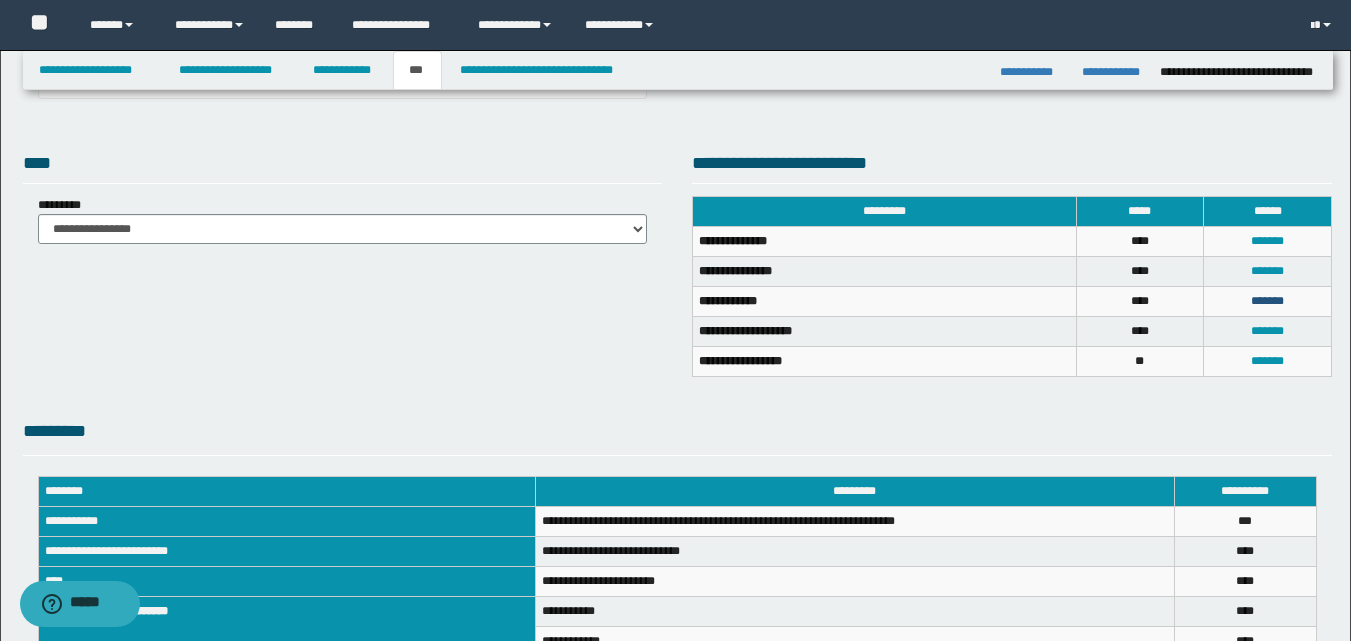 click on "*******" at bounding box center [1267, 301] 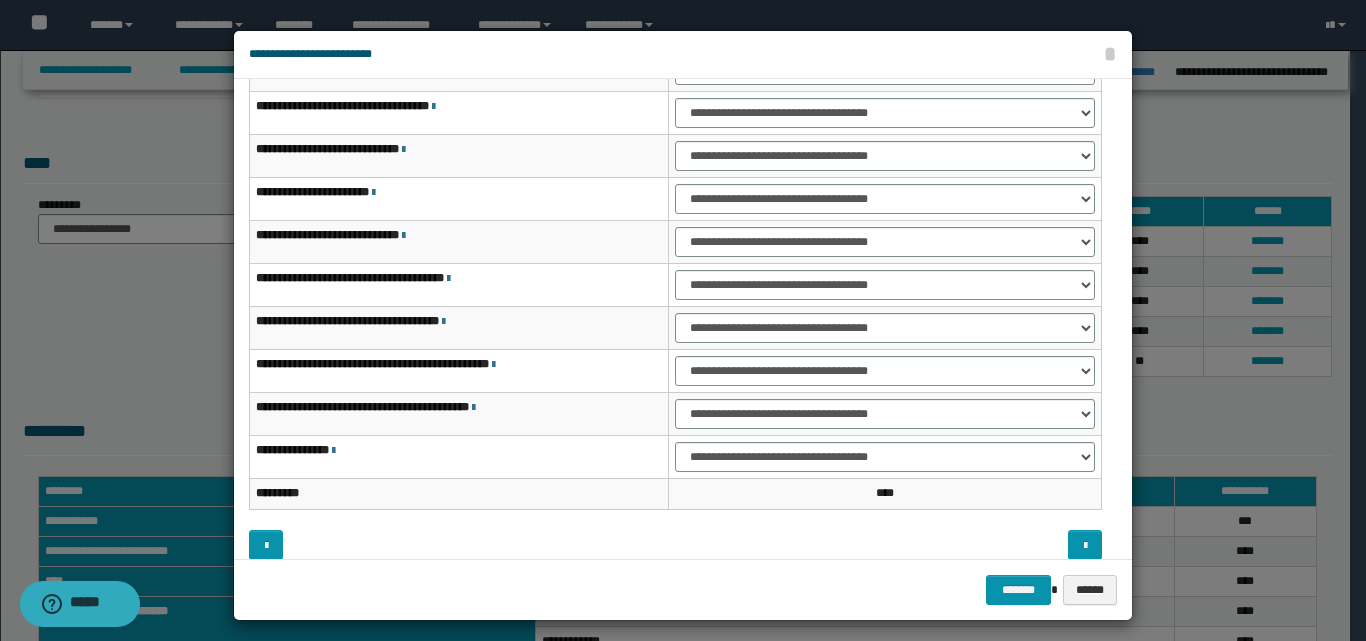 scroll, scrollTop: 121, scrollLeft: 0, axis: vertical 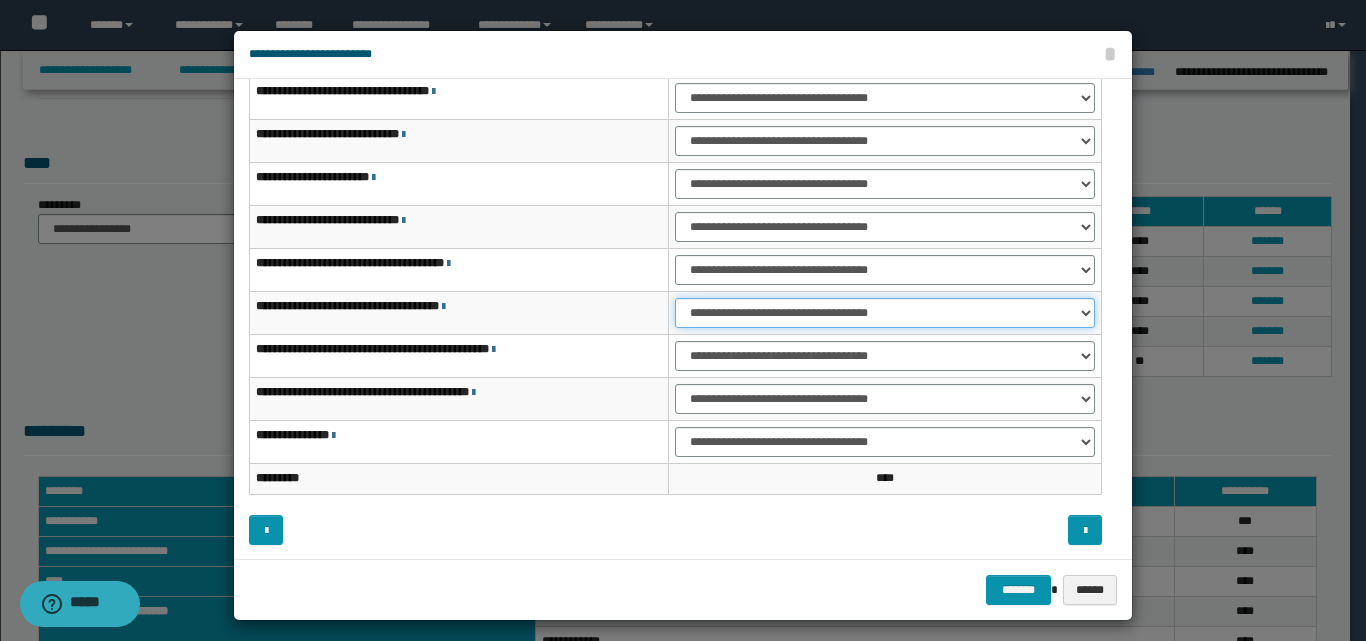 click on "**********" at bounding box center (885, 313) 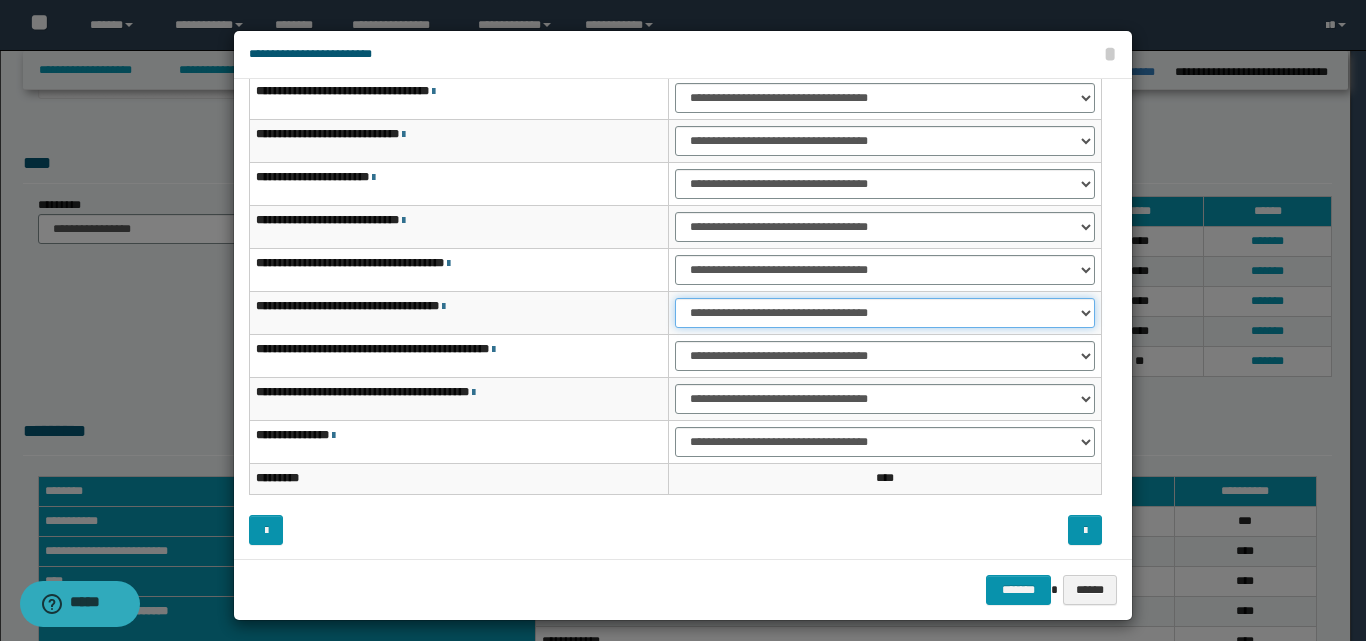 select on "***" 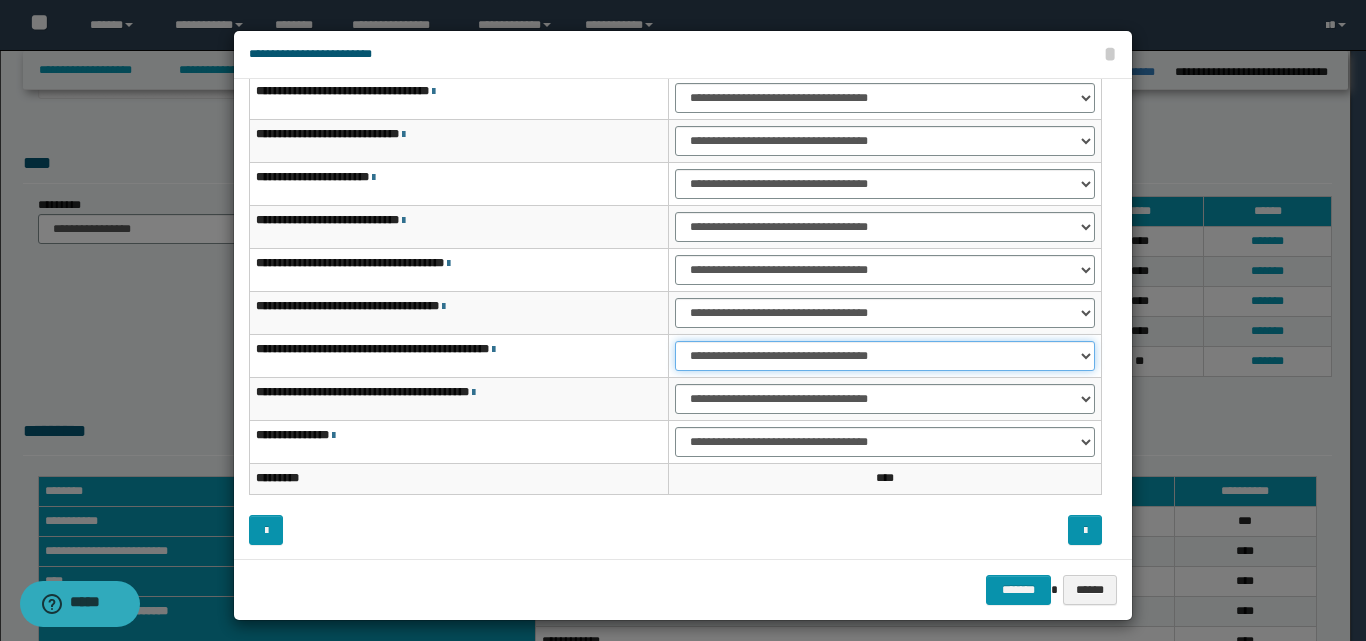 click on "**********" at bounding box center [885, 356] 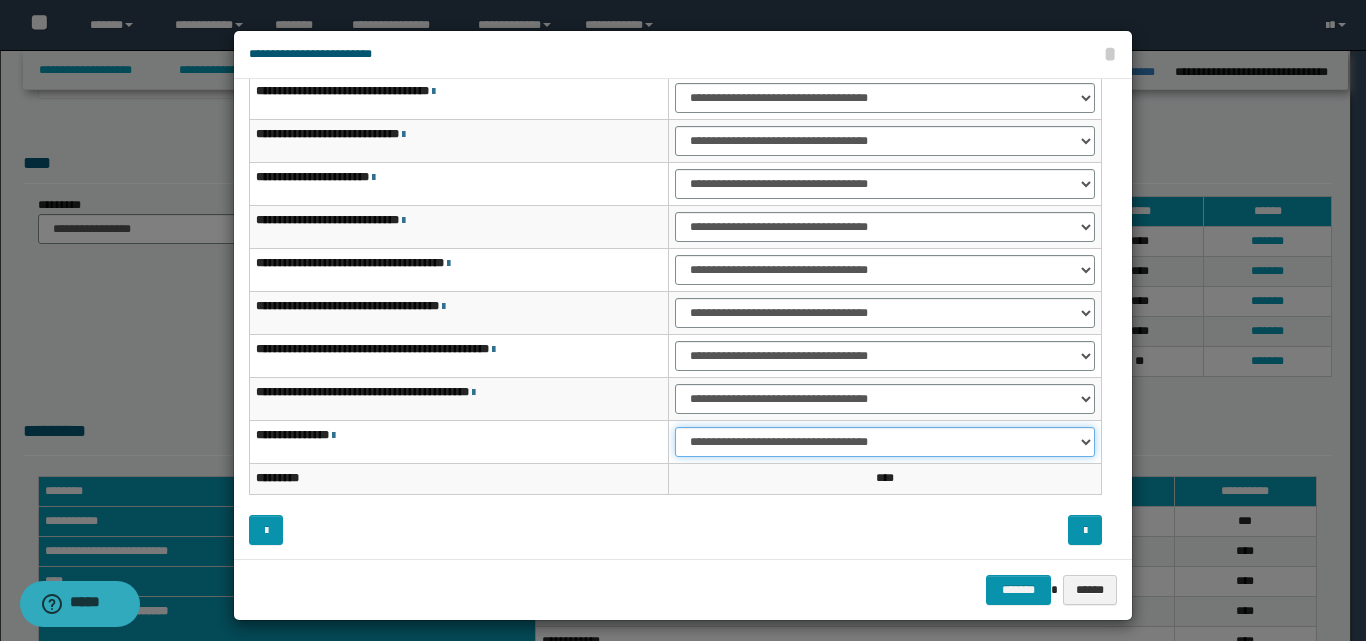 click on "**********" at bounding box center (885, 442) 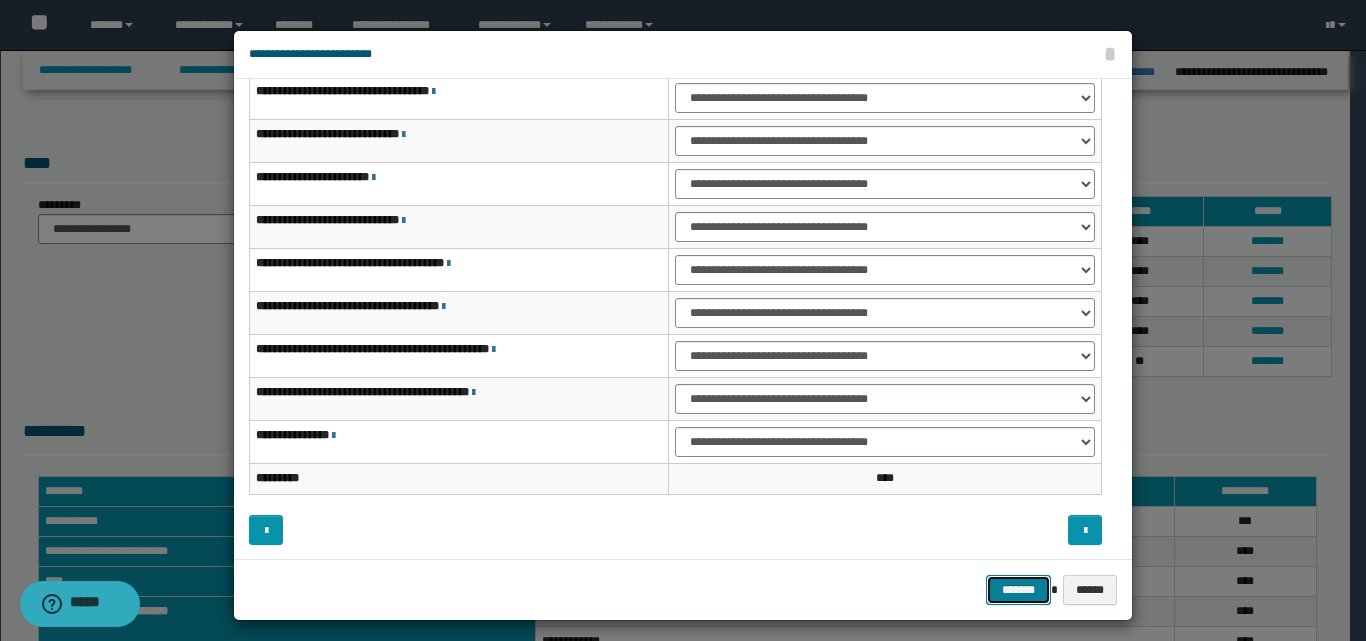 click on "*******" at bounding box center [1018, 590] 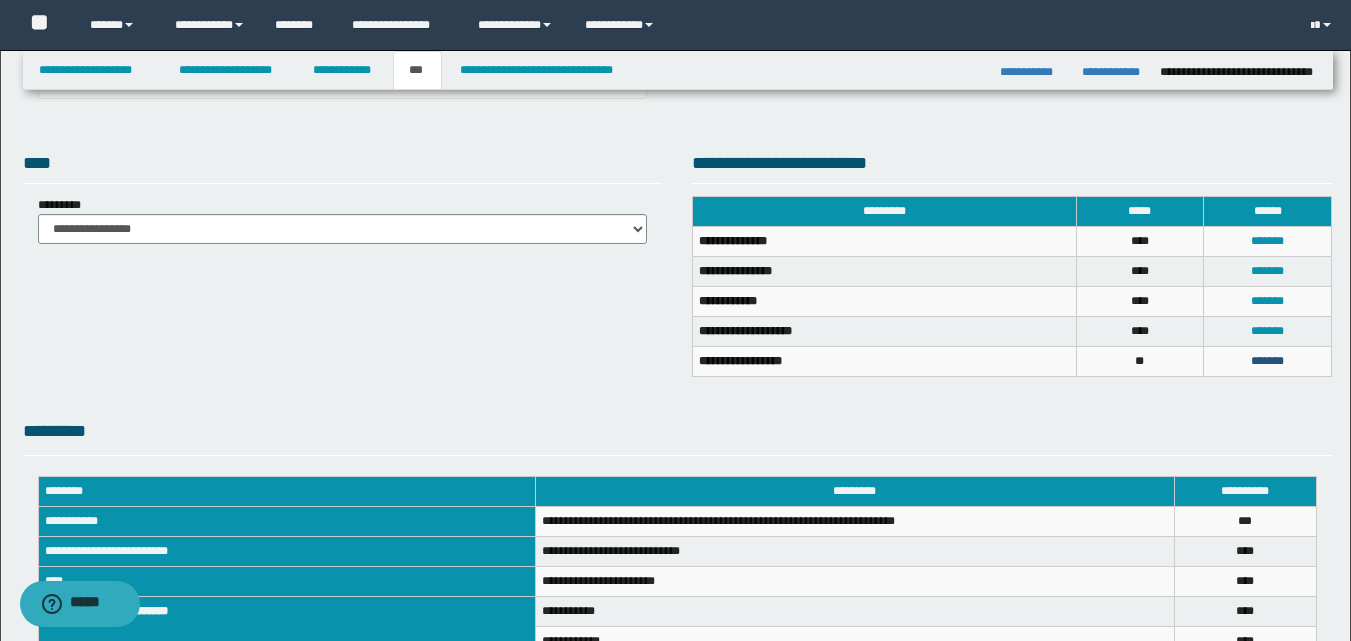 click on "*******" at bounding box center (1267, 361) 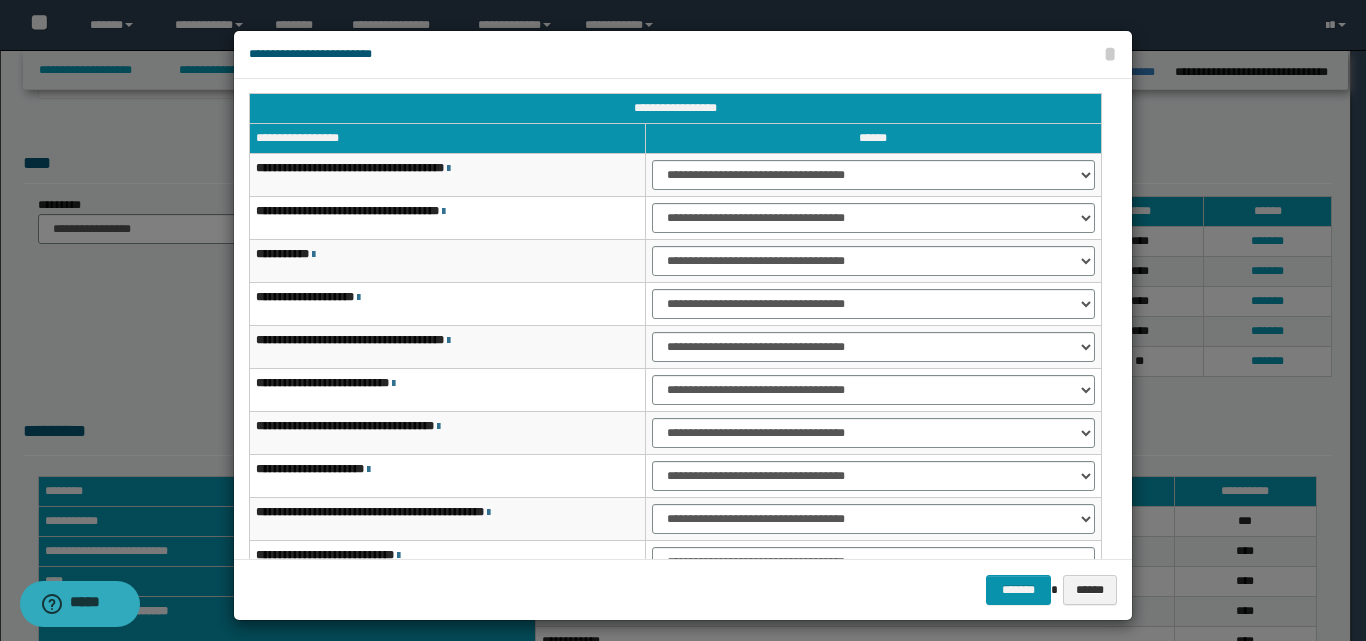 scroll, scrollTop: 0, scrollLeft: 0, axis: both 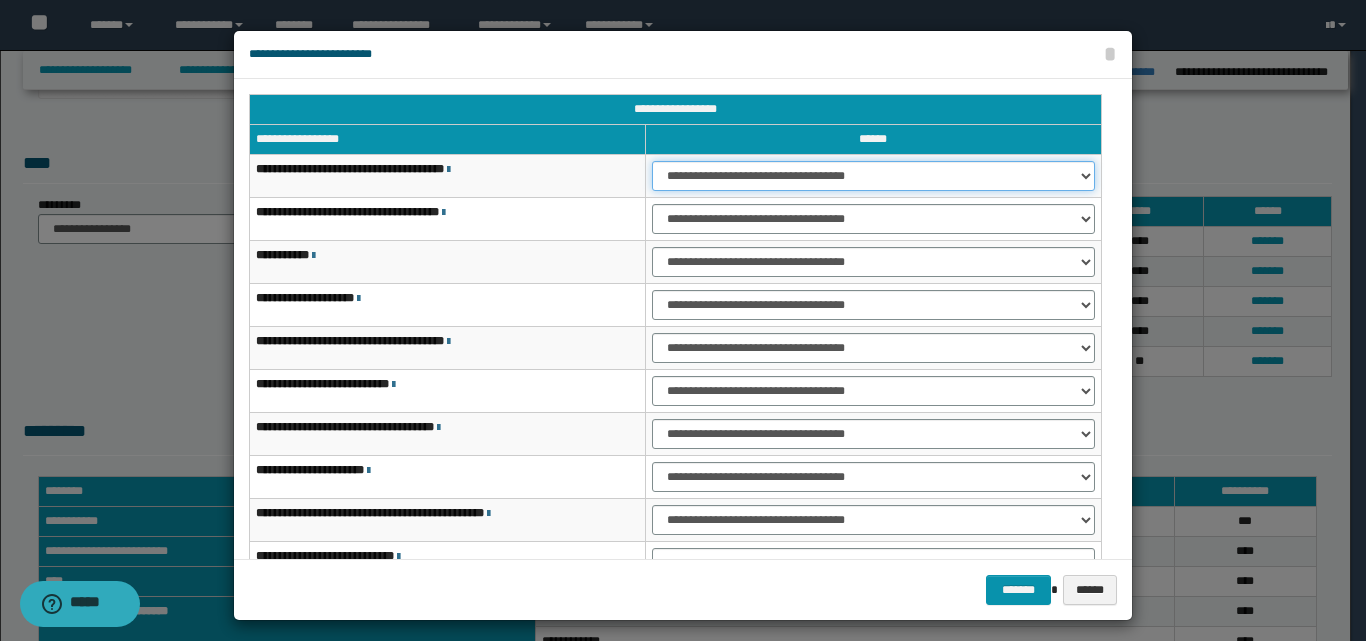click on "**********" at bounding box center [873, 176] 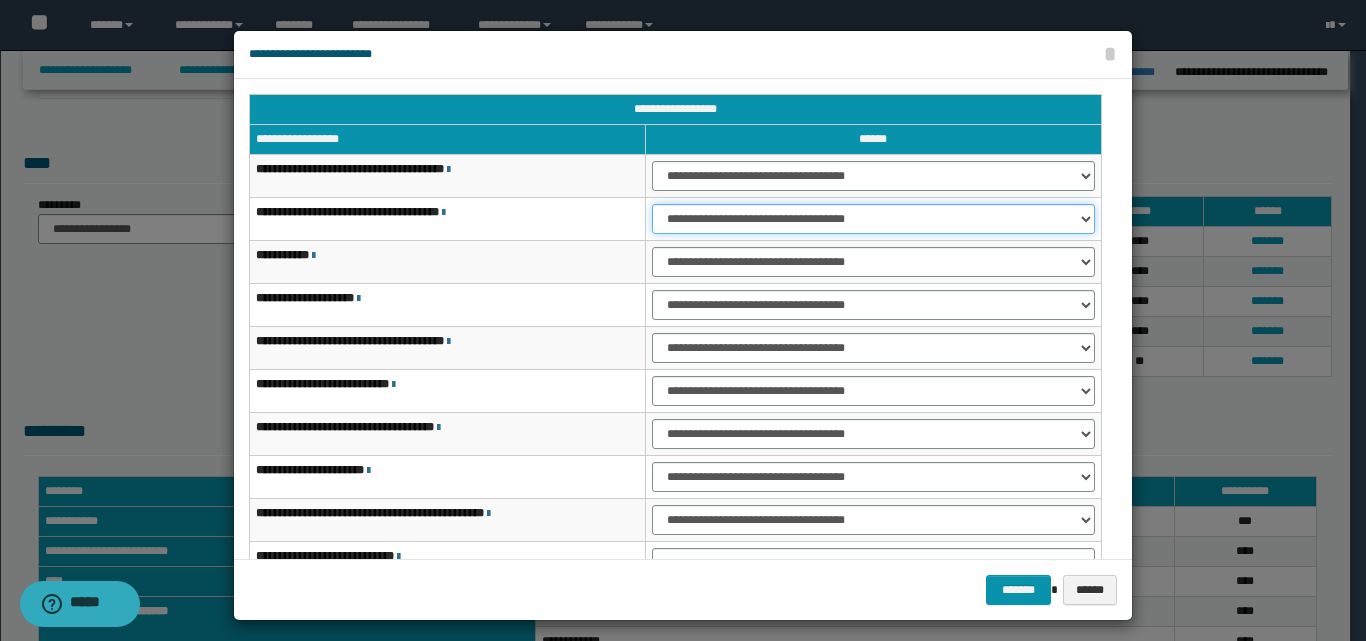click on "**********" at bounding box center [873, 219] 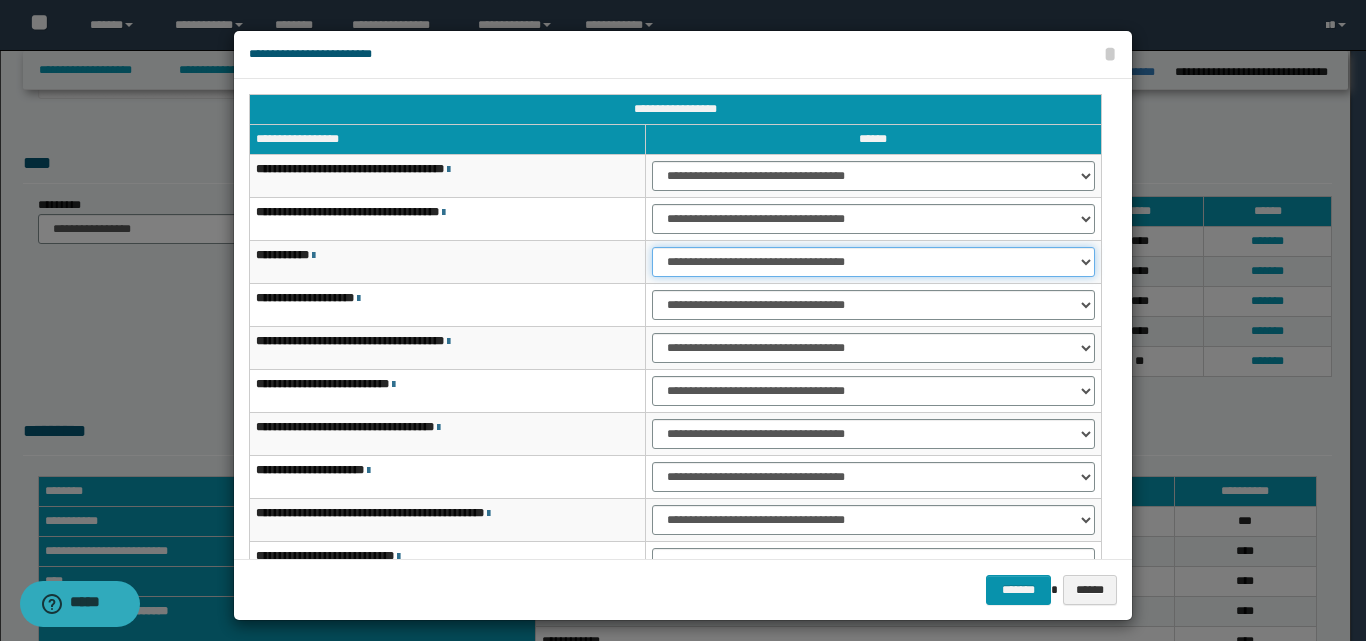 click on "**********" at bounding box center (873, 262) 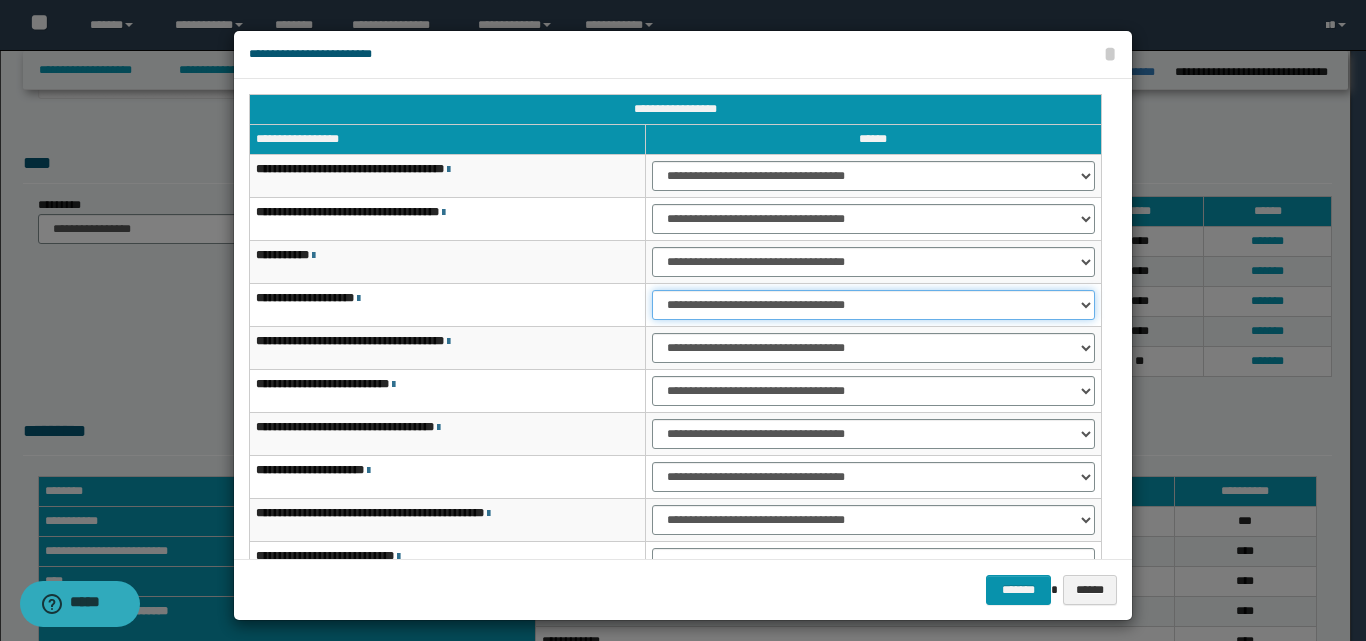 click on "**********" at bounding box center [873, 305] 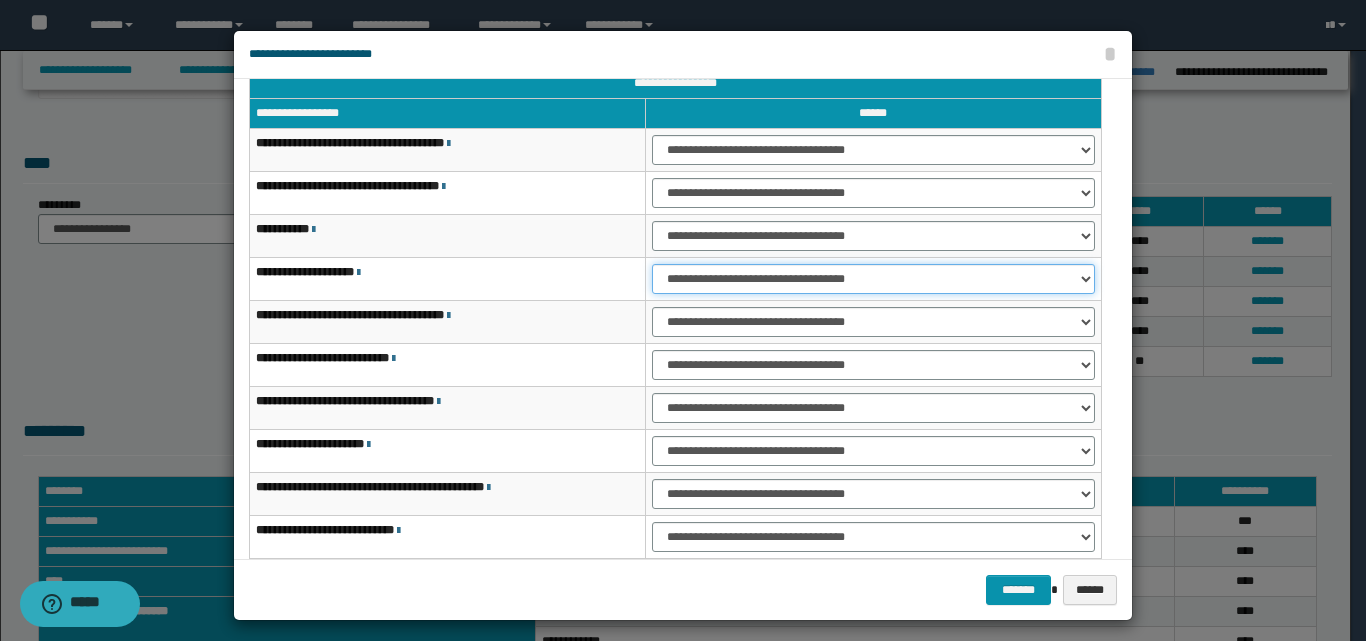 scroll, scrollTop: 100, scrollLeft: 0, axis: vertical 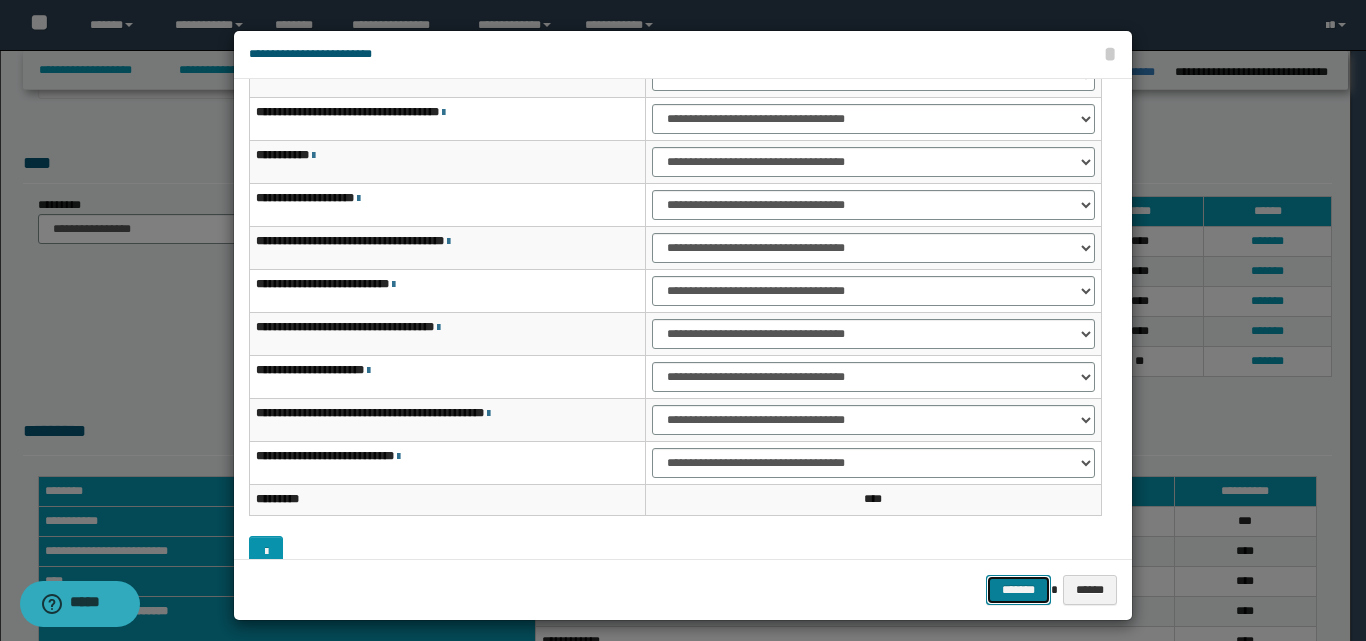 click on "*******" at bounding box center (1018, 590) 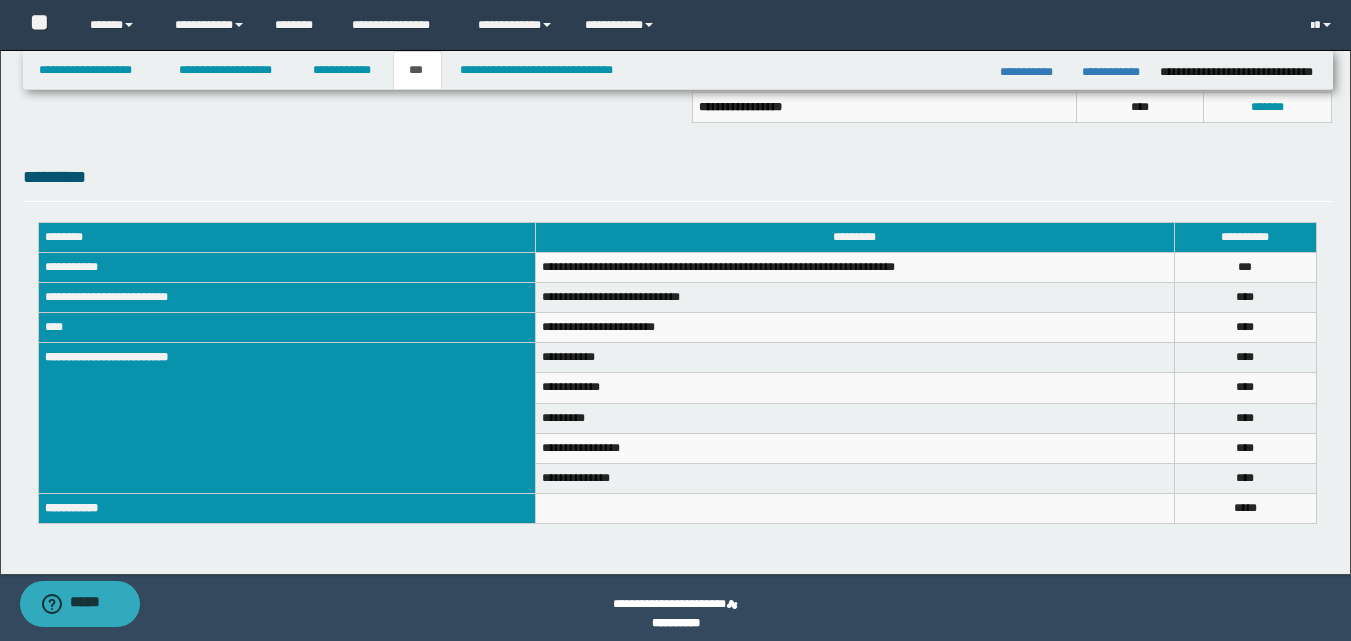 scroll, scrollTop: 666, scrollLeft: 0, axis: vertical 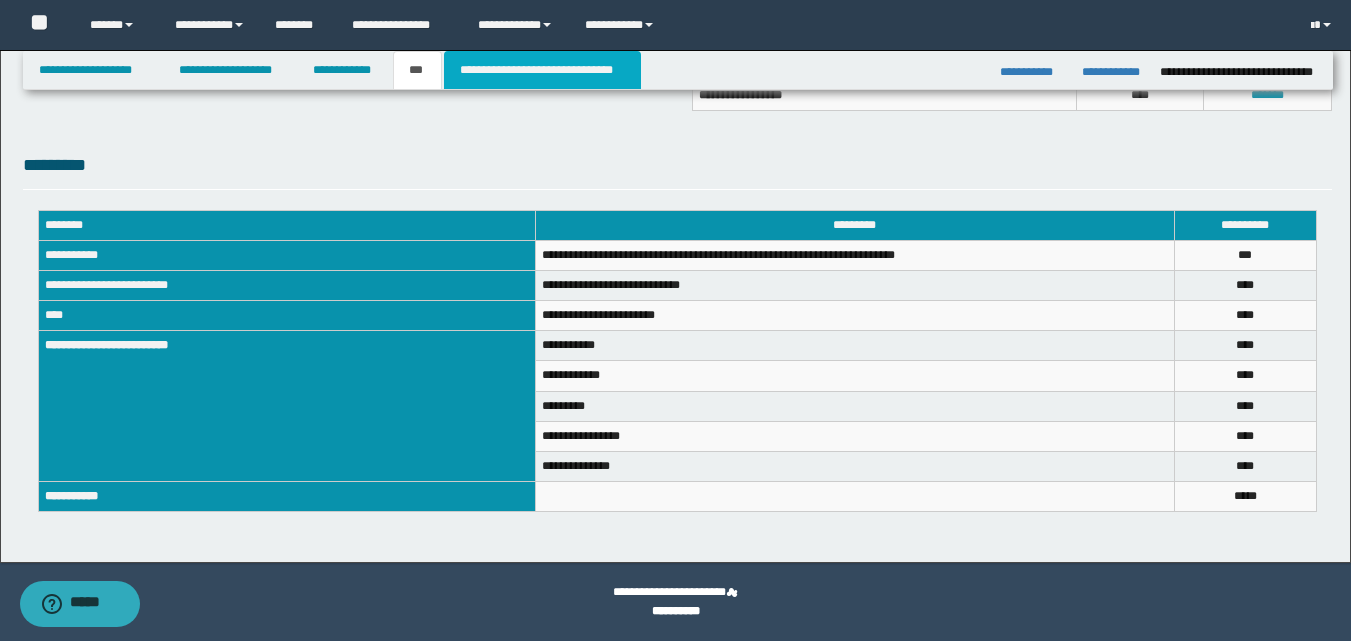 drag, startPoint x: 545, startPoint y: 75, endPoint x: 551, endPoint y: 60, distance: 16.155495 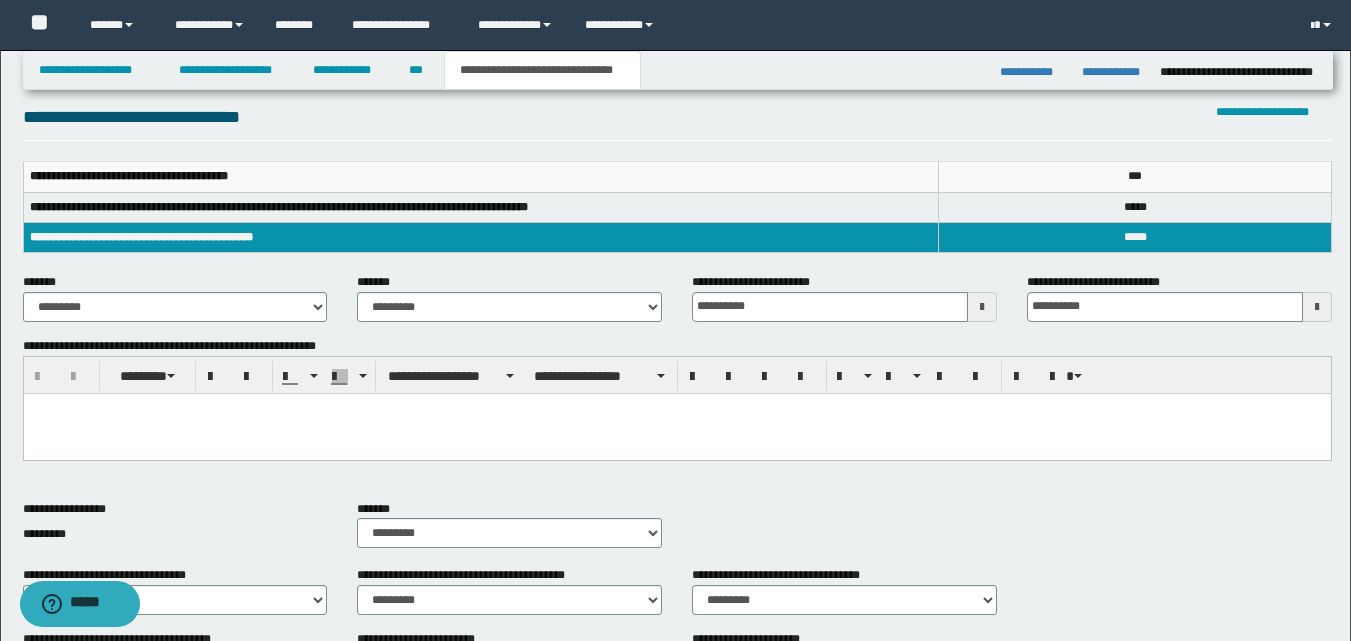 scroll, scrollTop: 266, scrollLeft: 0, axis: vertical 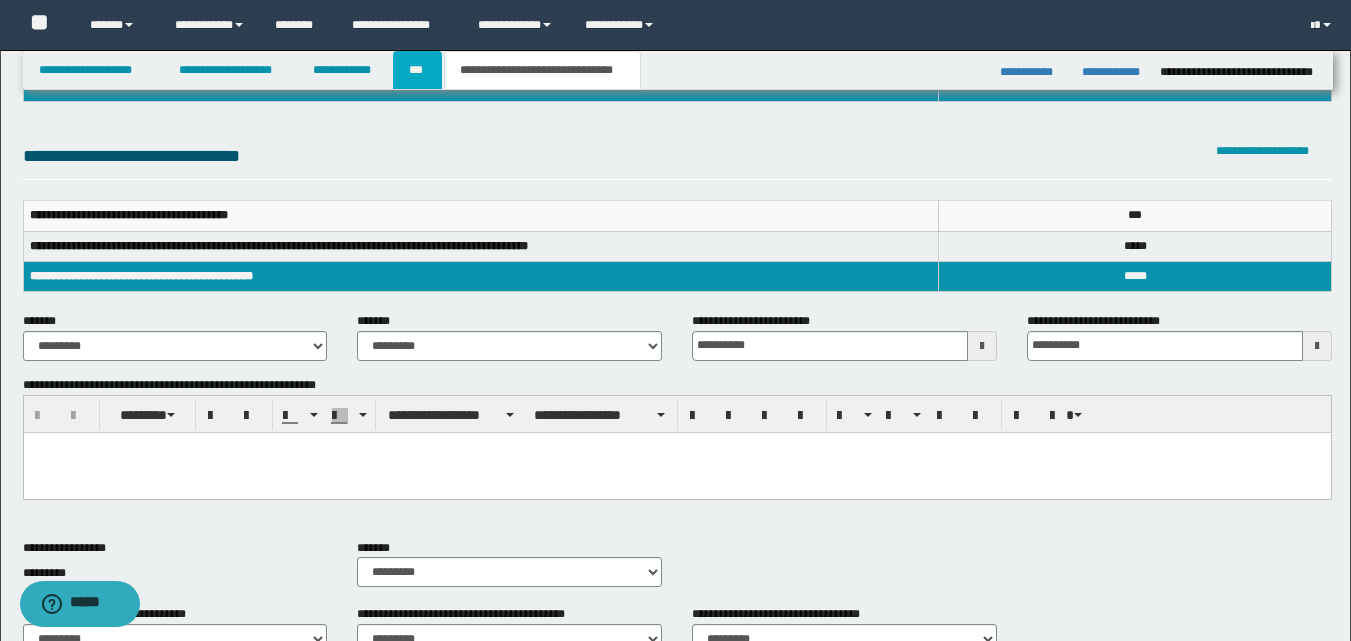 click on "***" at bounding box center [417, 70] 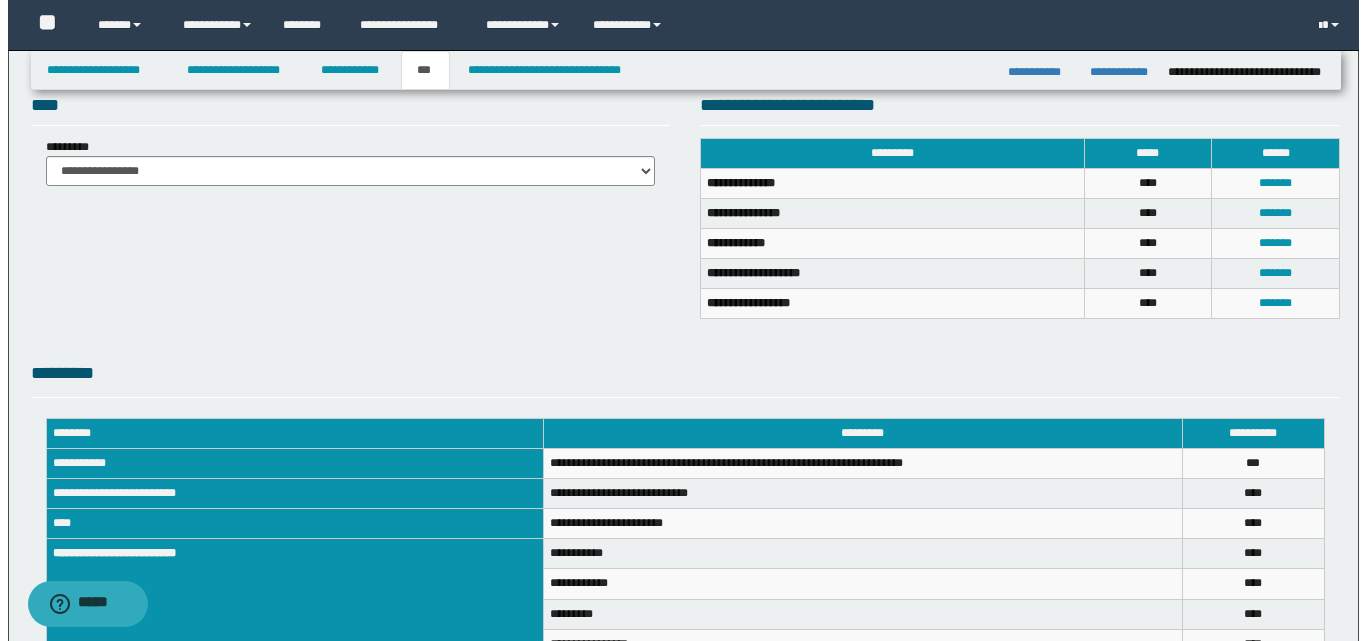 scroll, scrollTop: 466, scrollLeft: 0, axis: vertical 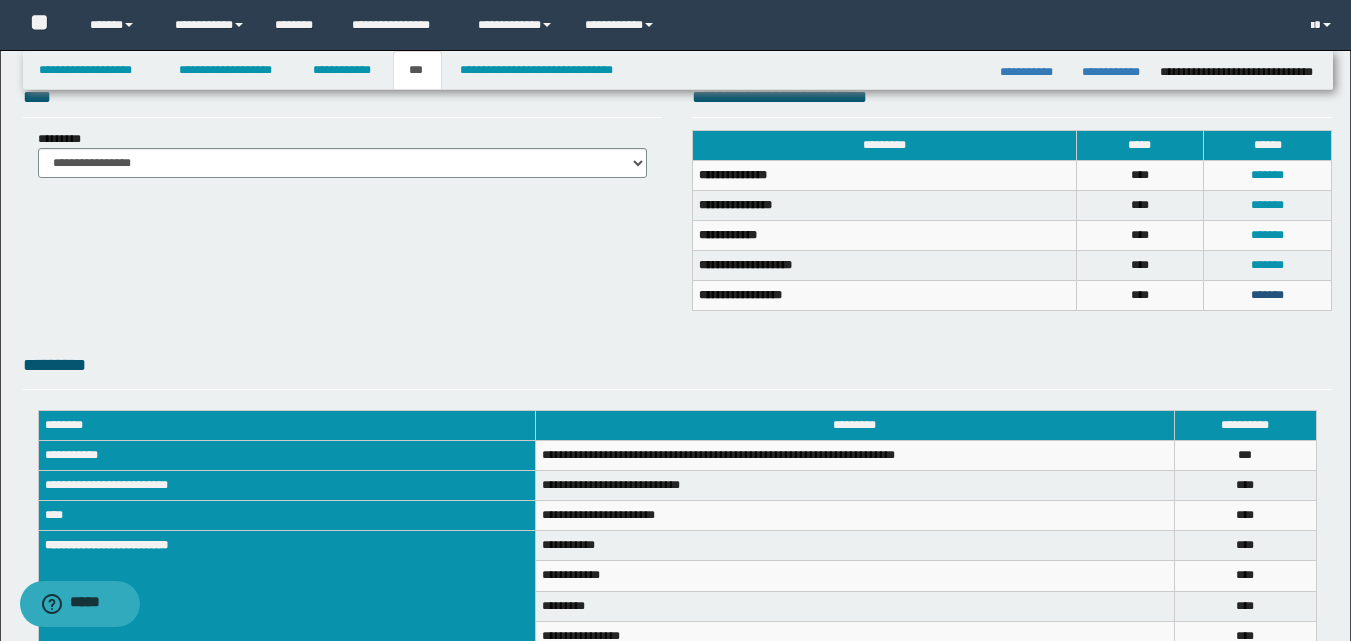 click on "*******" at bounding box center [1267, 295] 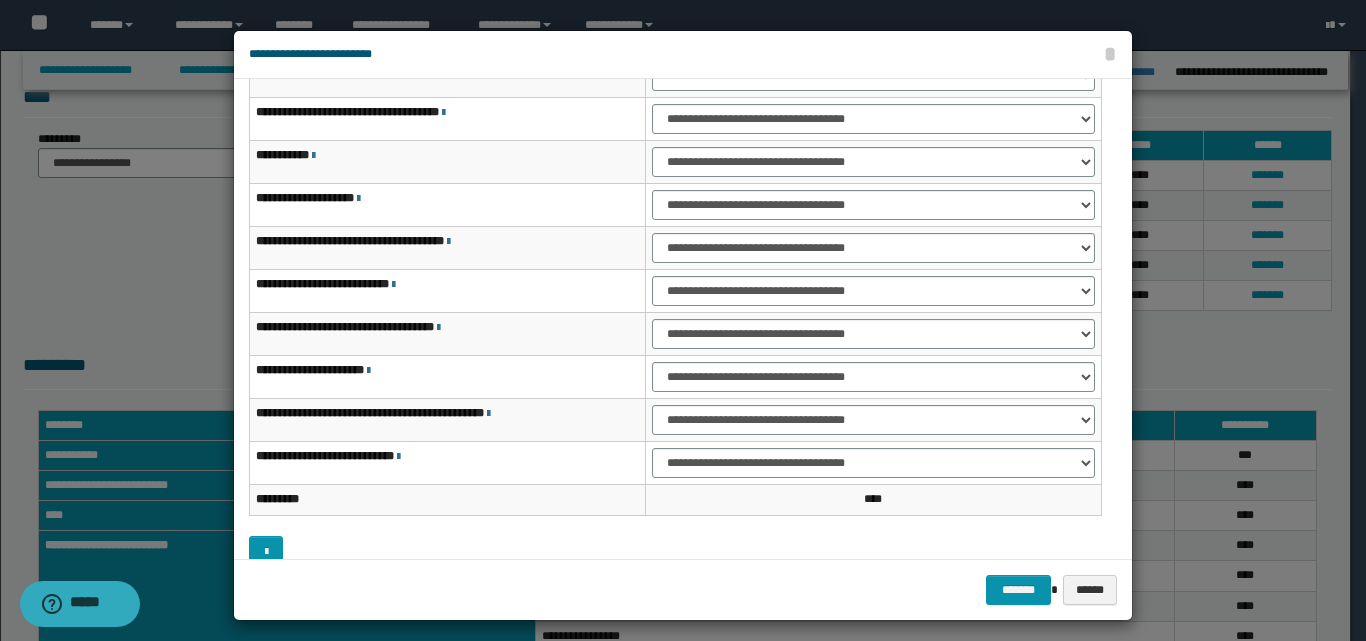 scroll, scrollTop: 0, scrollLeft: 0, axis: both 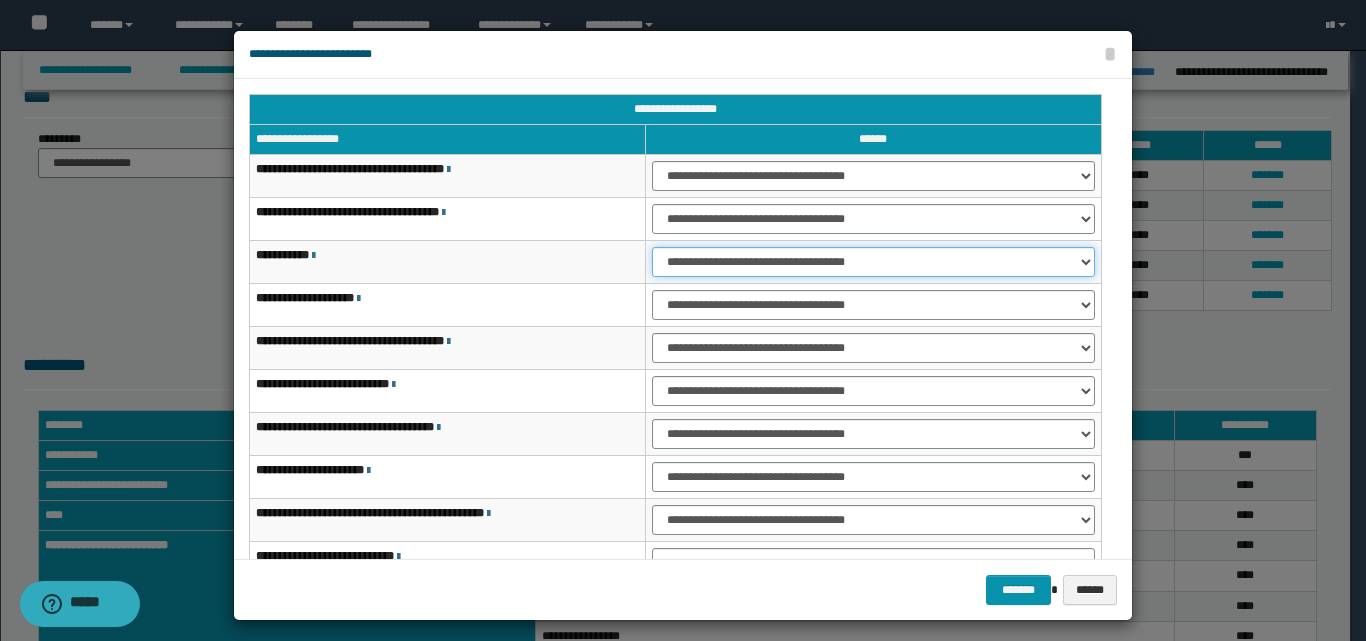 click on "**********" at bounding box center (873, 262) 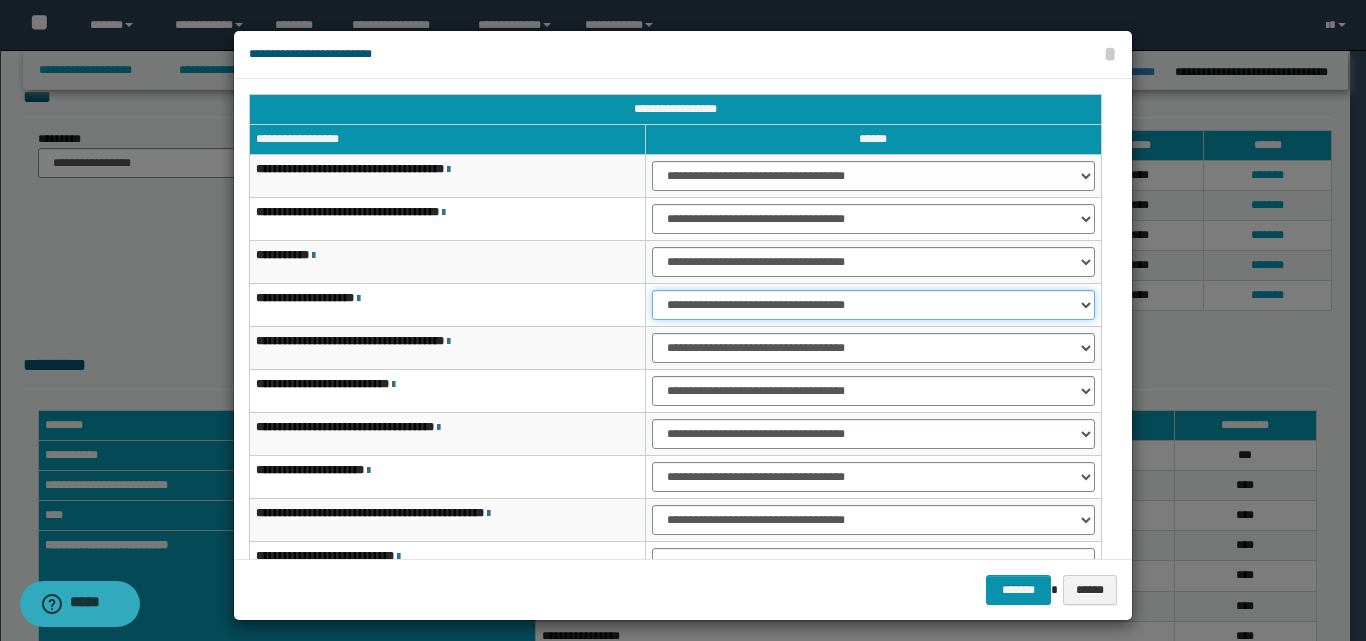 click on "**********" at bounding box center [873, 305] 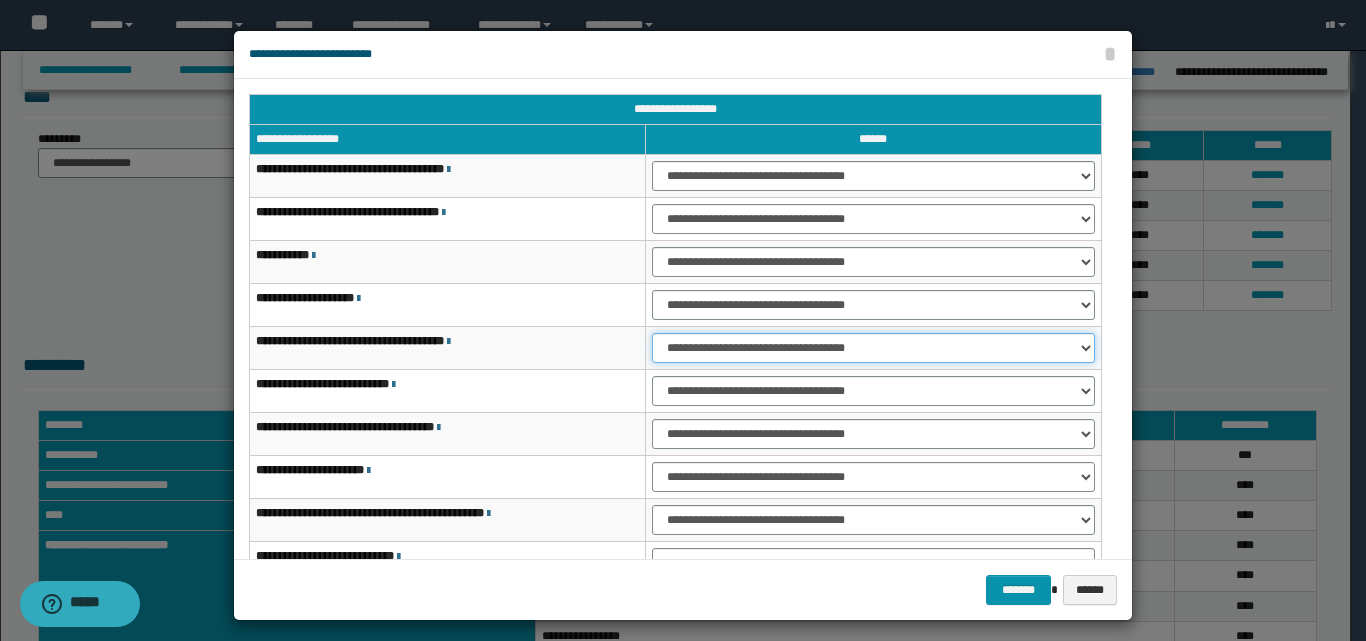 click on "**********" at bounding box center (873, 348) 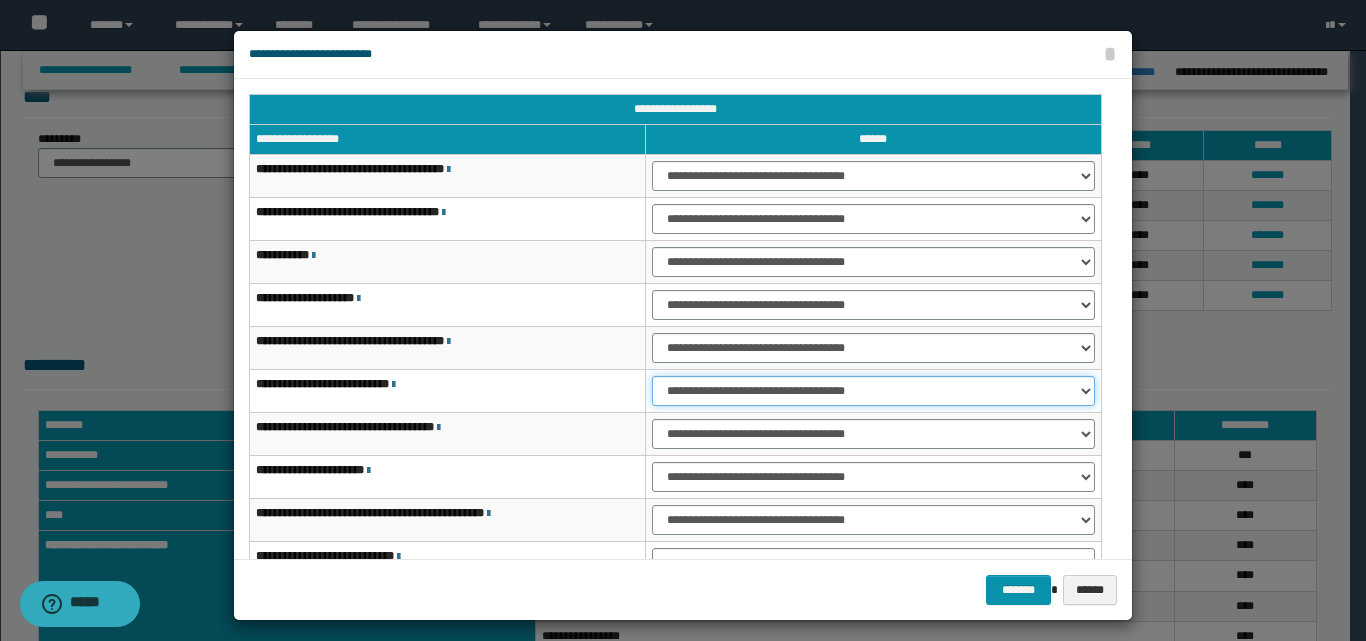 click on "**********" at bounding box center [873, 391] 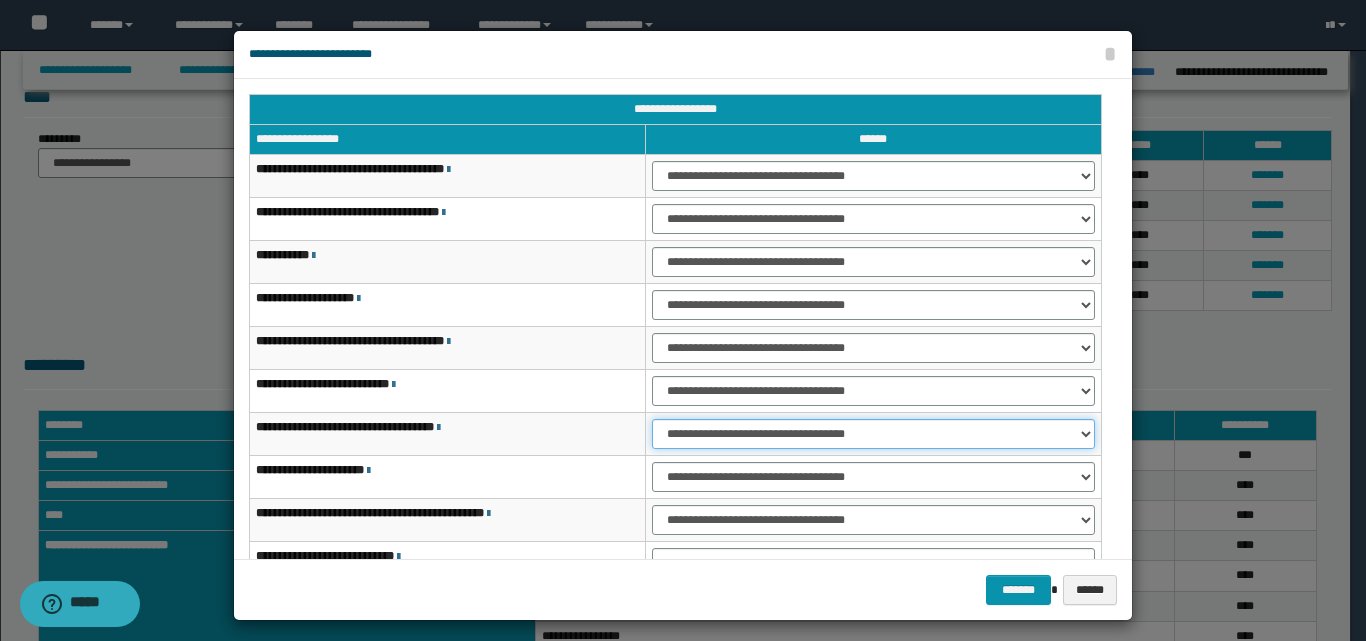 click on "**********" at bounding box center [873, 434] 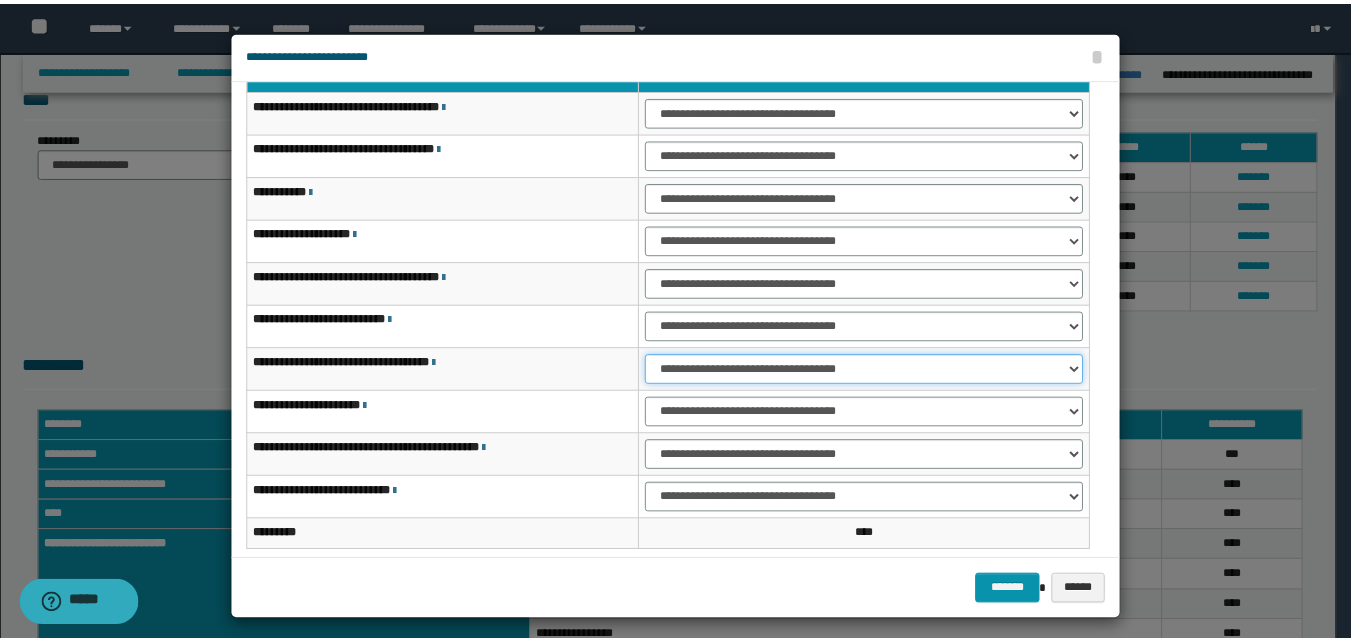 scroll, scrollTop: 121, scrollLeft: 0, axis: vertical 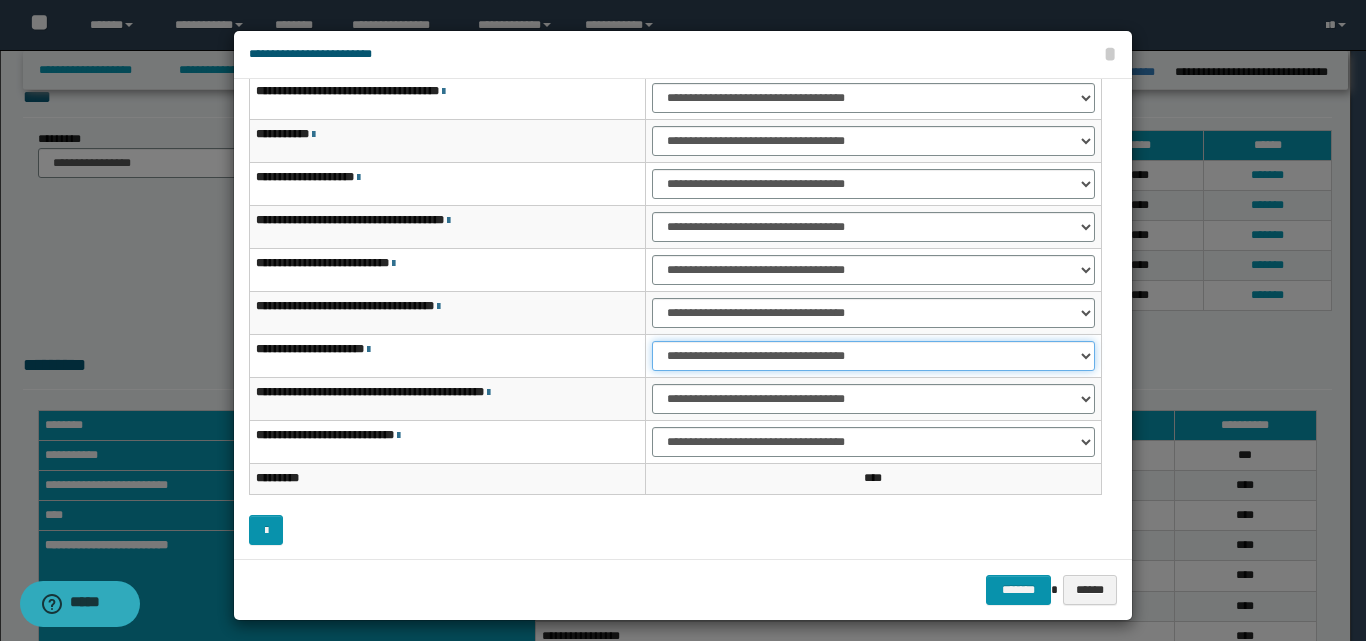 click on "**********" at bounding box center (873, 356) 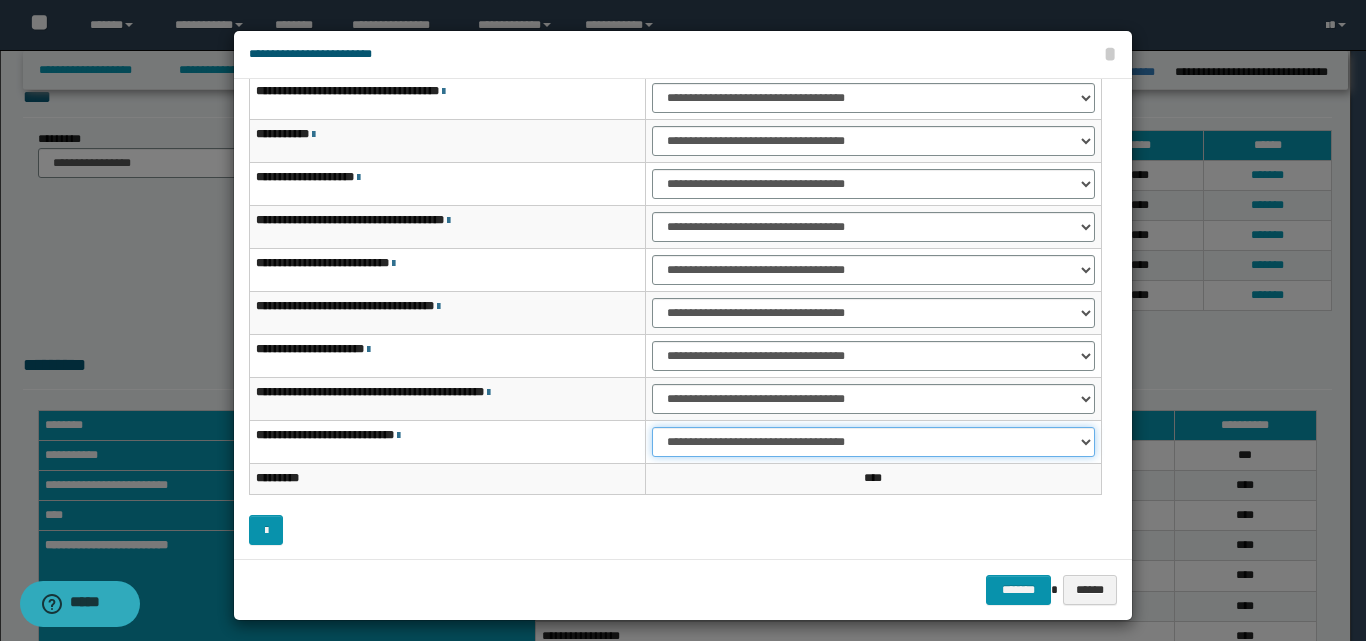 click on "**********" at bounding box center (873, 442) 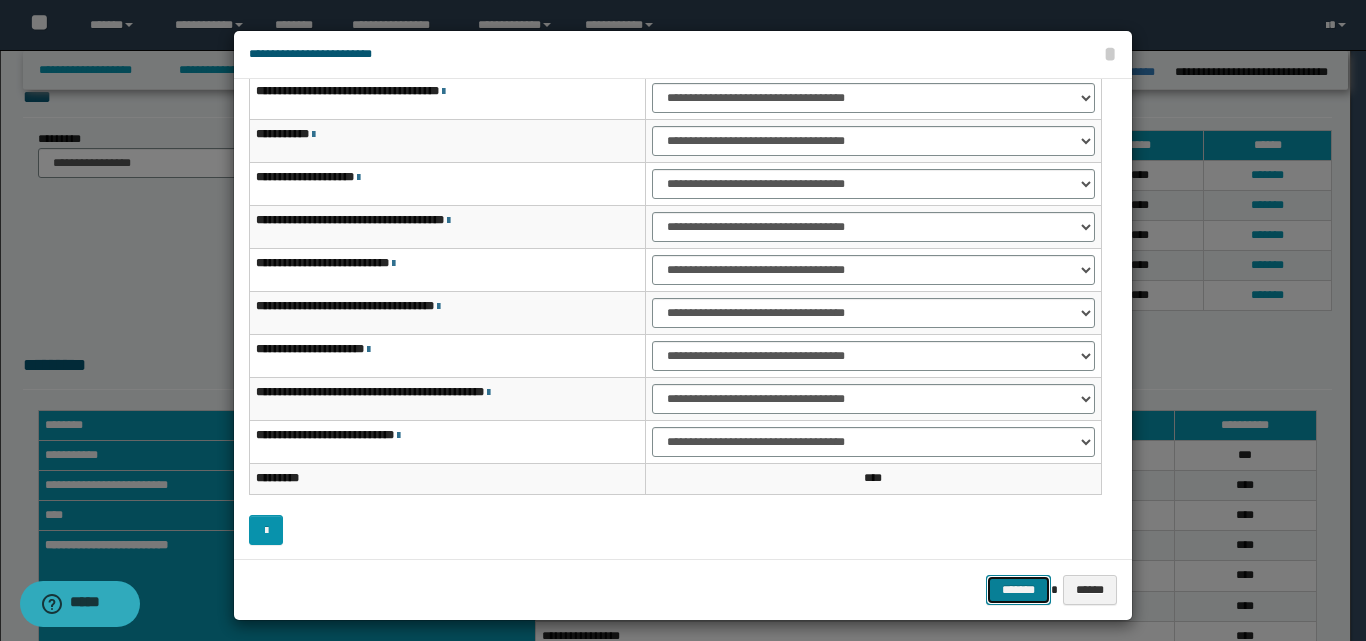 click on "*******" at bounding box center (1018, 590) 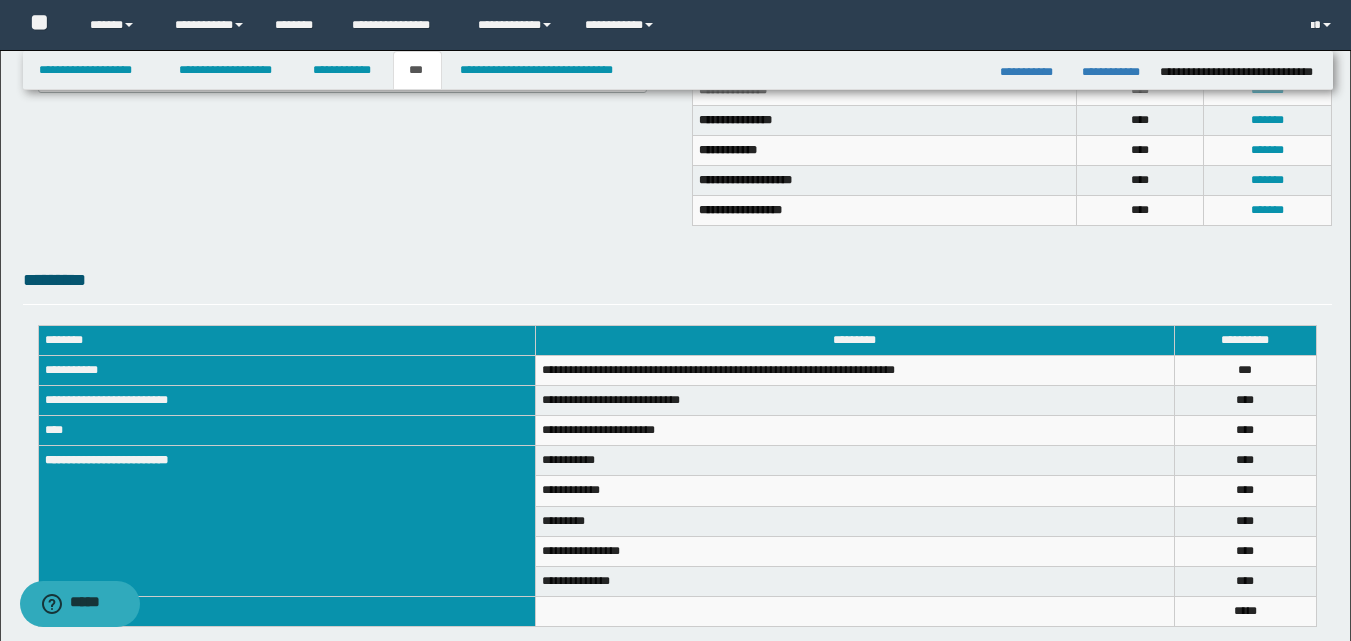 scroll, scrollTop: 266, scrollLeft: 0, axis: vertical 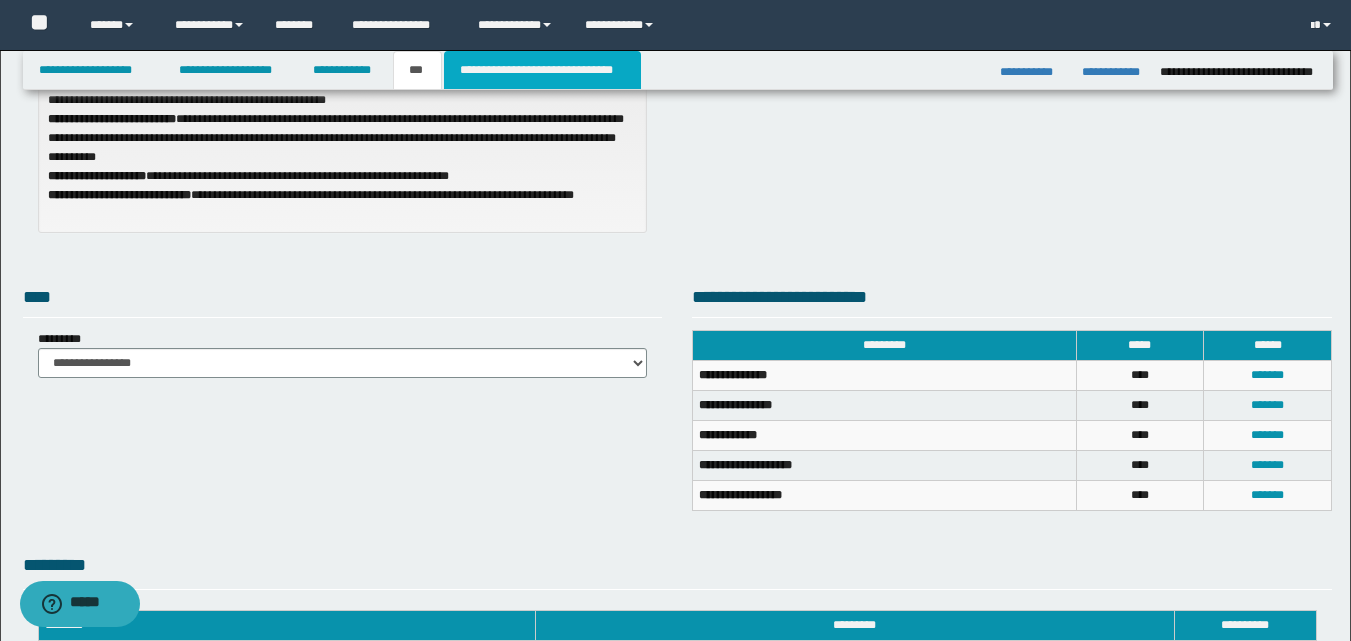 click on "**********" at bounding box center [542, 70] 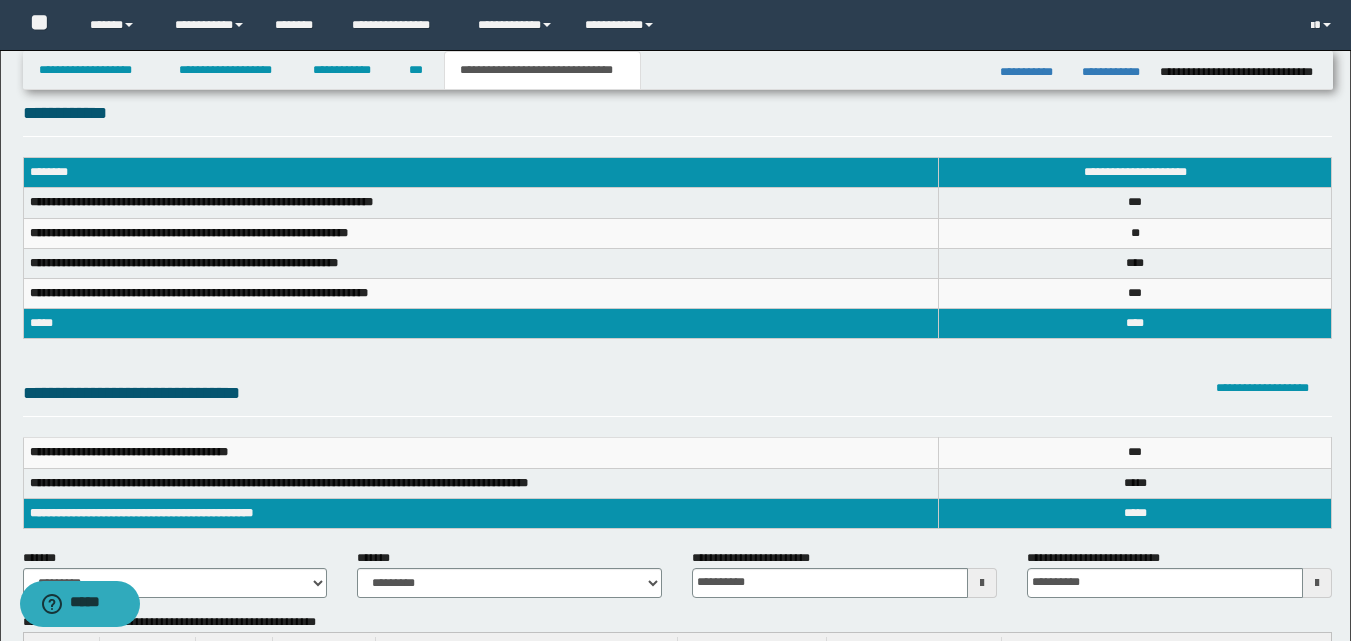 scroll, scrollTop: 0, scrollLeft: 0, axis: both 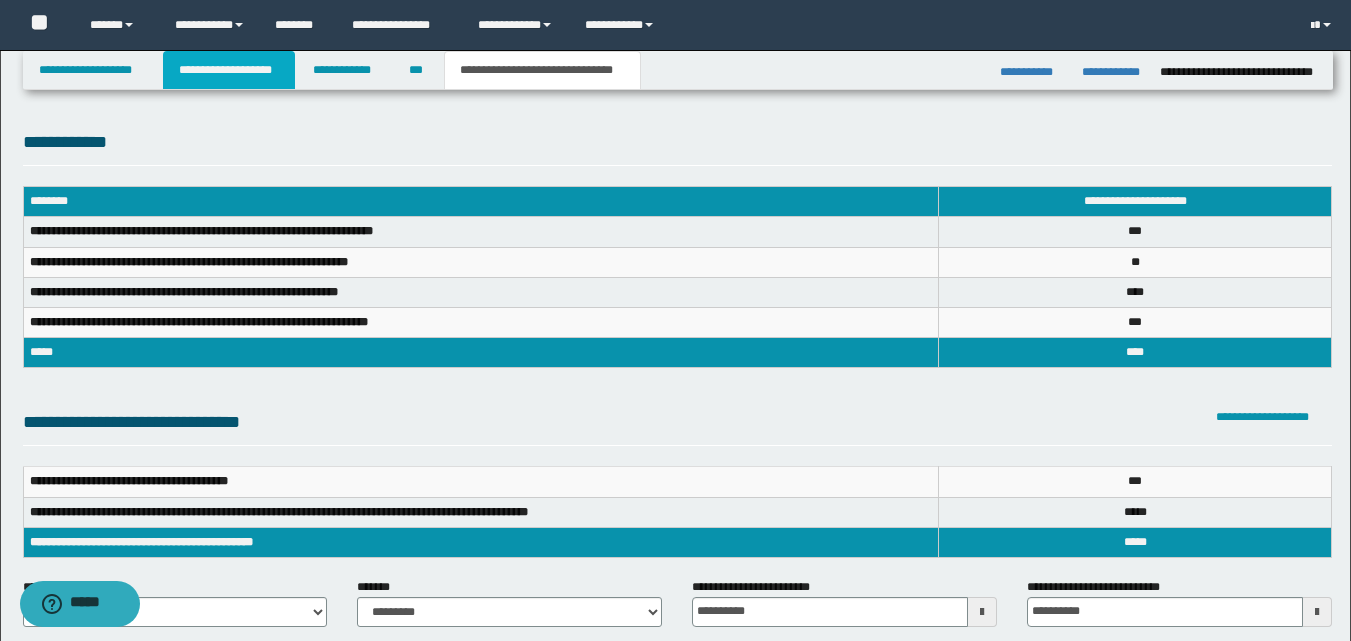 click on "**********" at bounding box center [229, 70] 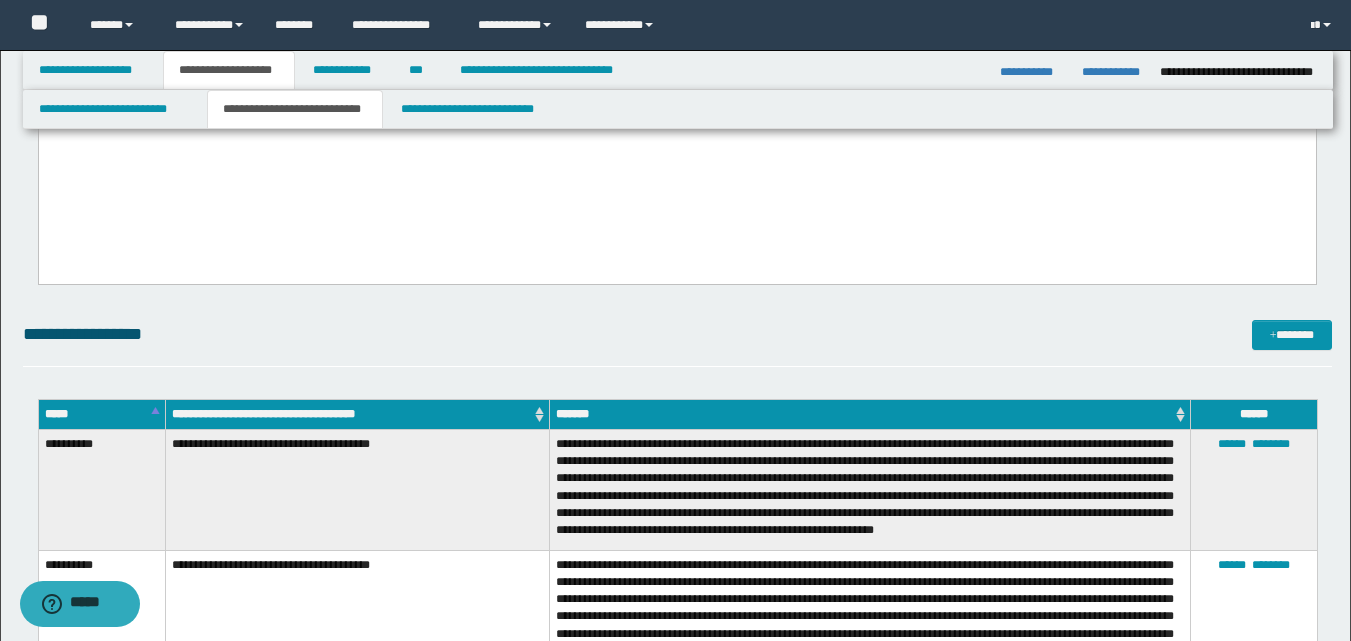scroll, scrollTop: 200, scrollLeft: 0, axis: vertical 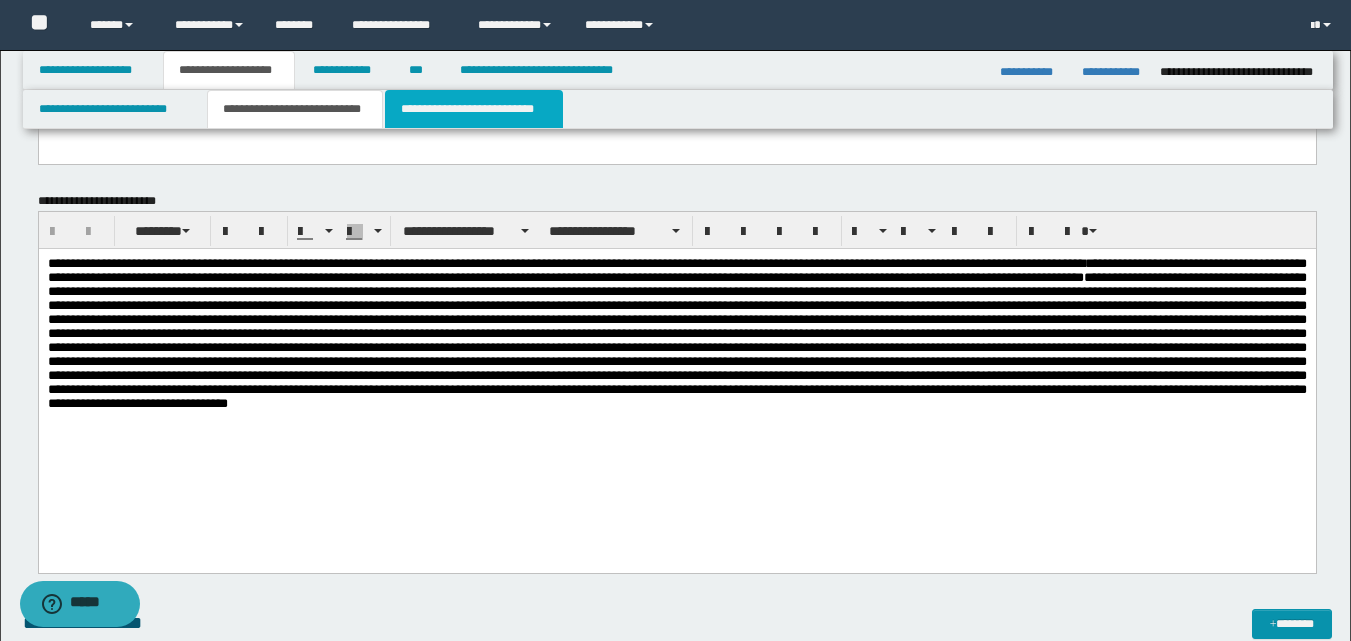 click on "**********" at bounding box center (474, 109) 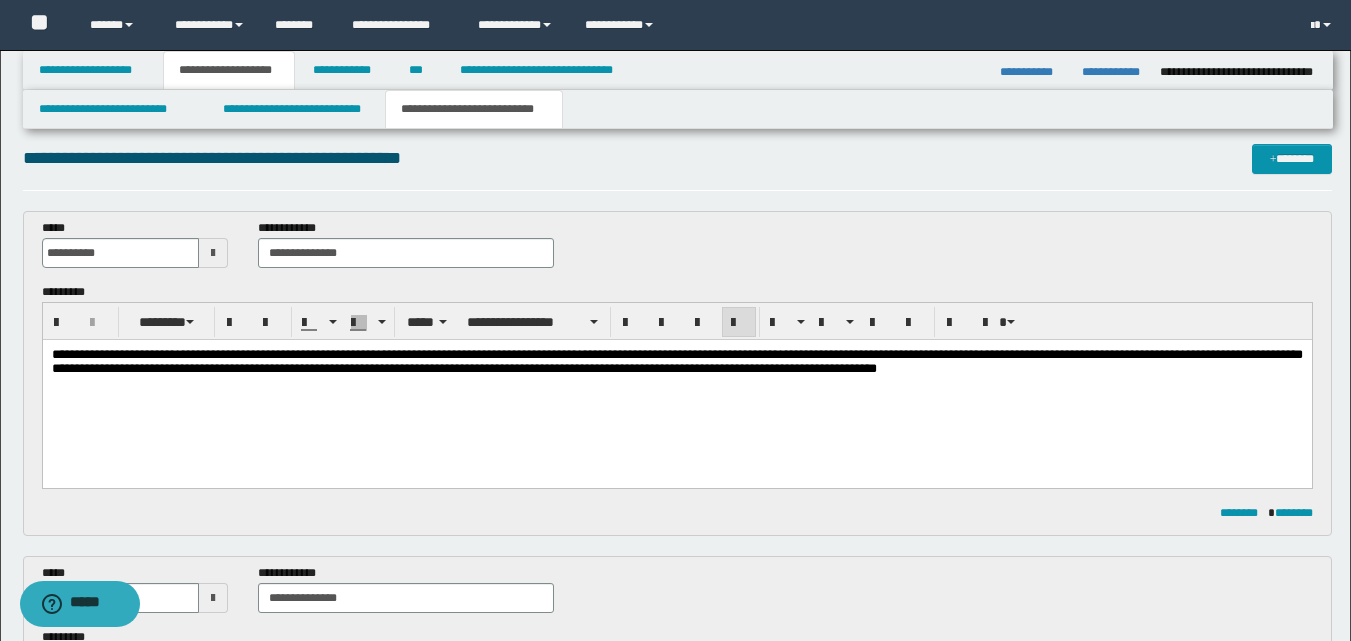 scroll, scrollTop: 0, scrollLeft: 0, axis: both 